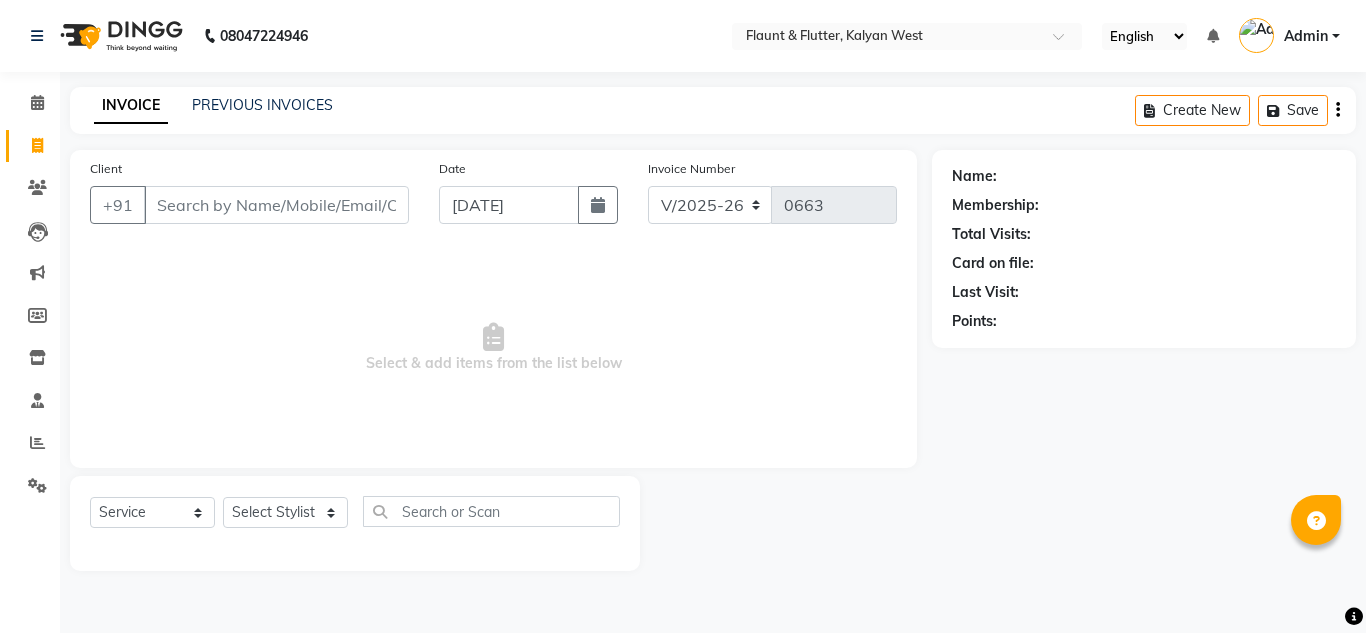 select on "4941" 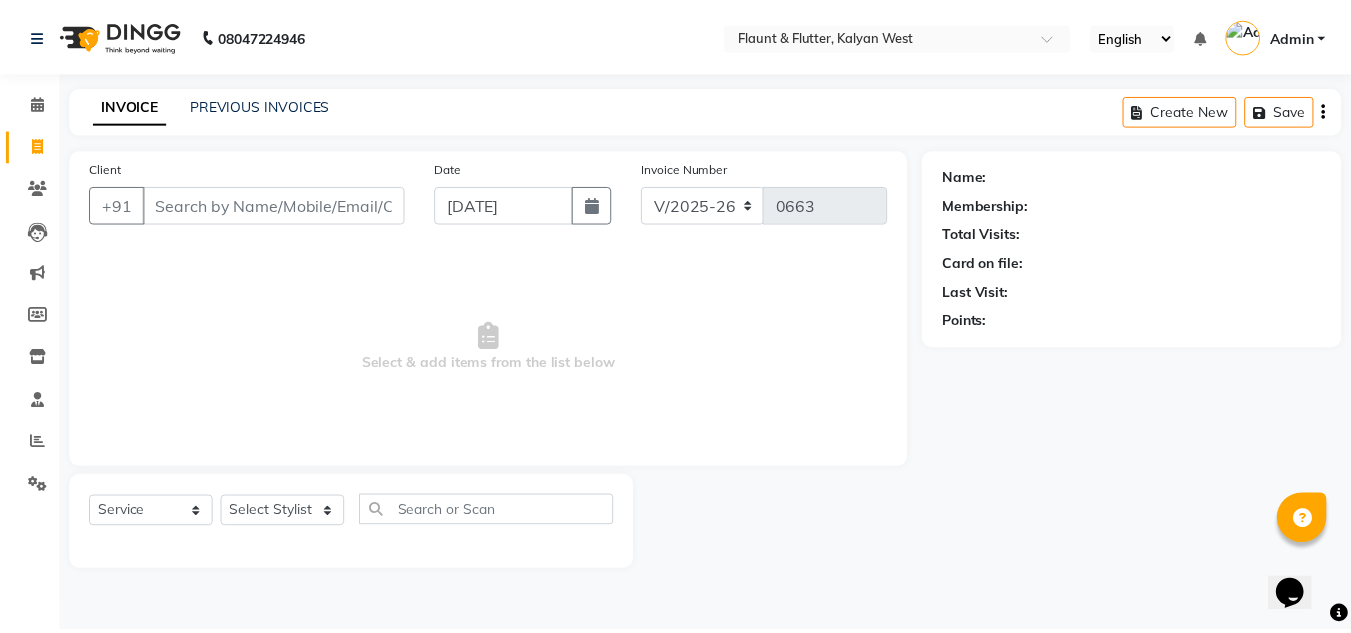 scroll, scrollTop: 0, scrollLeft: 0, axis: both 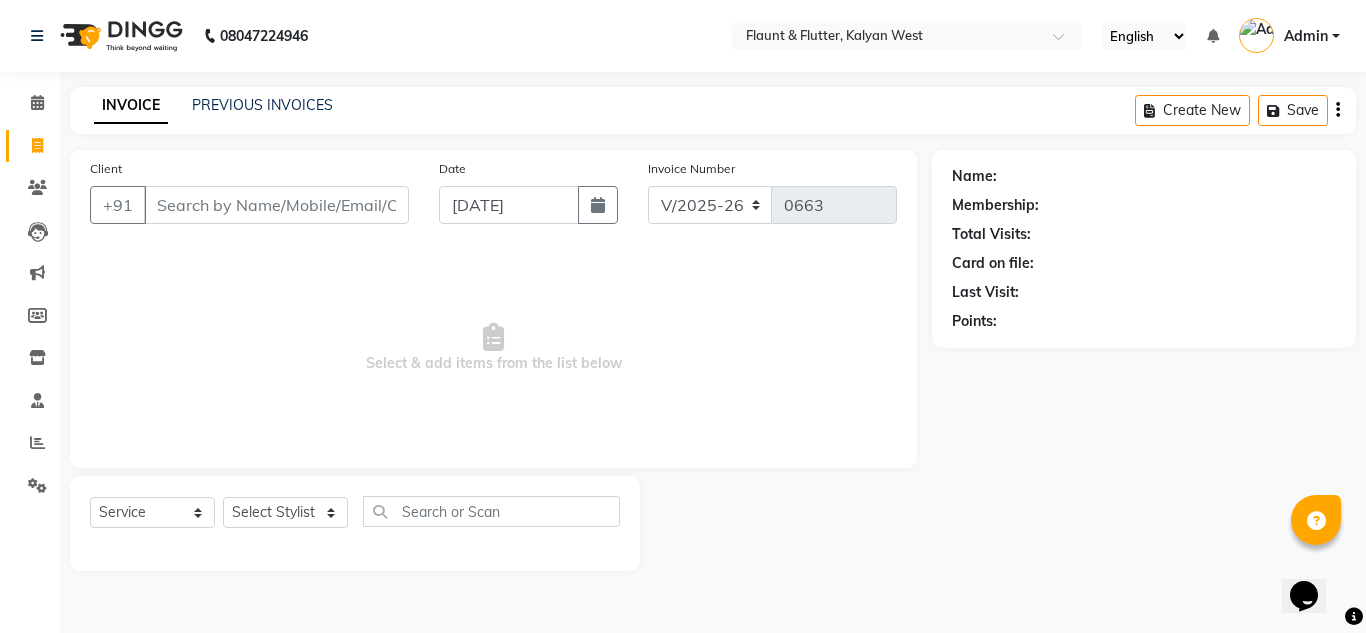 click on "INVOICE PREVIOUS INVOICES Create New   Save  Client +91 Date 13-07-2025 Invoice Number V/2025 V/2025-26 0663  Select & add items from the list below  Select  Service  Product  Membership  Package Voucher Prepaid Gift Card  Select Stylist H Robinson Keivom Khushi Krisha Manoranjan Neeta Sonkar Padmini Pradip Praksh Sharma Rakshu Roshni Name: Membership: Total Visits: Card on file: Last Visit:  Points:" 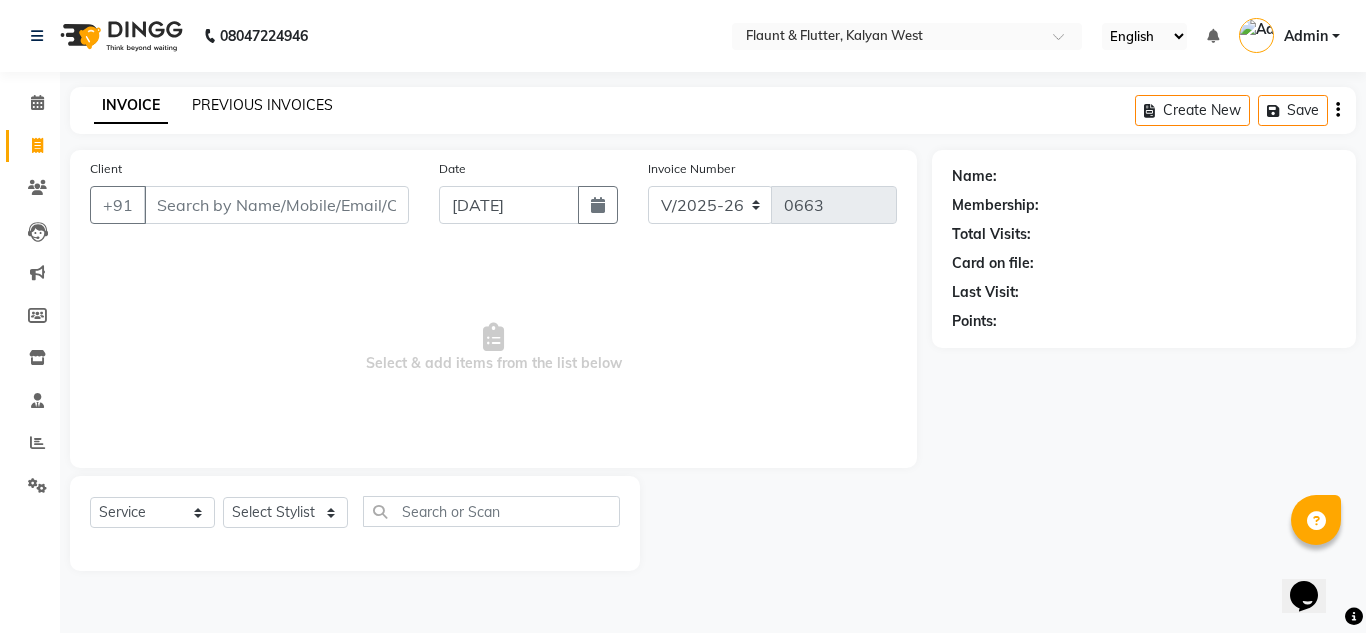 click on "PREVIOUS INVOICES" 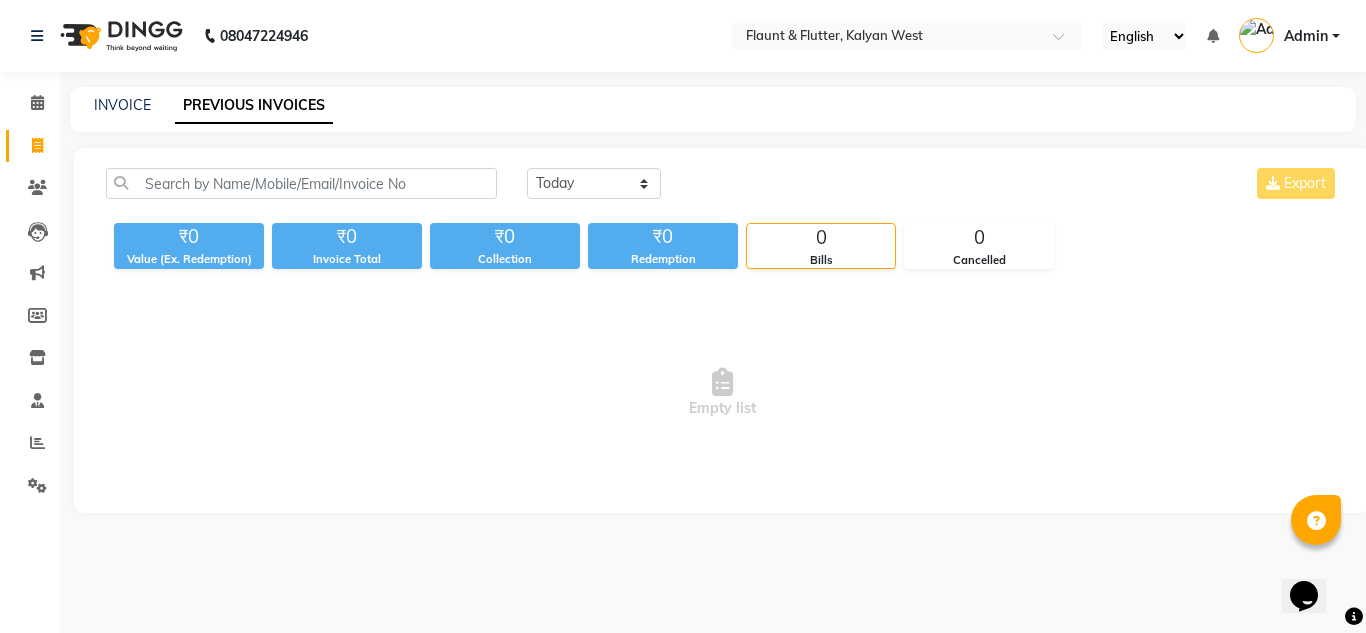 click on "PREVIOUS INVOICES" 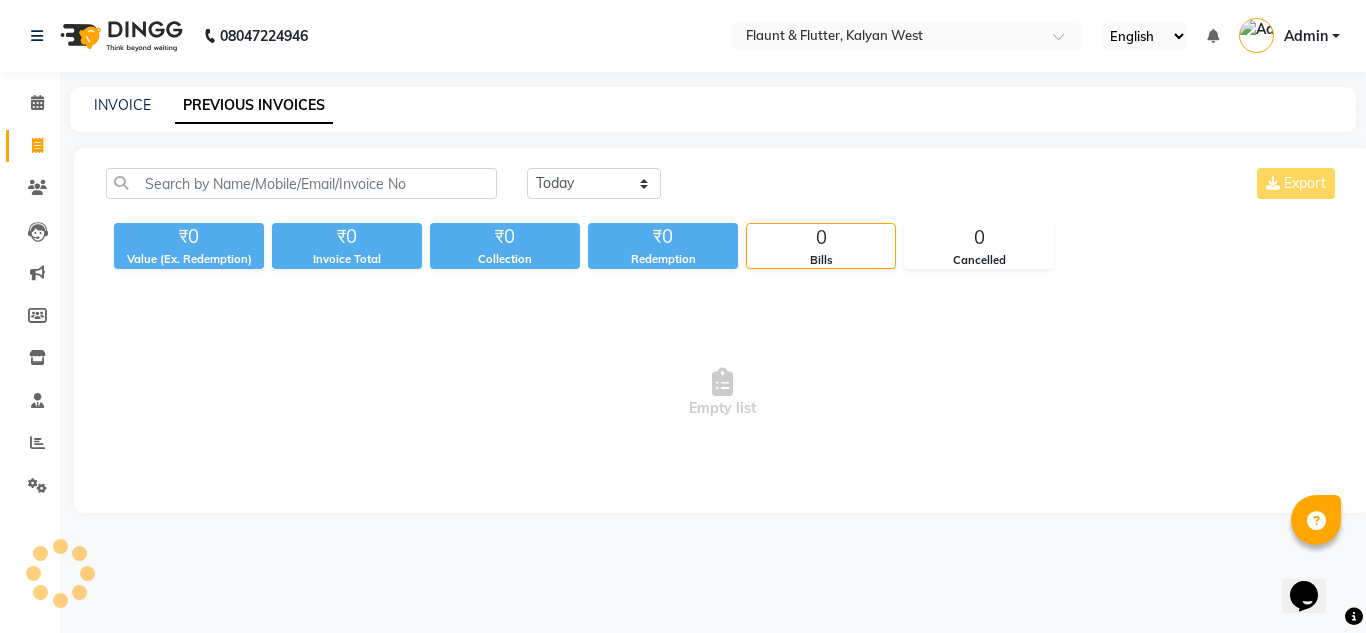 click on "PREVIOUS INVOICES" 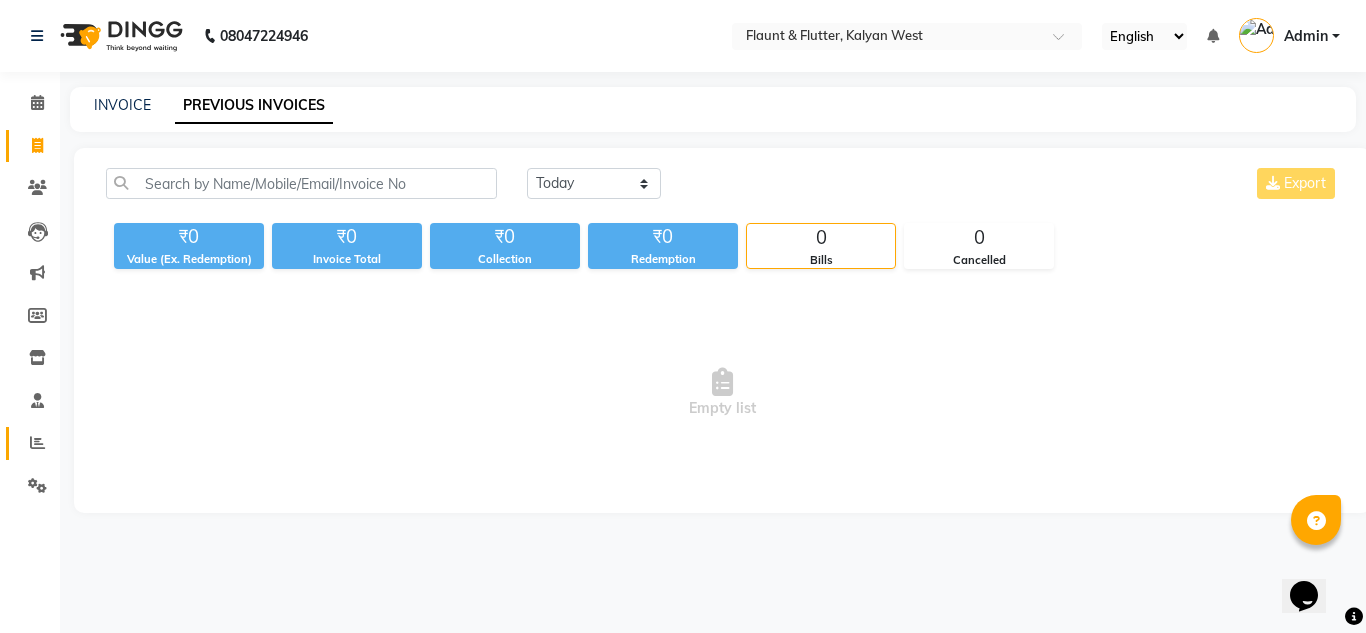 click on "Reports" 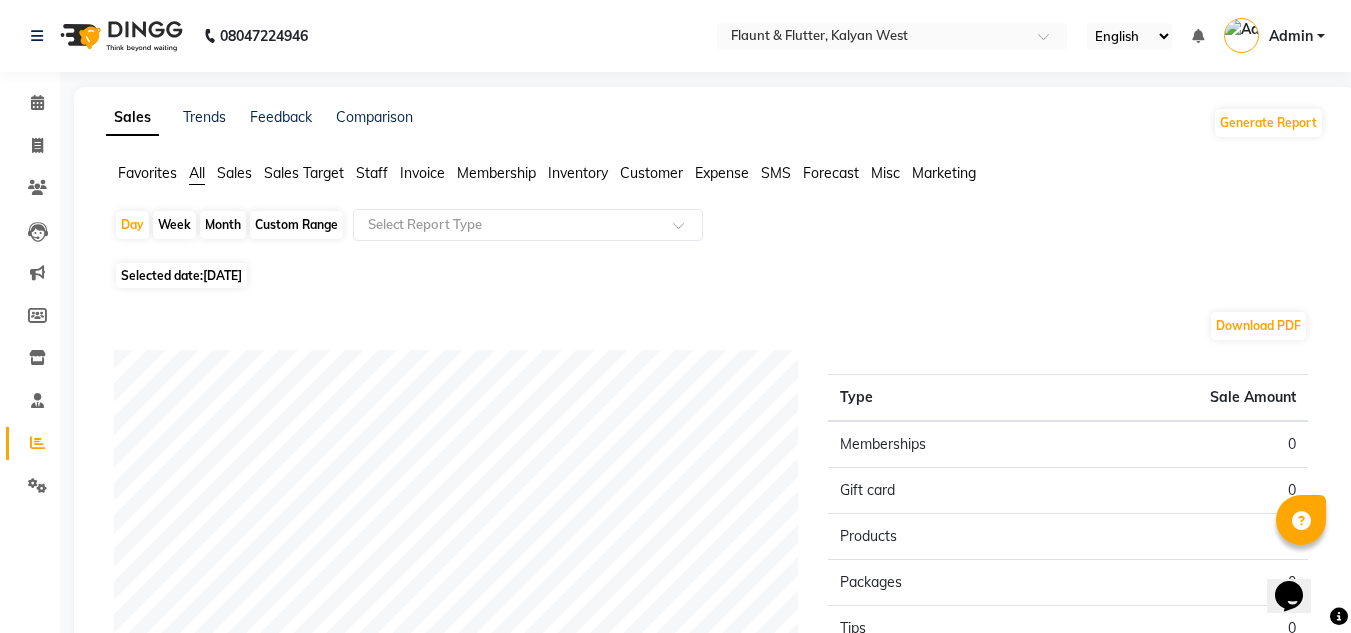 click on "Sales" 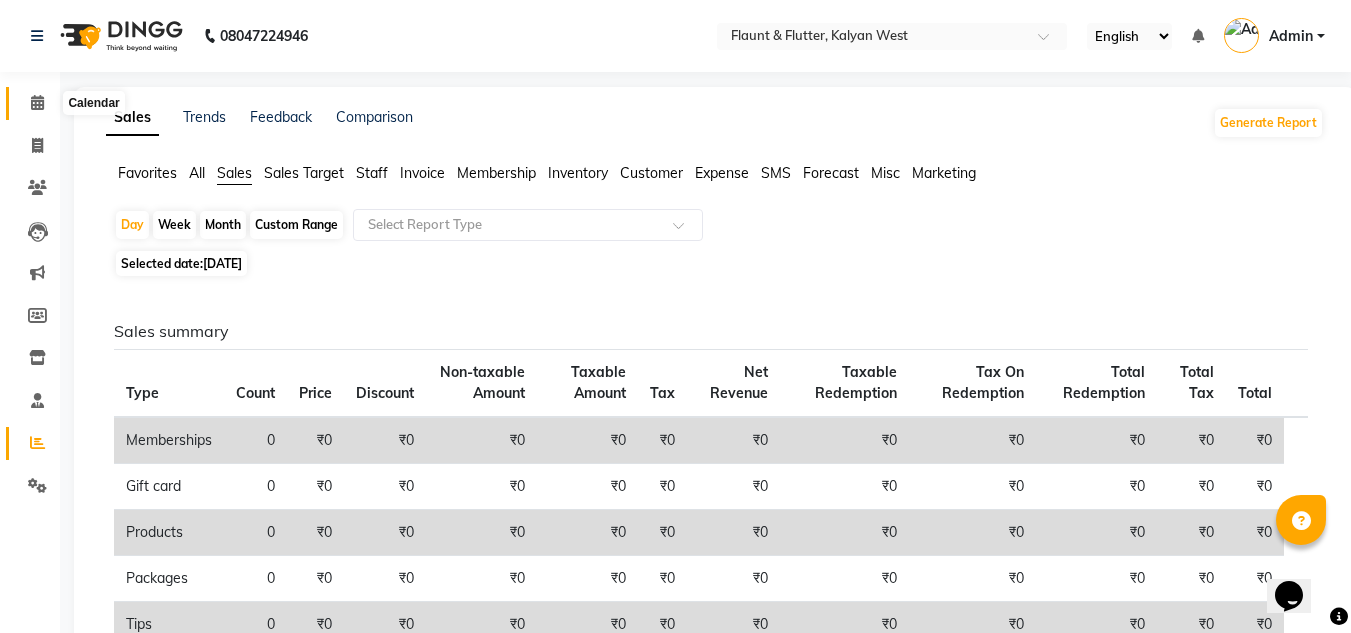 click 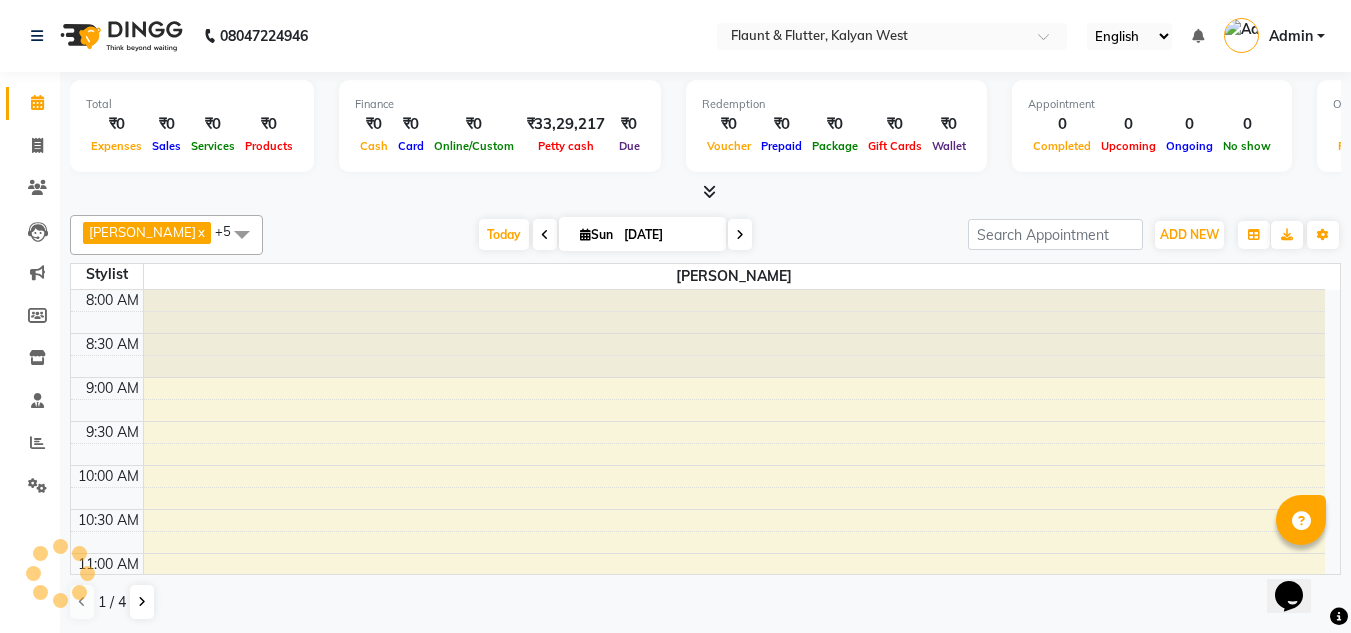 scroll, scrollTop: 0, scrollLeft: 0, axis: both 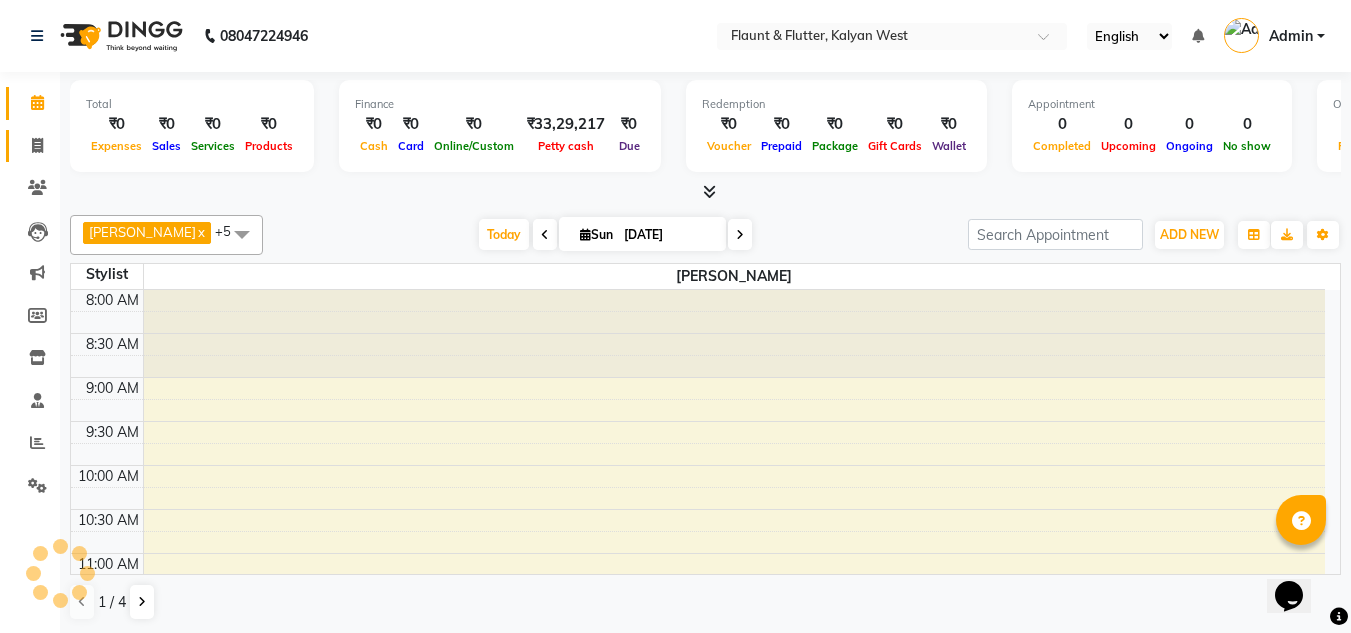 click on "Invoice" 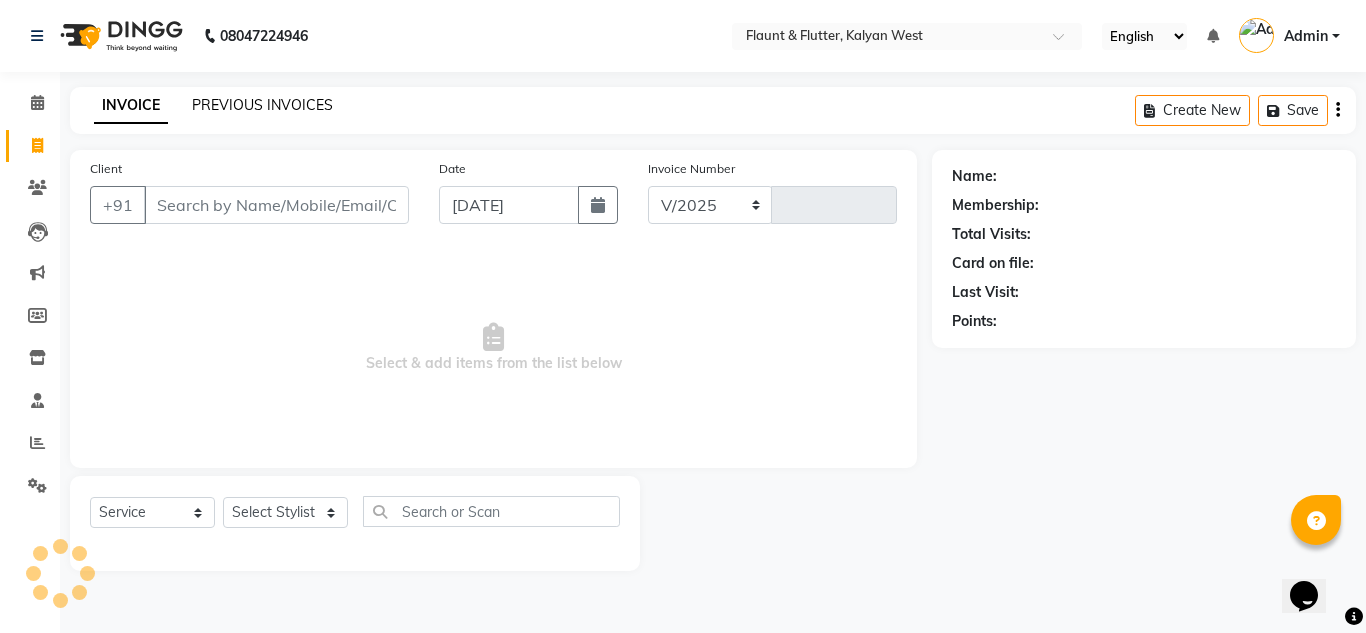 select on "4941" 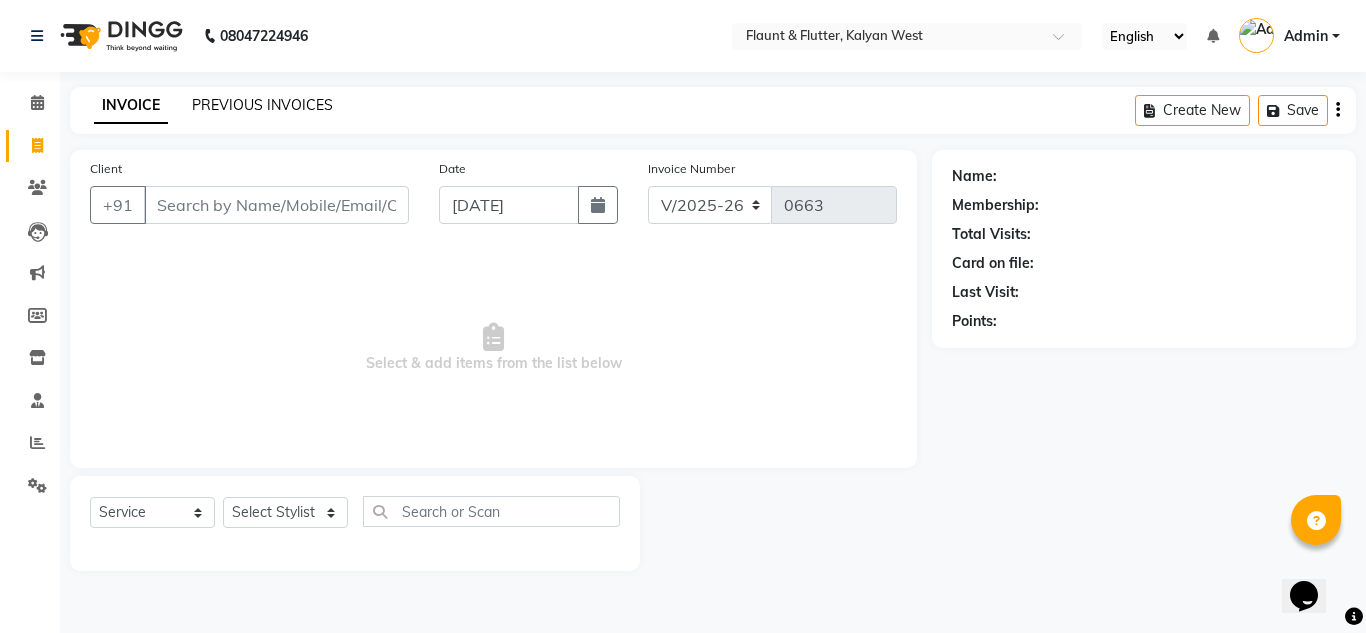 click on "PREVIOUS INVOICES" 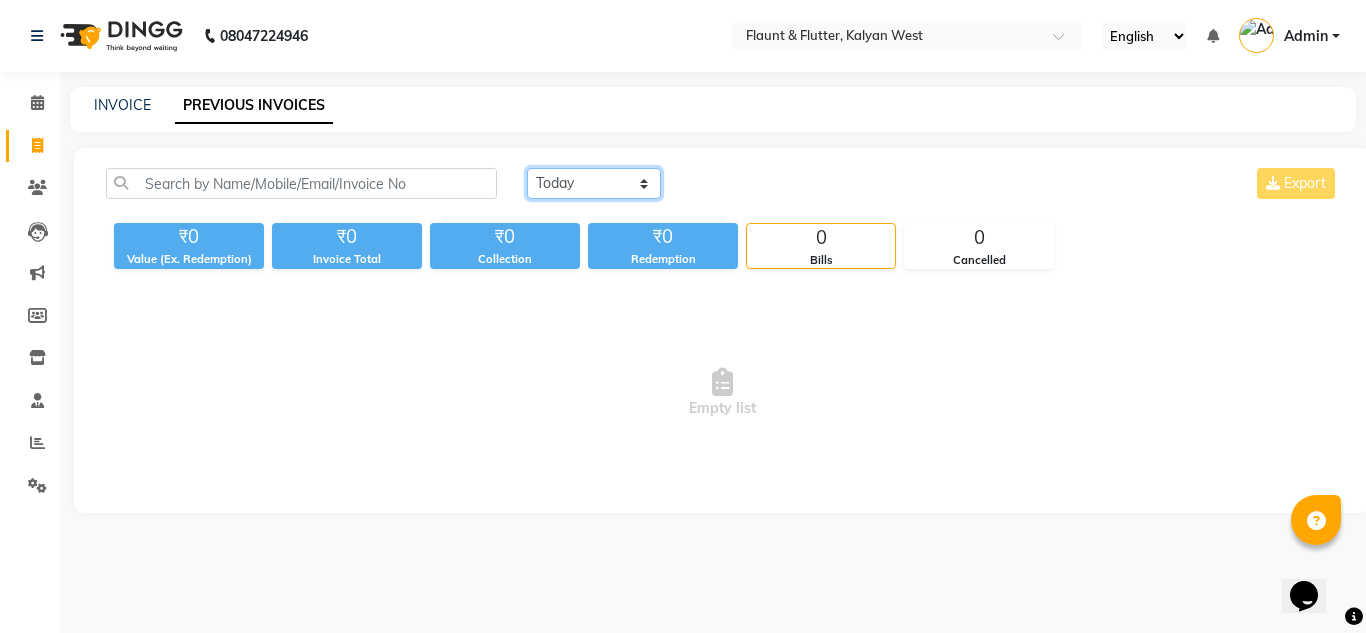click on "Today Yesterday Custom Range" 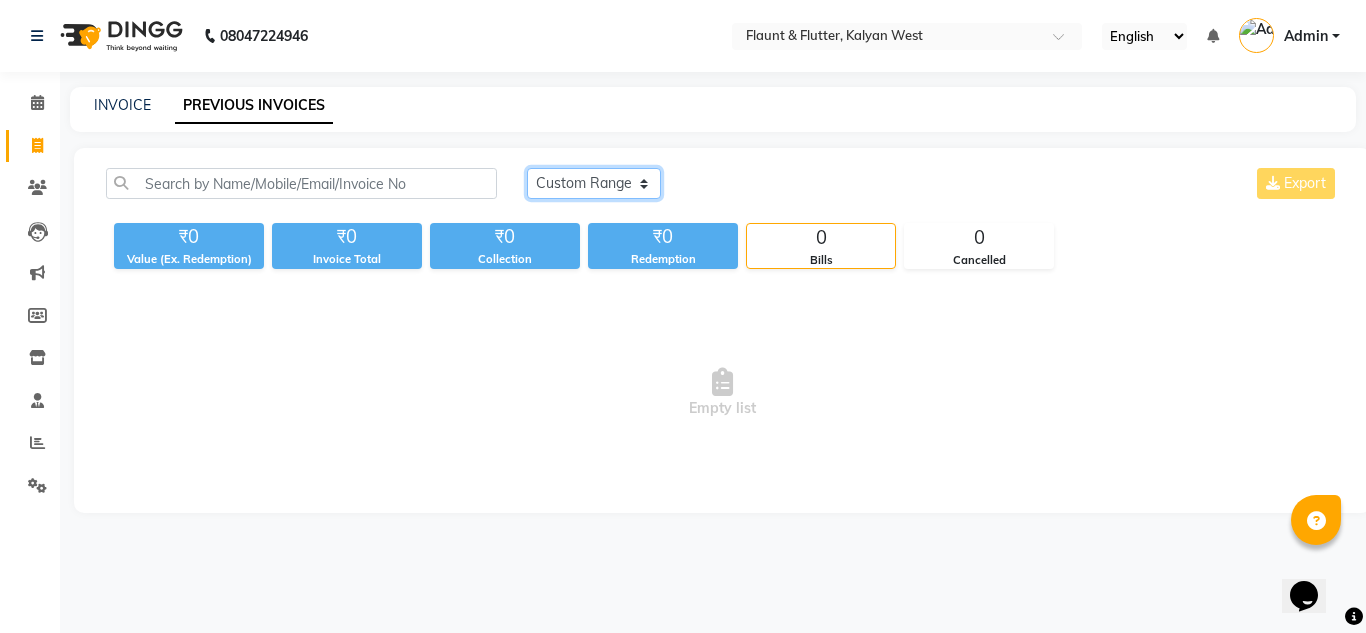 click on "Today Yesterday Custom Range" 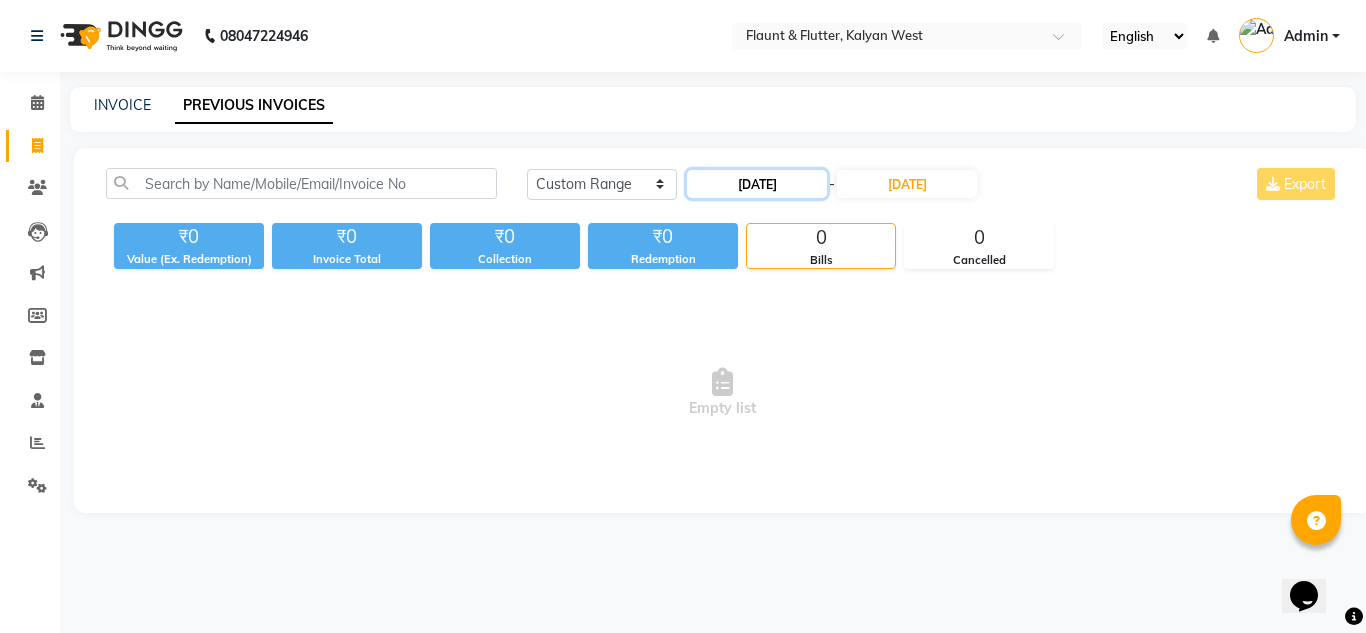 click on "13-07-2025" 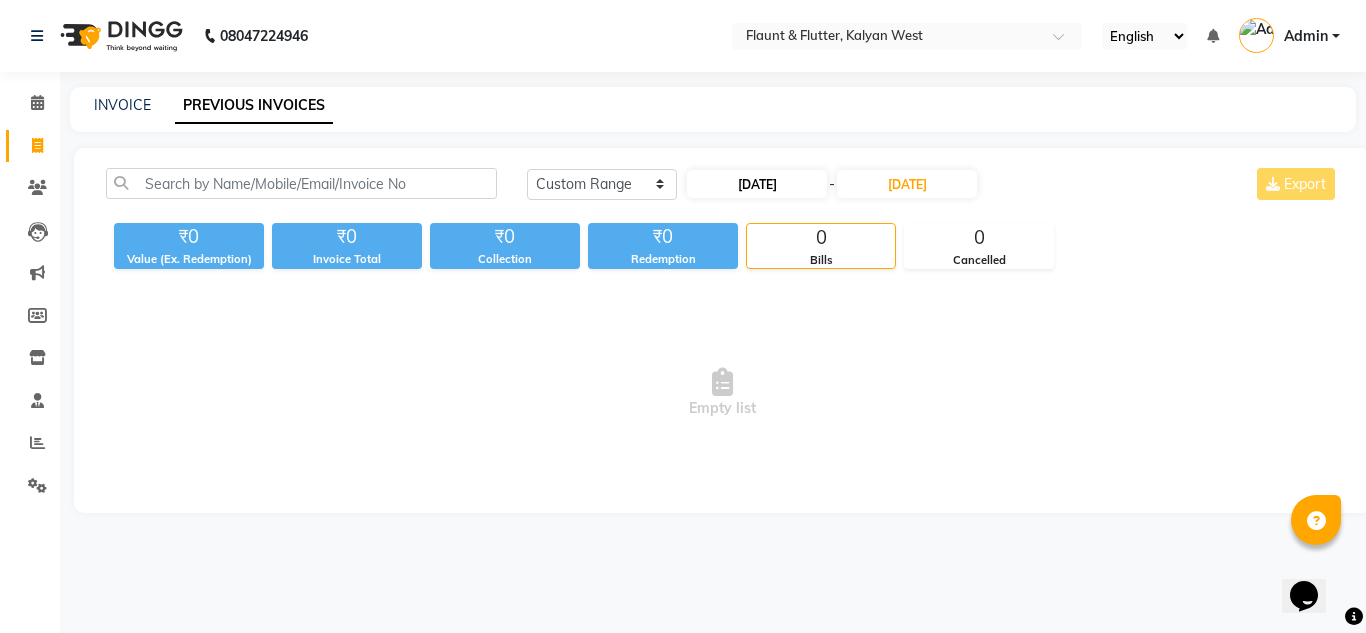 select on "7" 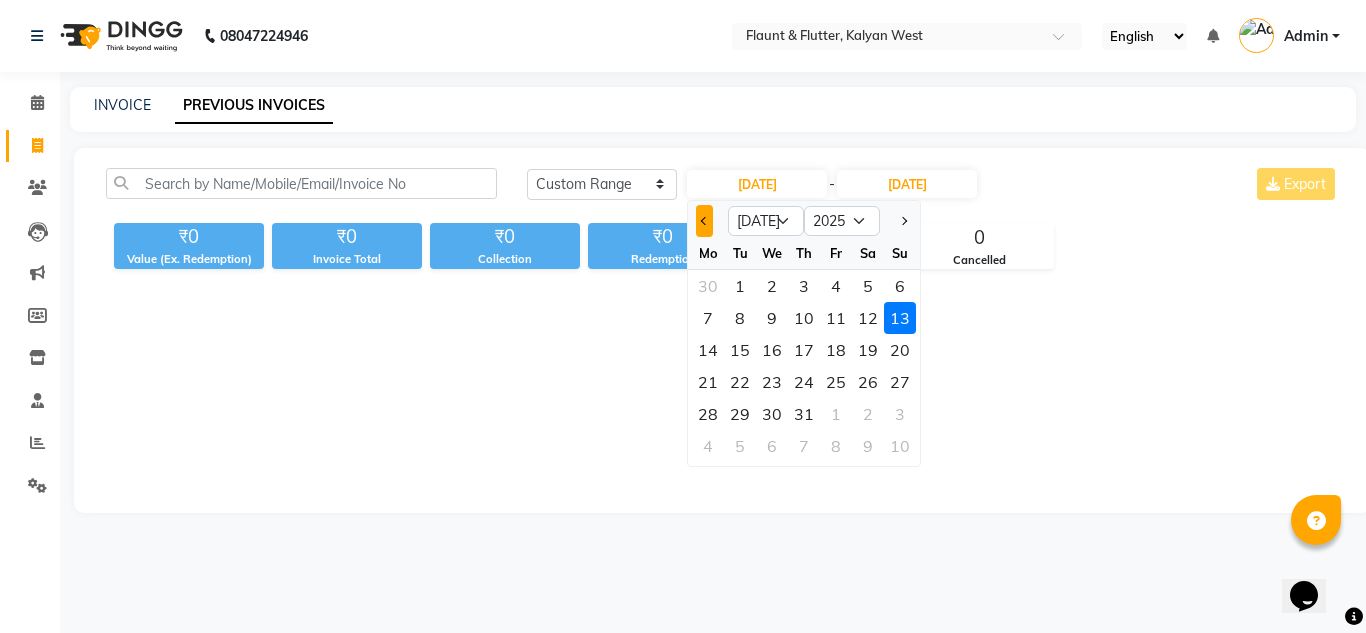 click 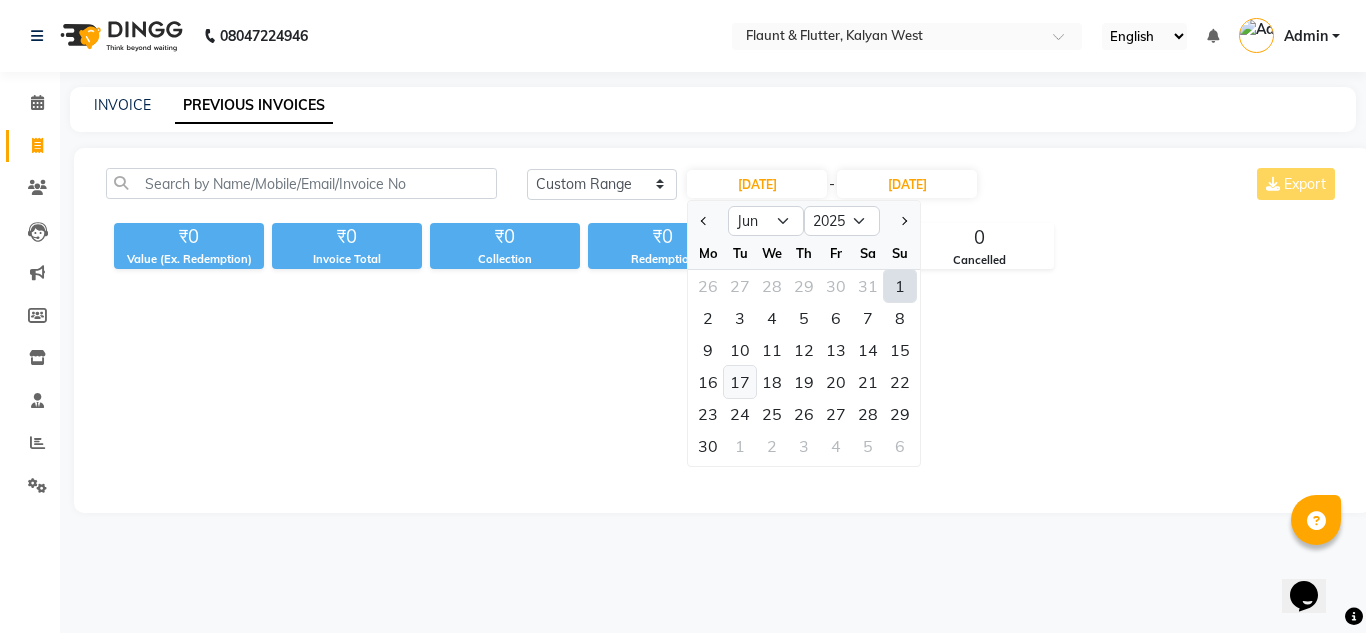 click on "17" 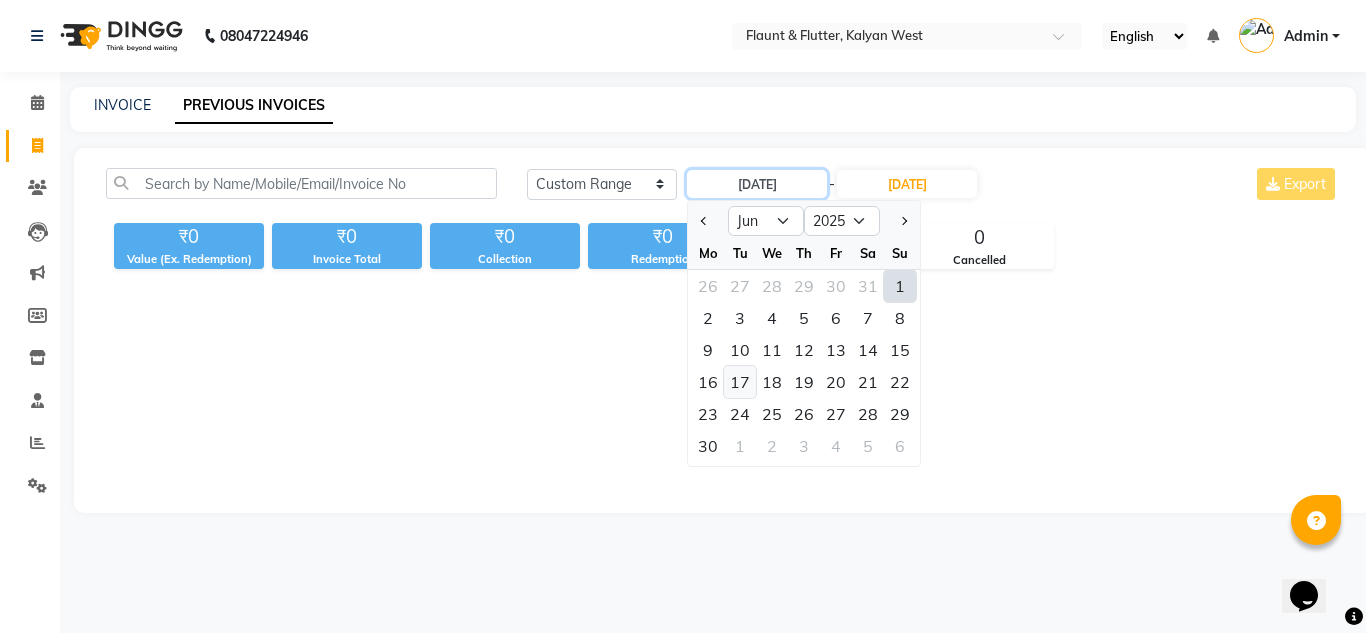 type on "17-06-2025" 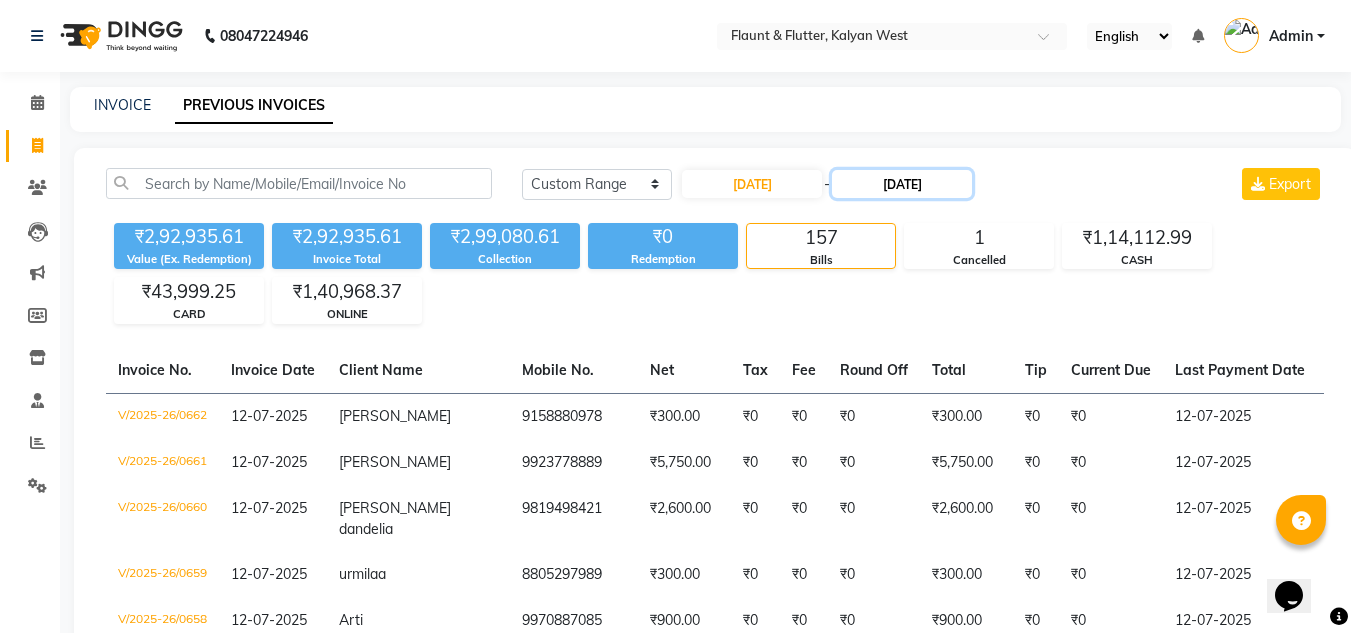 click on "13-07-2025" 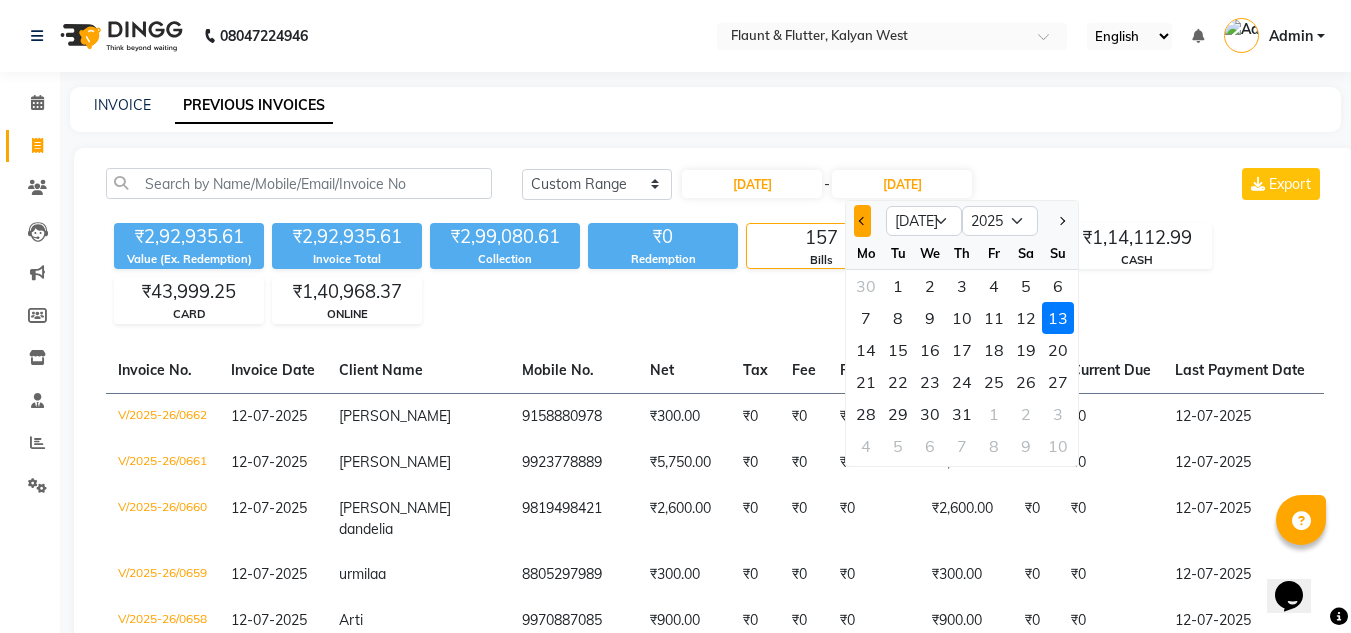 click 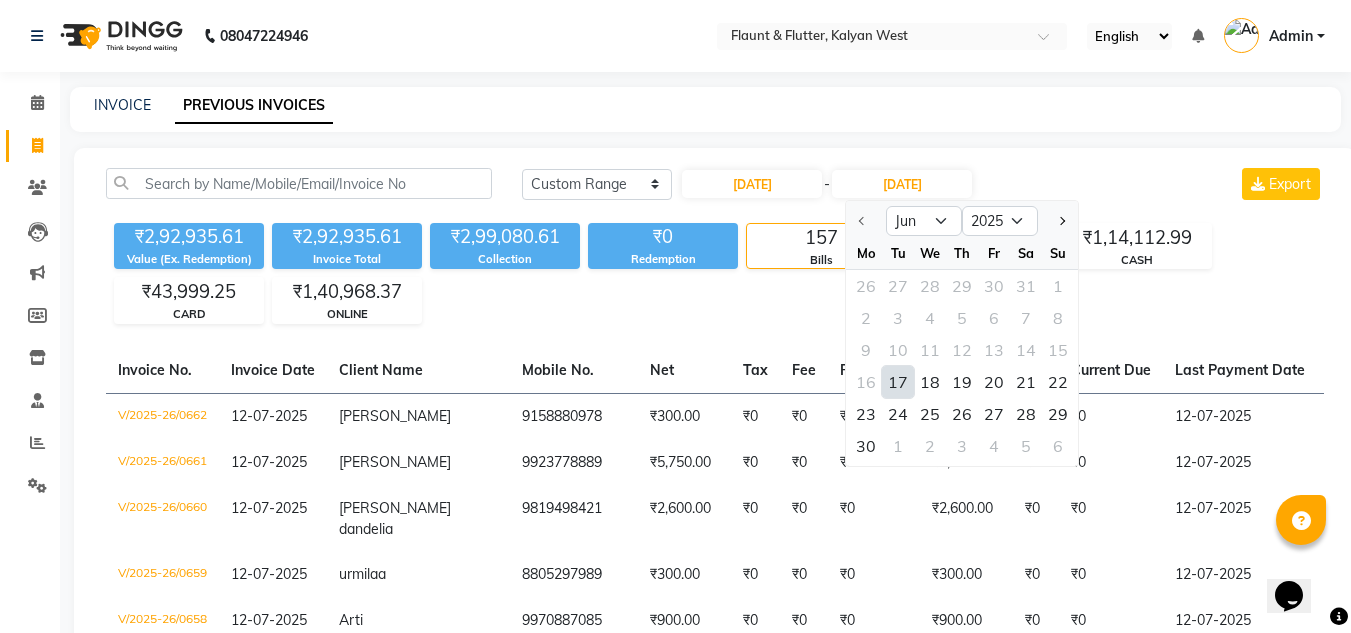 click on "17" 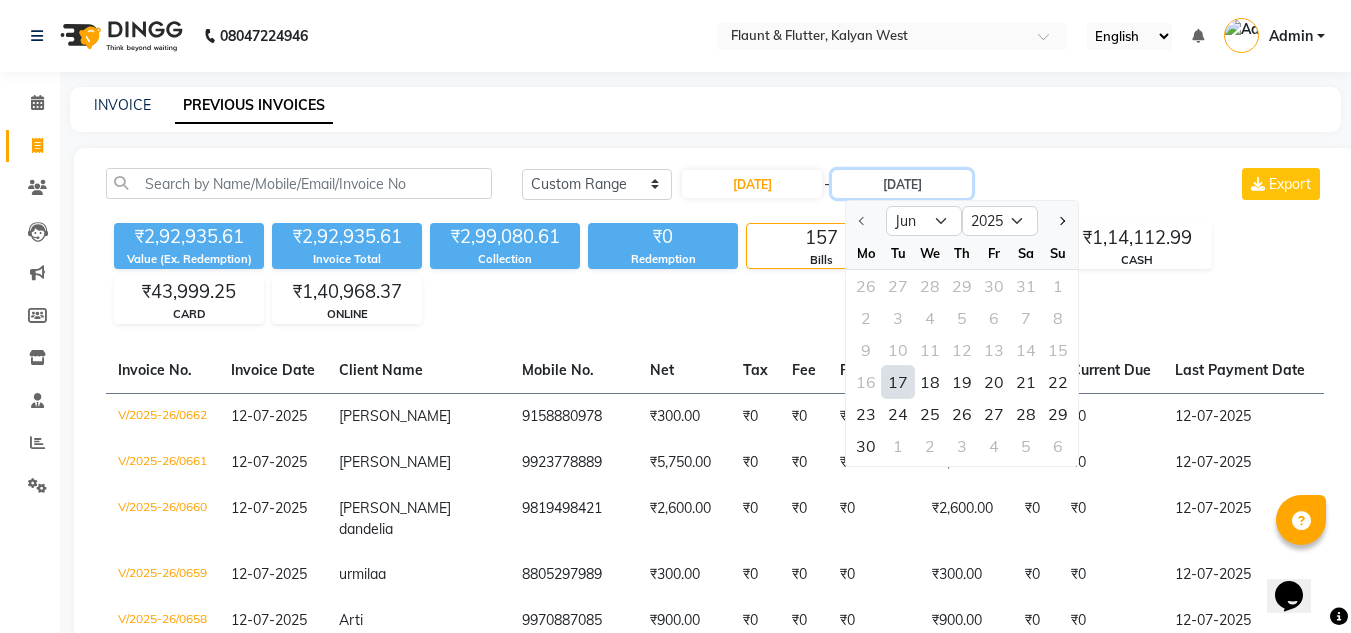 type on "17-06-2025" 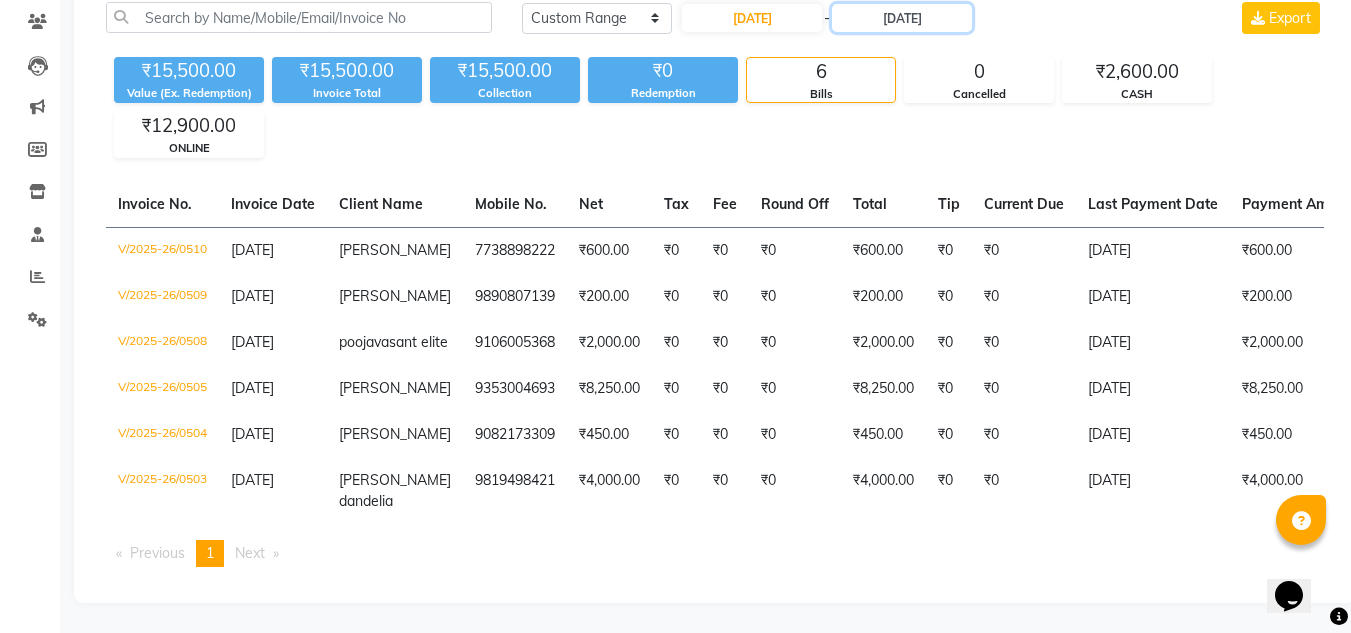 scroll, scrollTop: 193, scrollLeft: 0, axis: vertical 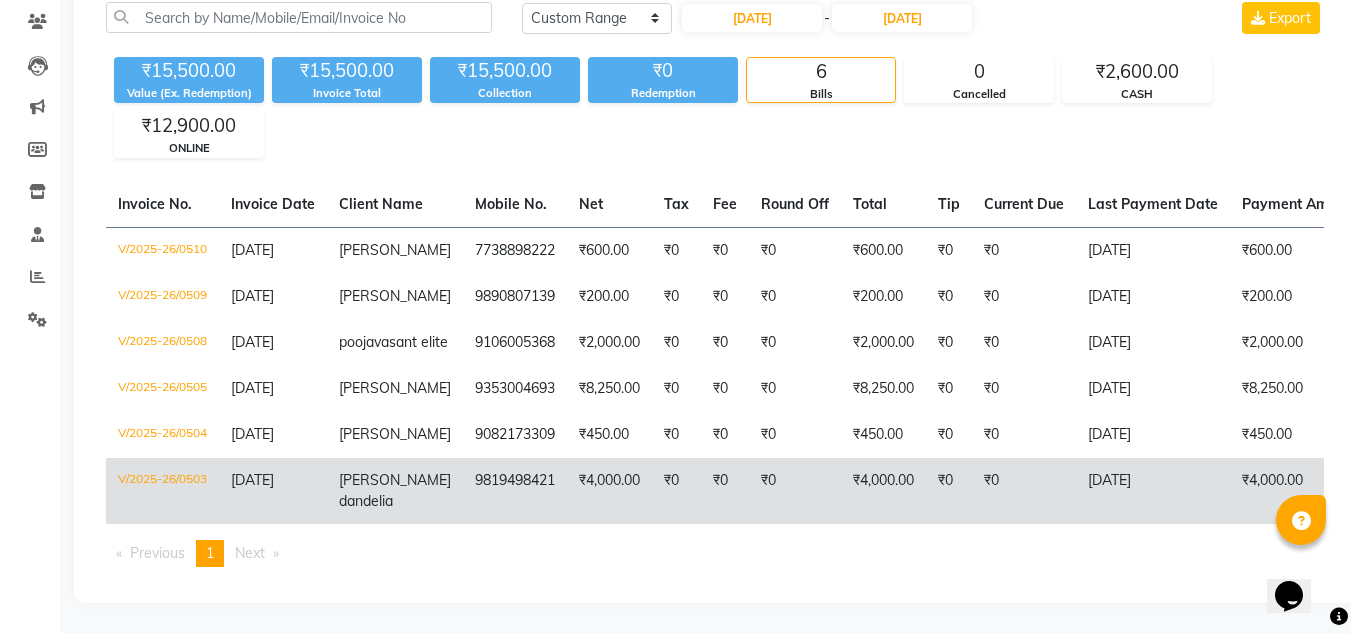 click on "₹4,000.00" 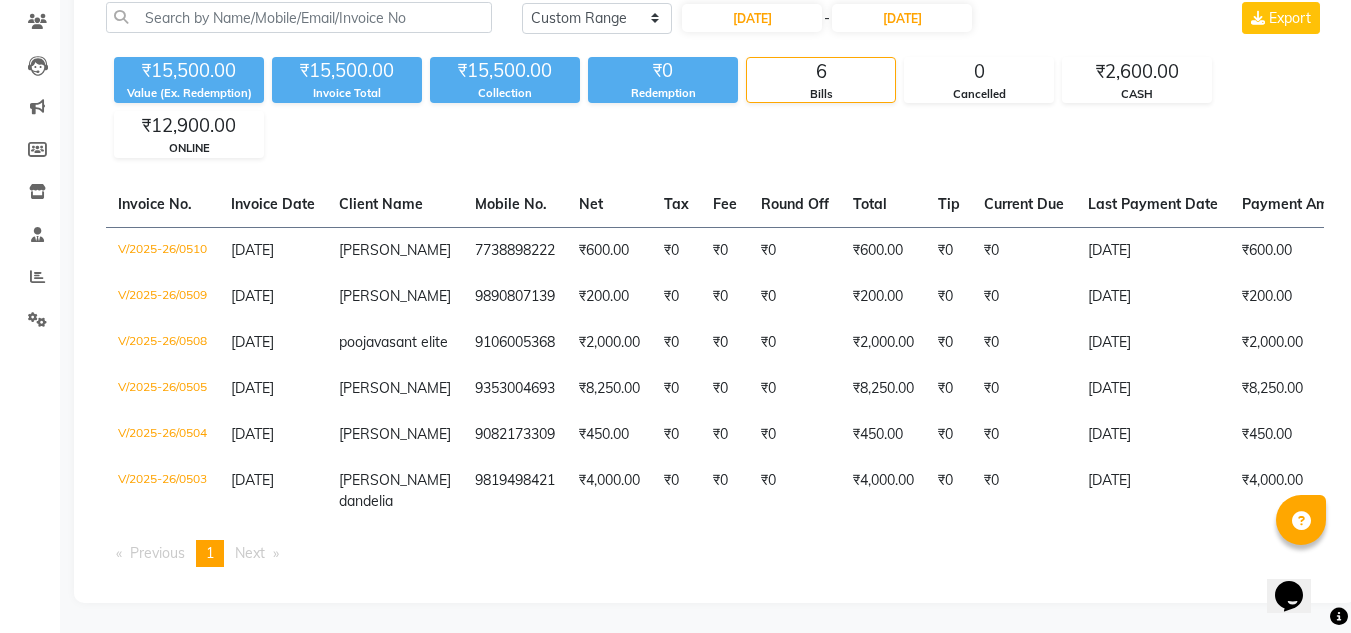 scroll, scrollTop: 0, scrollLeft: 0, axis: both 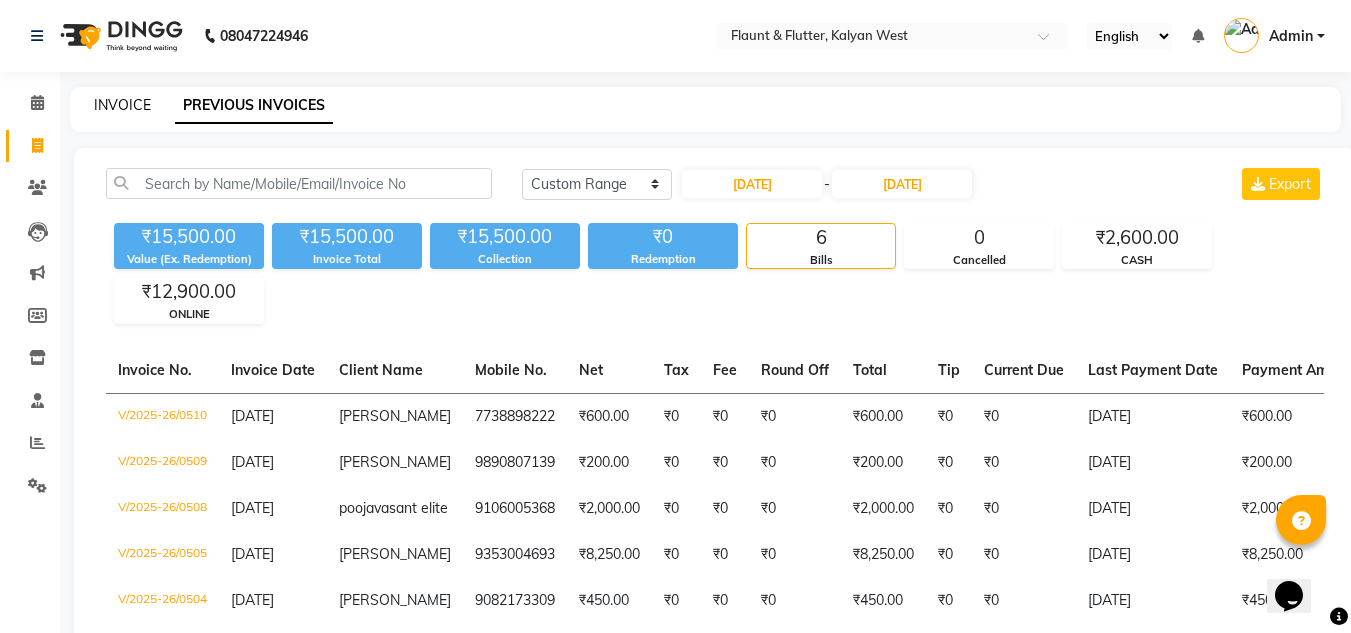 click on "INVOICE" 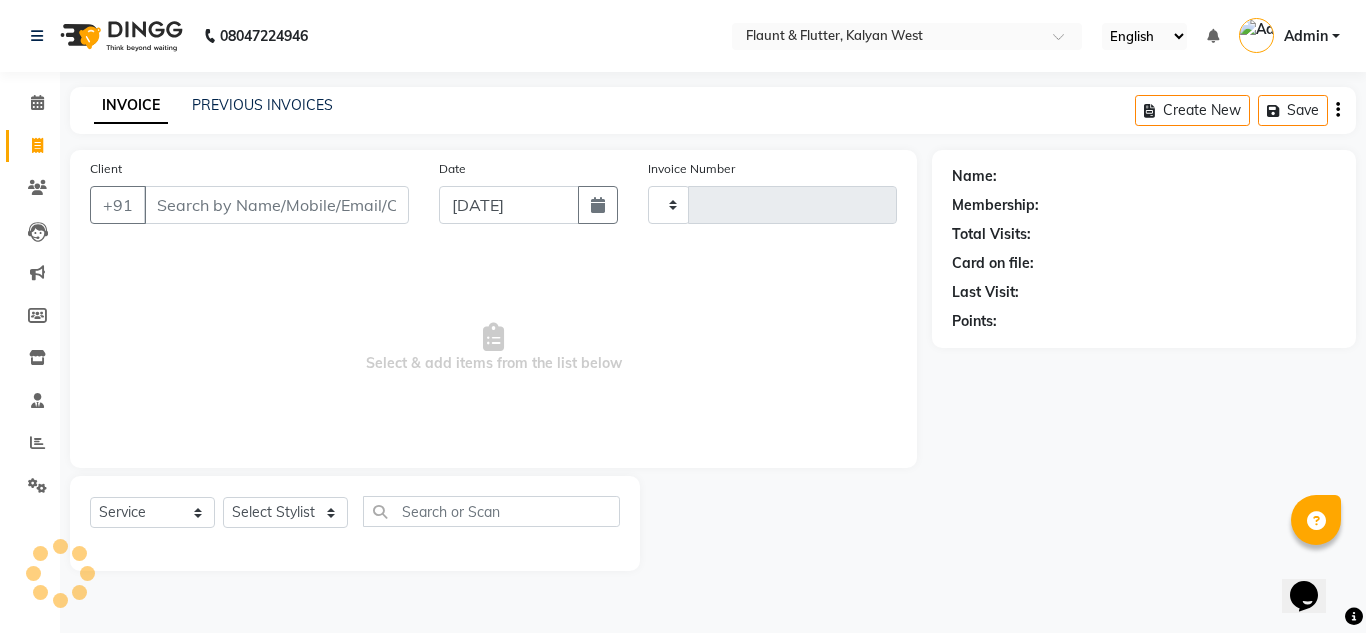 type on "0663" 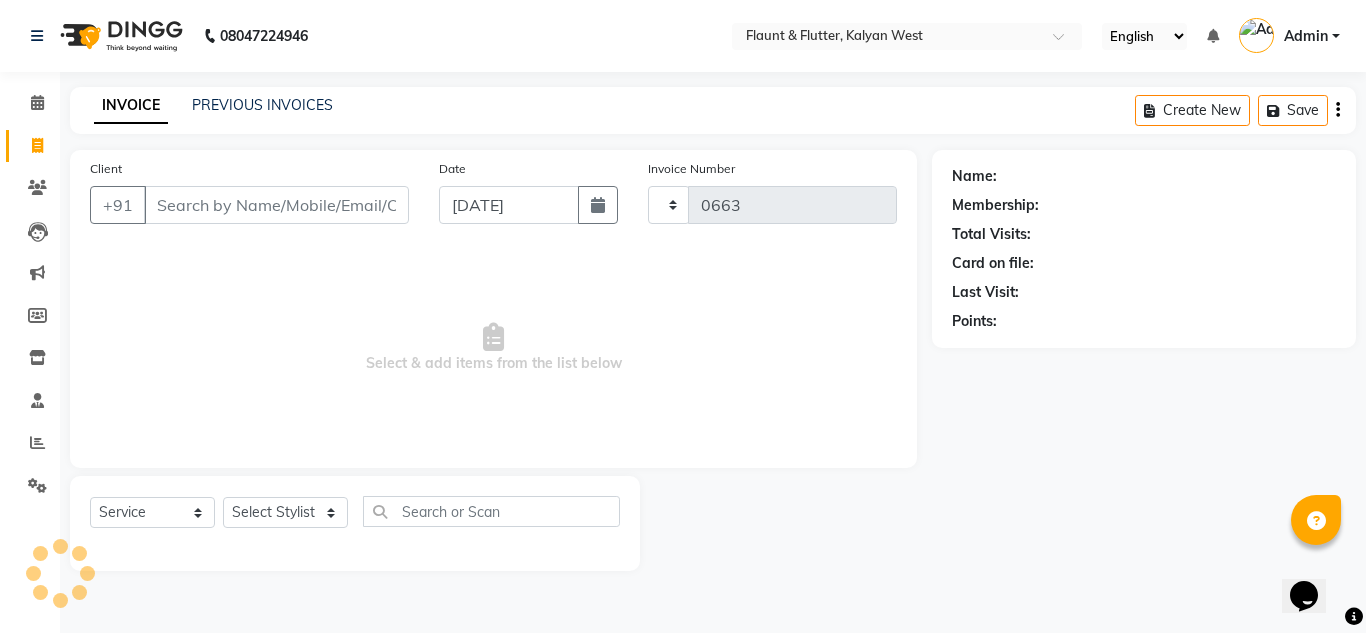 select on "4941" 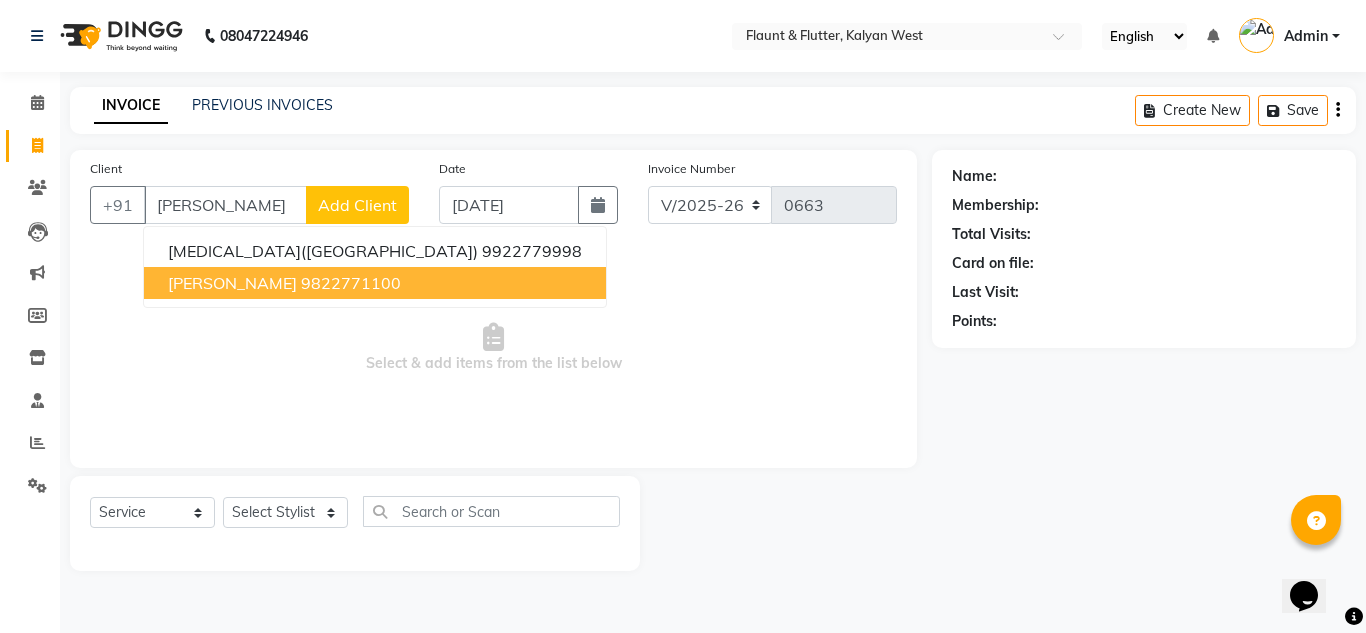 click on "nancy  9822771100" at bounding box center (375, 283) 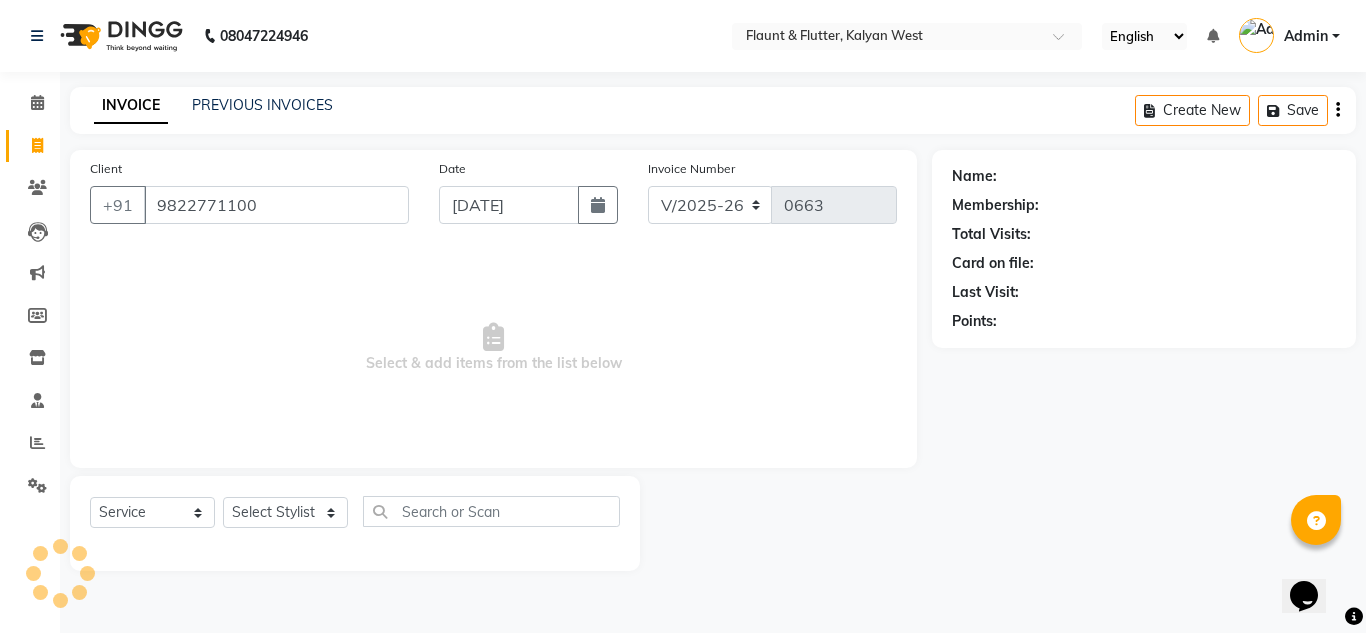 type on "9822771100" 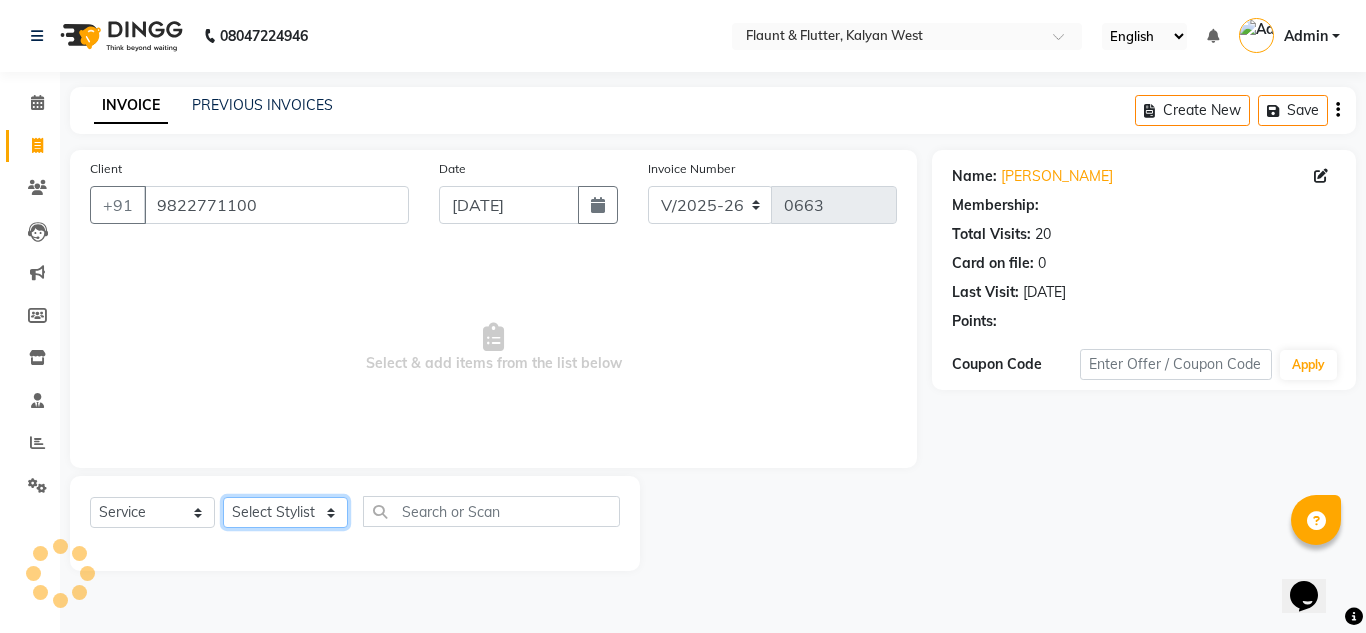 click on "Select Stylist H Robinson Keivom Khushi Krisha Manoranjan Neeta Sonkar Padmini Pradip Praksh Sharma Rakshu Roshni" 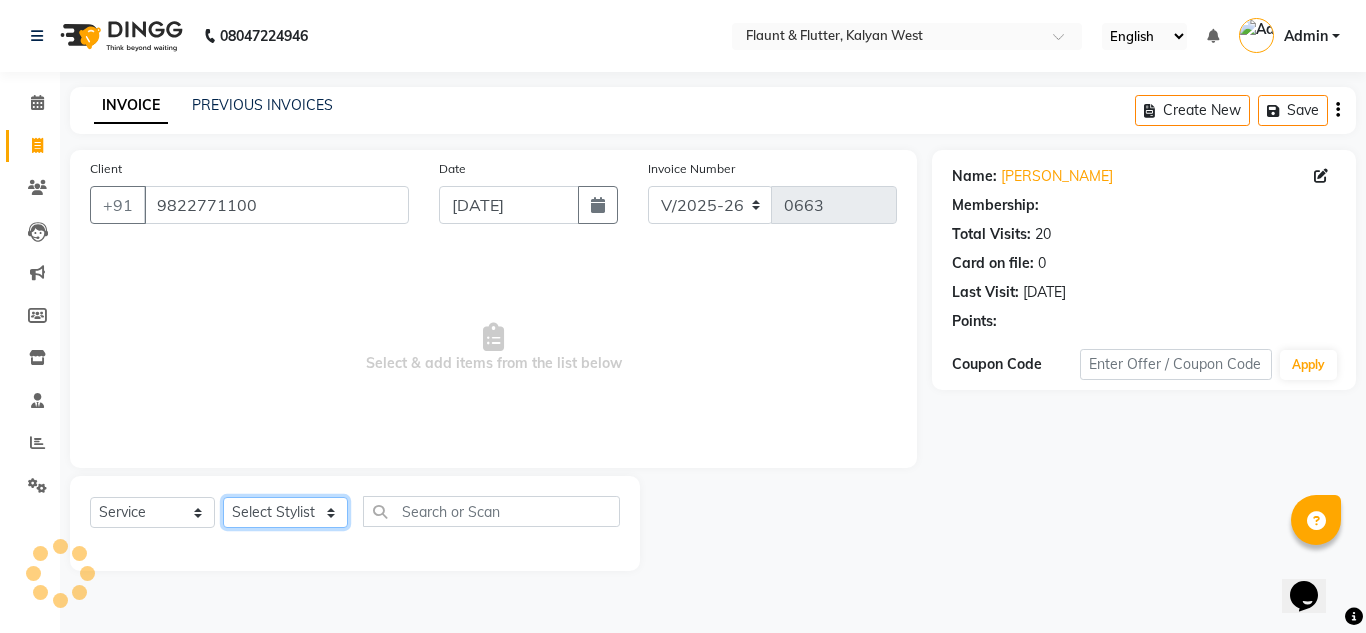 select on "2: Object" 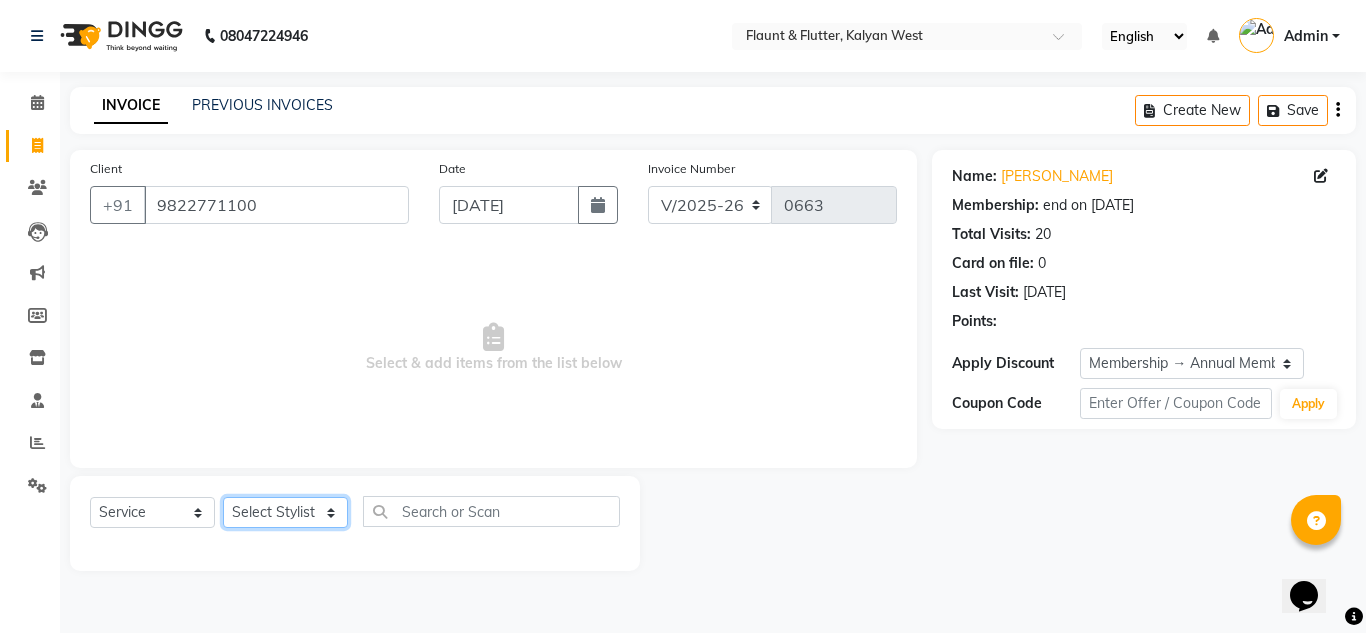 select on "31204" 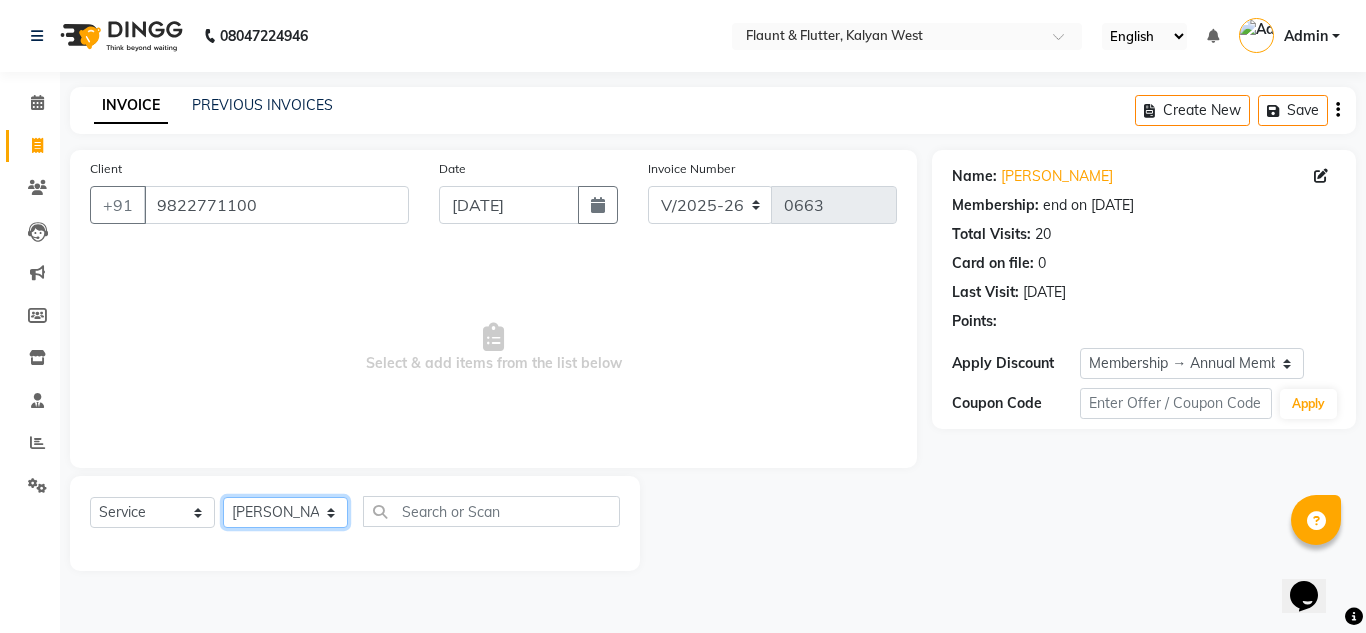 click on "Select Stylist H Robinson Keivom Khushi Krisha Manoranjan Neeta Sonkar Padmini Pradip Praksh Sharma Rakshu Roshni" 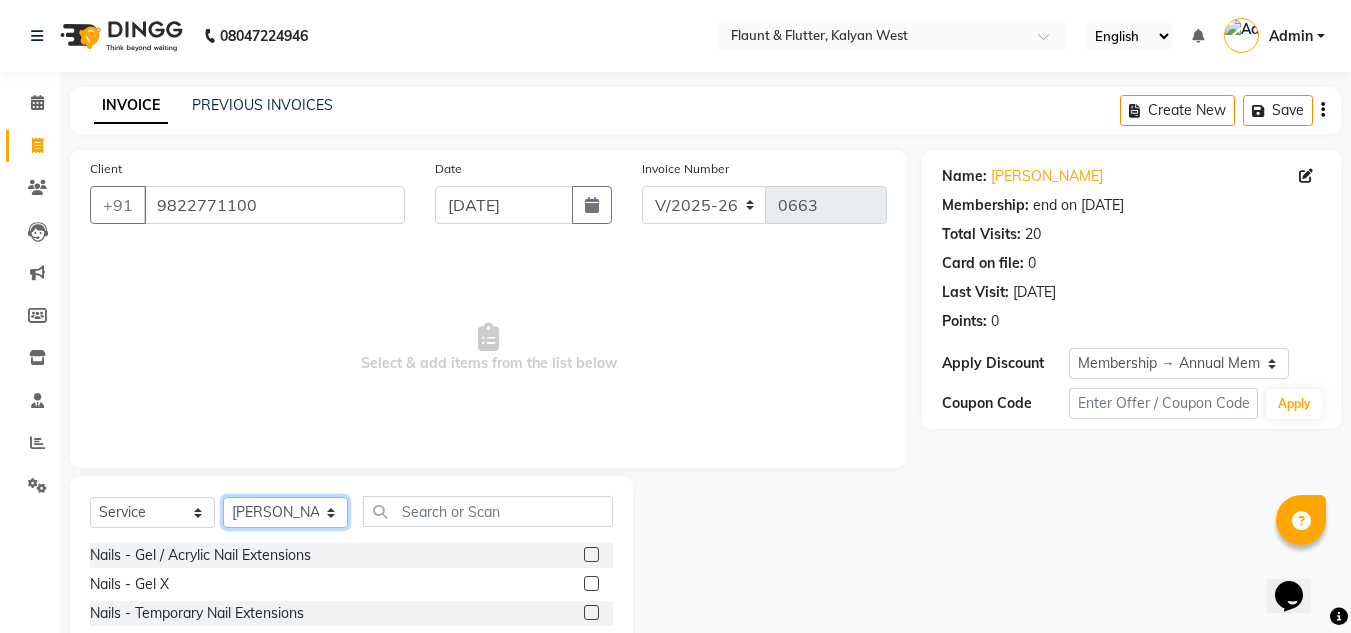 scroll, scrollTop: 168, scrollLeft: 0, axis: vertical 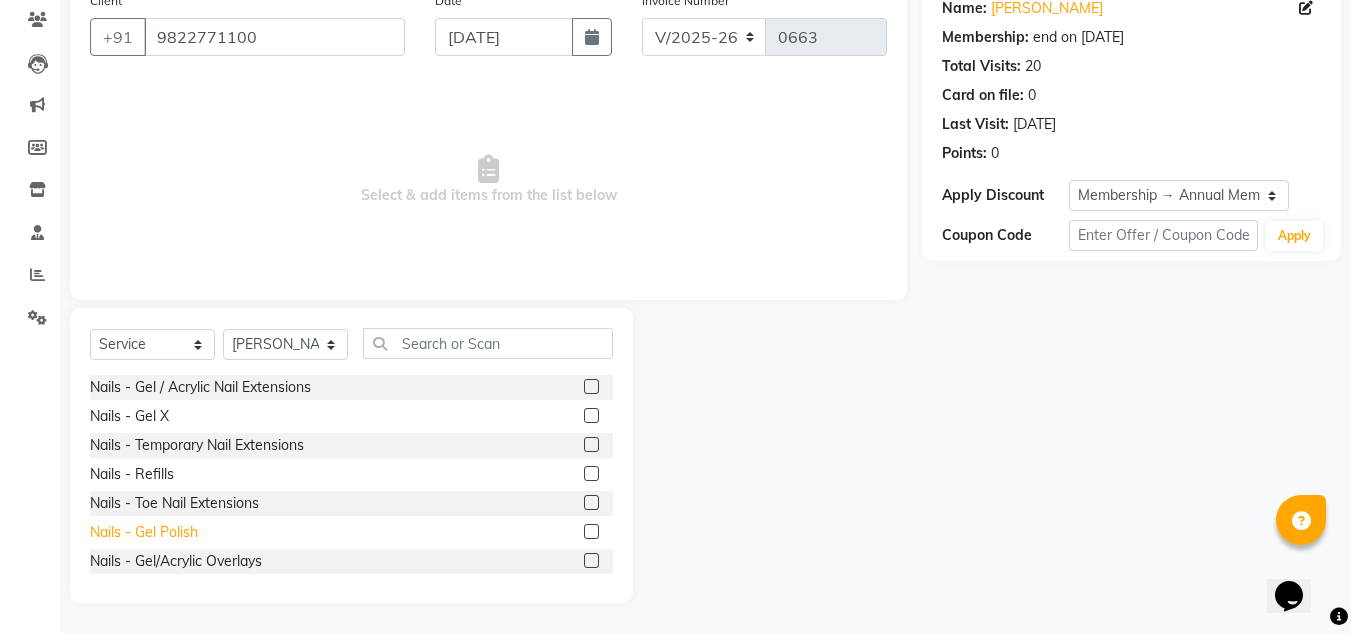 click on "Nails - Gel Polish" 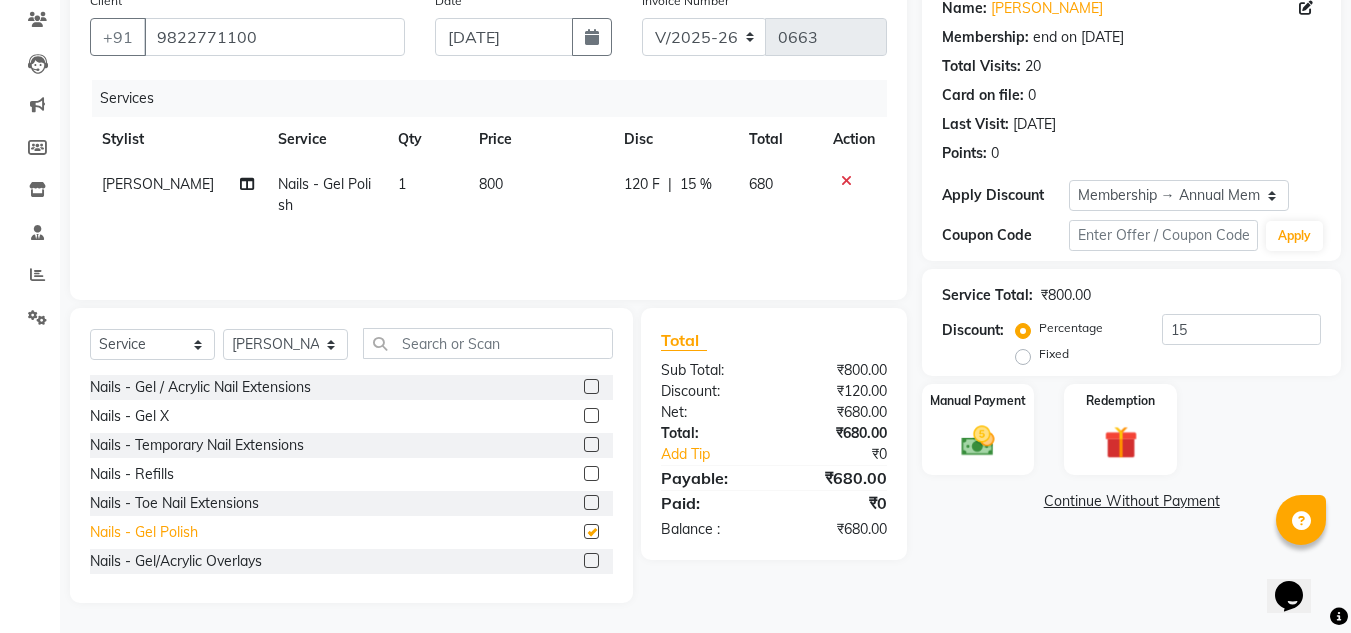 checkbox on "false" 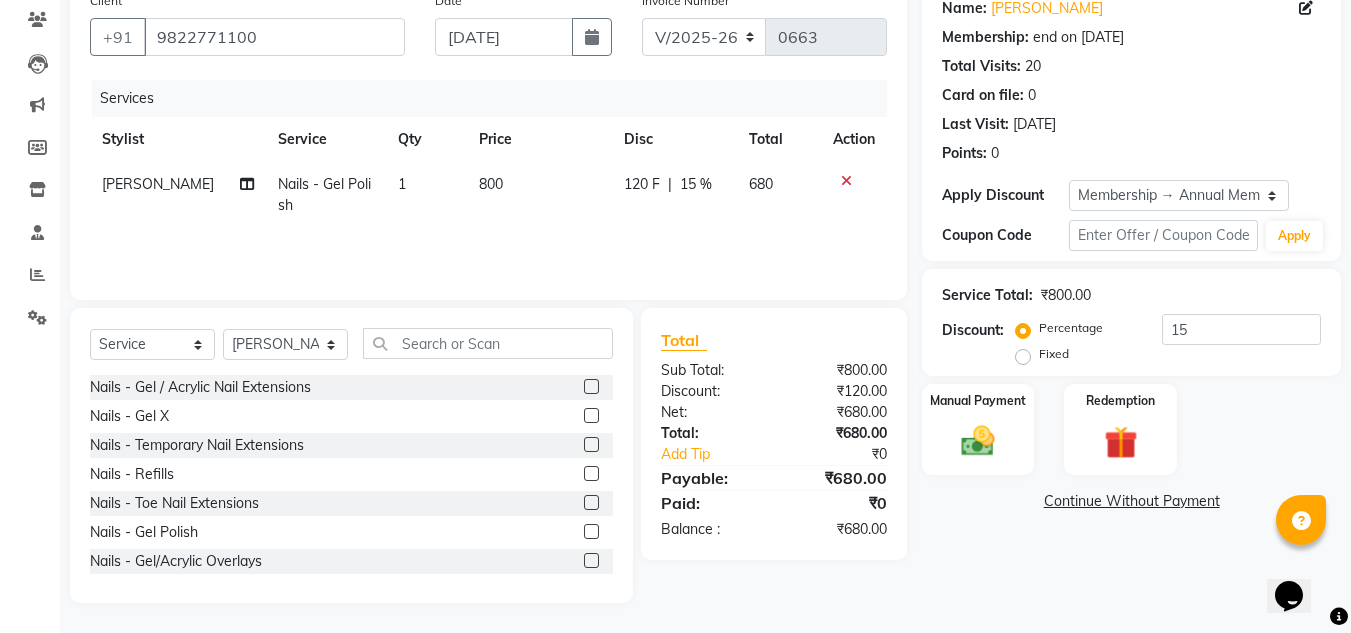 click 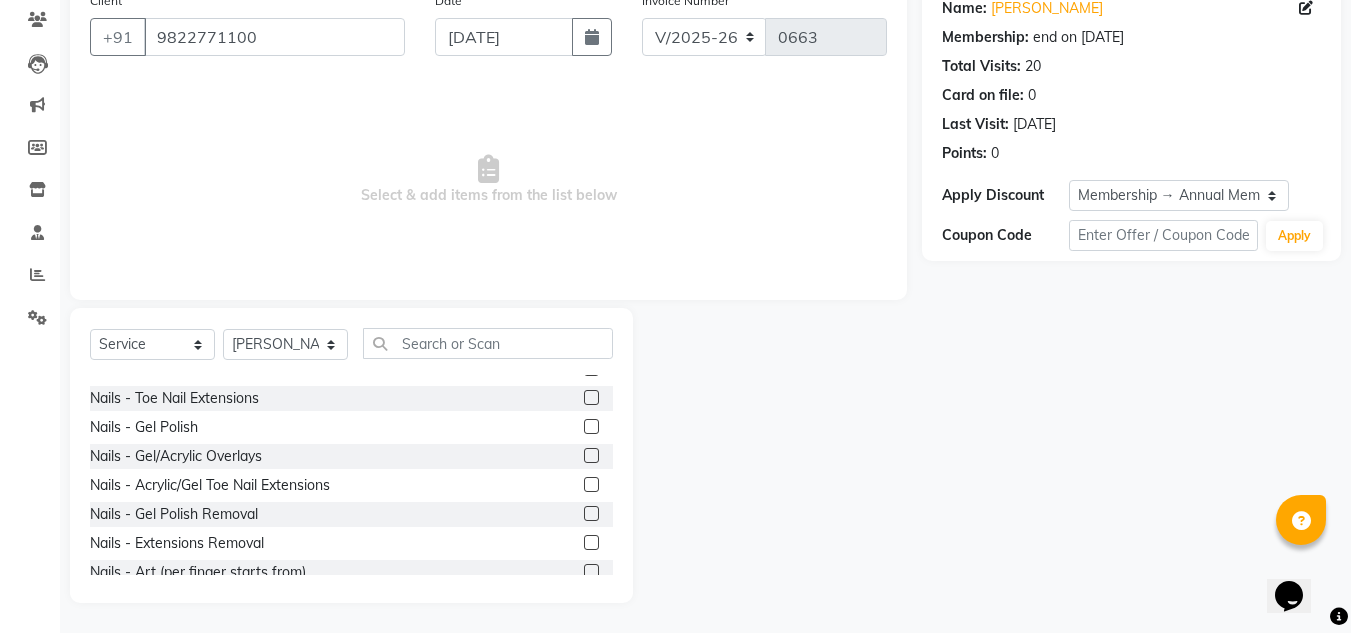 scroll, scrollTop: 107, scrollLeft: 0, axis: vertical 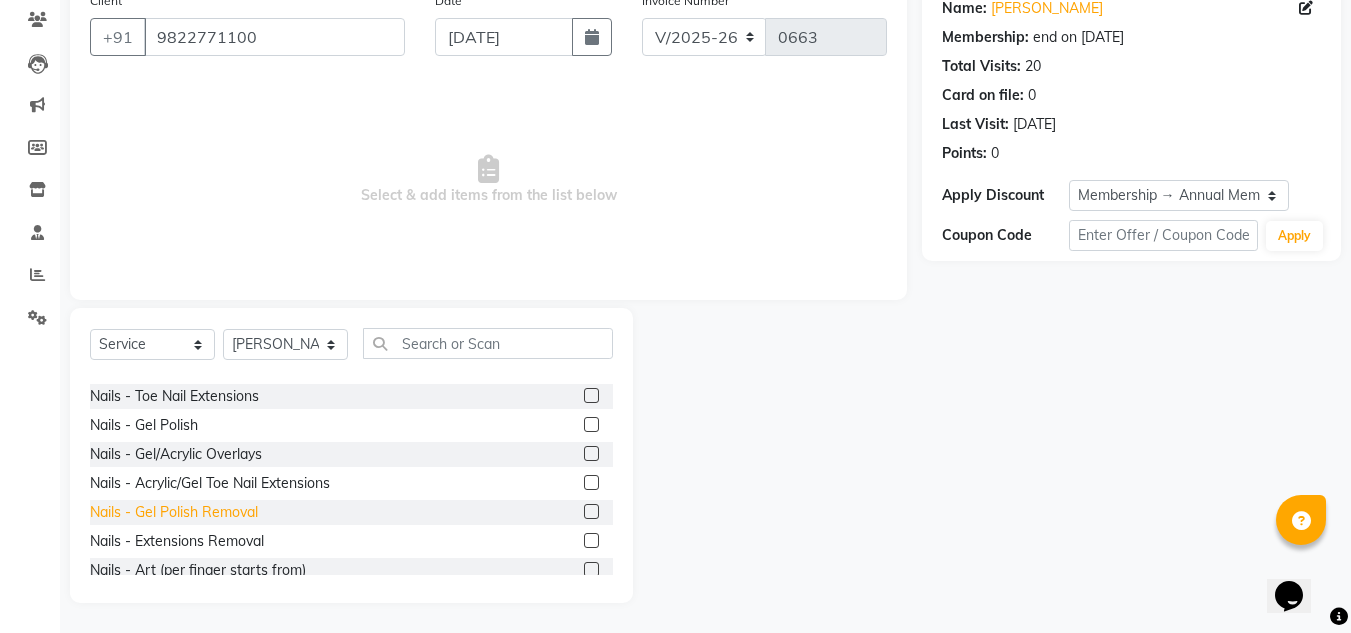 click on "Nails - Gel Polish Removal" 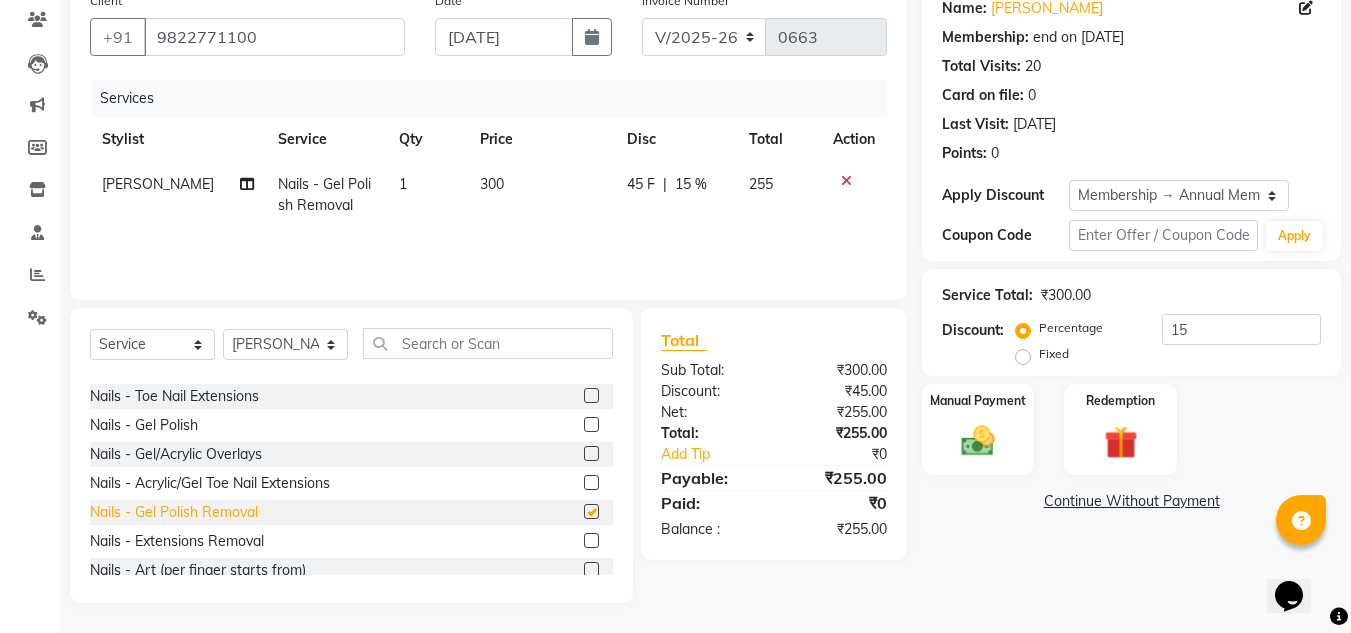 checkbox on "false" 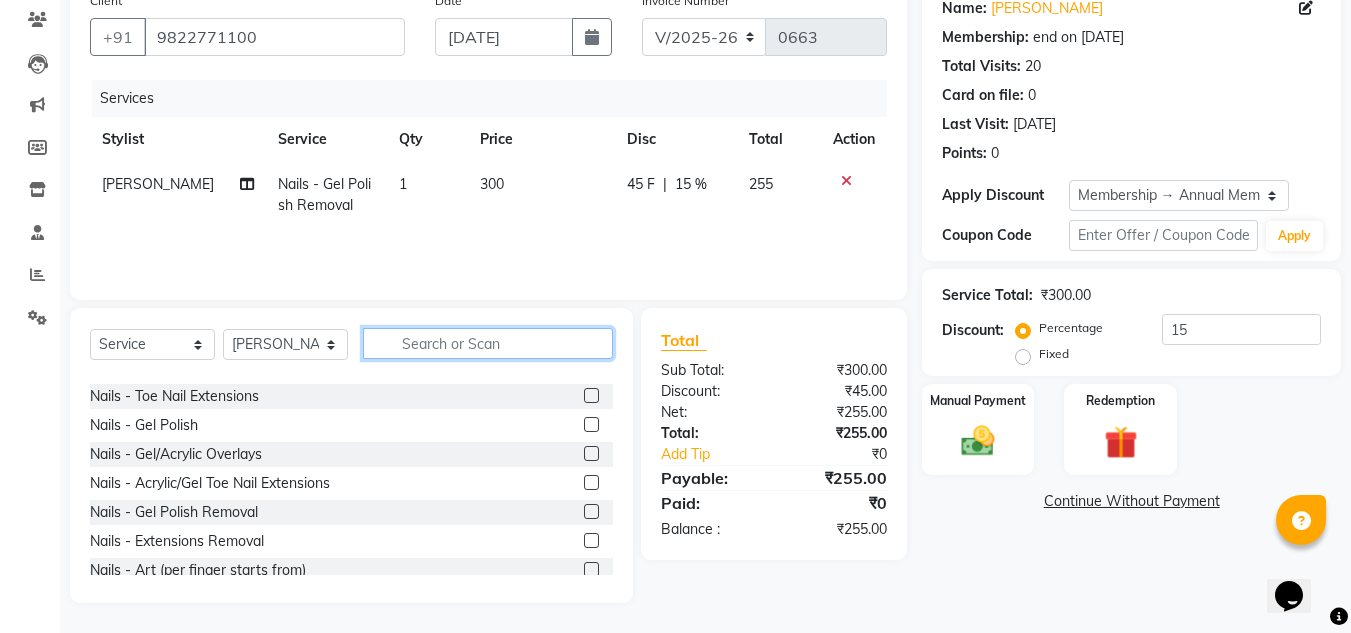 click 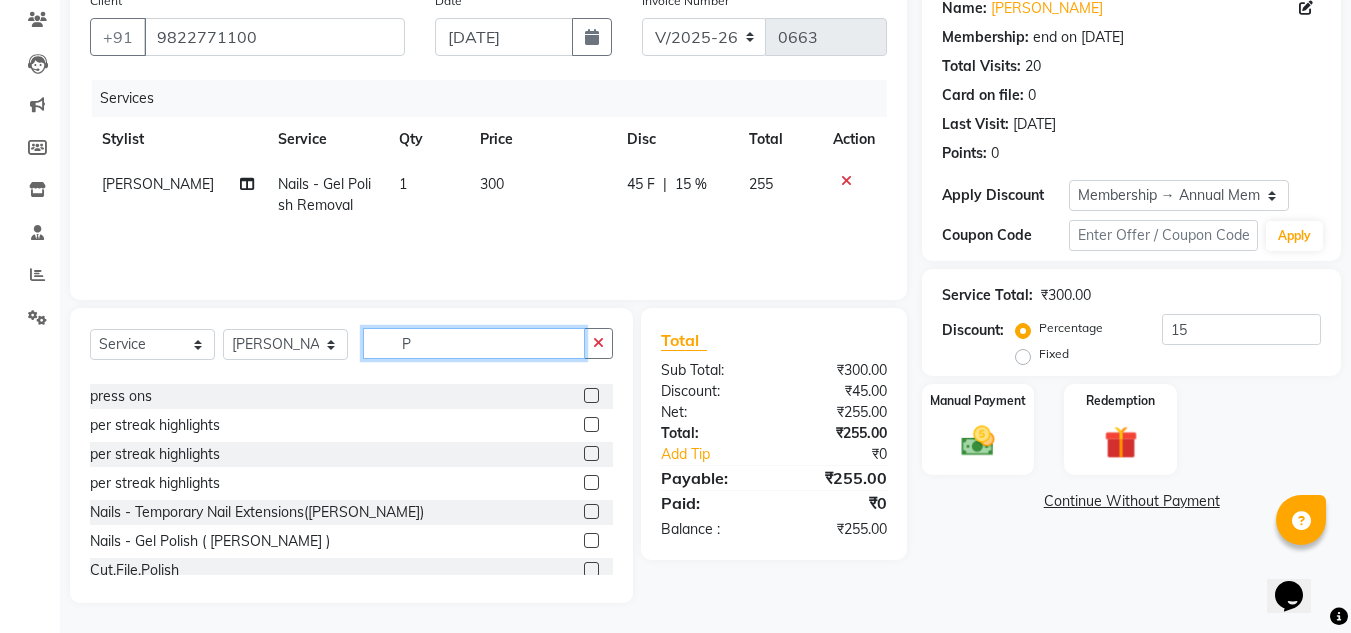 scroll, scrollTop: 0, scrollLeft: 0, axis: both 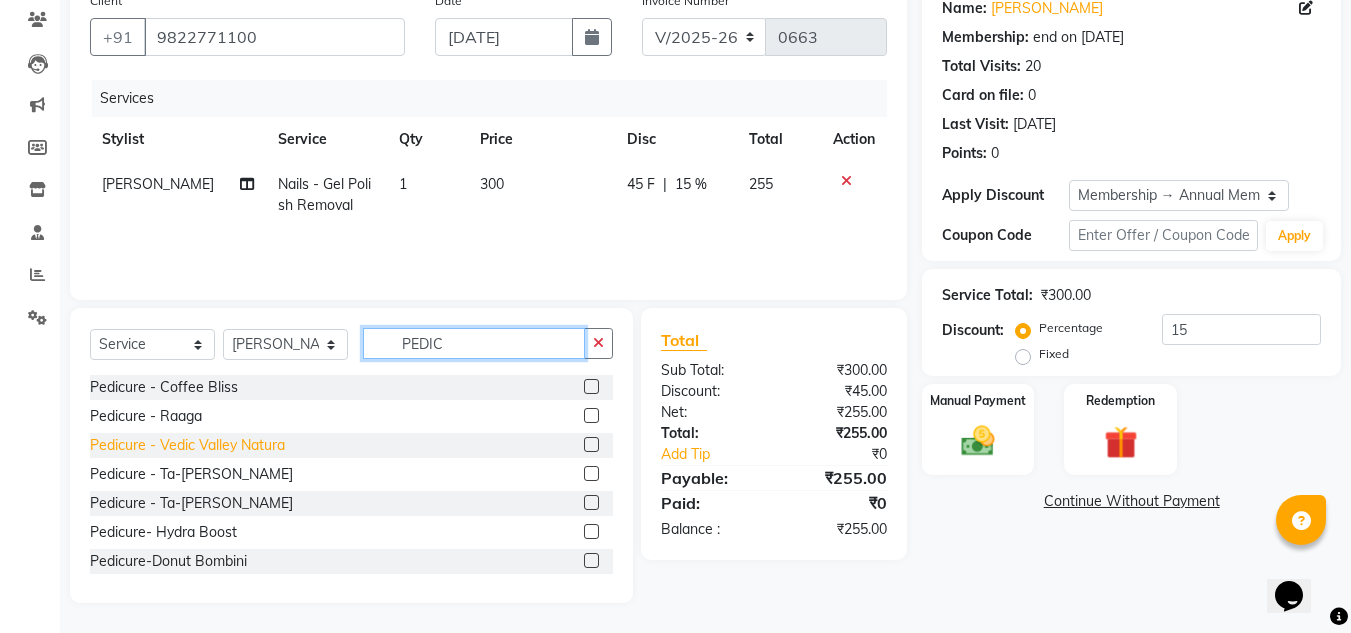type on "PEDIC" 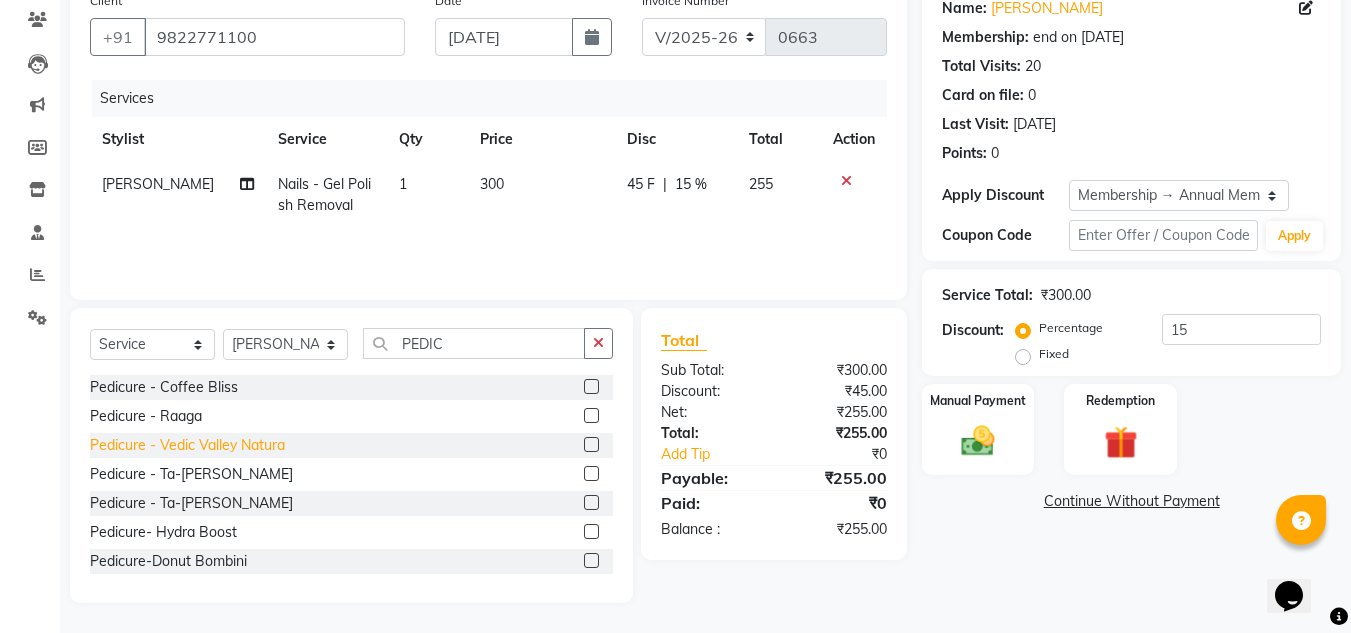click on "Pedicure - Vedic Valley Natura" 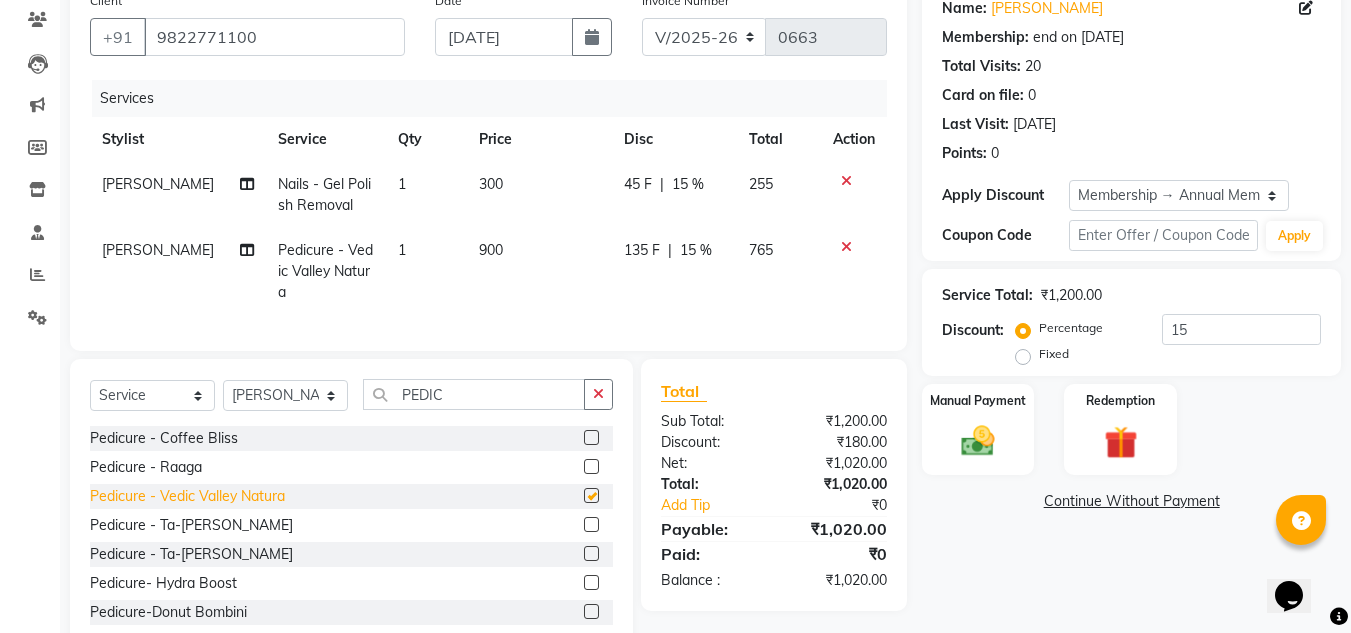 checkbox on "false" 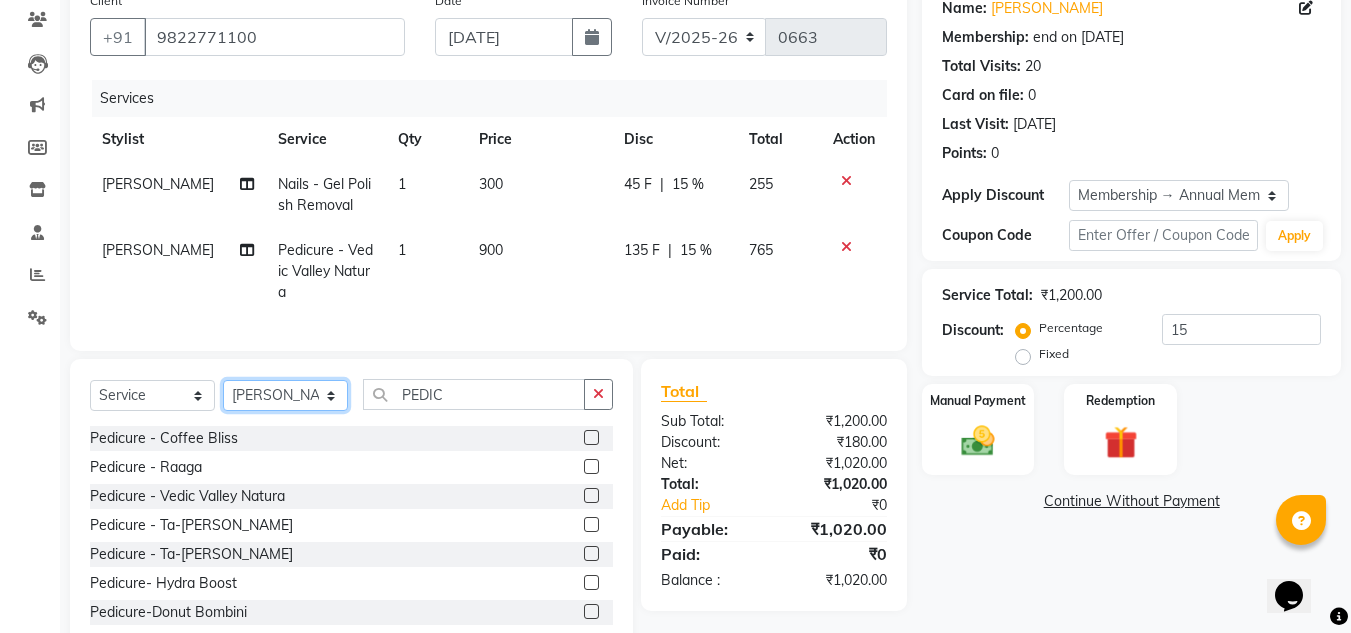 click on "Select Stylist H Robinson Keivom Khushi Krisha Manoranjan Neeta Sonkar Padmini Pradip Praksh Sharma Rakshu Roshni" 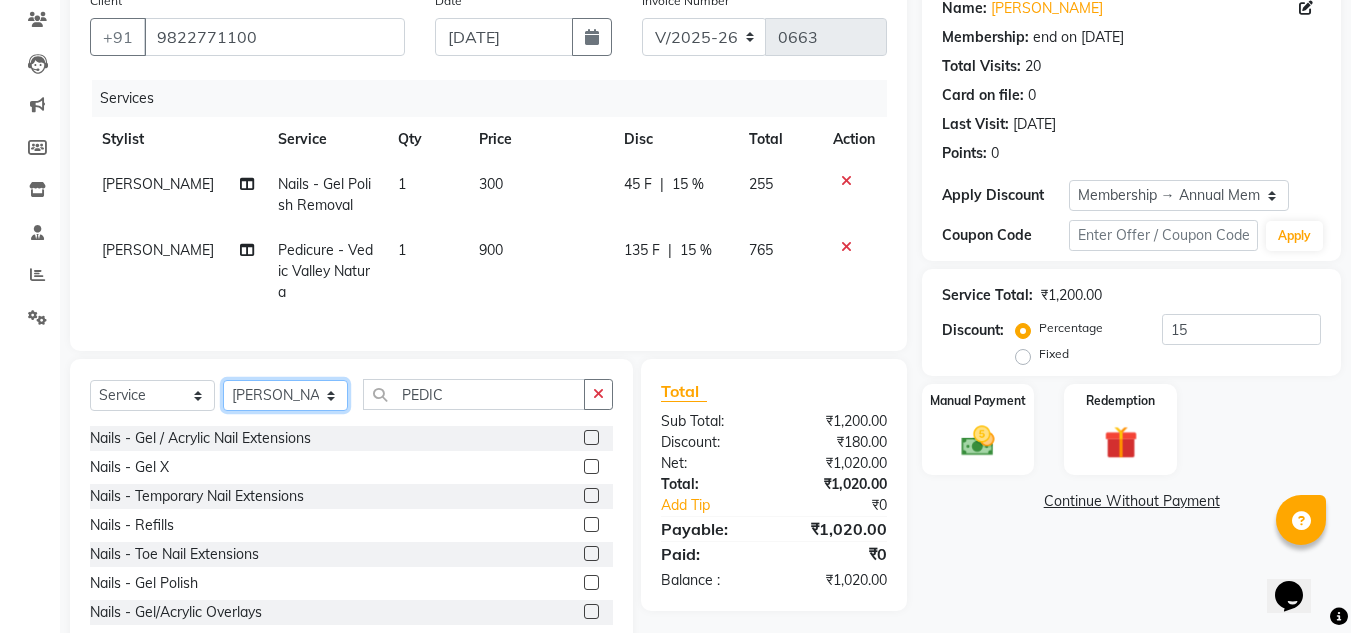 click on "Select Stylist H Robinson Keivom Khushi Krisha Manoranjan Neeta Sonkar Padmini Pradip Praksh Sharma Rakshu Roshni" 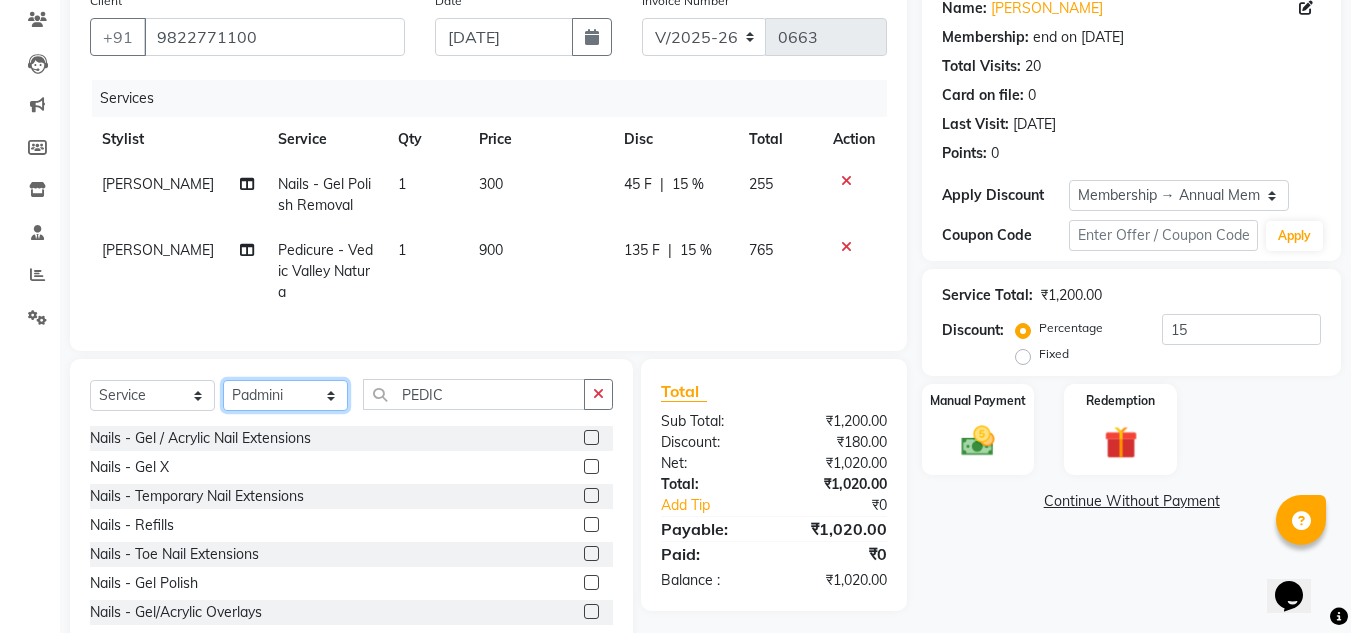 click on "Select Stylist H Robinson Keivom Khushi Krisha Manoranjan Neeta Sonkar Padmini Pradip Praksh Sharma Rakshu Roshni" 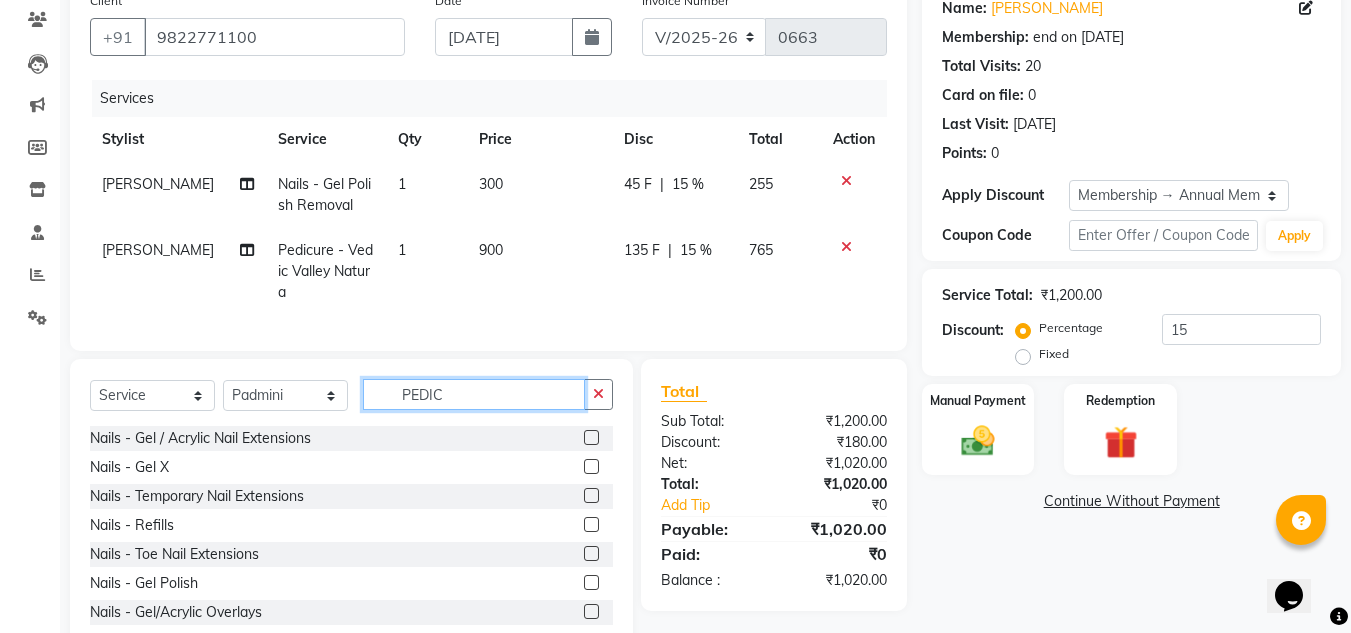 click on "PEDIC" 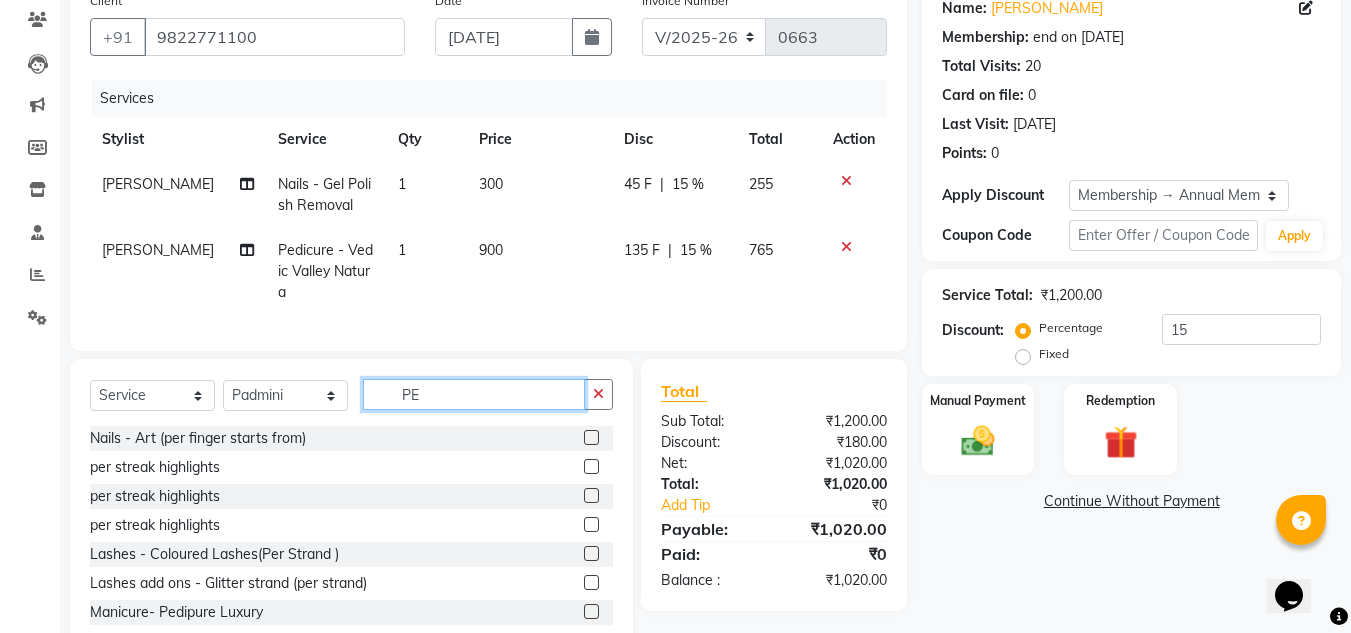 type on "P" 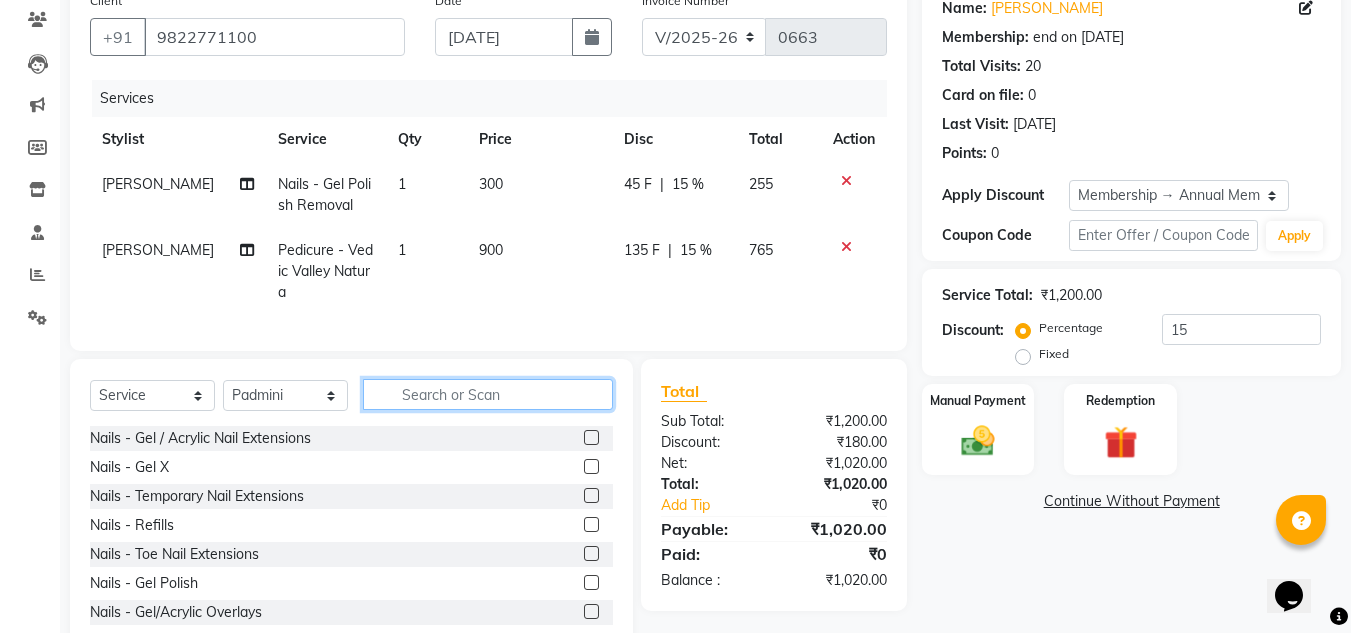 scroll, scrollTop: 213, scrollLeft: 0, axis: vertical 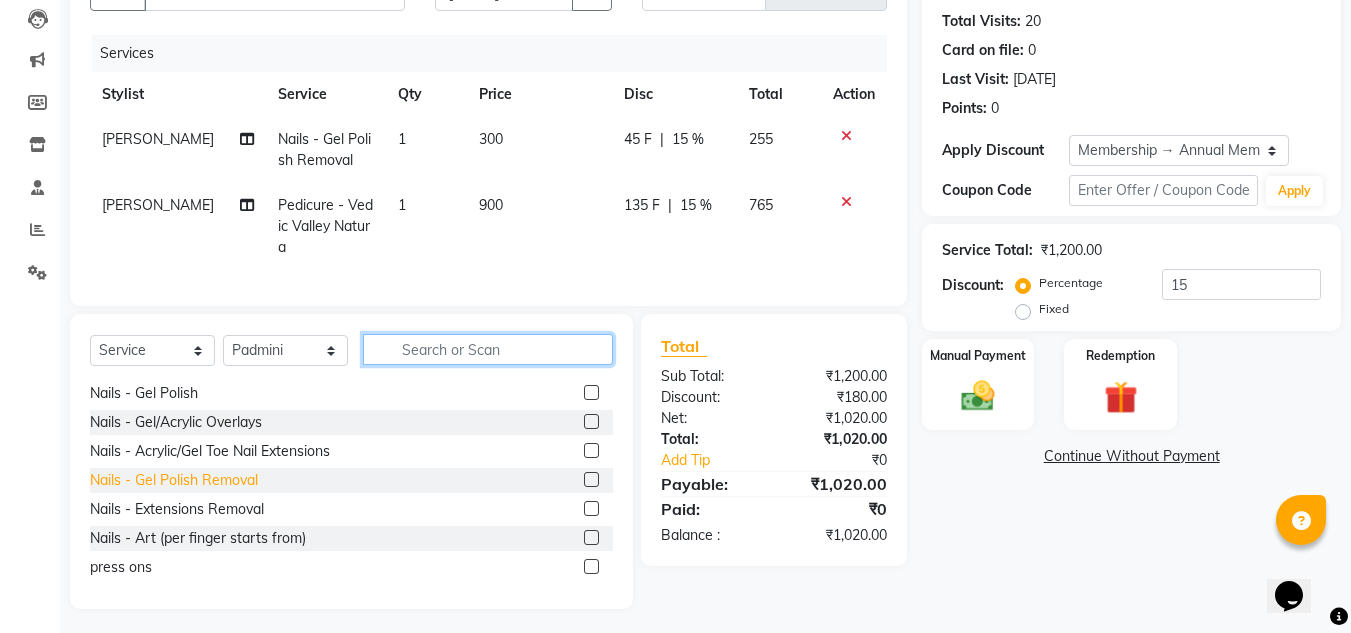 type 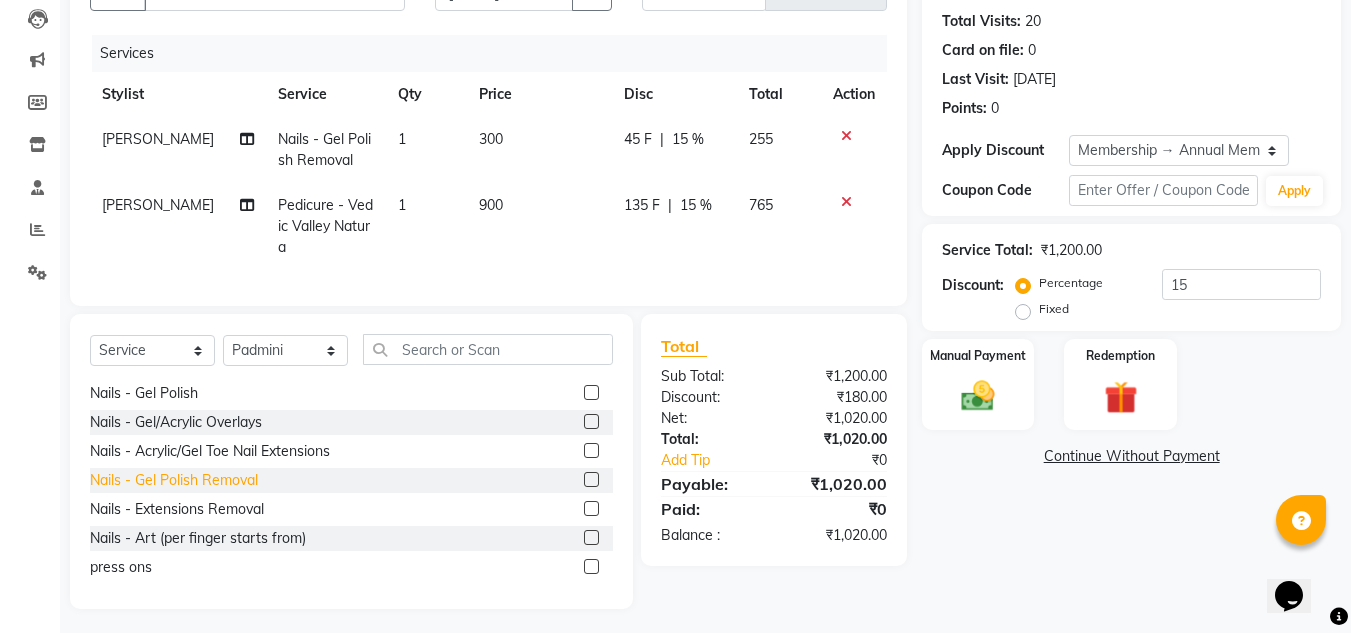 click on "Nails - Gel Polish Removal" 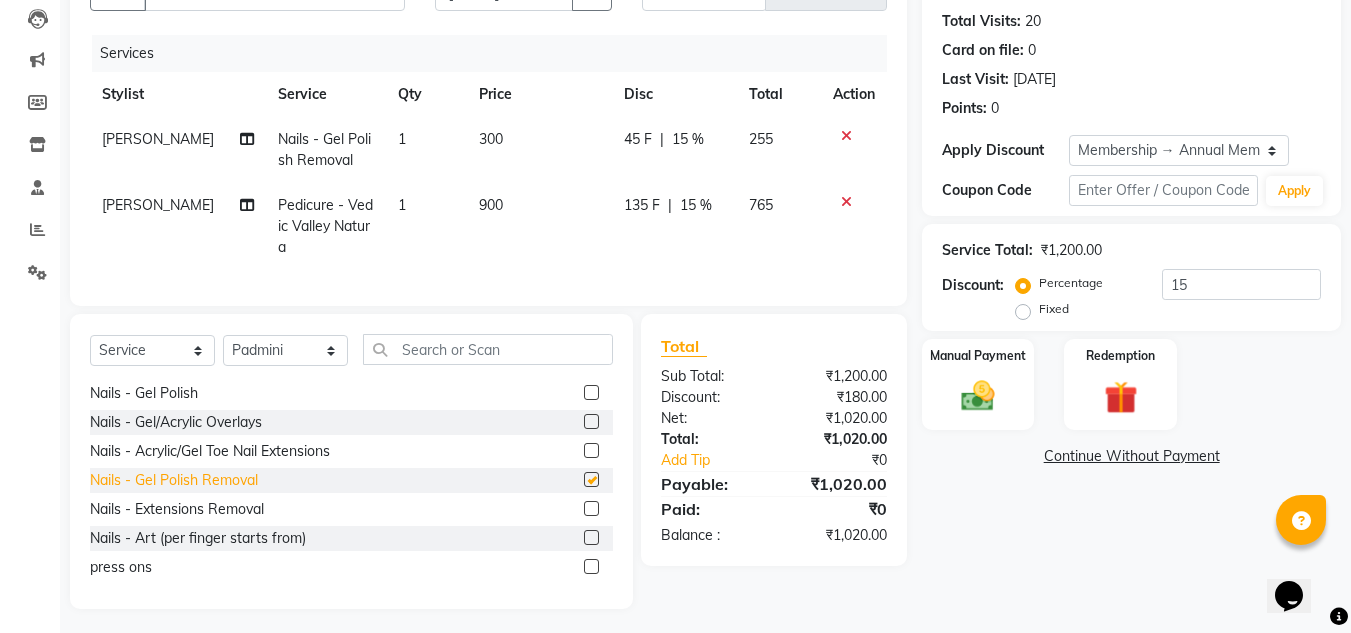 checkbox on "false" 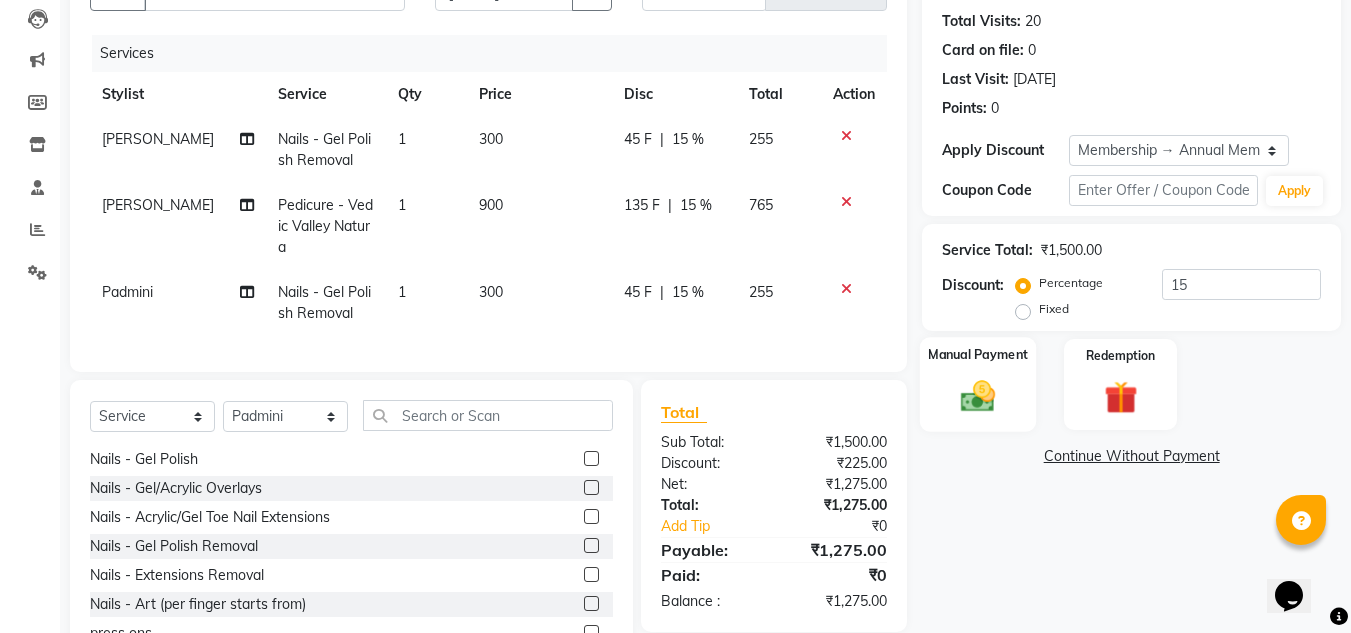 click 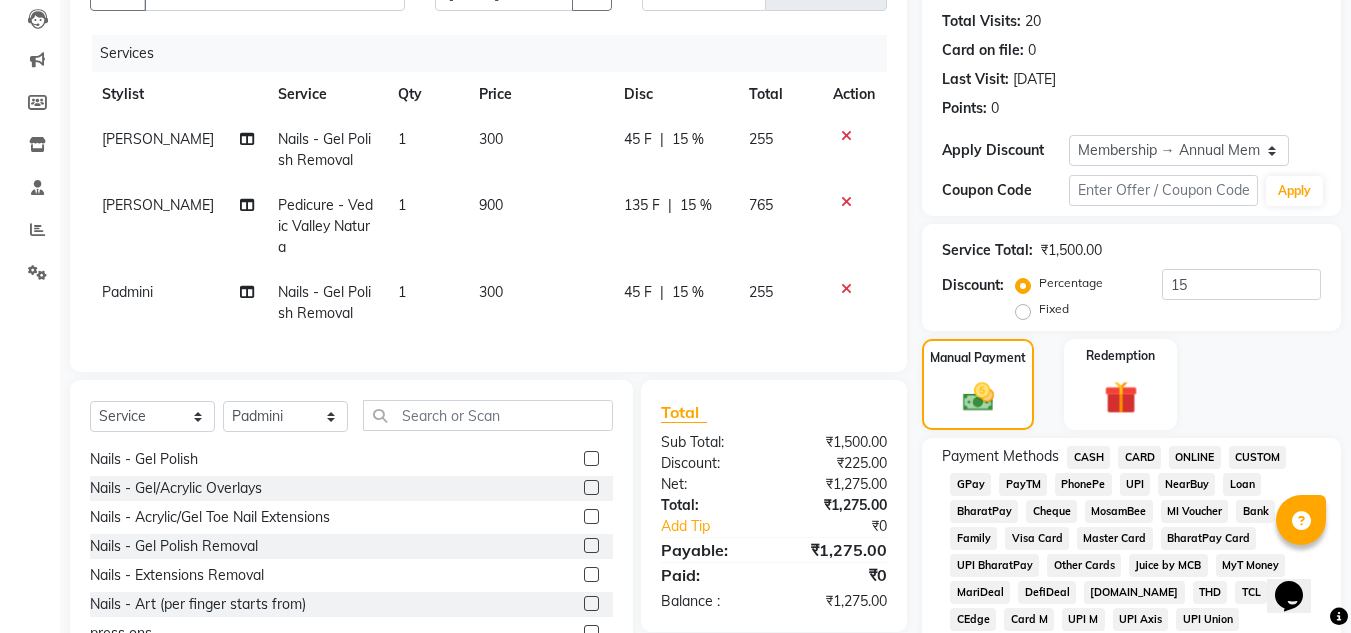 click on "CASH" 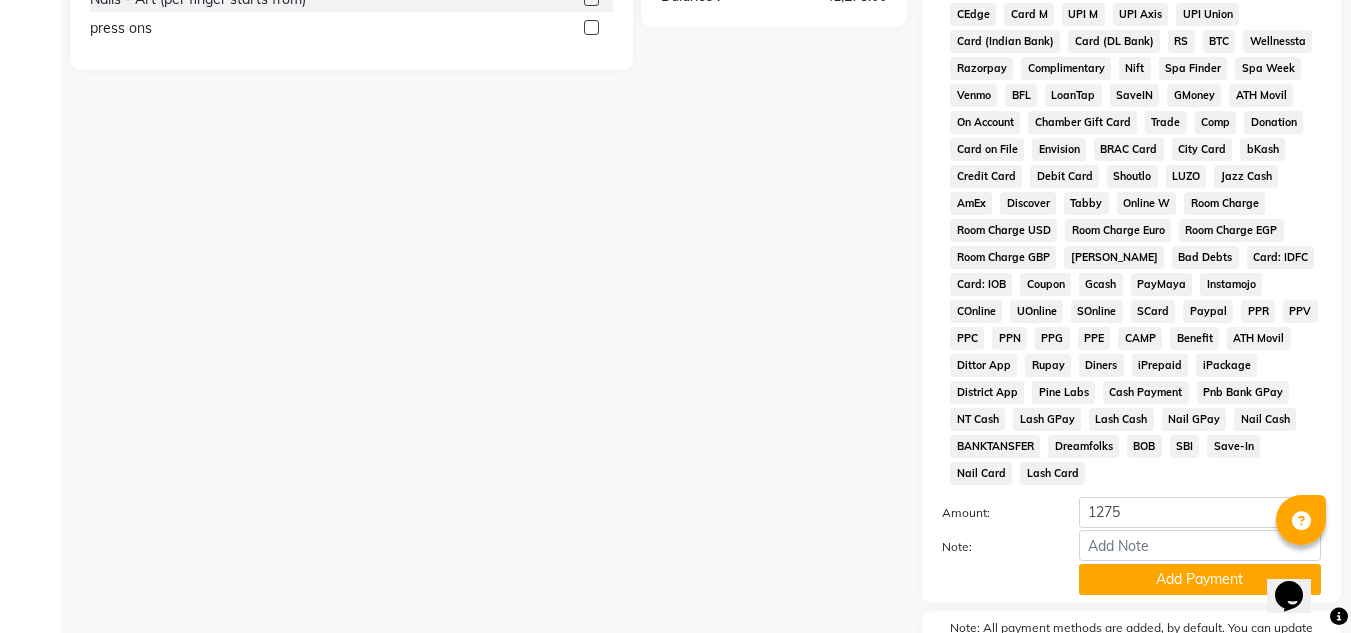 scroll, scrollTop: 908, scrollLeft: 0, axis: vertical 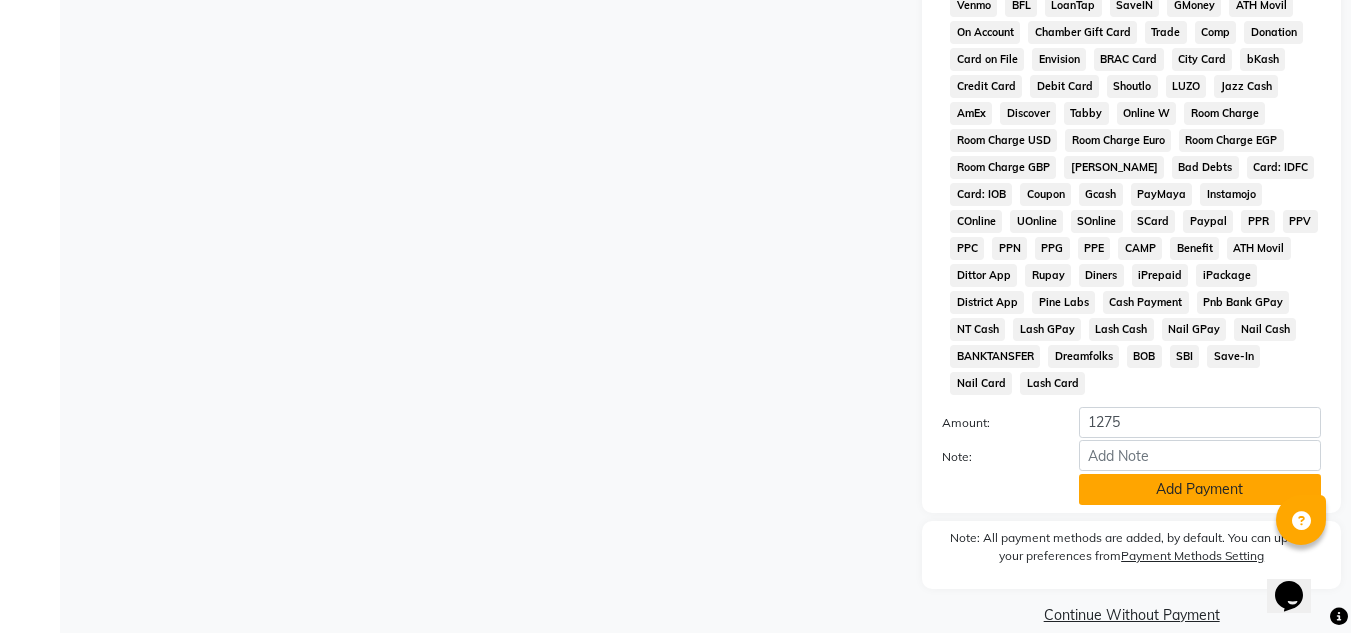click on "Add Payment" 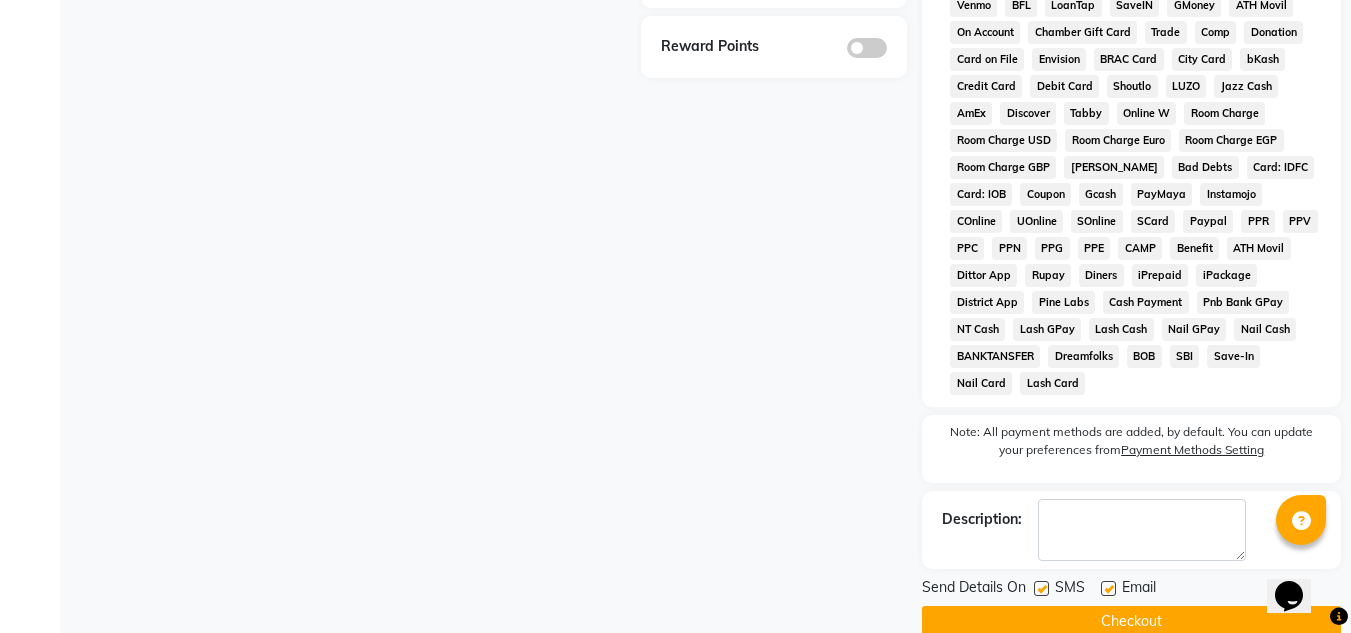 click 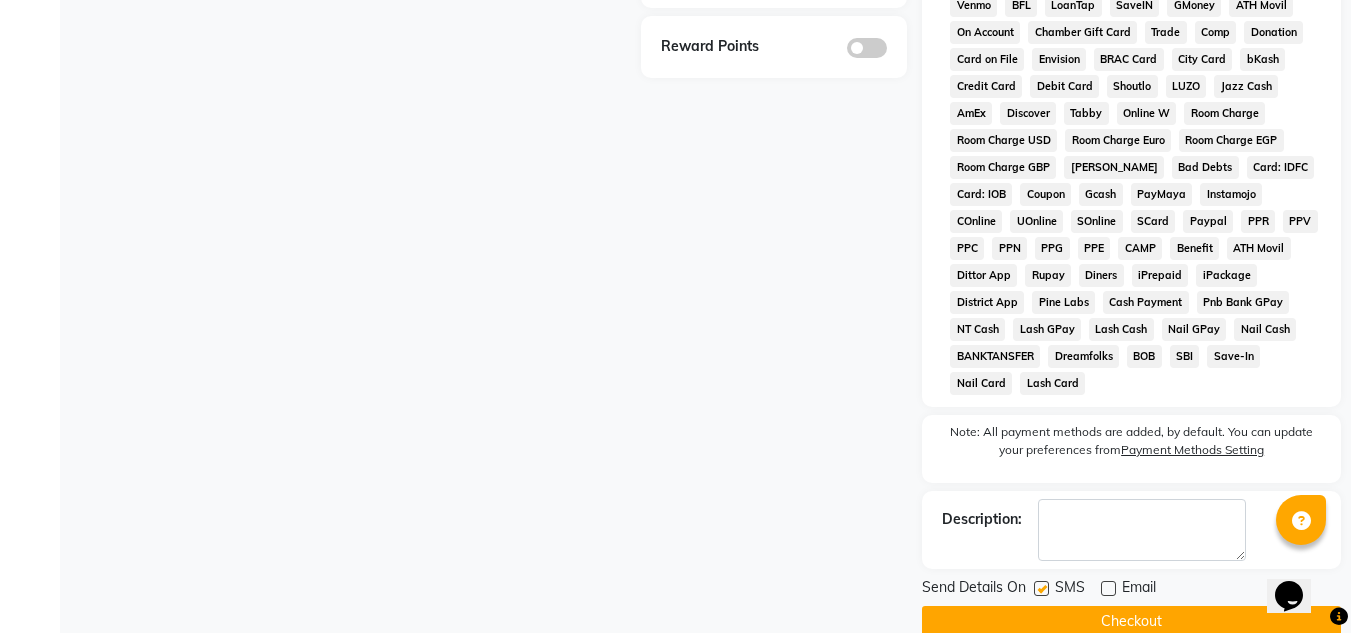 click on "INVOICE PREVIOUS INVOICES Create New   Save  Client +91 9822771100 Date 13-07-2025 Invoice Number V/2025 V/2025-26 0663 Services Stylist Service Qty Price Disc Total Action H Robinson Keivom Nails - Gel Polish Removal 1 300 45 F | 15 % 255 H Robinson Keivom Pedicure - Vedic Valley Natura 1 900 135 F | 15 % 765 Padmini Nails - Gel Polish Removal 1 300 45 F | 15 % 255 Select  Service  Product  Membership  Package Voucher Prepaid Gift Card  Select Stylist H Robinson Keivom Khushi Krisha Manoranjan Neeta Sonkar Padmini Pradip Praksh Sharma Rakshu Roshni Nails - Gel / Acrylic Nail Extensions  Nails - Gel X  Nails - Temporary Nail Extensions  Nails - Refills  Nails - Toe Nail Extensions  Nails - Gel Polish  Nails - Gel/Acrylic Overlays  Nails - Acrylic/Gel Toe Nail Extensions  Nails - Gel Polish Removal  Nails - Extensions Removal  Nails - Art (per finger starts from)  press ons  beard   french  Ombre  glitter ombre  inbuilt   inbuilt   per streak highlights  per streak highlights  per streak highlights  Total Net:" 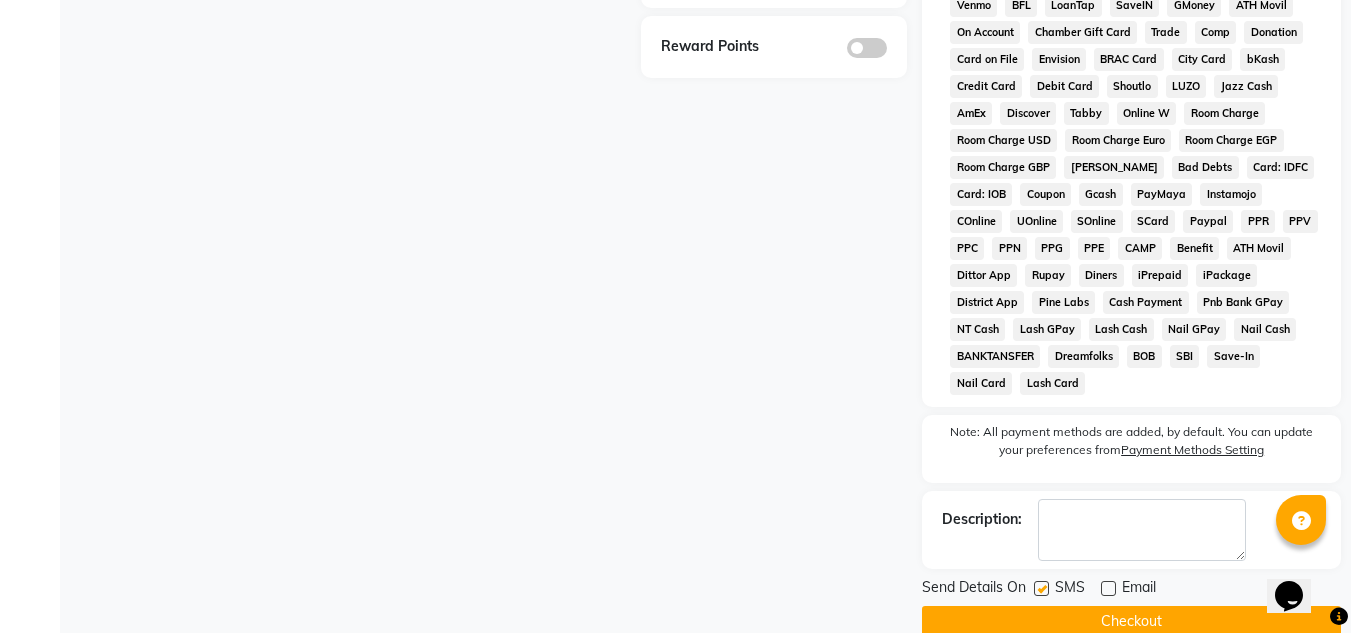 scroll, scrollTop: 905, scrollLeft: 0, axis: vertical 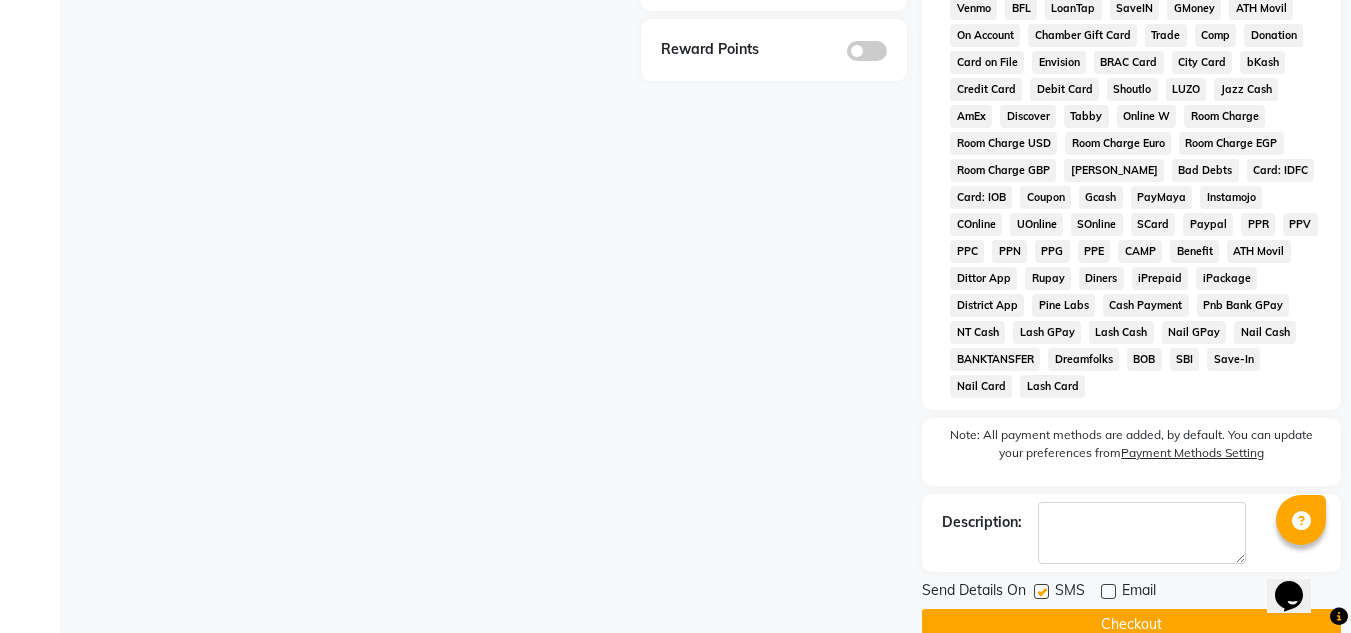 click on "Checkout" 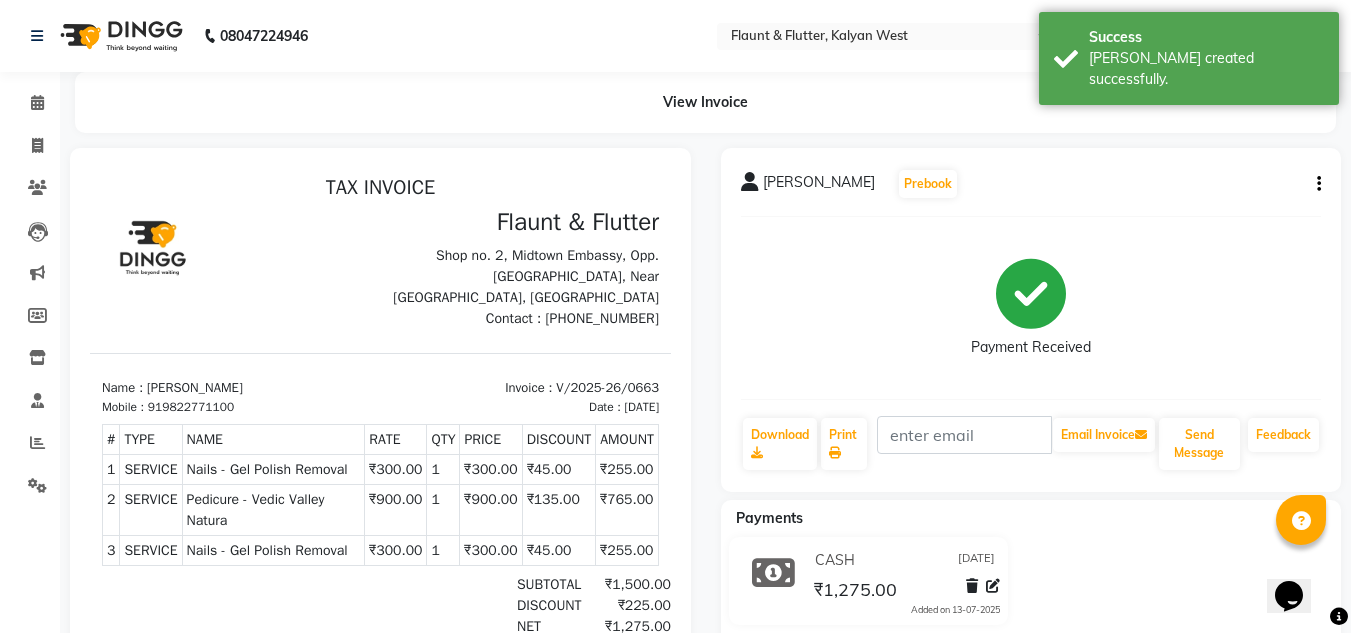 scroll, scrollTop: 0, scrollLeft: 0, axis: both 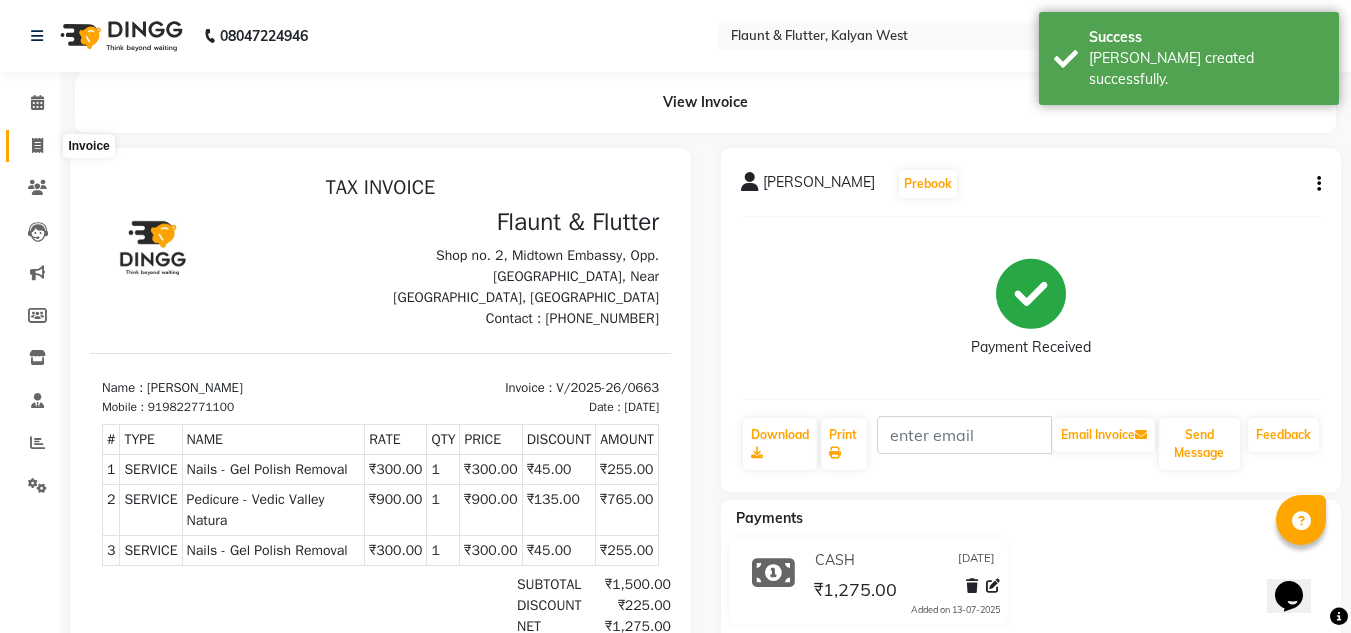 click 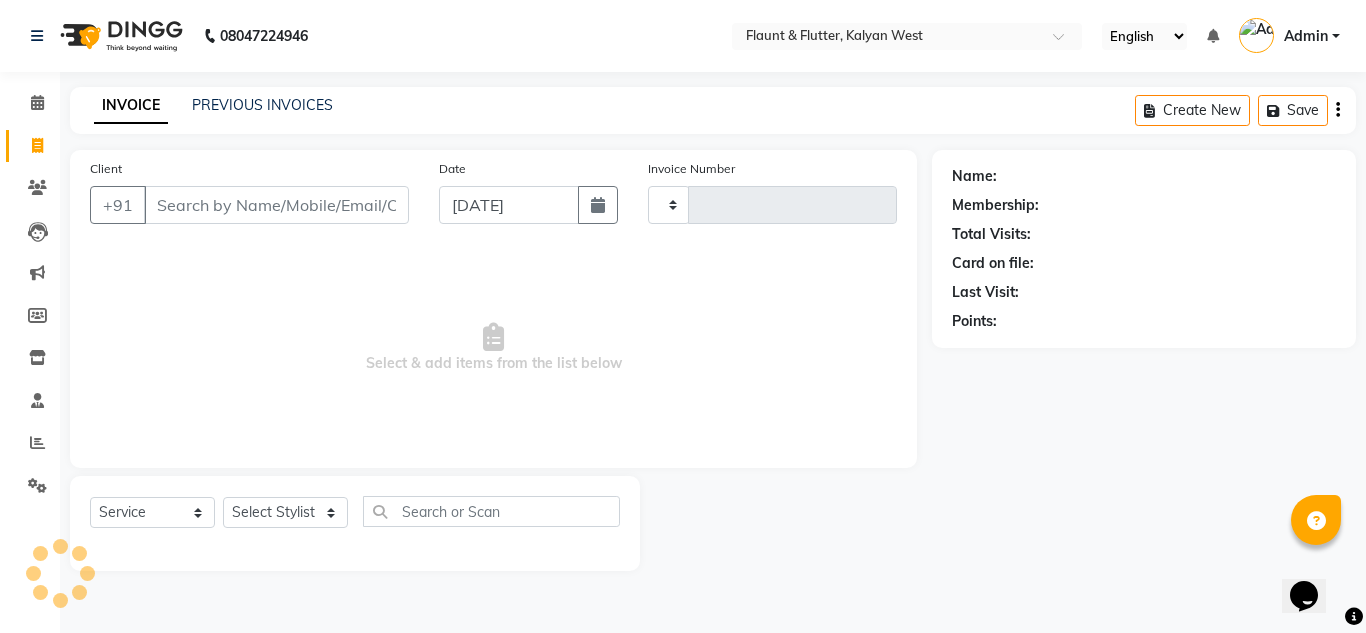 type on "0664" 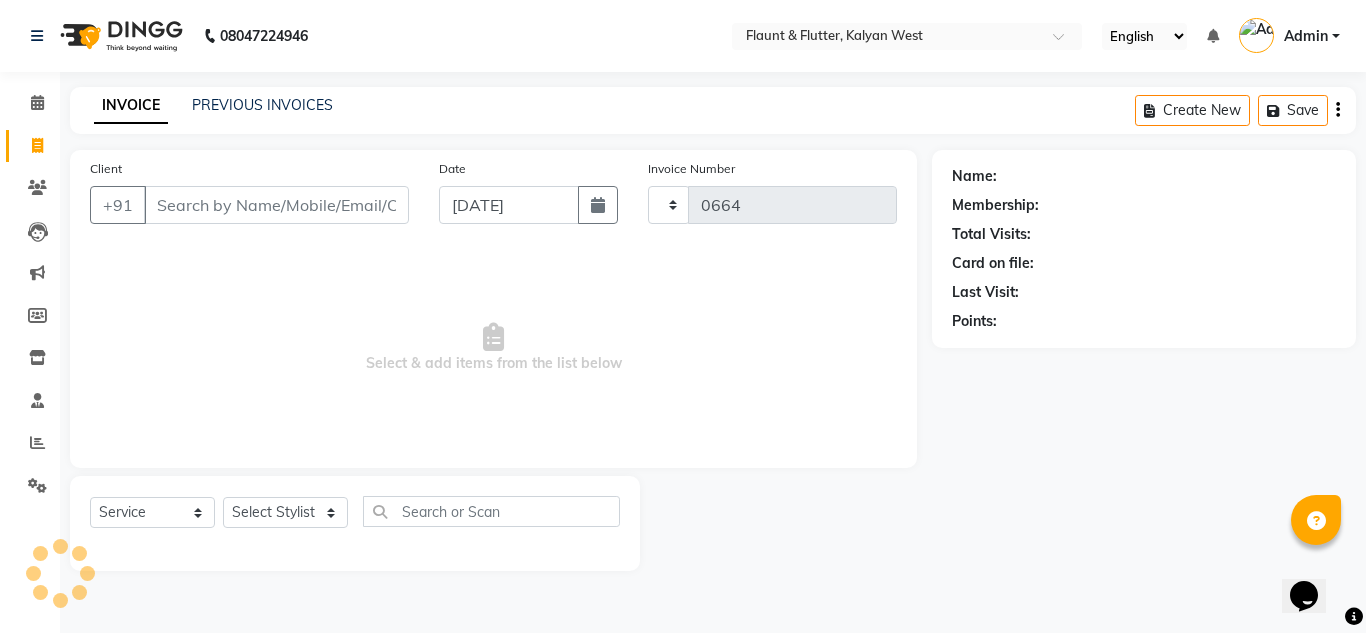 select on "4941" 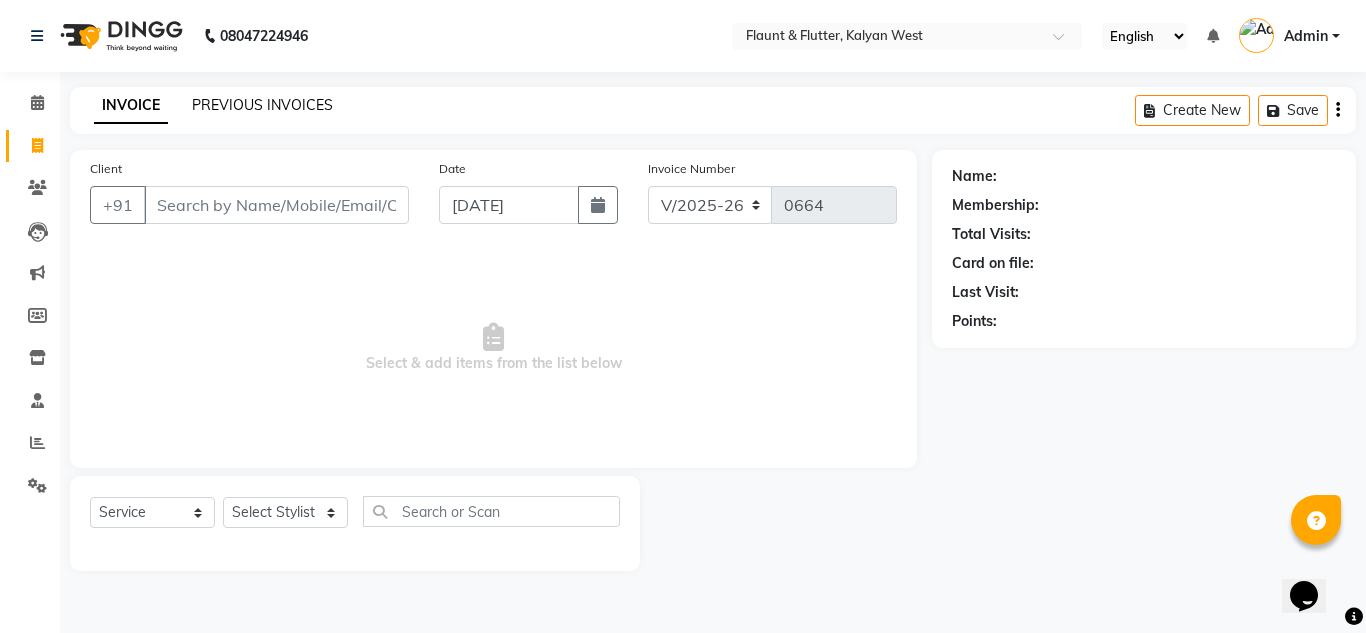 click on "PREVIOUS INVOICES" 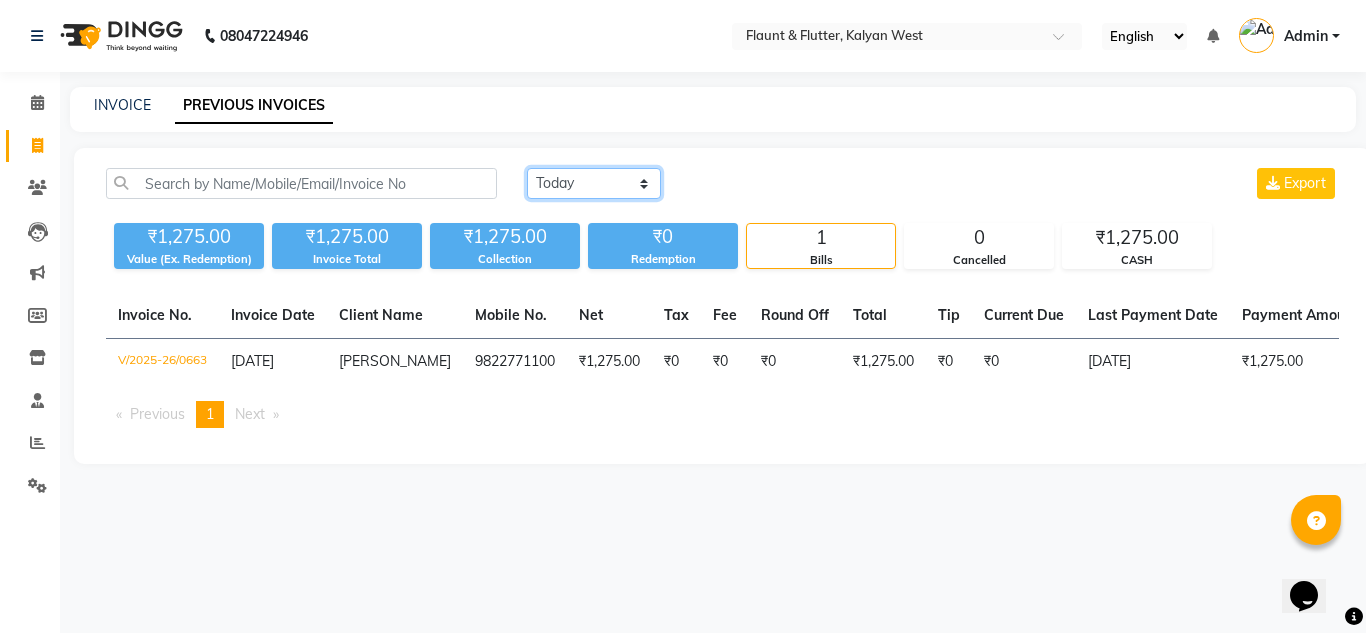 click on "Today Yesterday Custom Range" 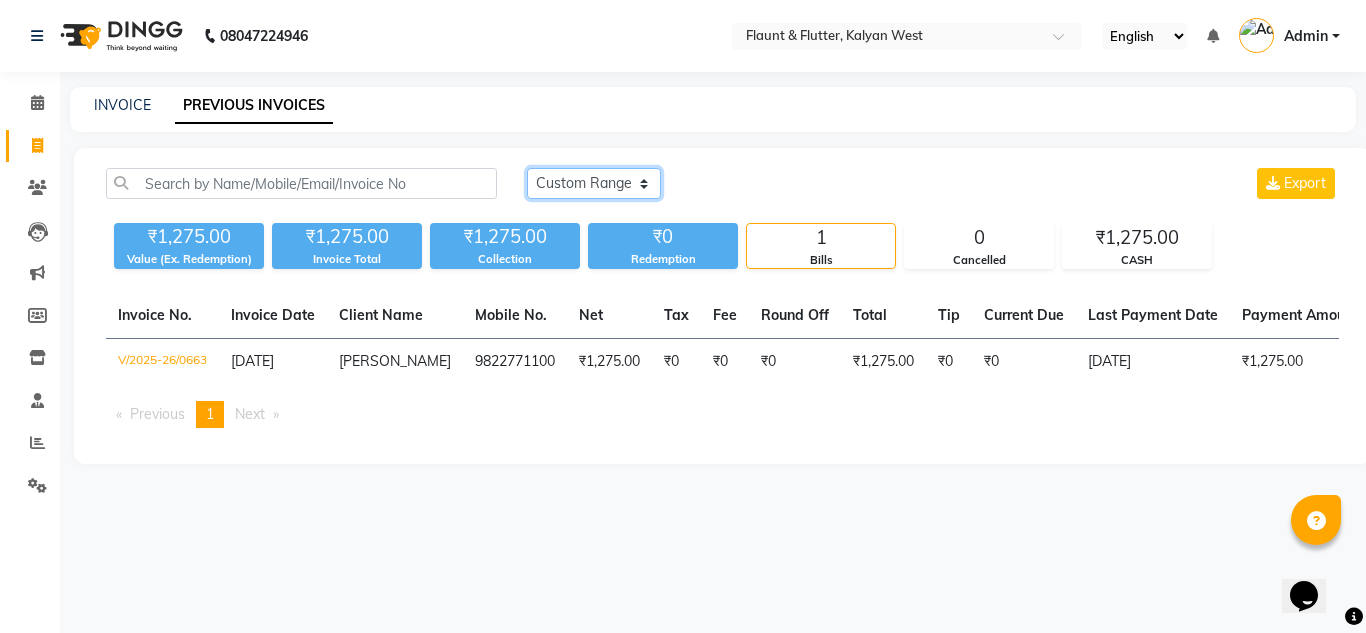 click on "Today Yesterday Custom Range" 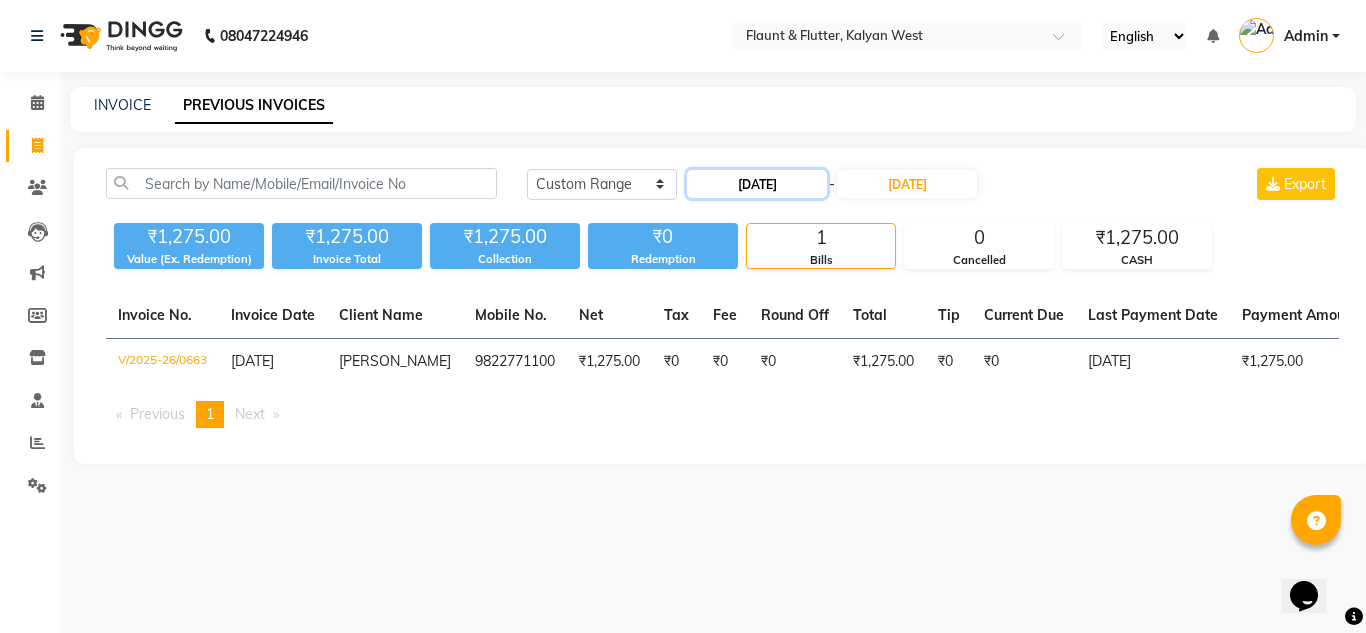click on "13-07-2025" 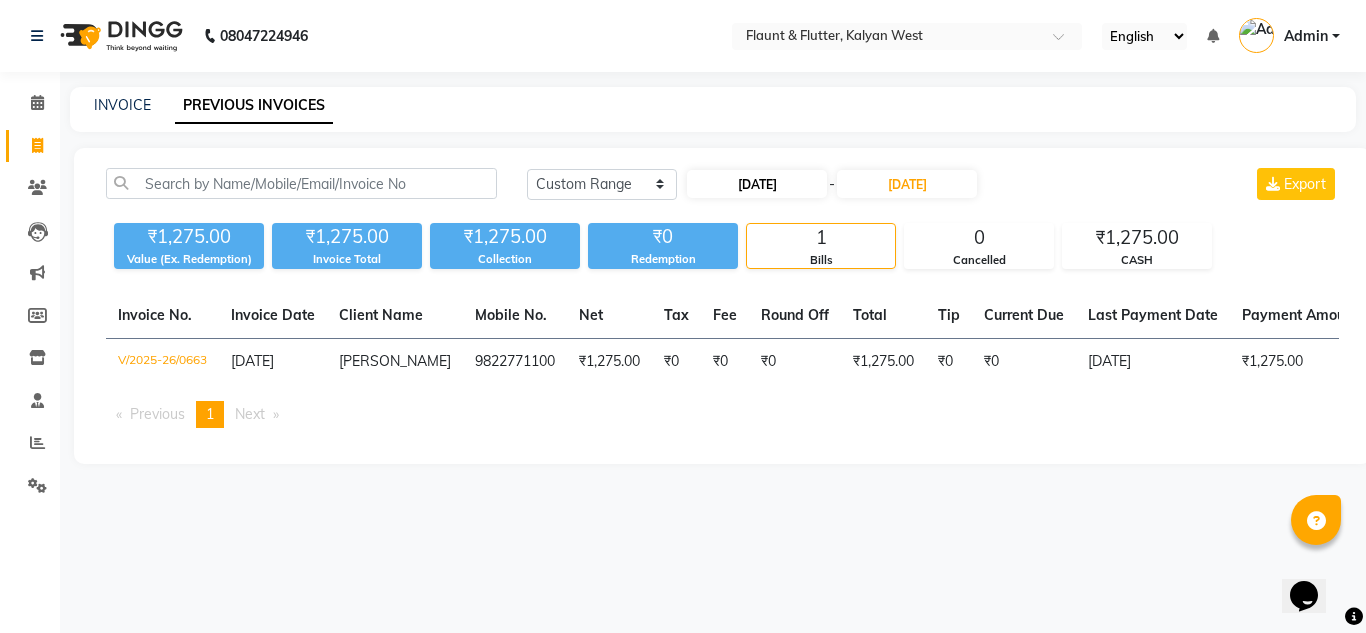 select on "7" 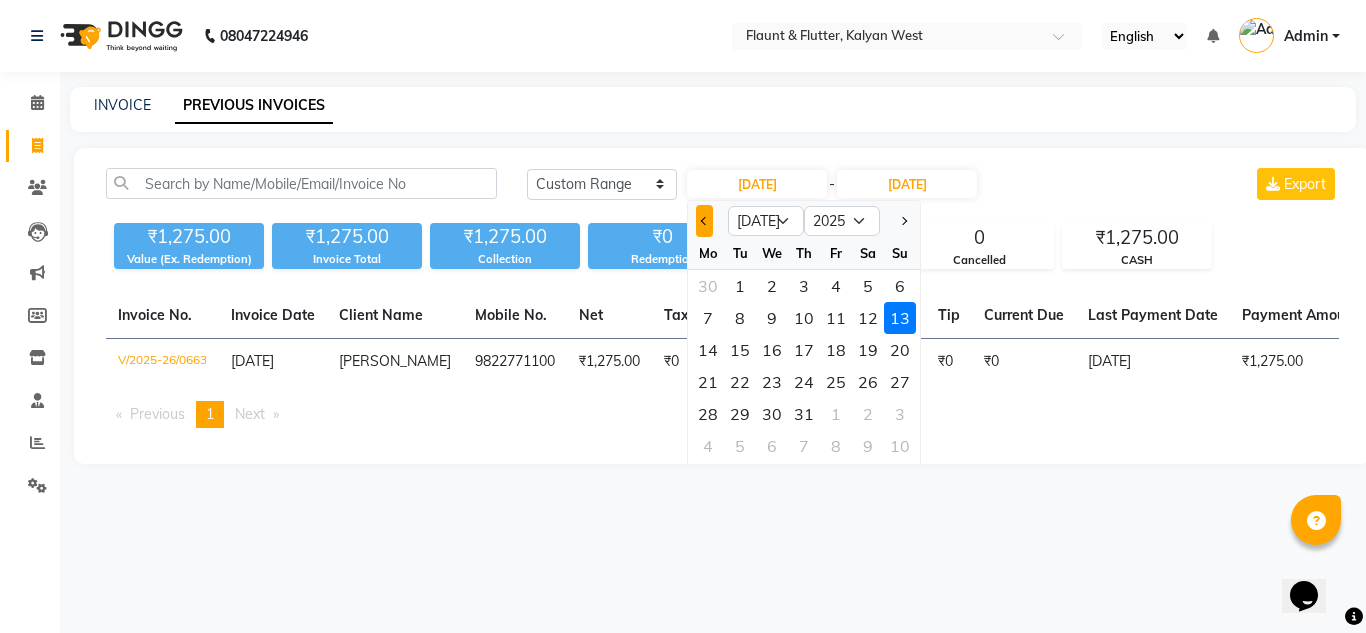 click 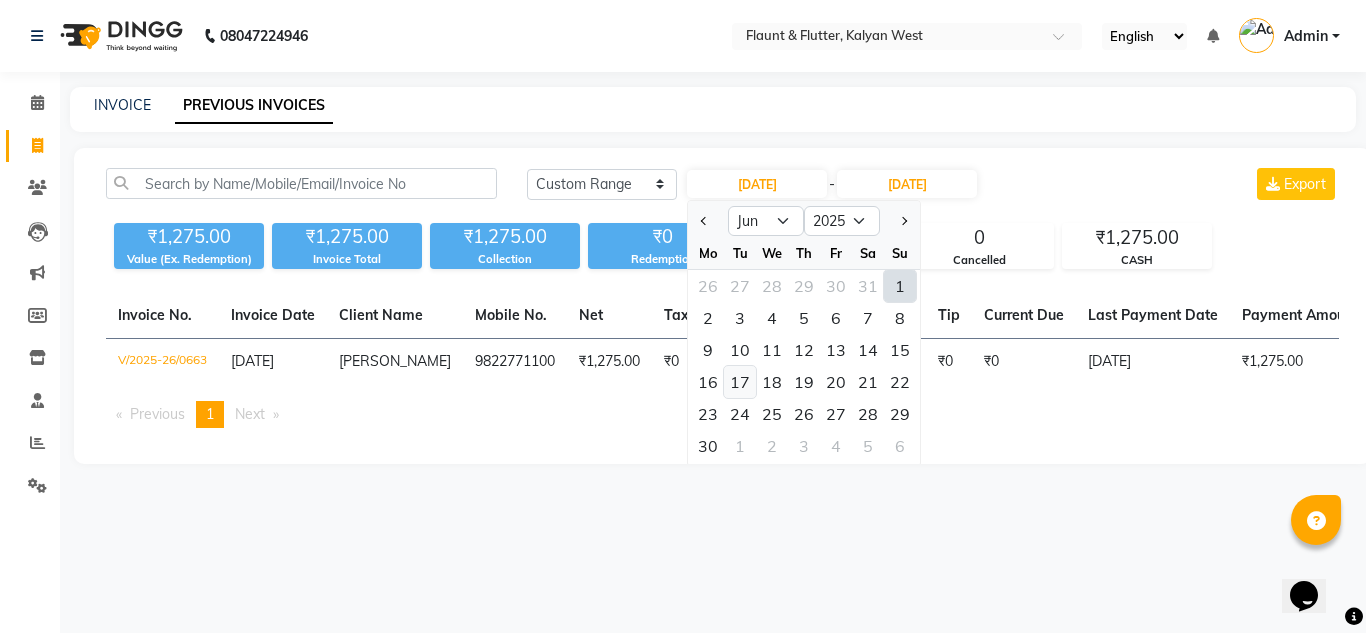 click on "17" 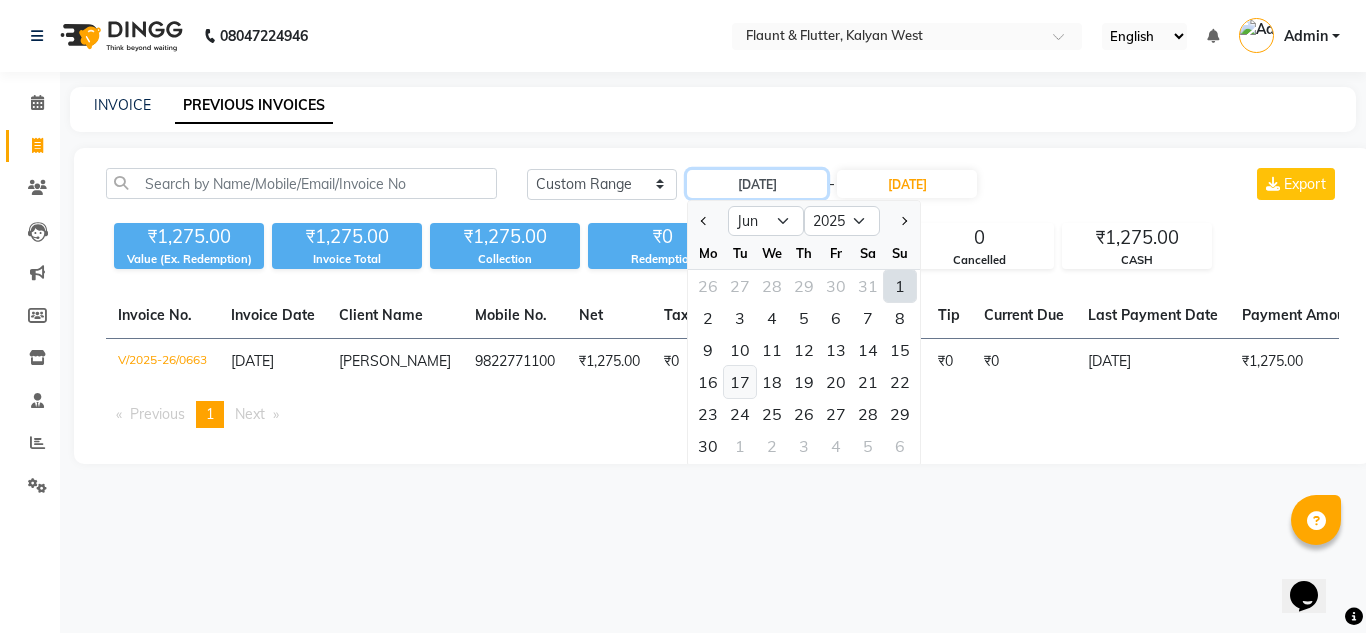 type on "17-06-2025" 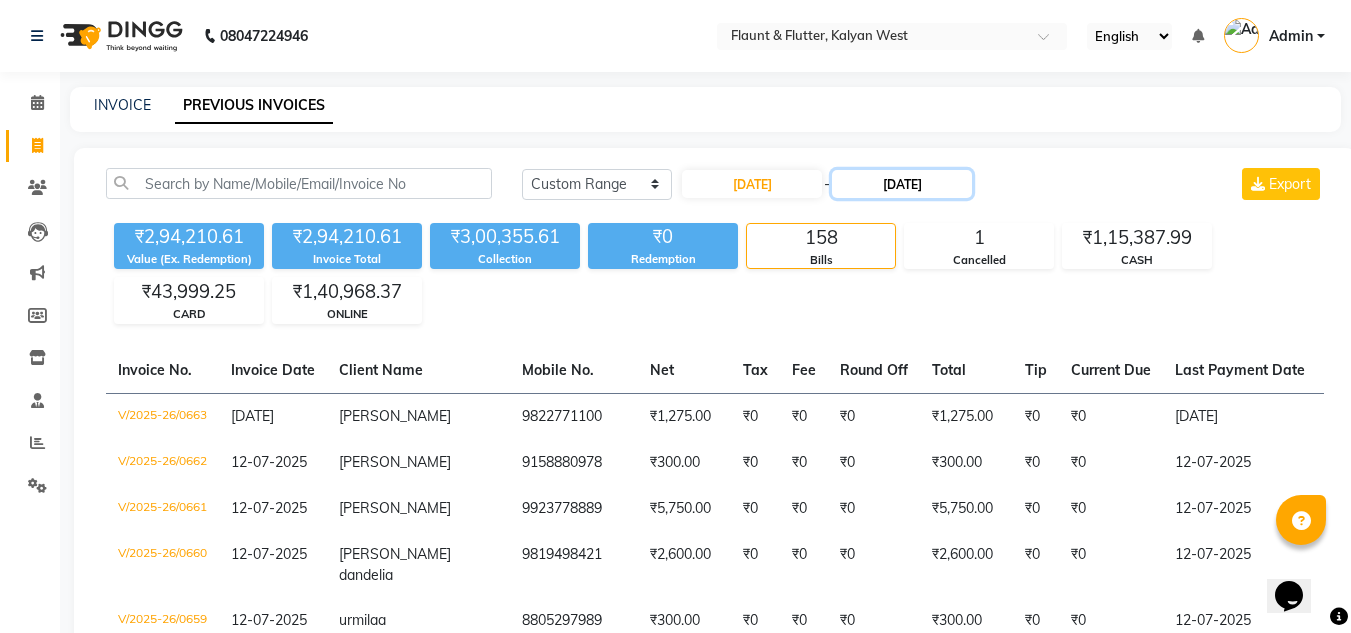 click on "13-07-2025" 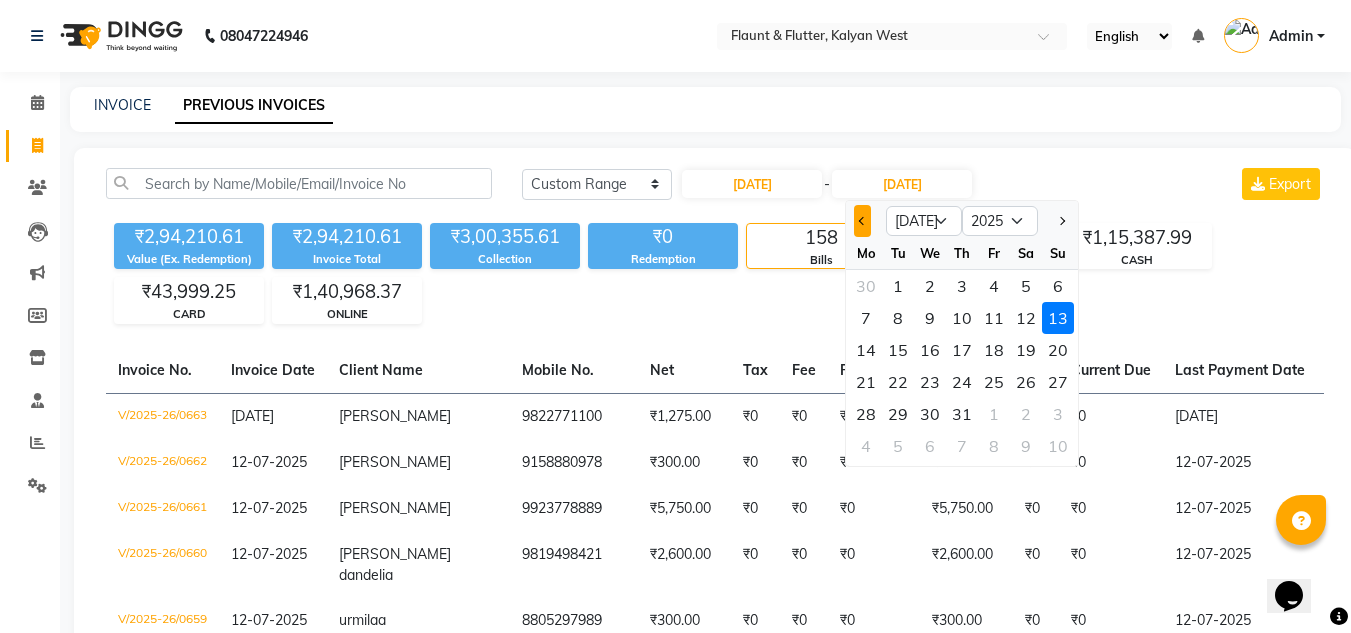 click 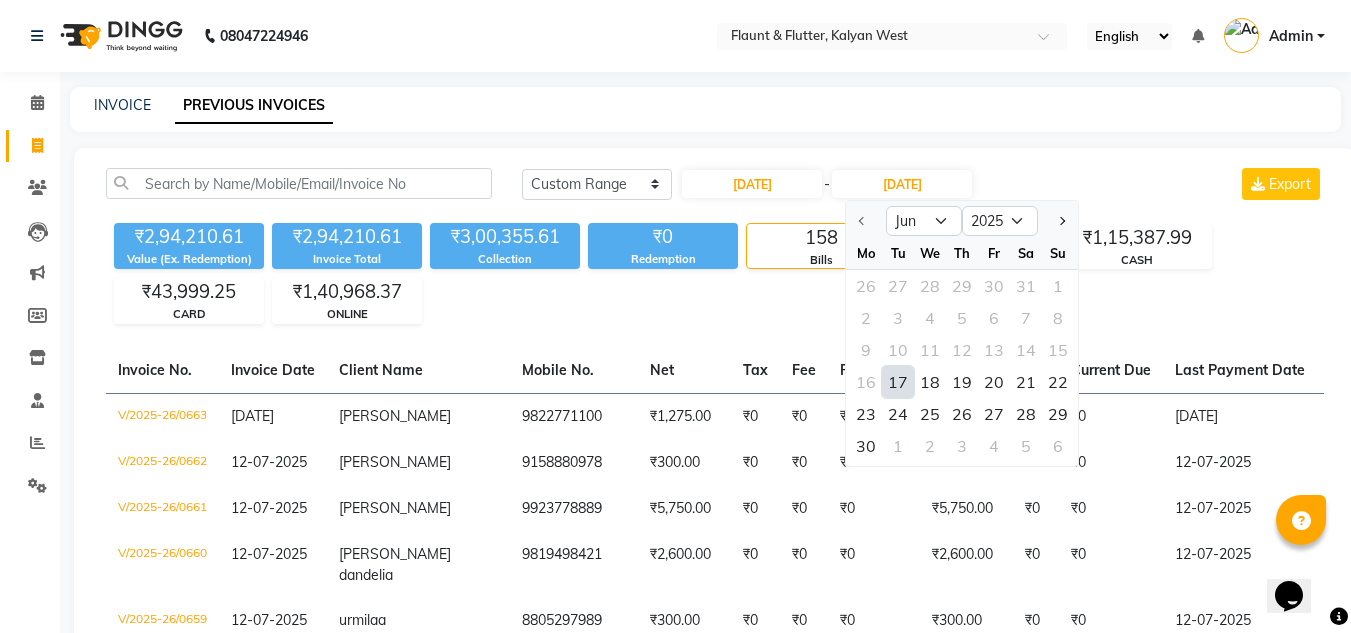 click on "17" 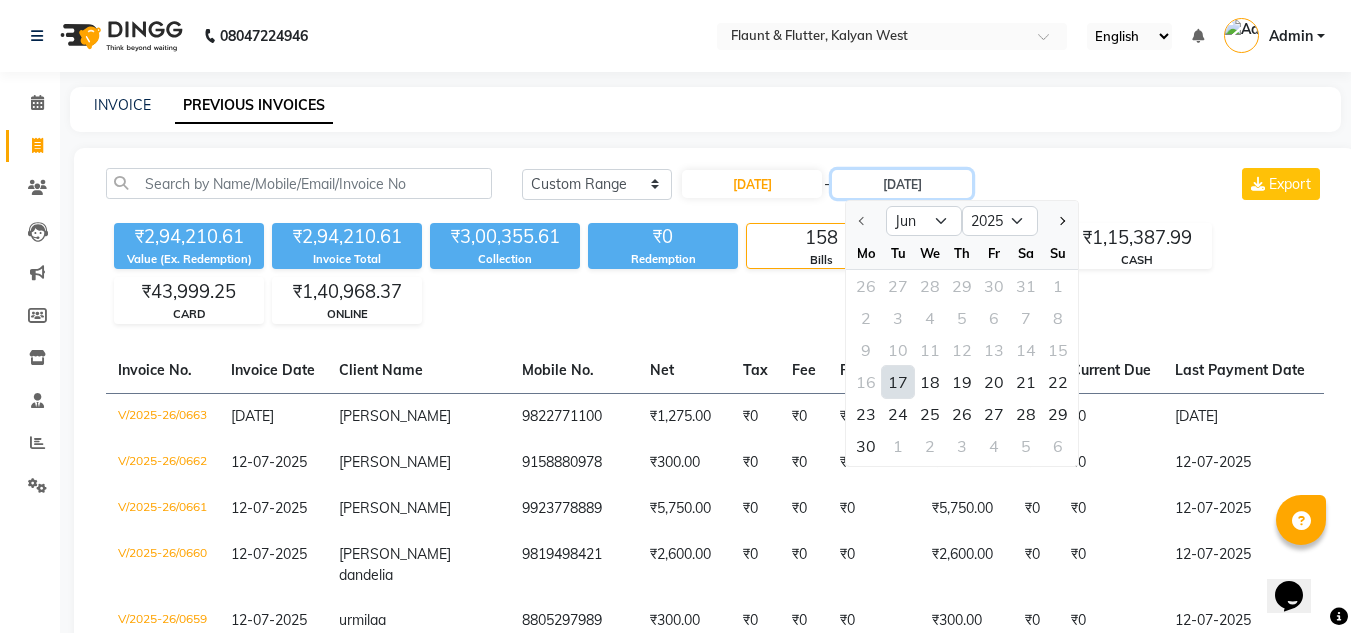type on "17-06-2025" 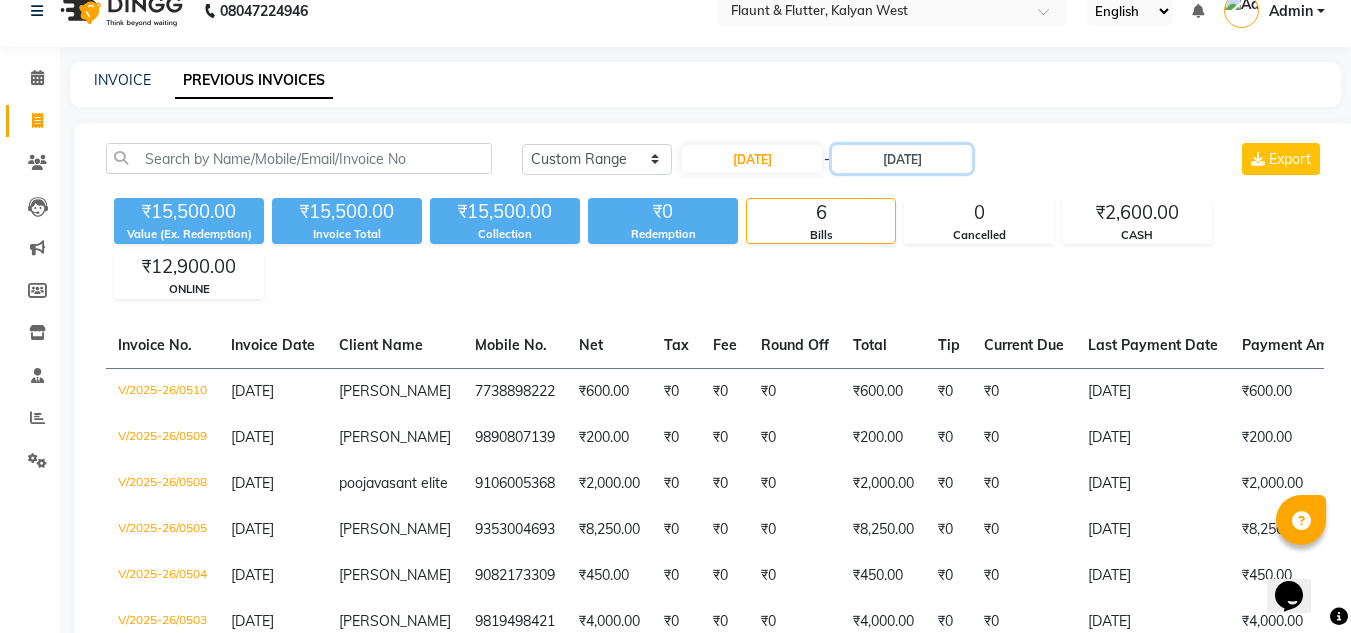 scroll, scrollTop: 114, scrollLeft: 0, axis: vertical 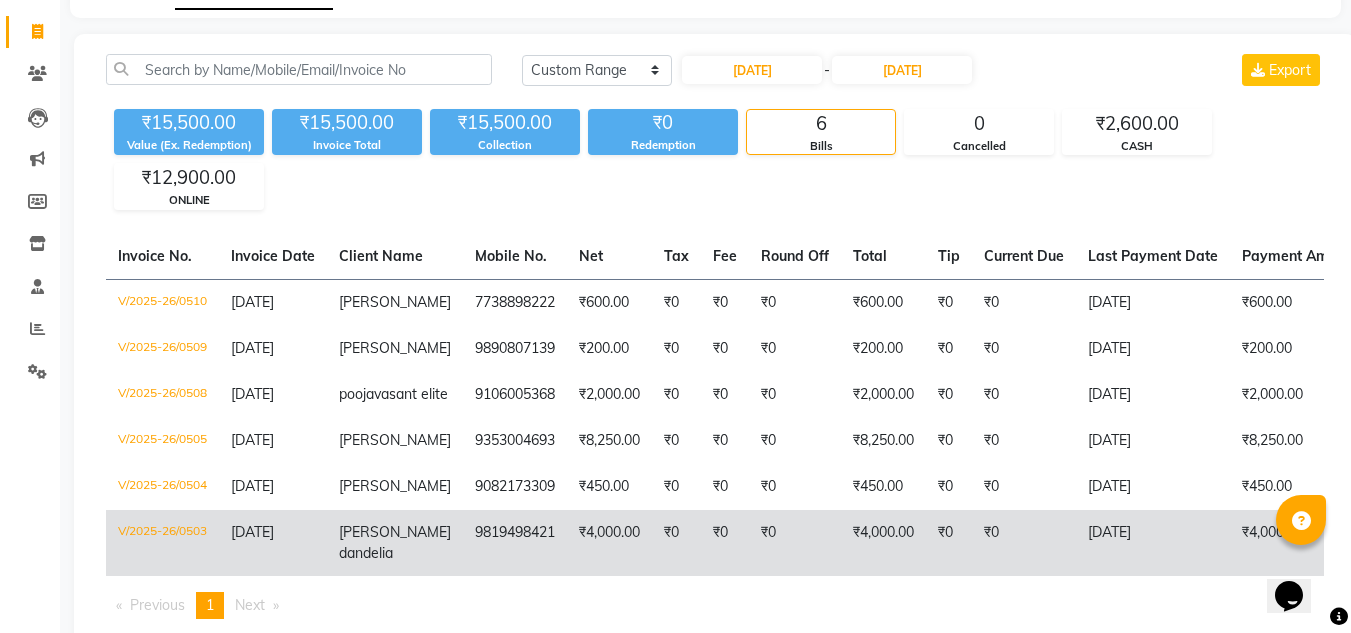 click on "₹4,000.00" 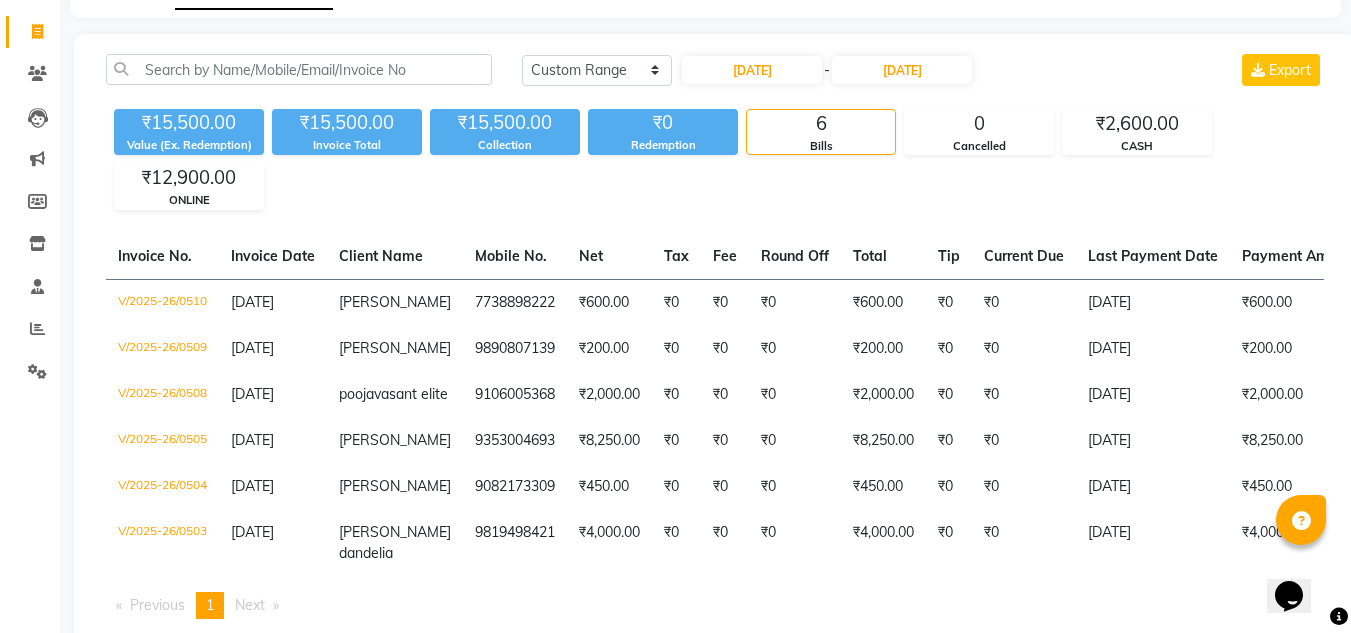 scroll, scrollTop: 0, scrollLeft: 0, axis: both 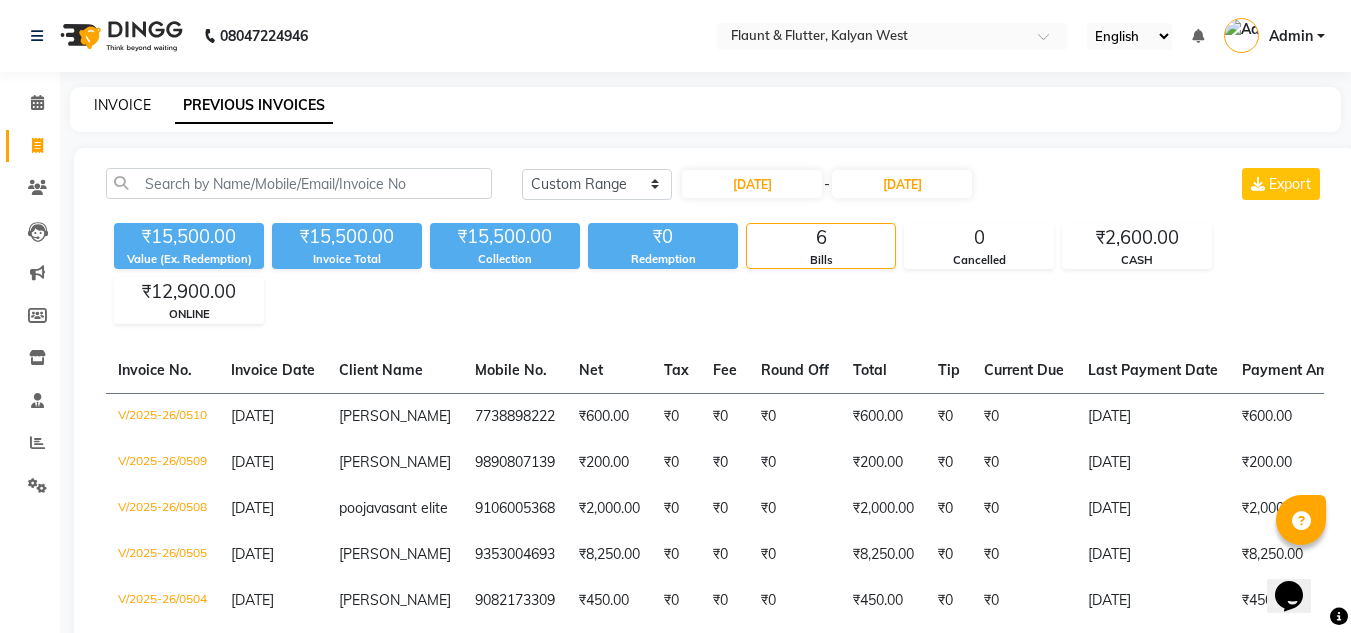 click on "INVOICE" 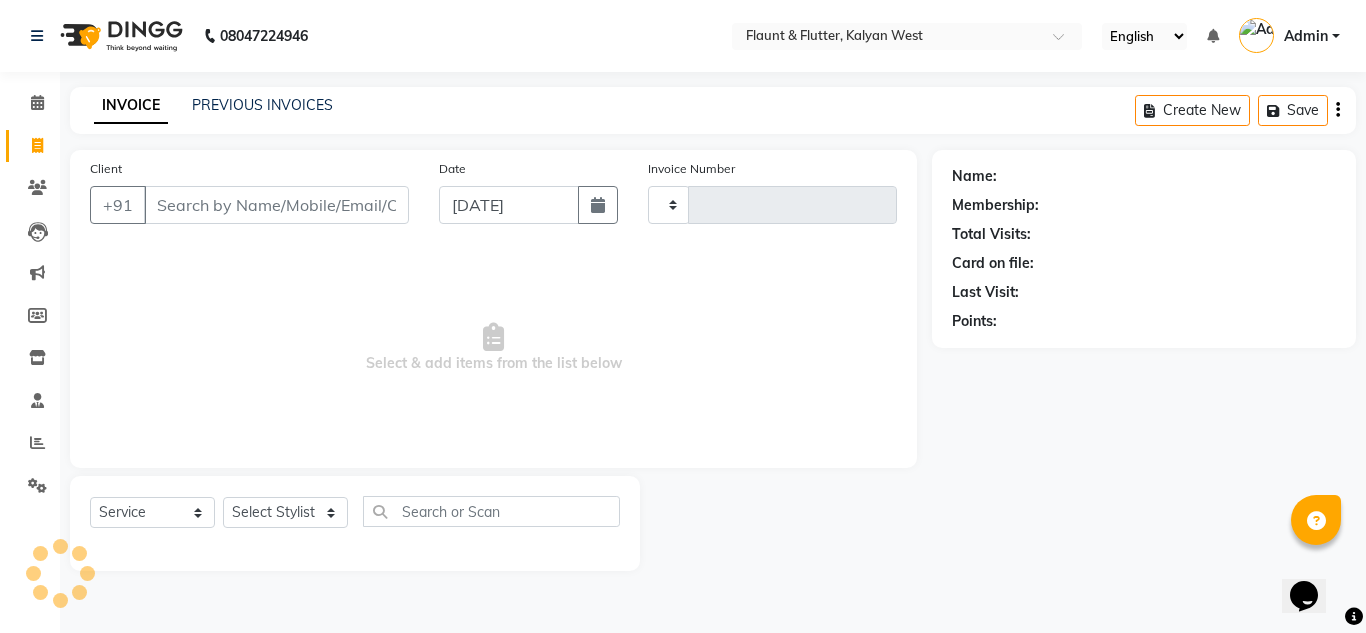 type on "0664" 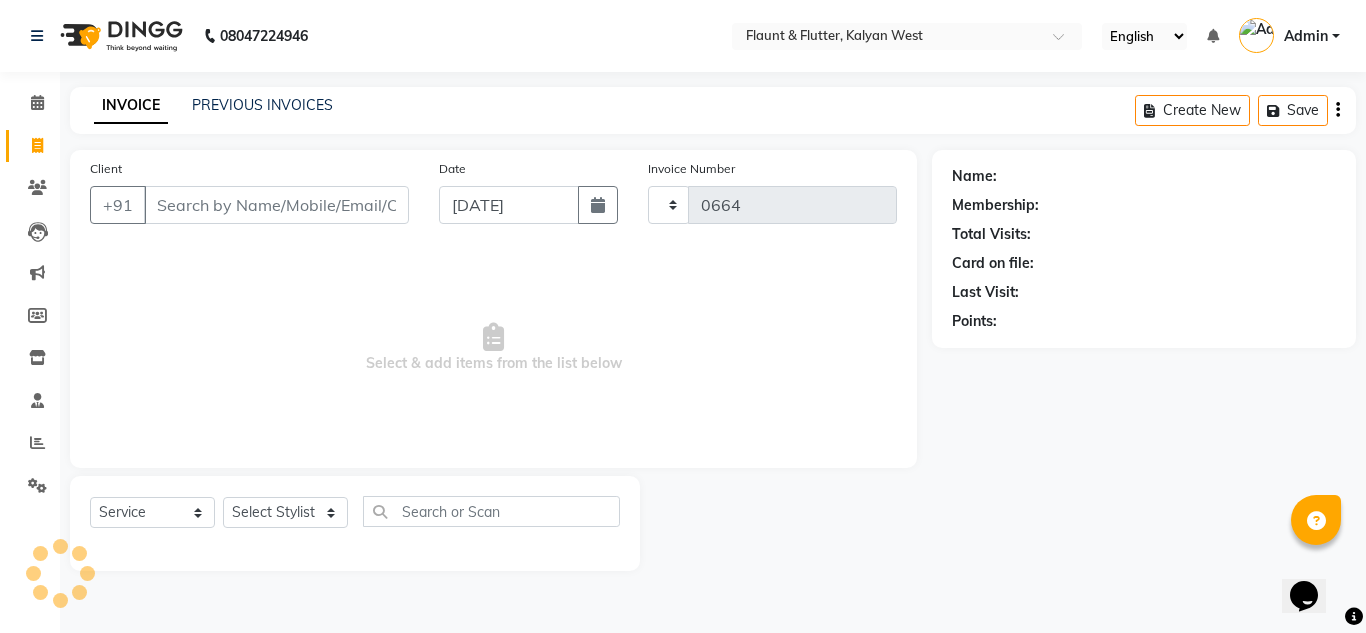 select on "4941" 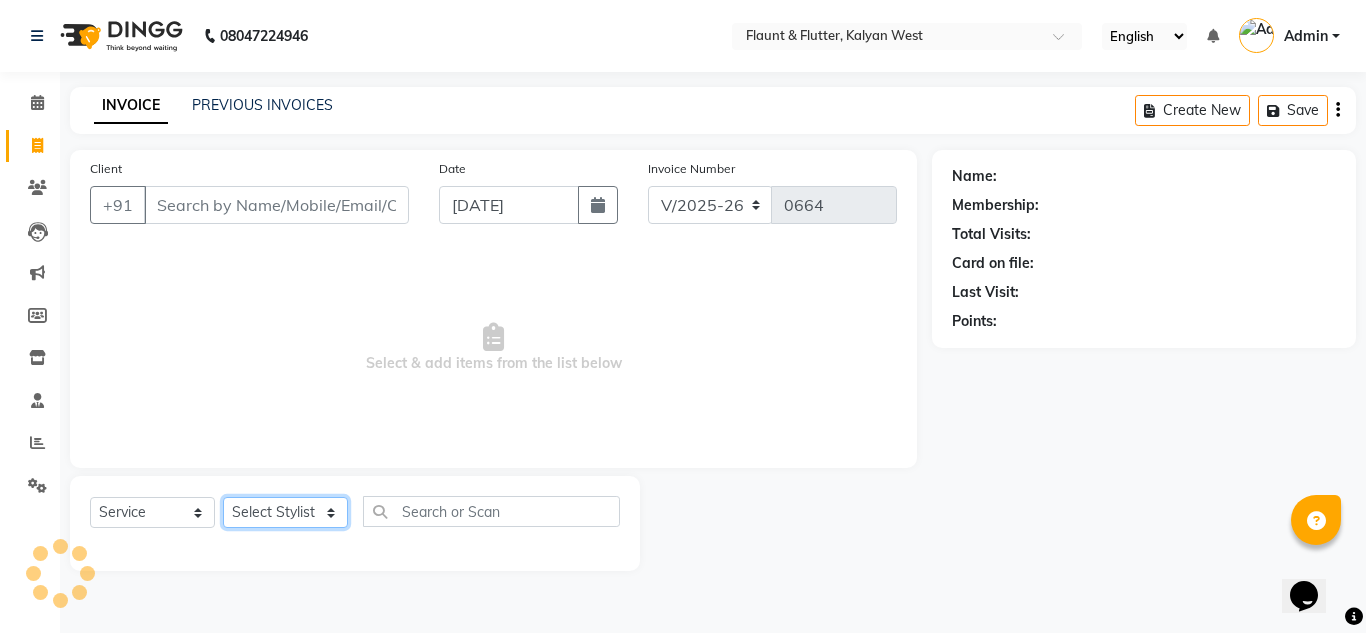 click on "Select Stylist" 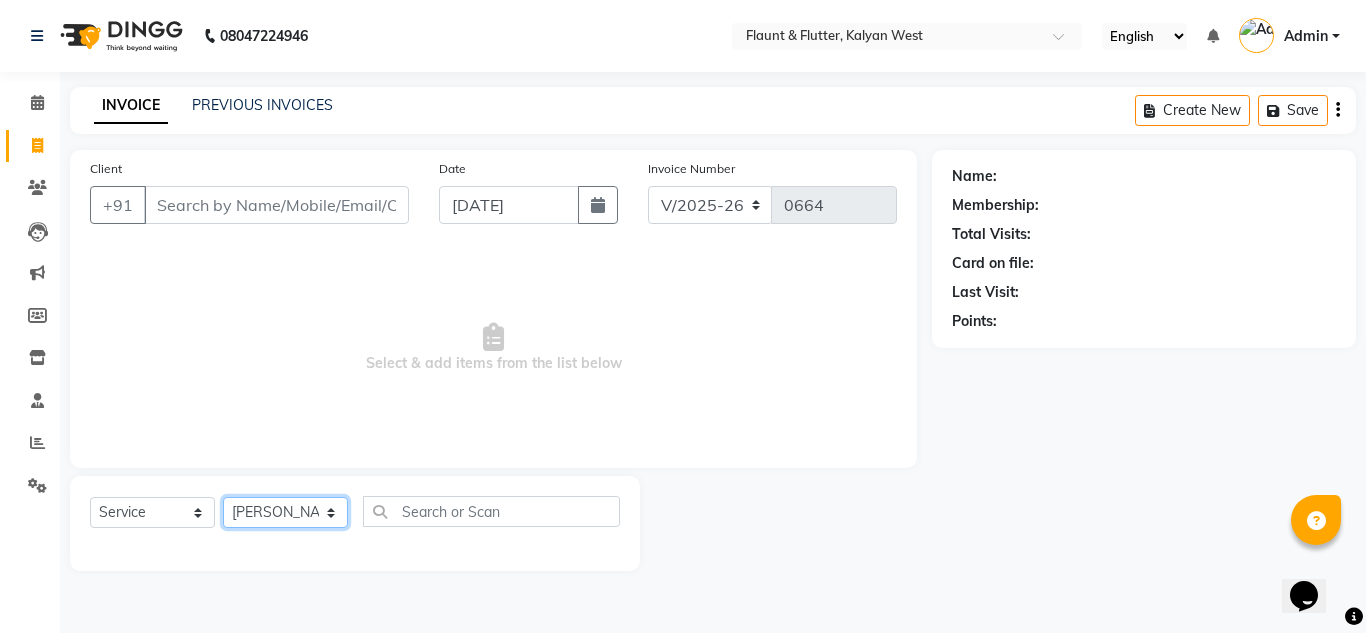 click on "Select Stylist H Robinson Keivom Khushi Krisha Manoranjan Neeta Sonkar Padmini Pradip Praksh Sharma Rakshu Roshni" 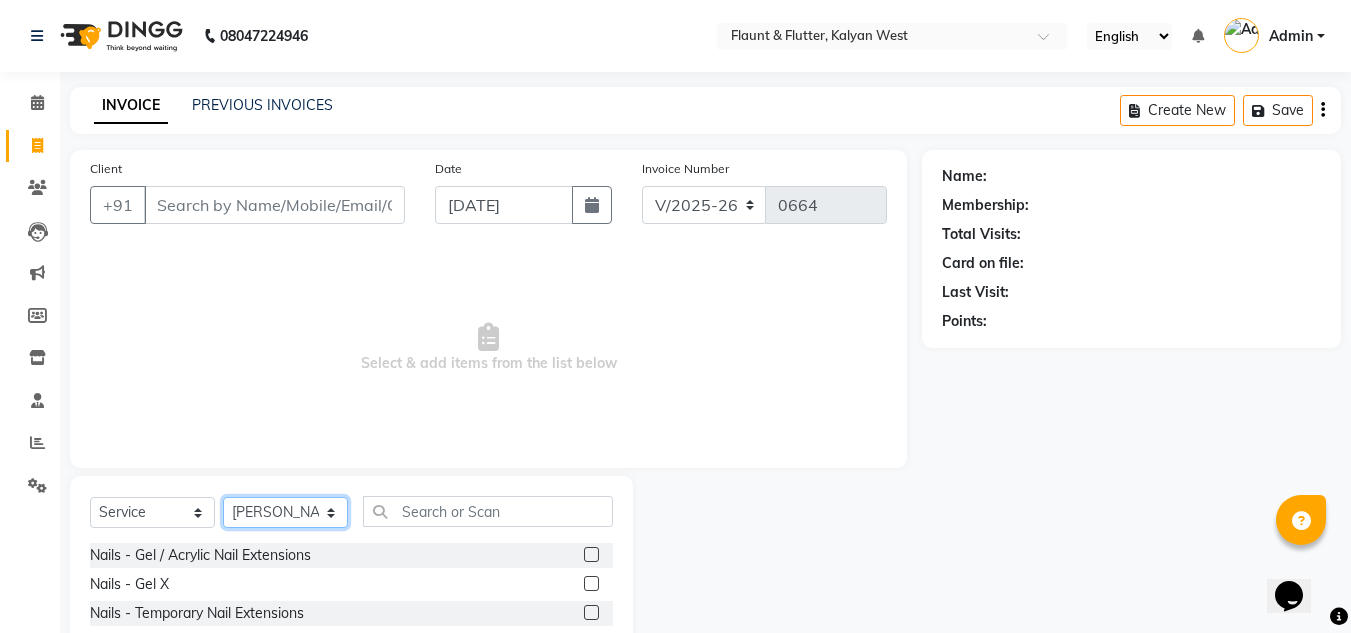 click on "Select Stylist H Robinson Keivom Khushi Krisha Manoranjan Neeta Sonkar Padmini Pradip Praksh Sharma Rakshu Roshni" 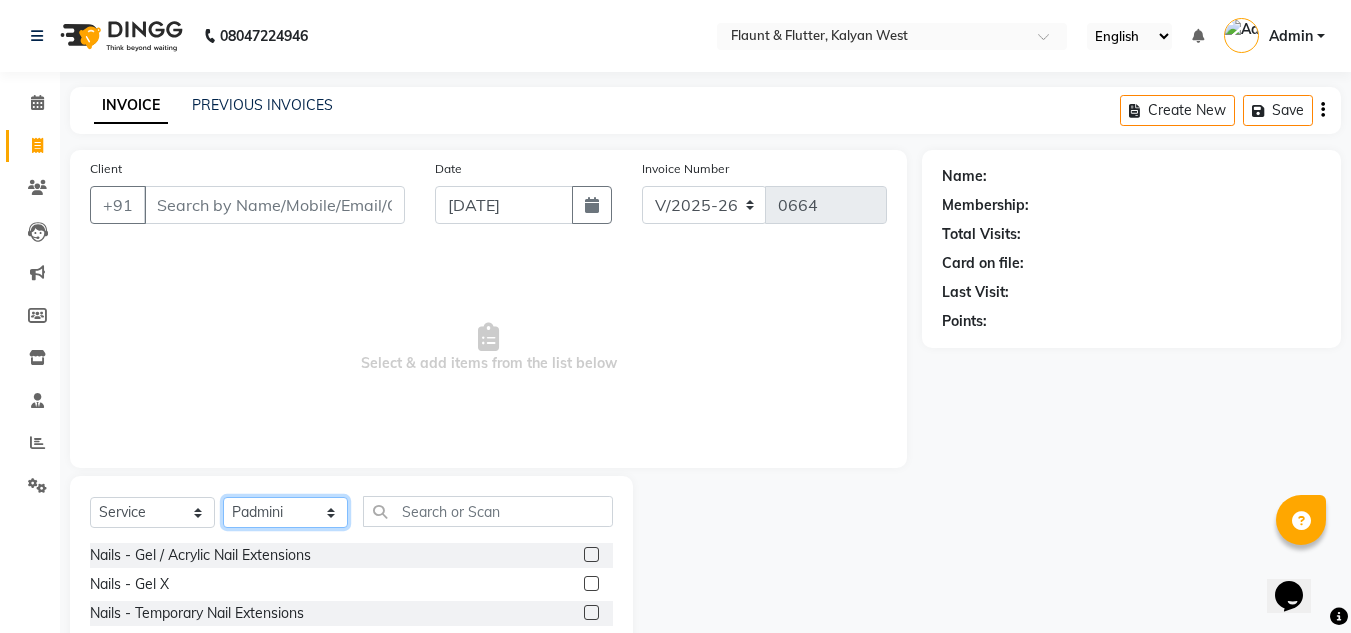 click on "Select Stylist H Robinson Keivom Khushi Krisha Manoranjan Neeta Sonkar Padmini Pradip Praksh Sharma Rakshu Roshni" 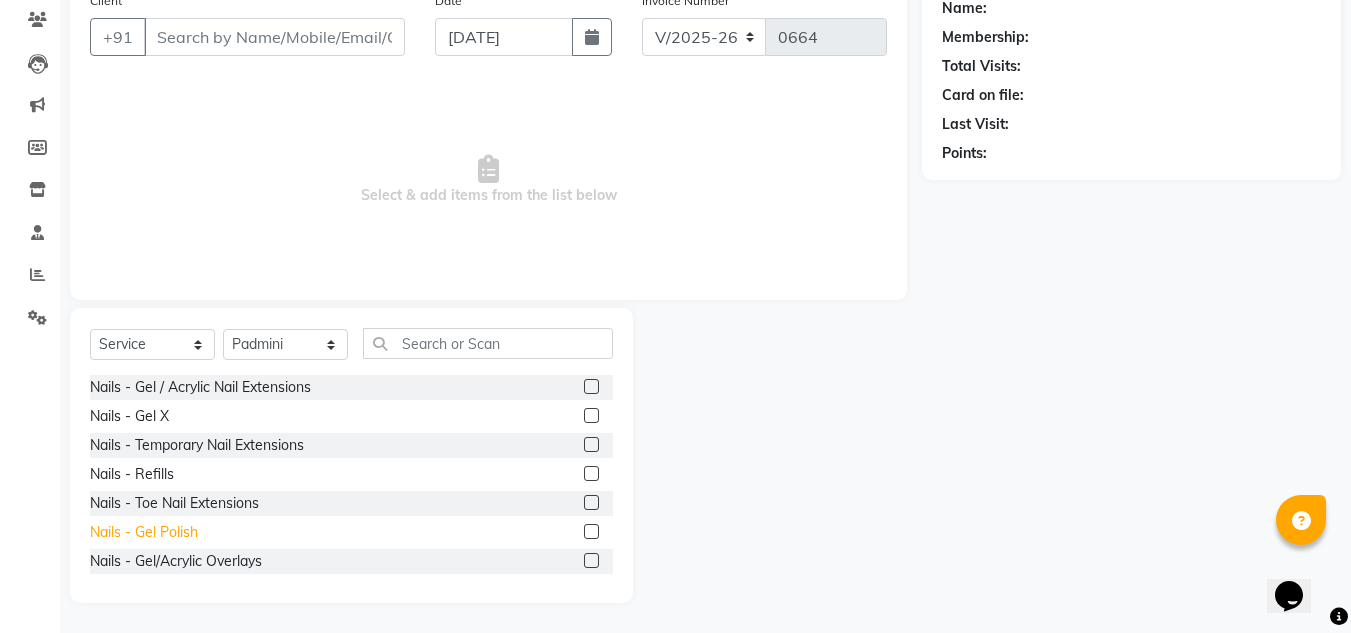click on "Nails - Gel Polish" 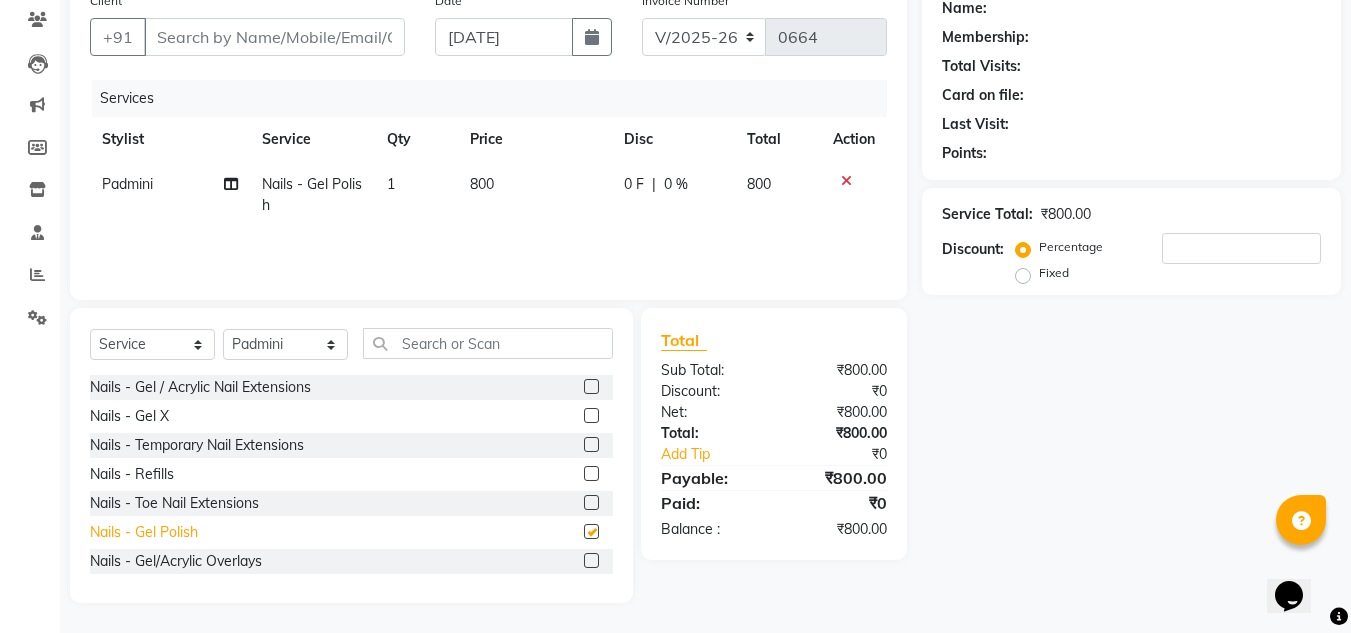 checkbox on "false" 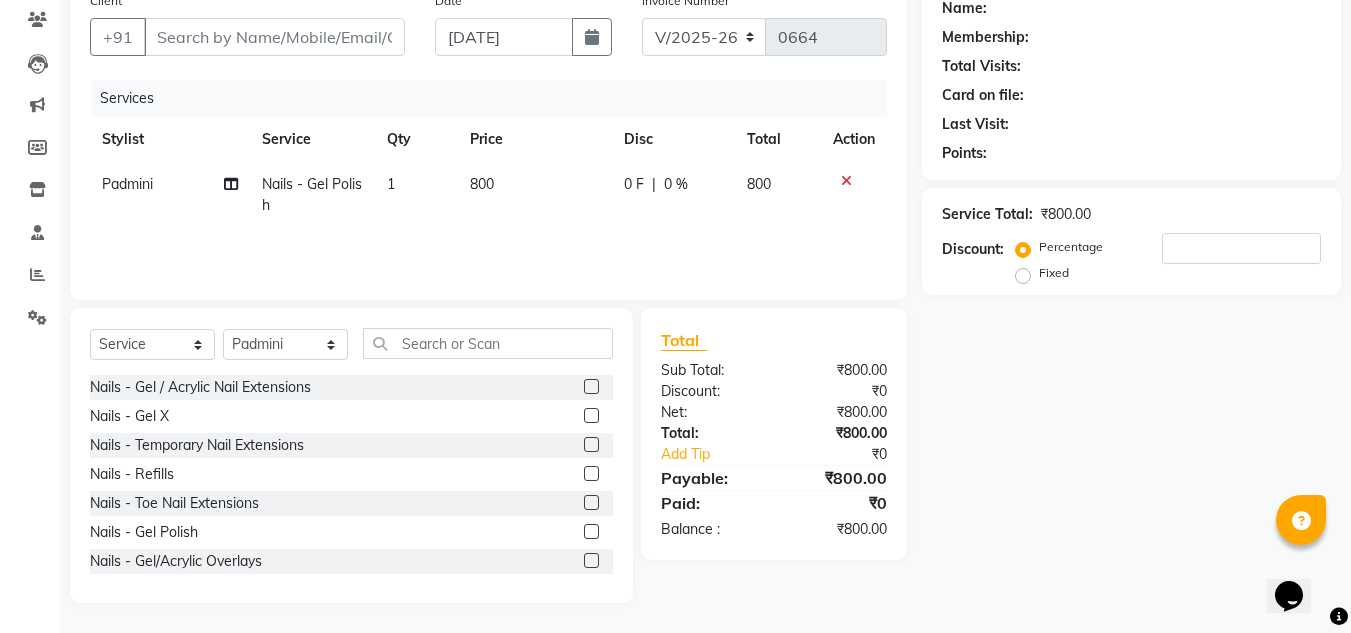 click on "800" 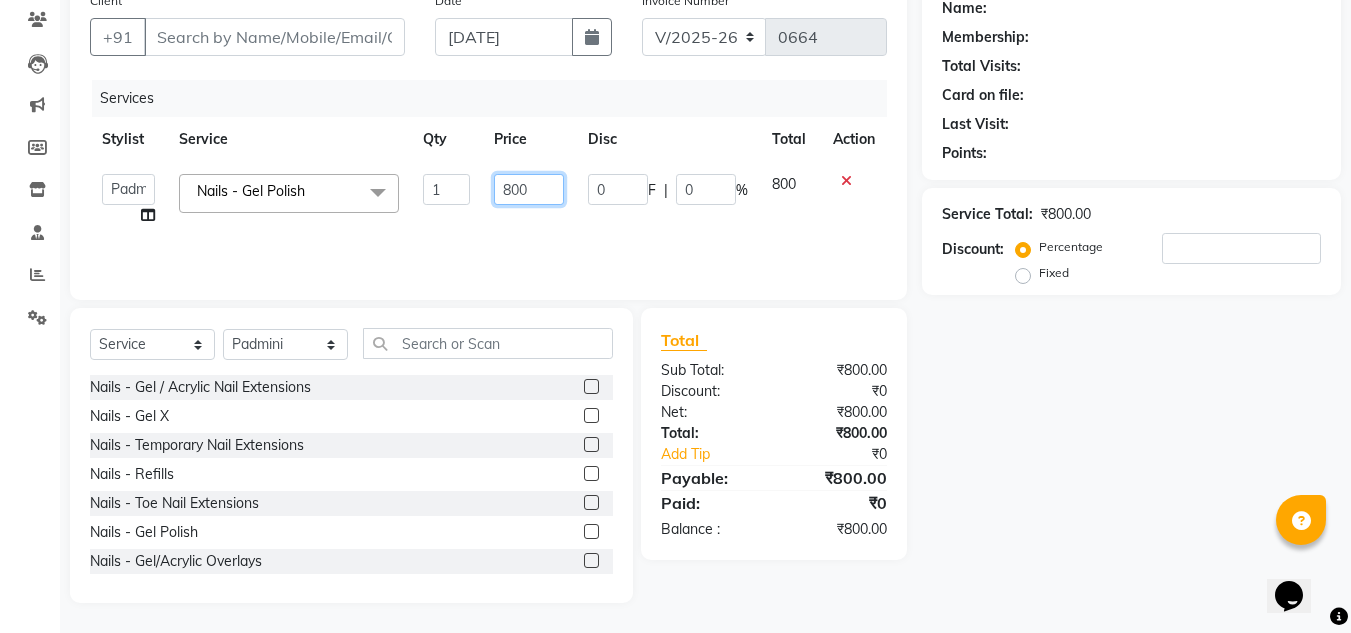 click on "800" 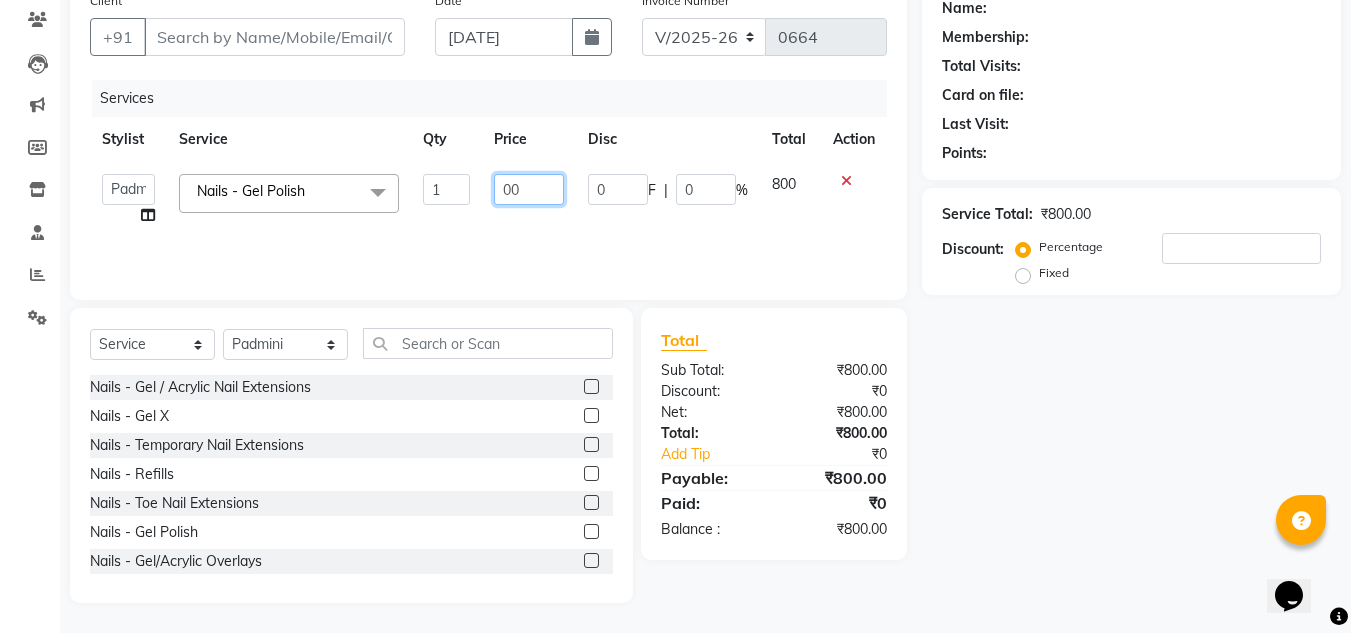type on "600" 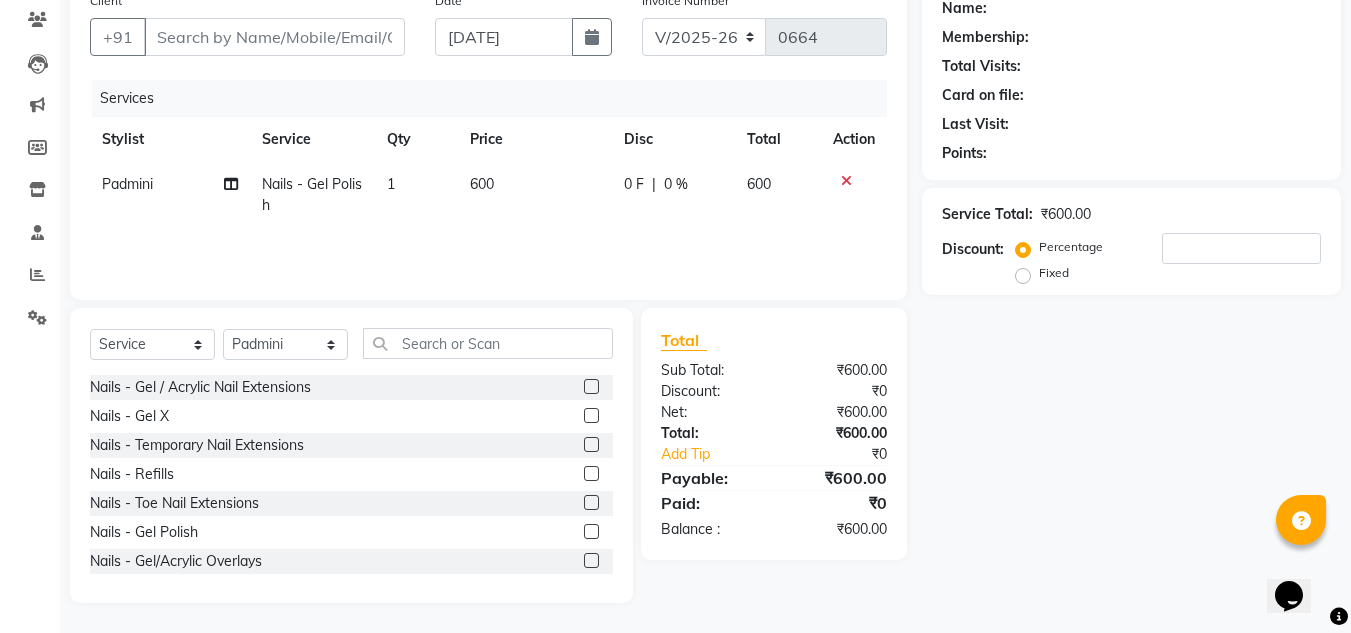 click on "600" 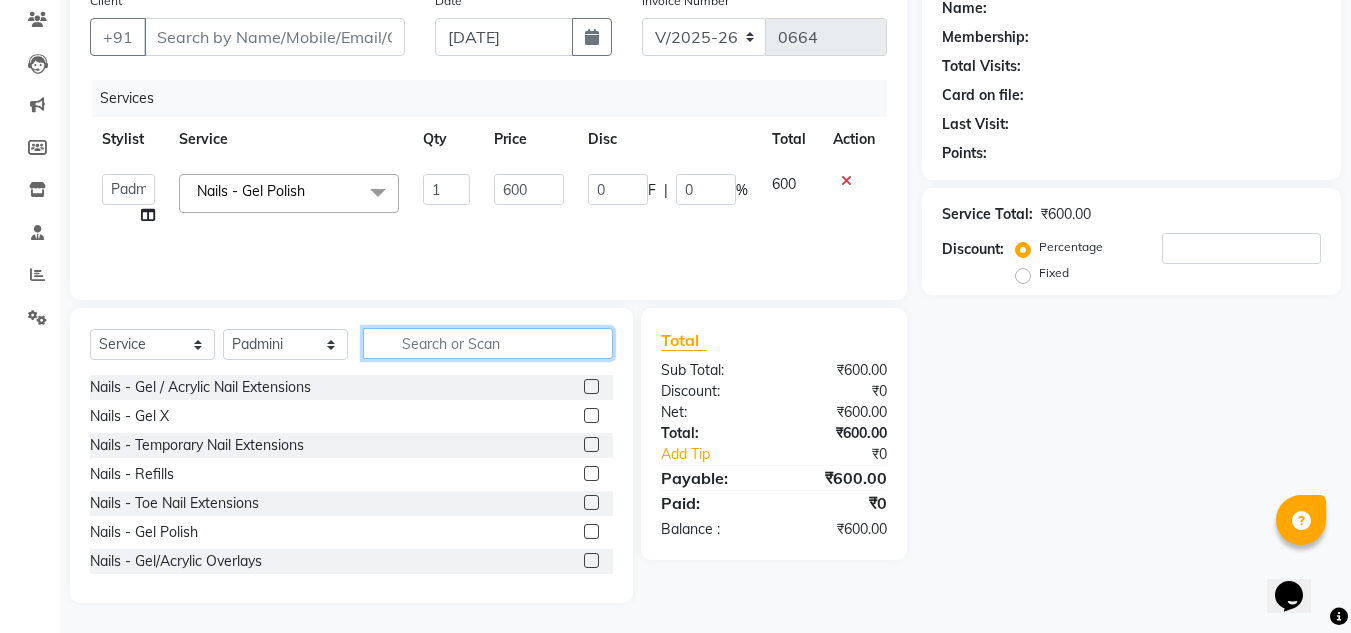 click 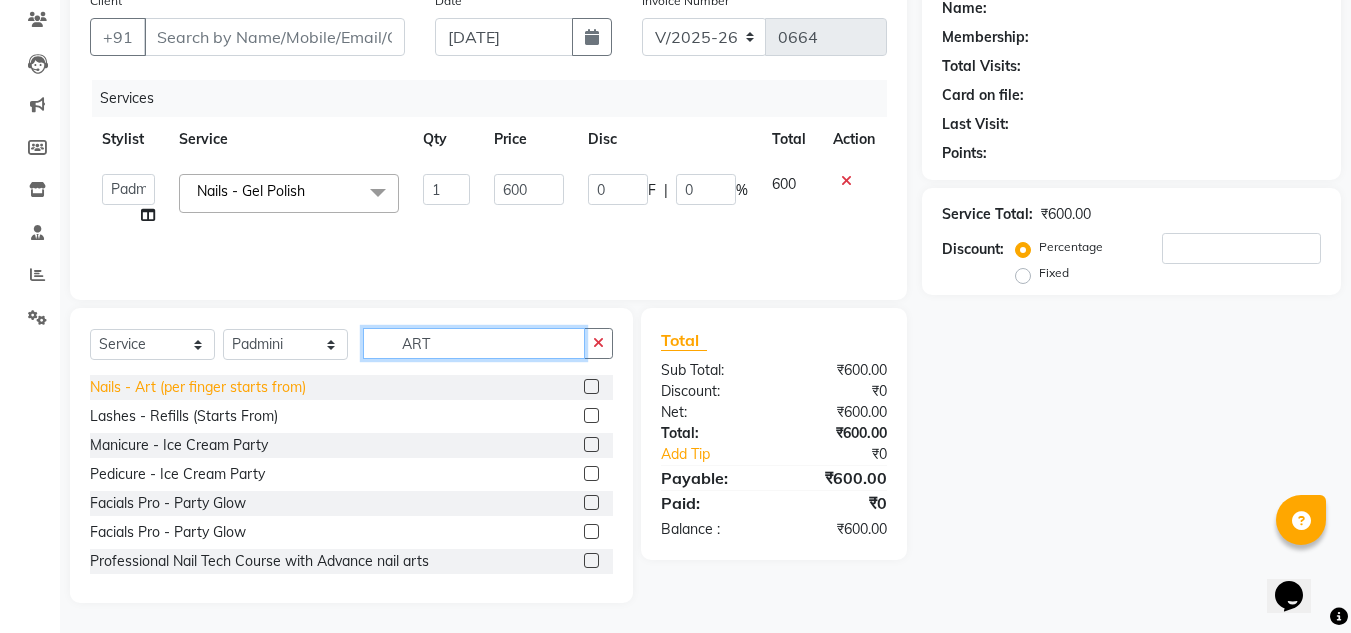 type on "ART" 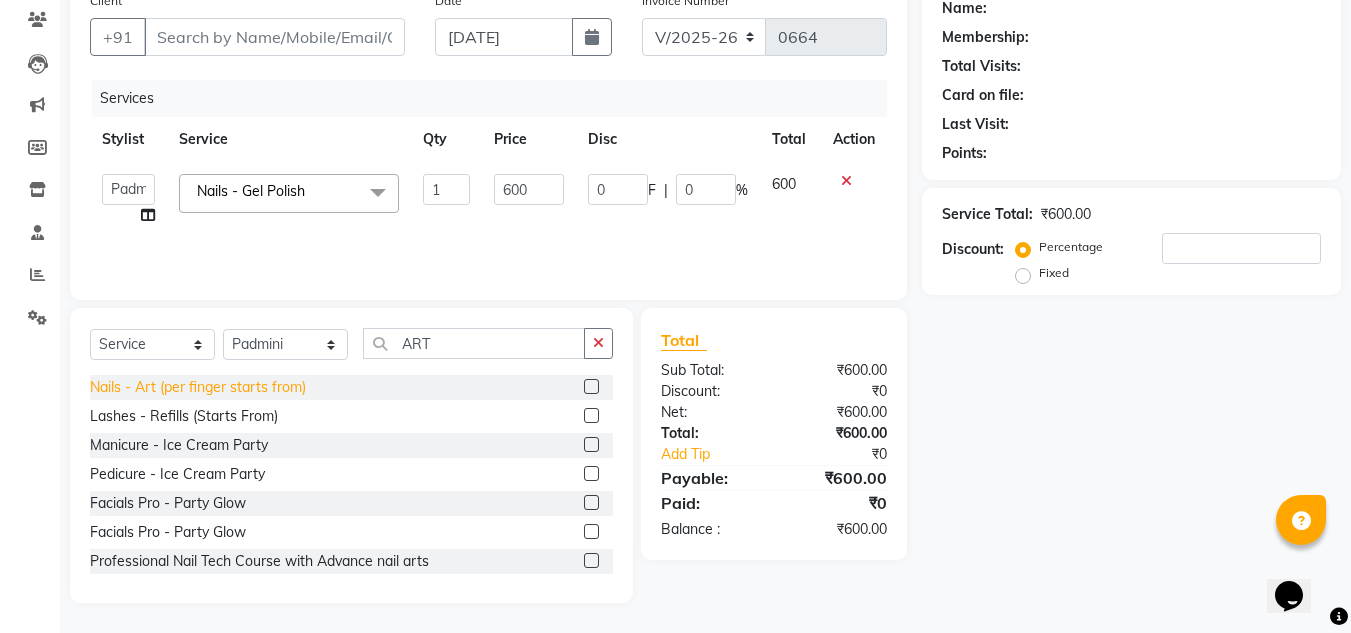 click on "Nails - Art (per finger starts from)" 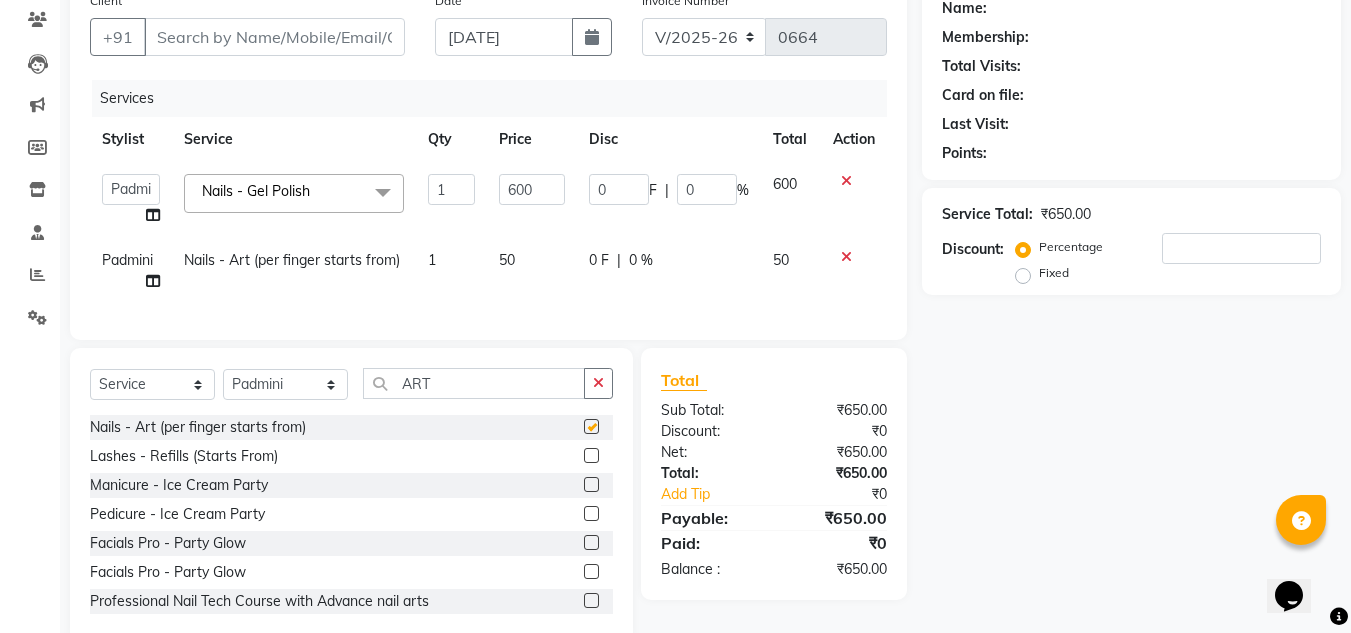 checkbox on "false" 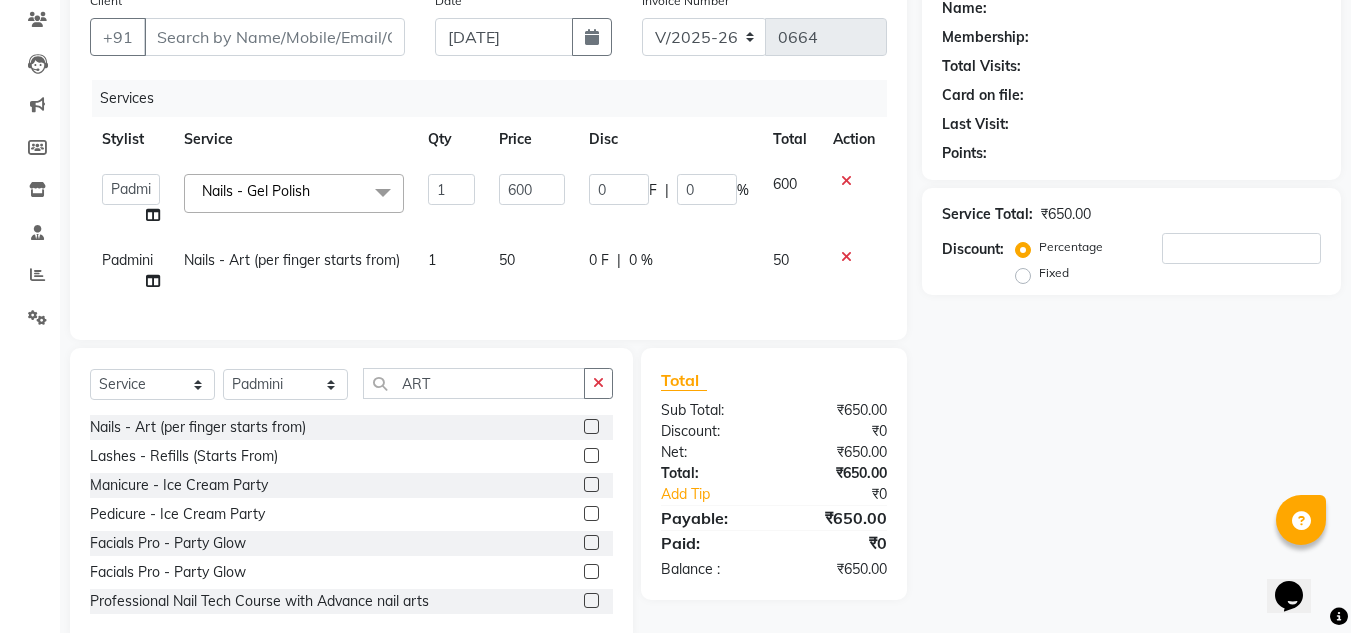 click on "50" 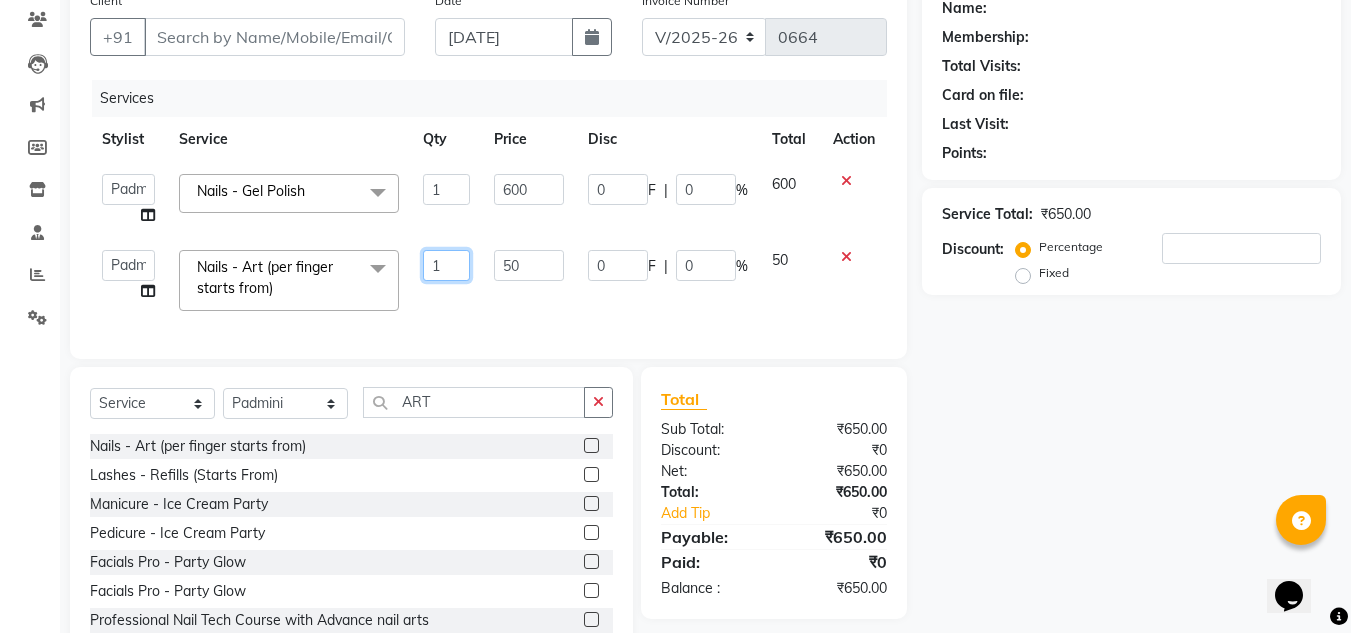 click on "1" 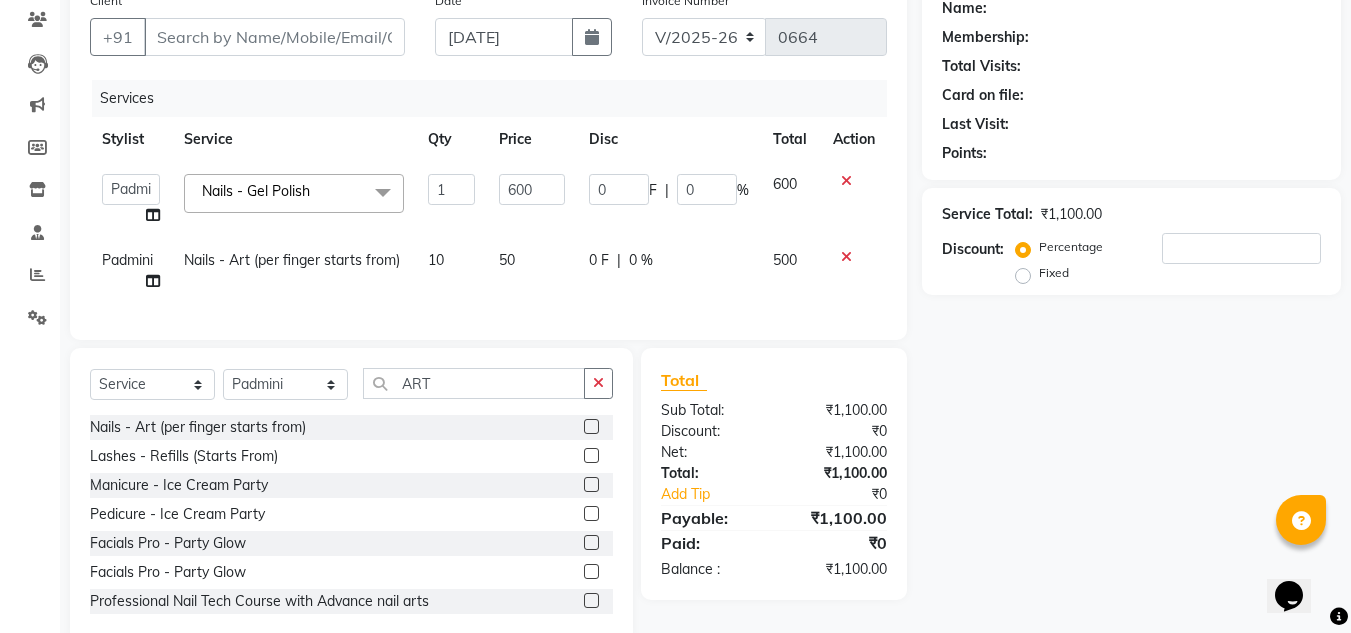 click on "Name: Membership: Total Visits: Card on file: Last Visit:  Points:  Service Total:  ₹1,100.00  Discount:  Percentage   Fixed" 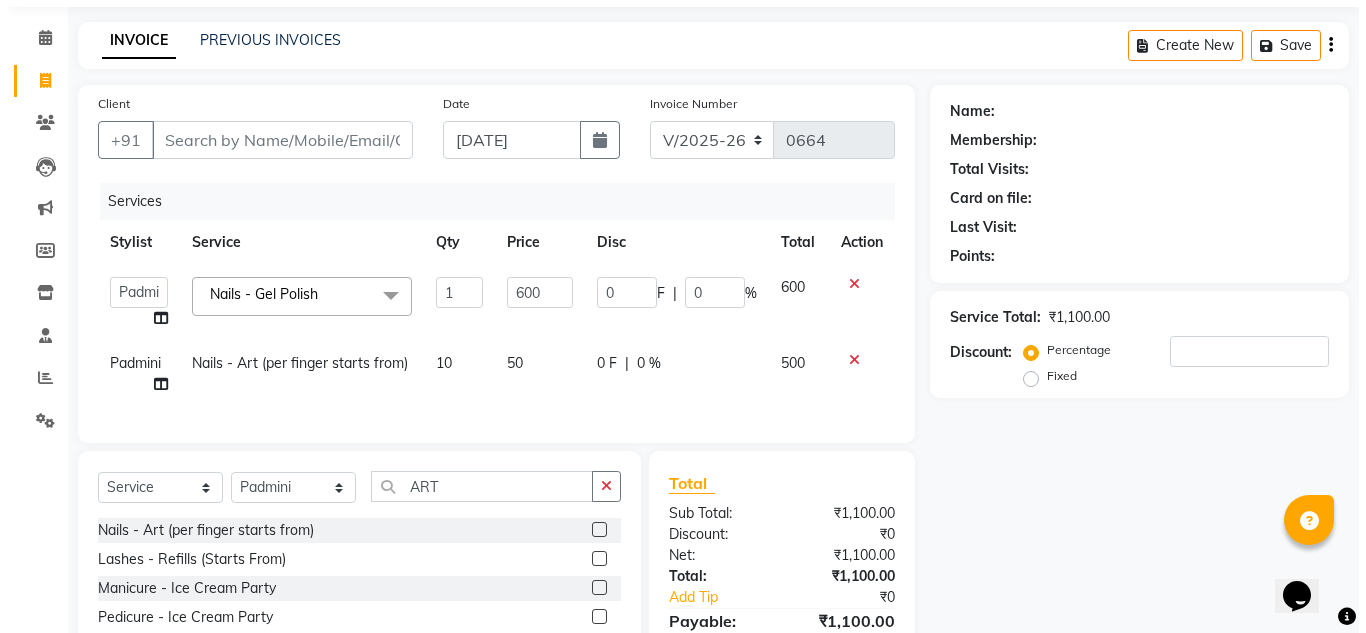 scroll, scrollTop: 64, scrollLeft: 0, axis: vertical 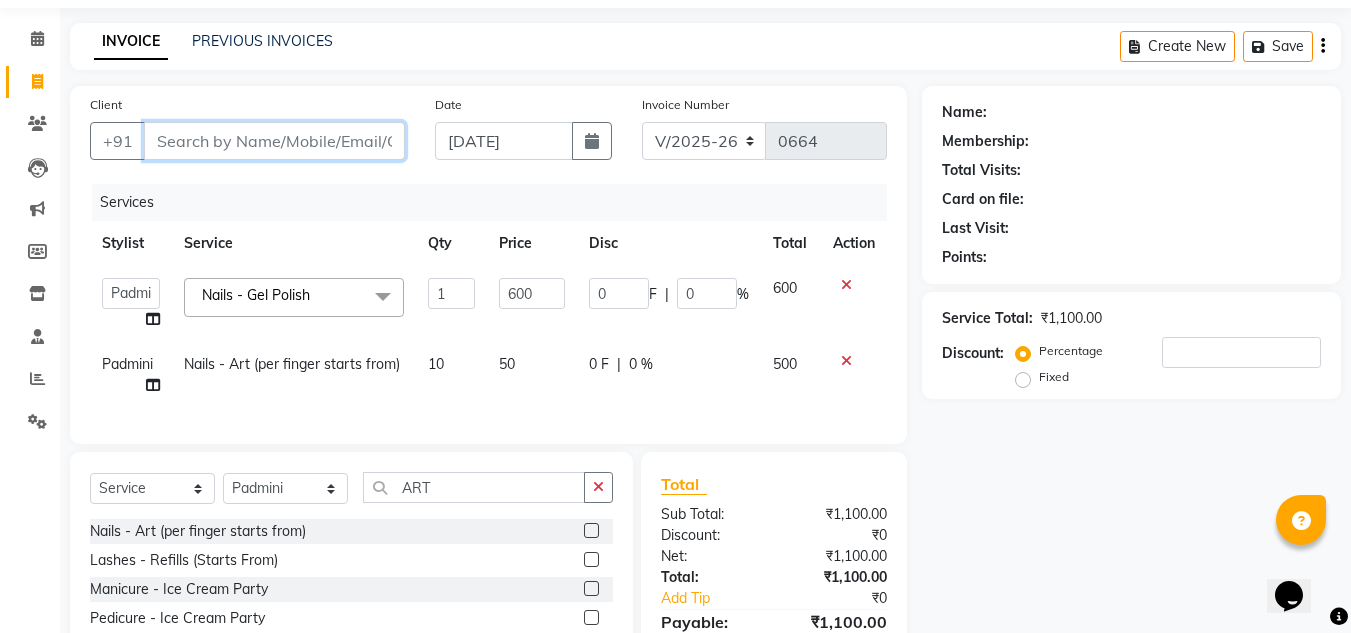 click on "Client" at bounding box center (274, 141) 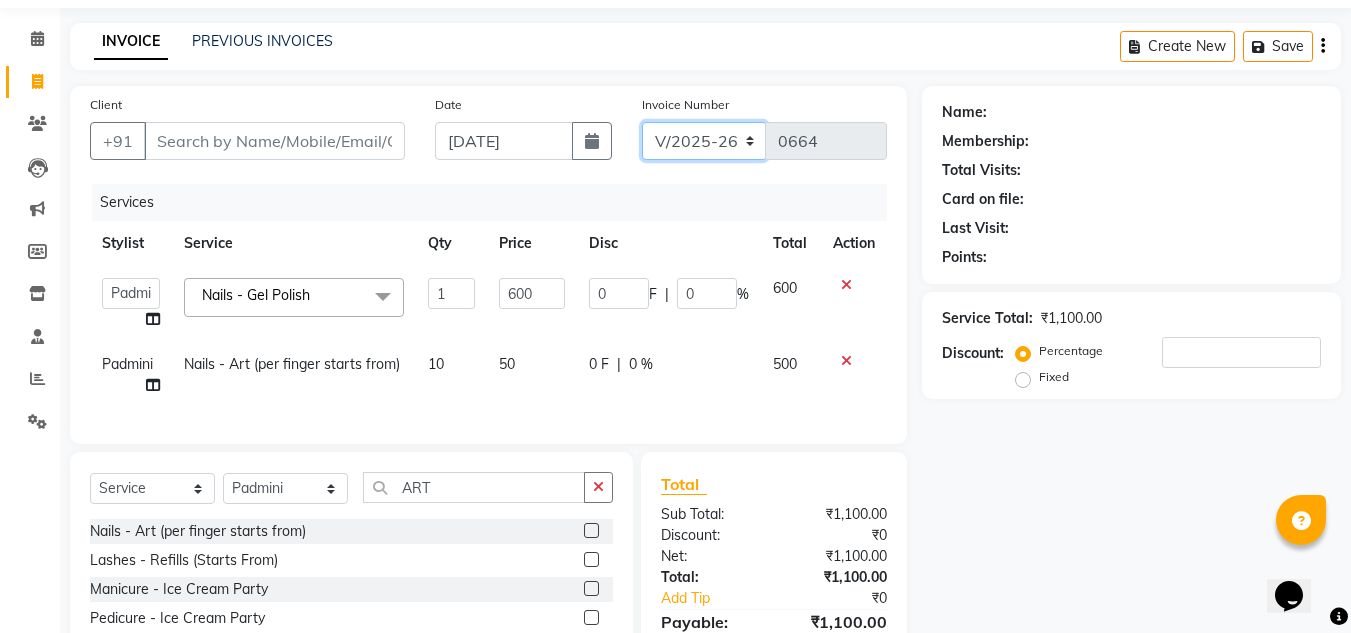 click on "V/2025 V/2025-26" 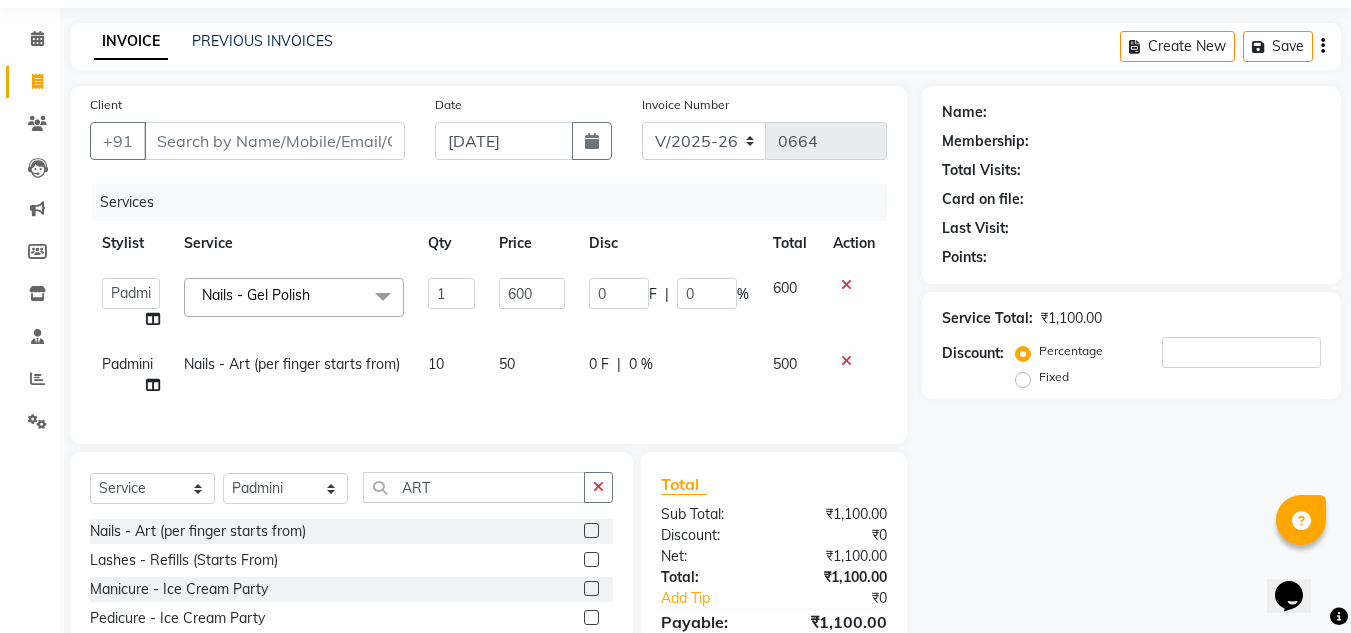 click on "Name: Membership: Total Visits: Card on file: Last Visit:  Points:  Service Total:  ₹1,100.00  Discount:  Percentage   Fixed" 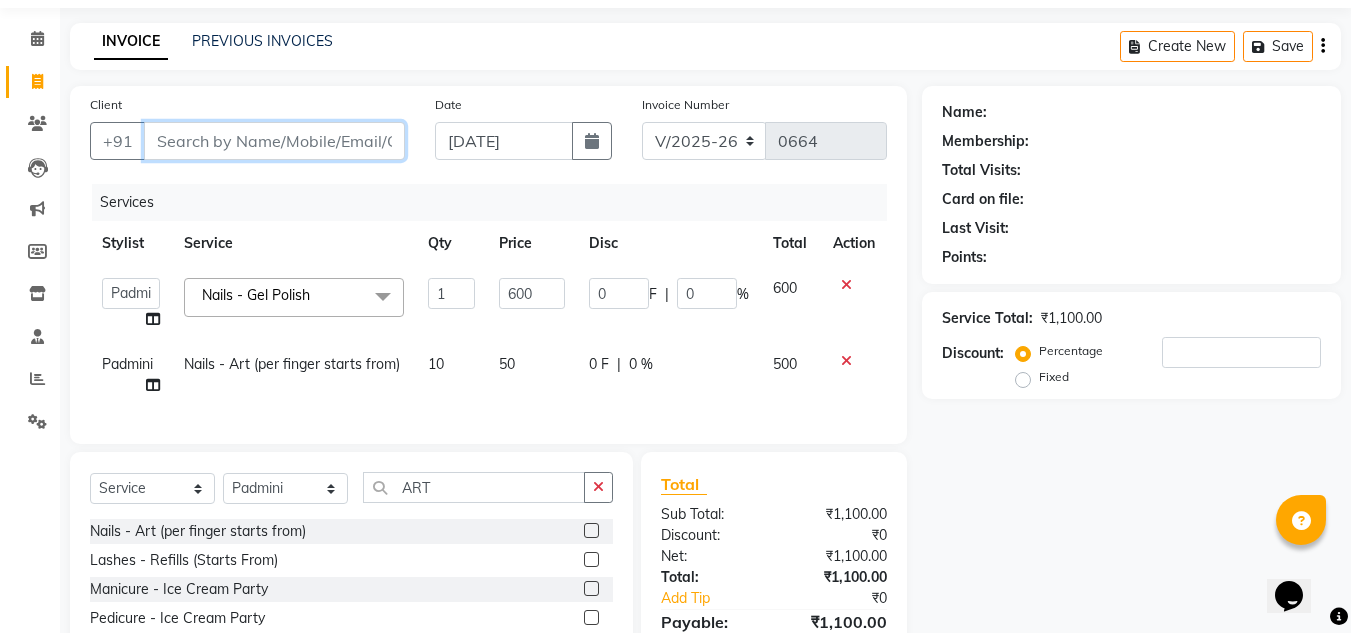 click on "Client" at bounding box center [274, 141] 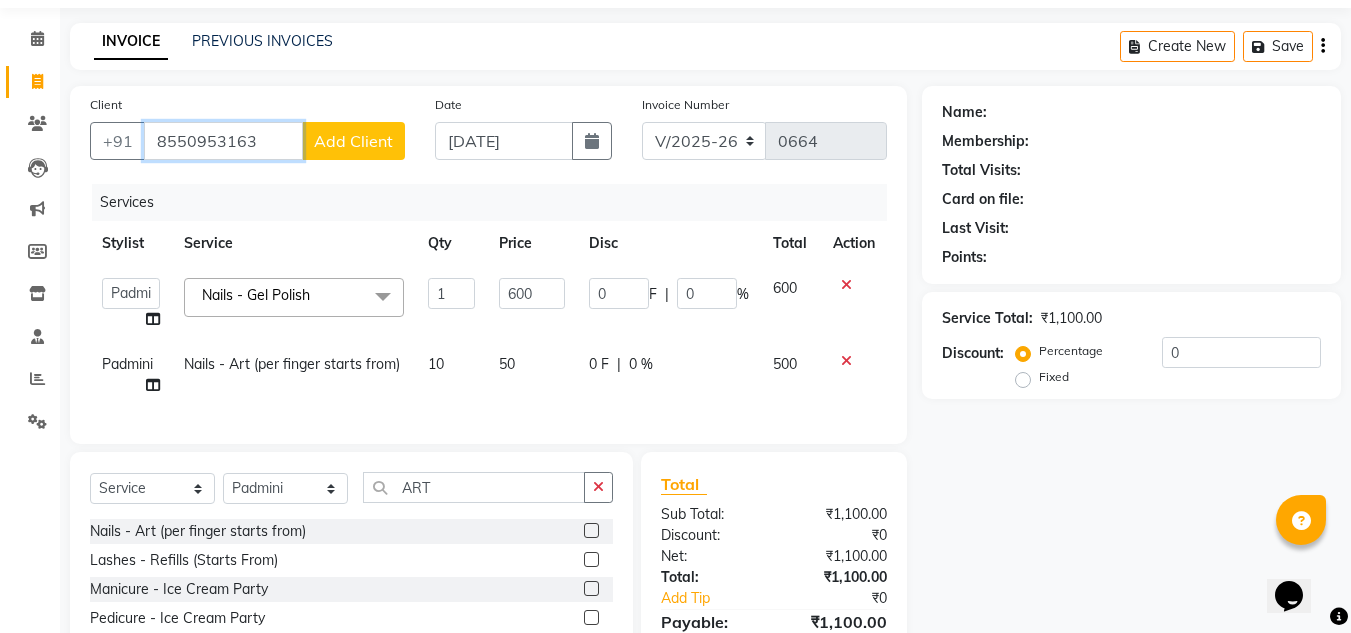 type on "8550953163" 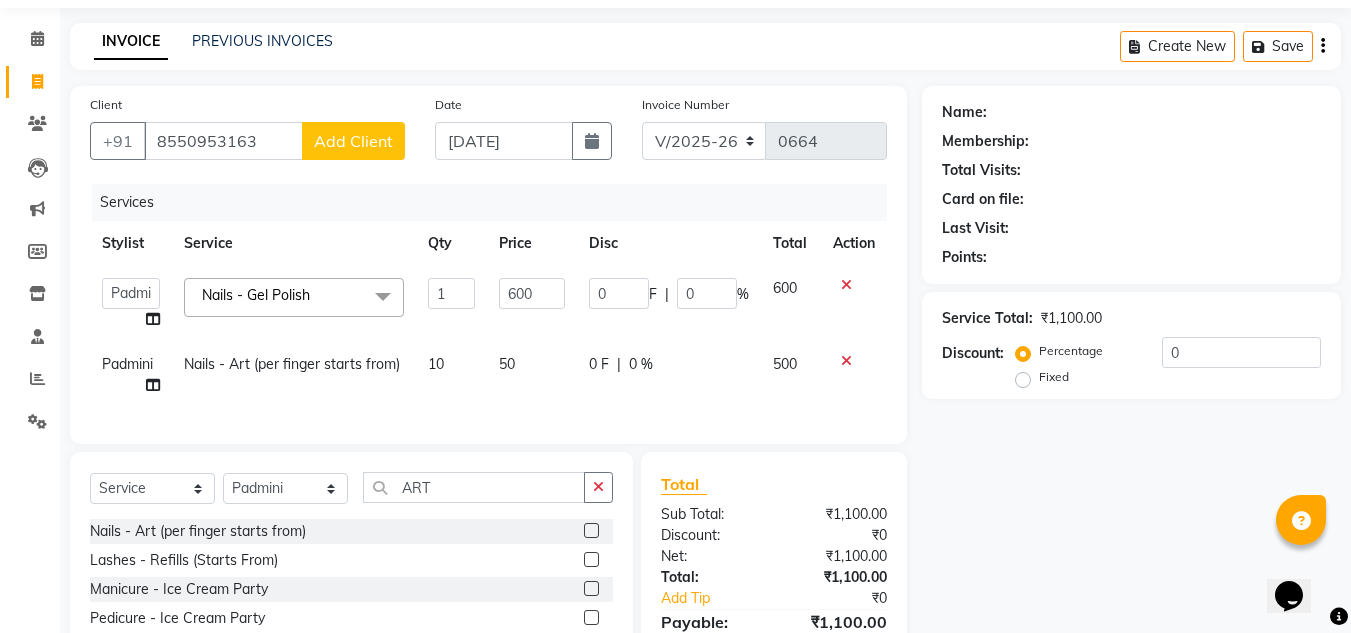 click on "Add Client" 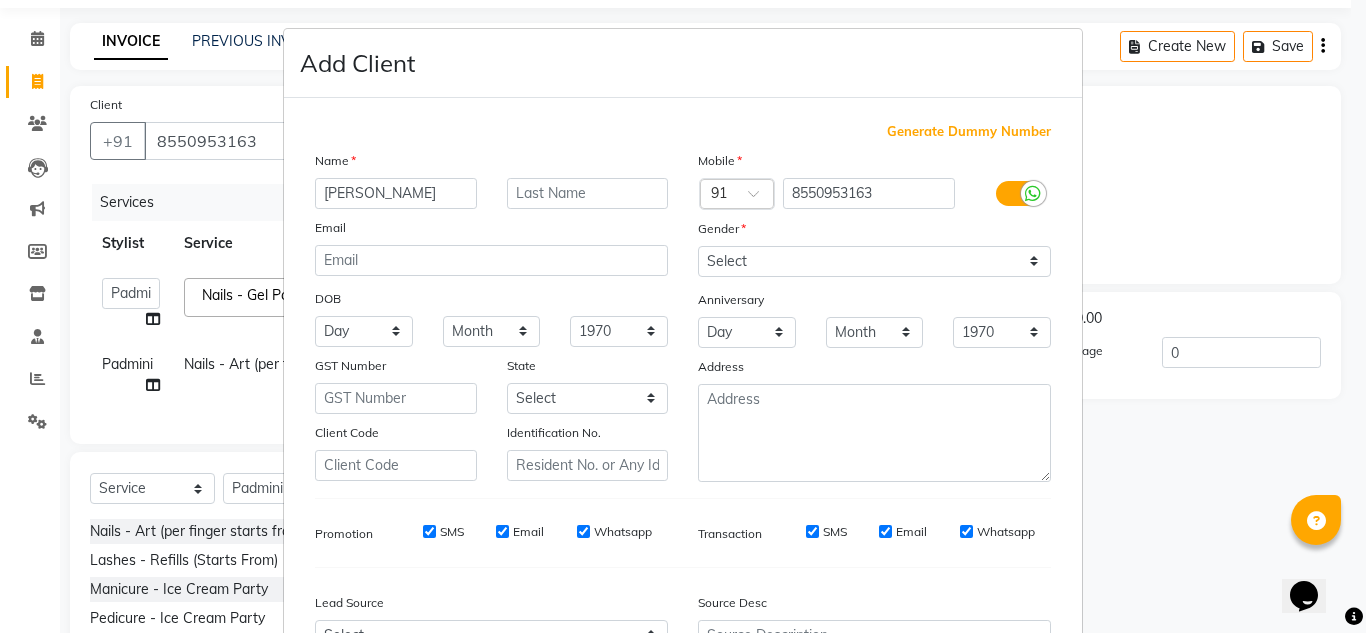type on "dr.mansi" 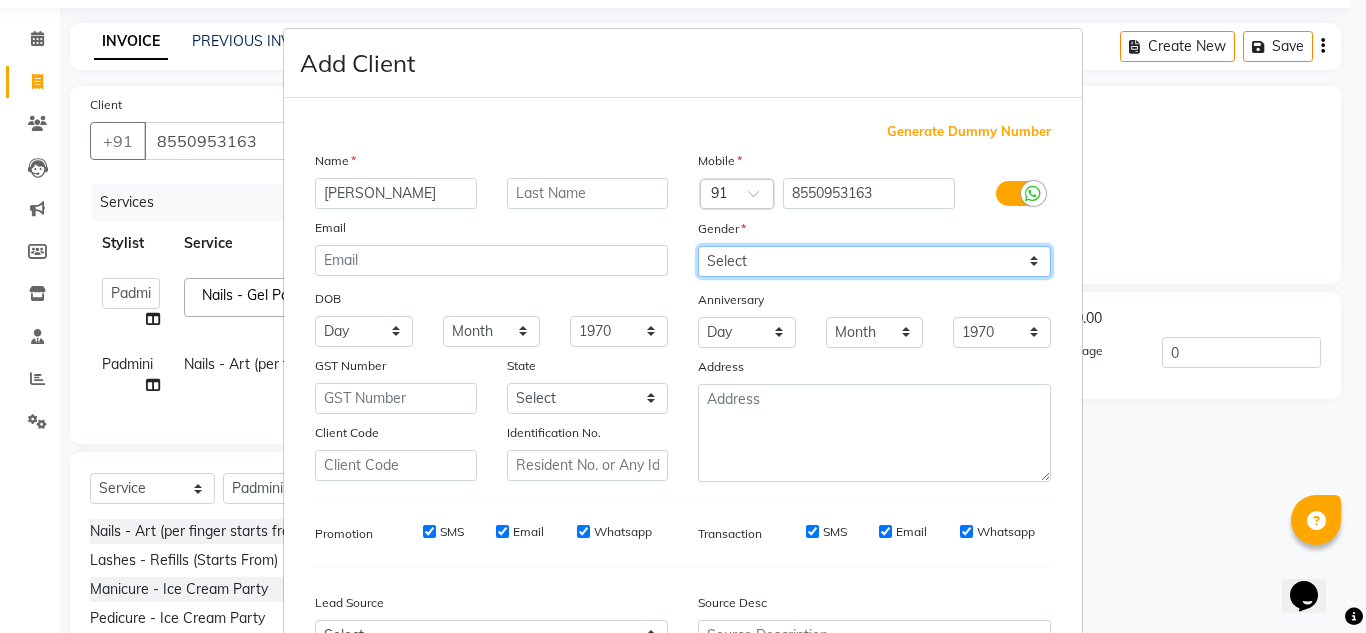 click on "Select Male Female Other Prefer Not To Say" at bounding box center [874, 261] 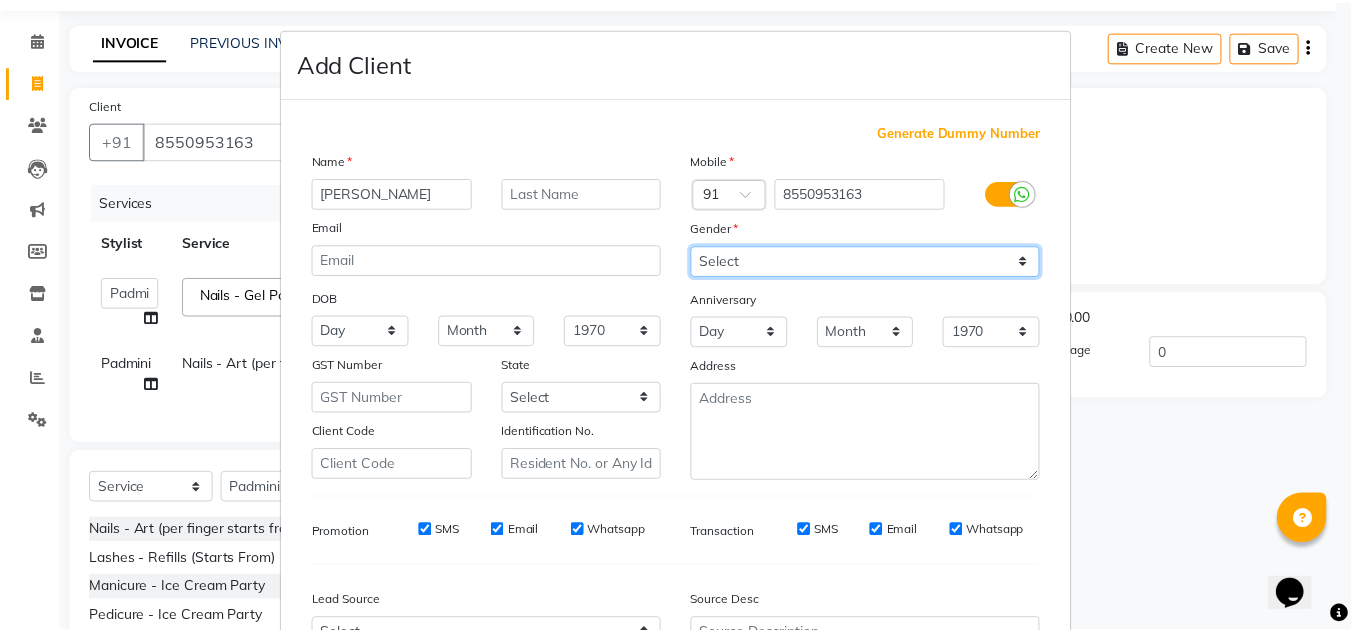 scroll, scrollTop: 216, scrollLeft: 0, axis: vertical 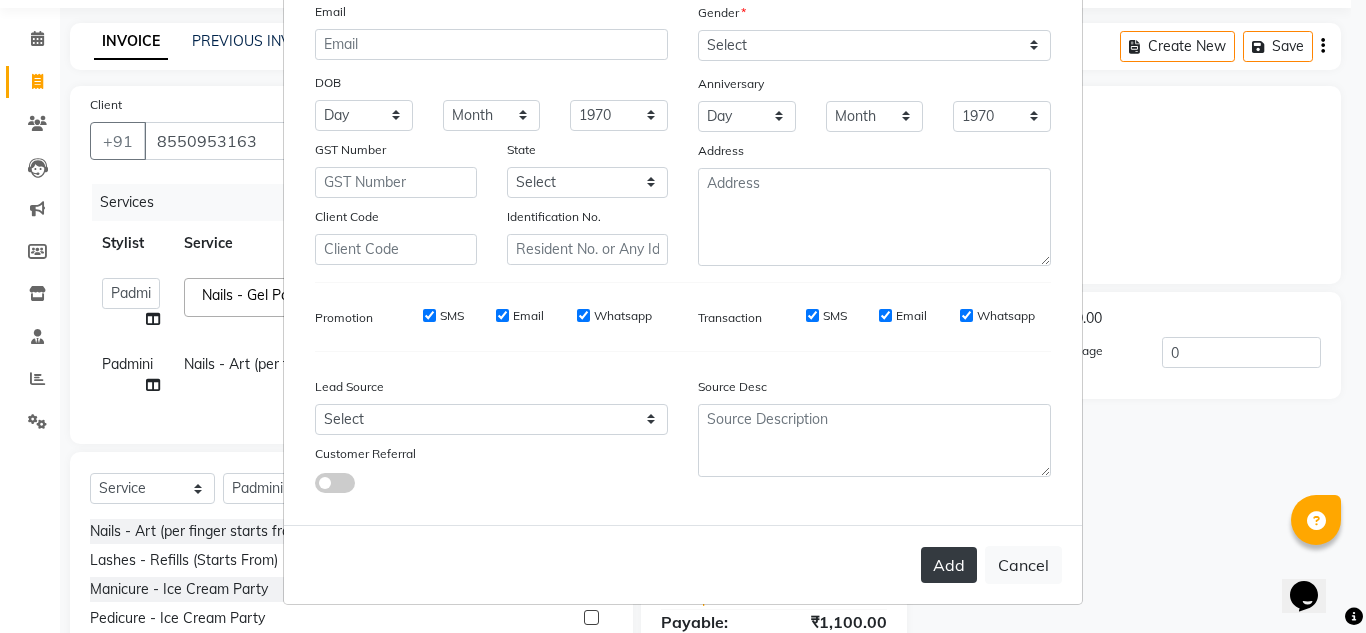 click on "Add" at bounding box center (949, 565) 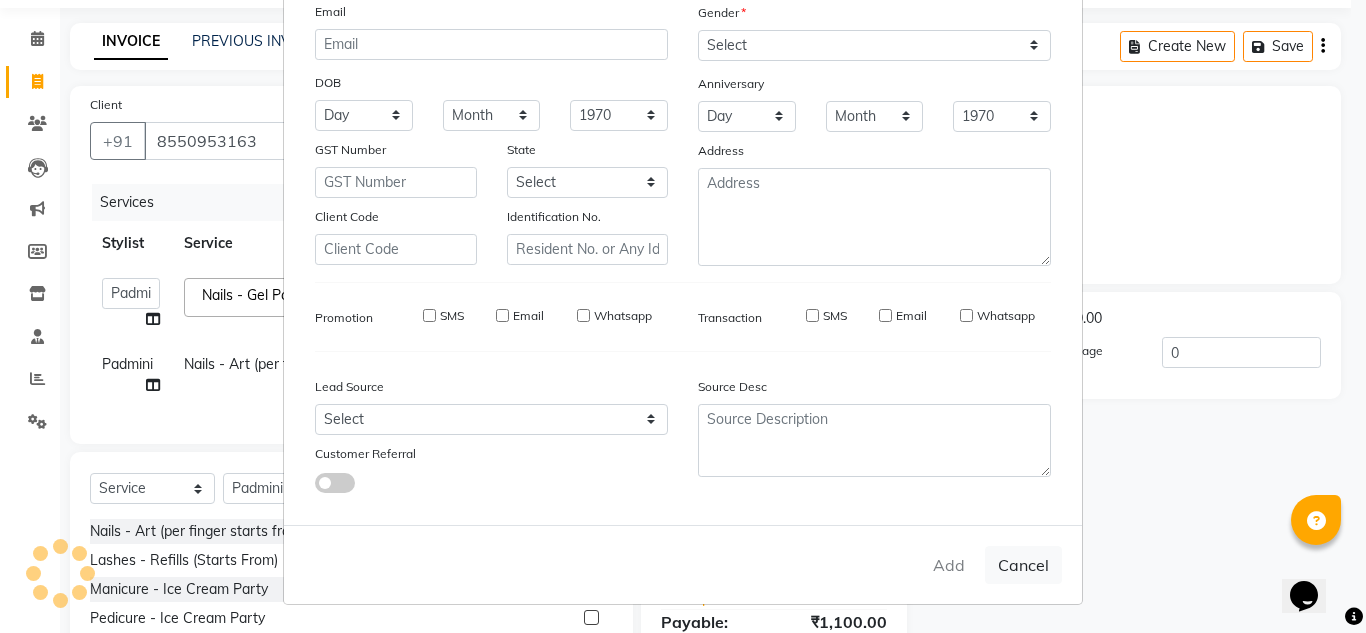 type 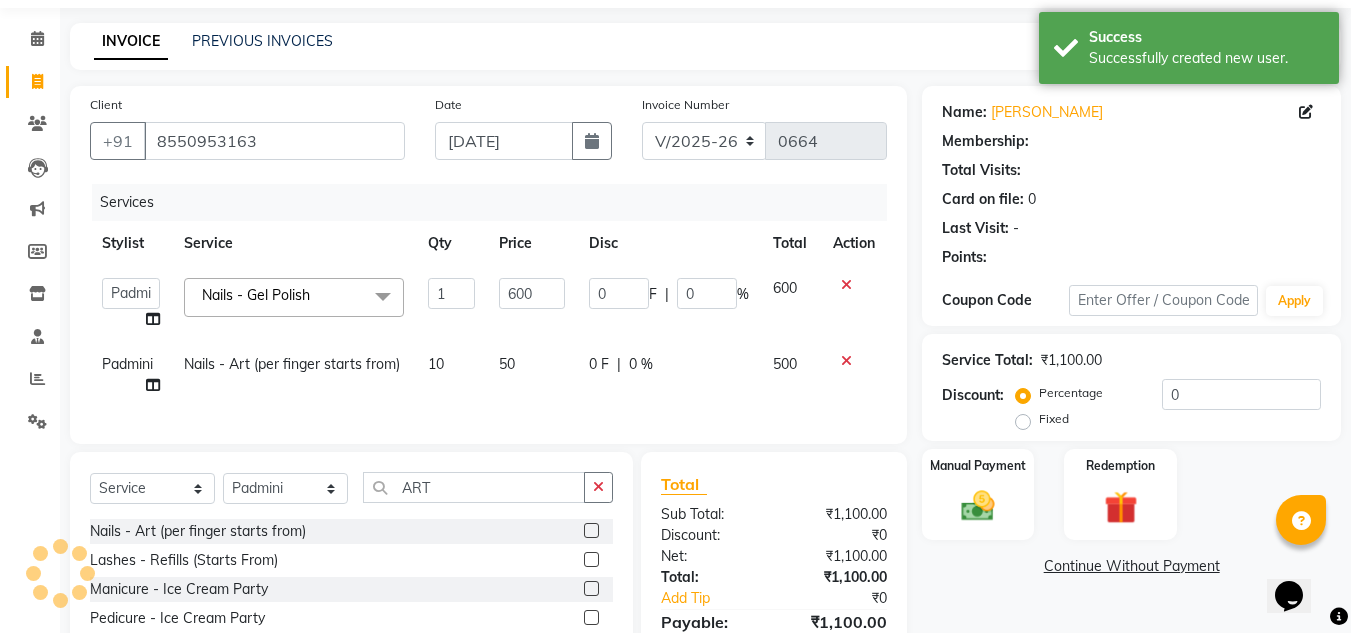 select on "1: Object" 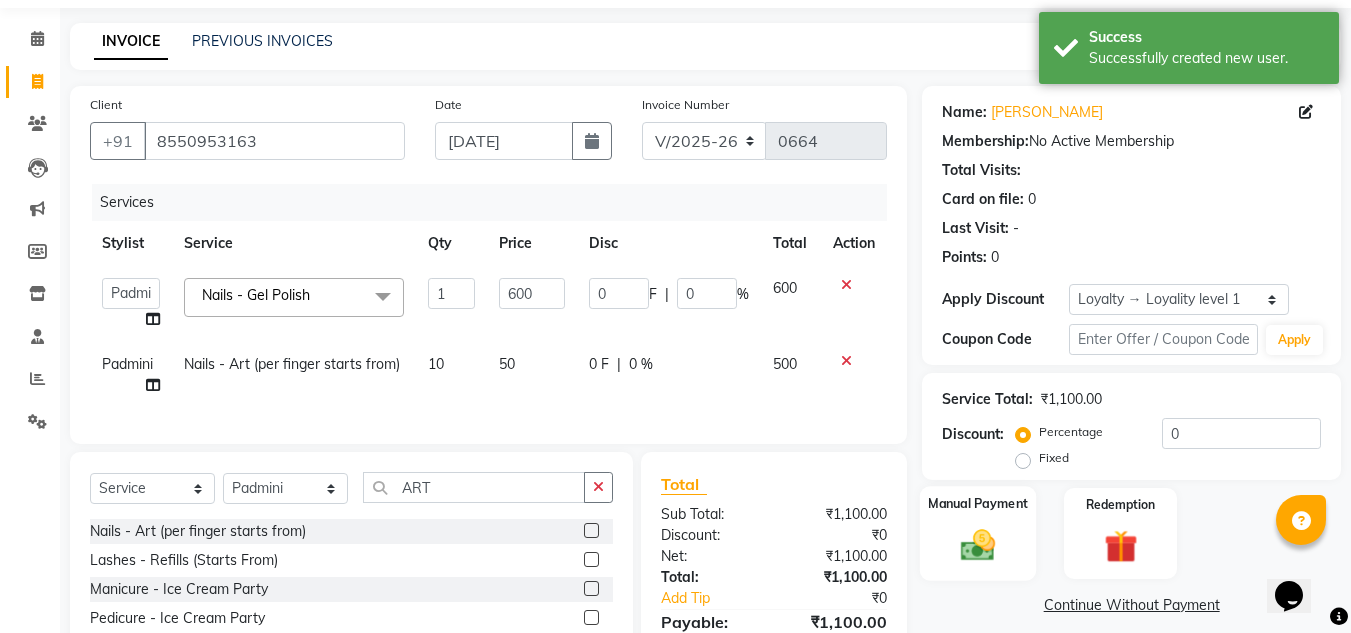 click 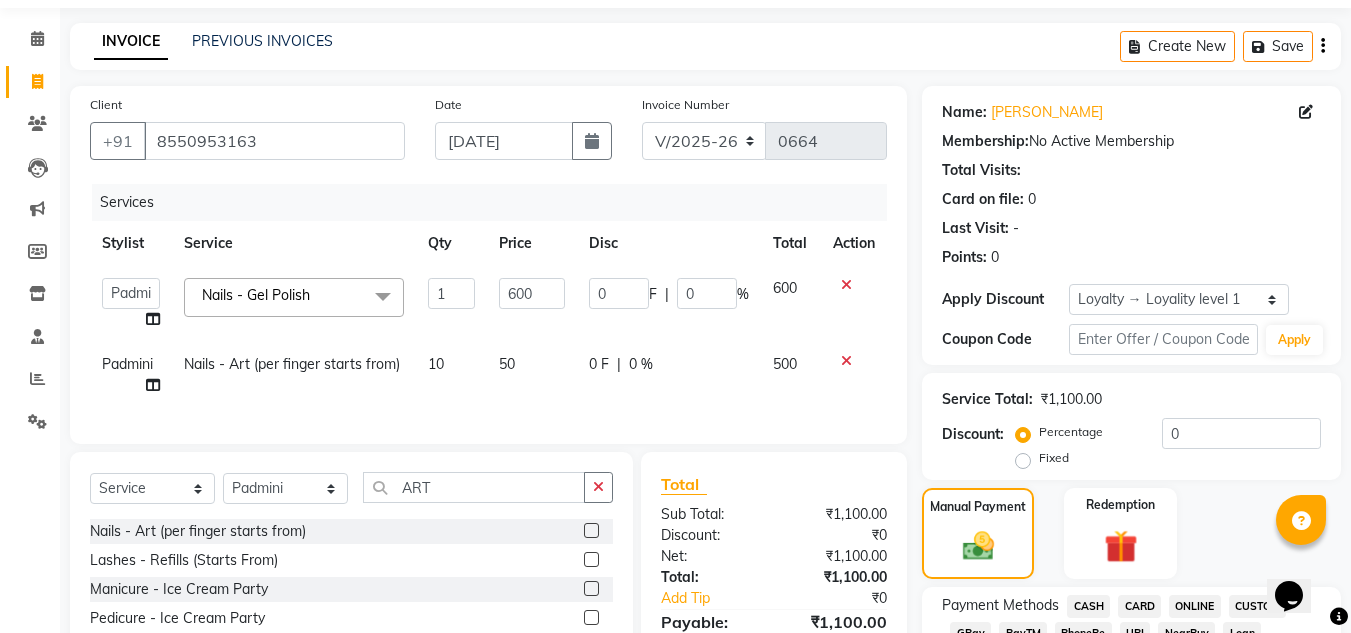 click on "CASH" 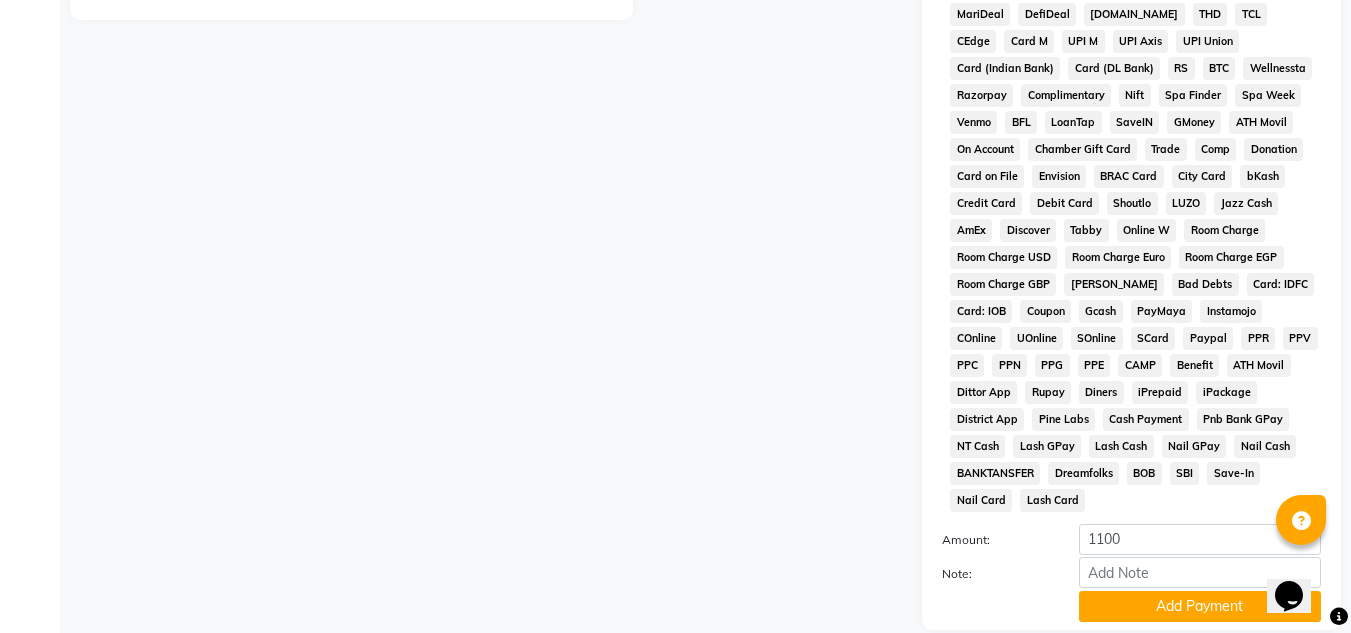 scroll, scrollTop: 792, scrollLeft: 0, axis: vertical 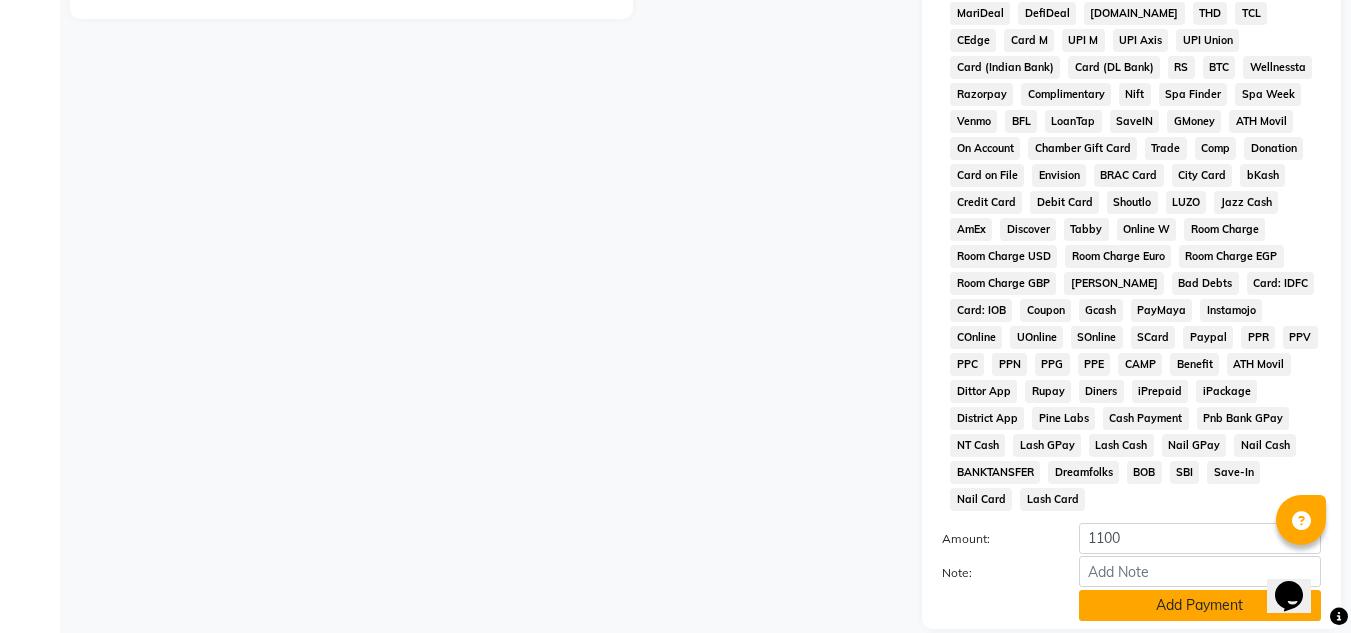 click on "Add Payment" 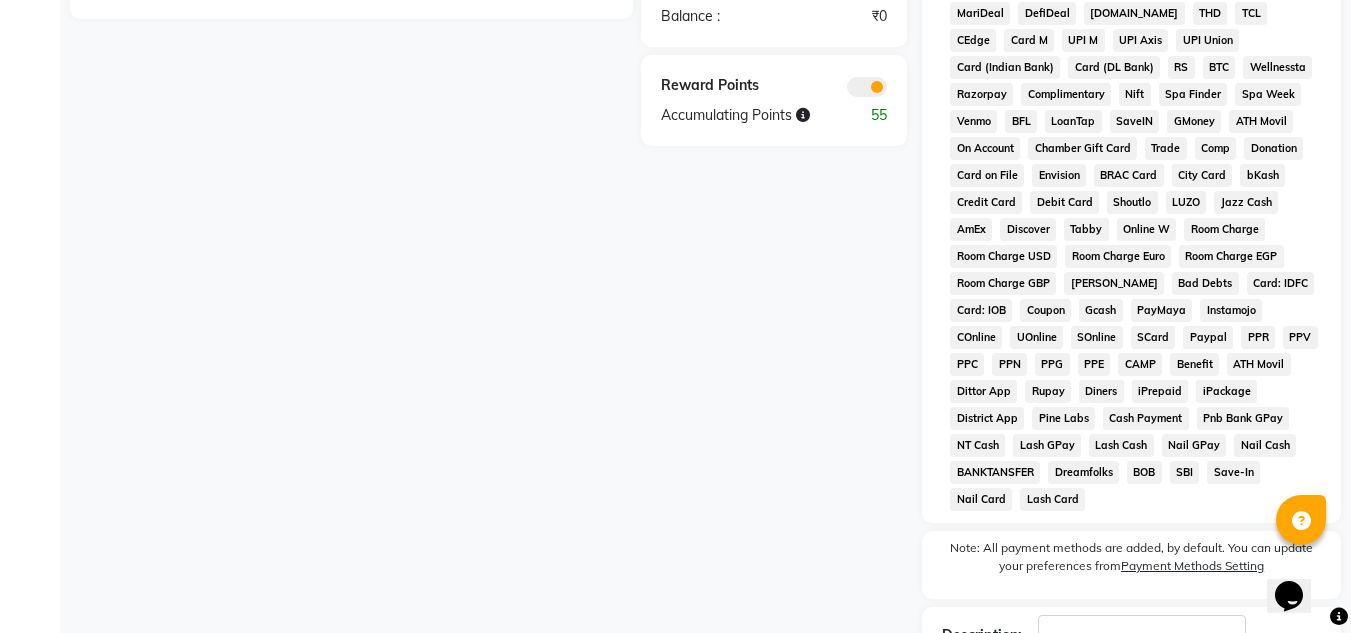 scroll, scrollTop: 915, scrollLeft: 0, axis: vertical 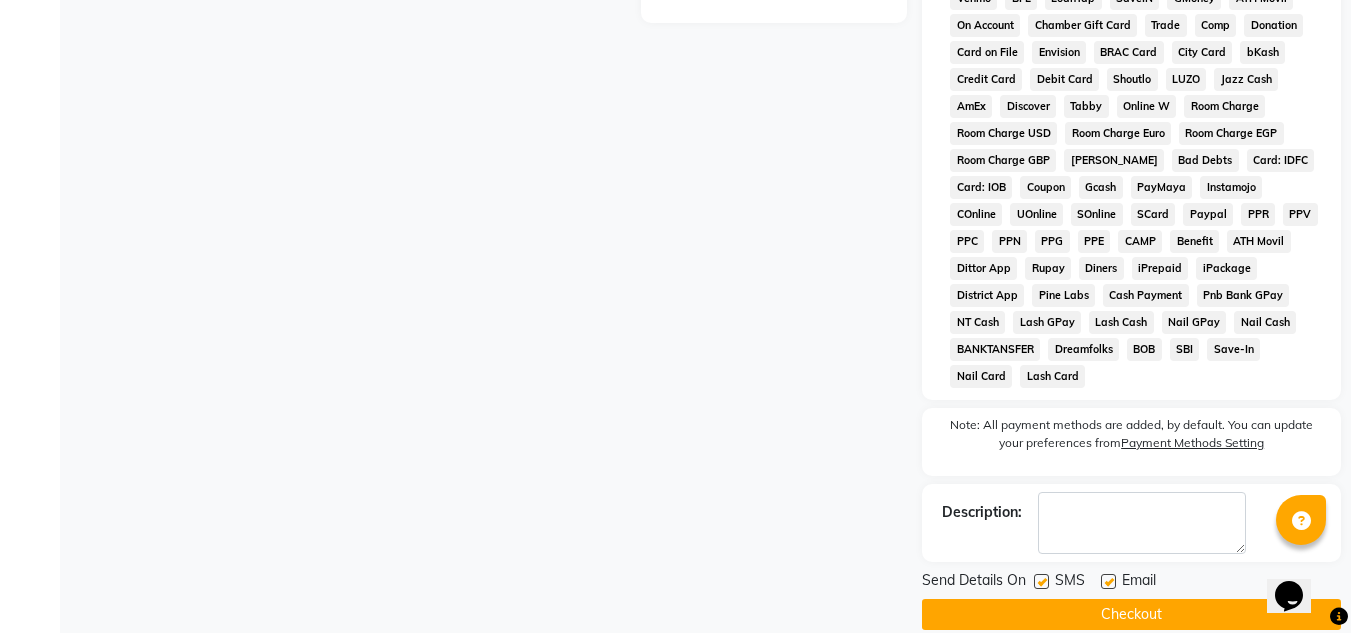 click 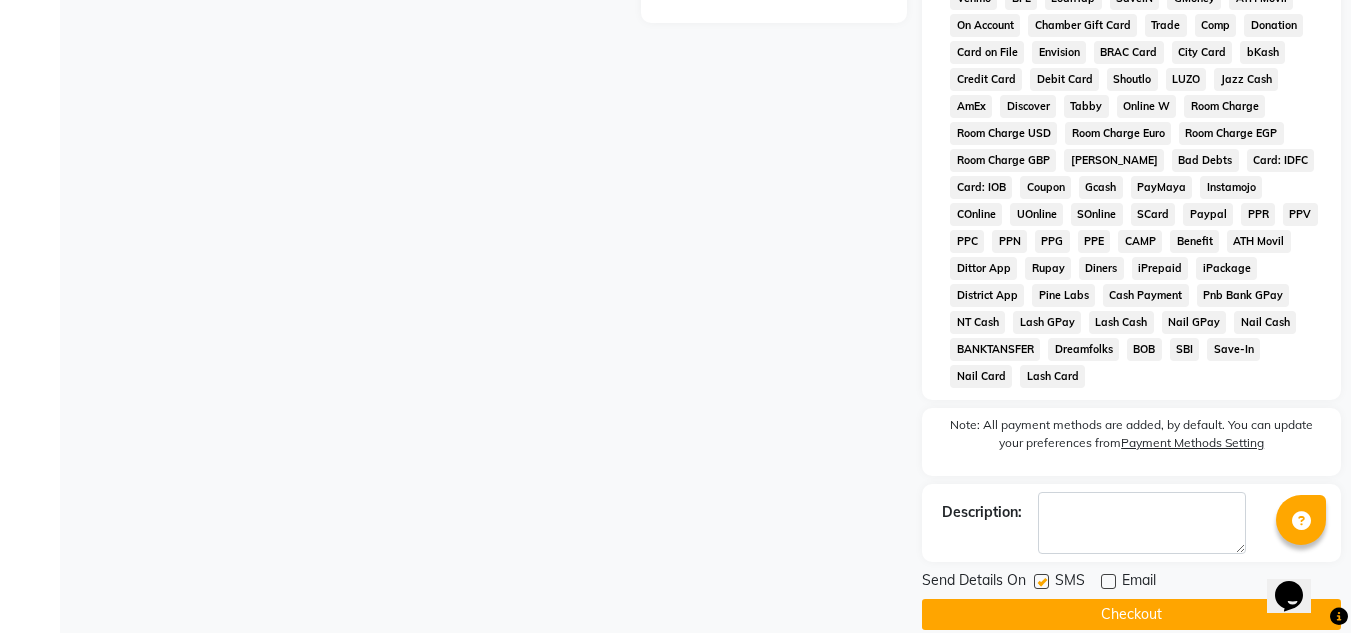 click on "Checkout" 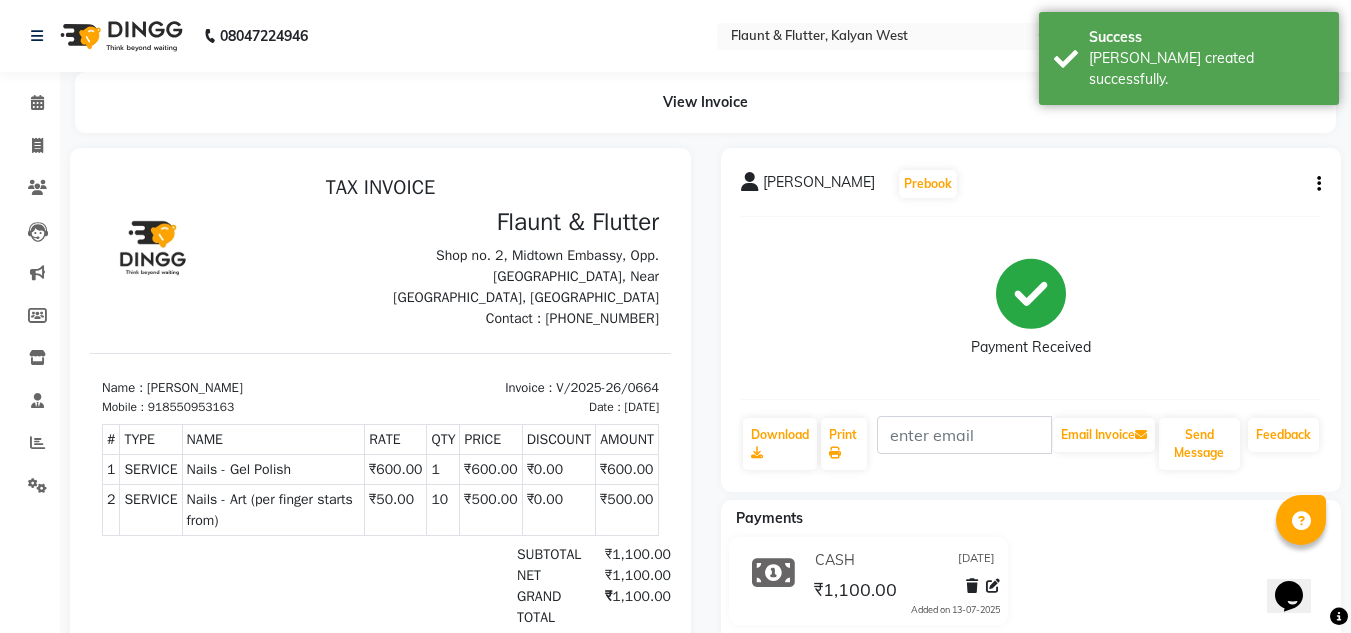 scroll, scrollTop: 0, scrollLeft: 0, axis: both 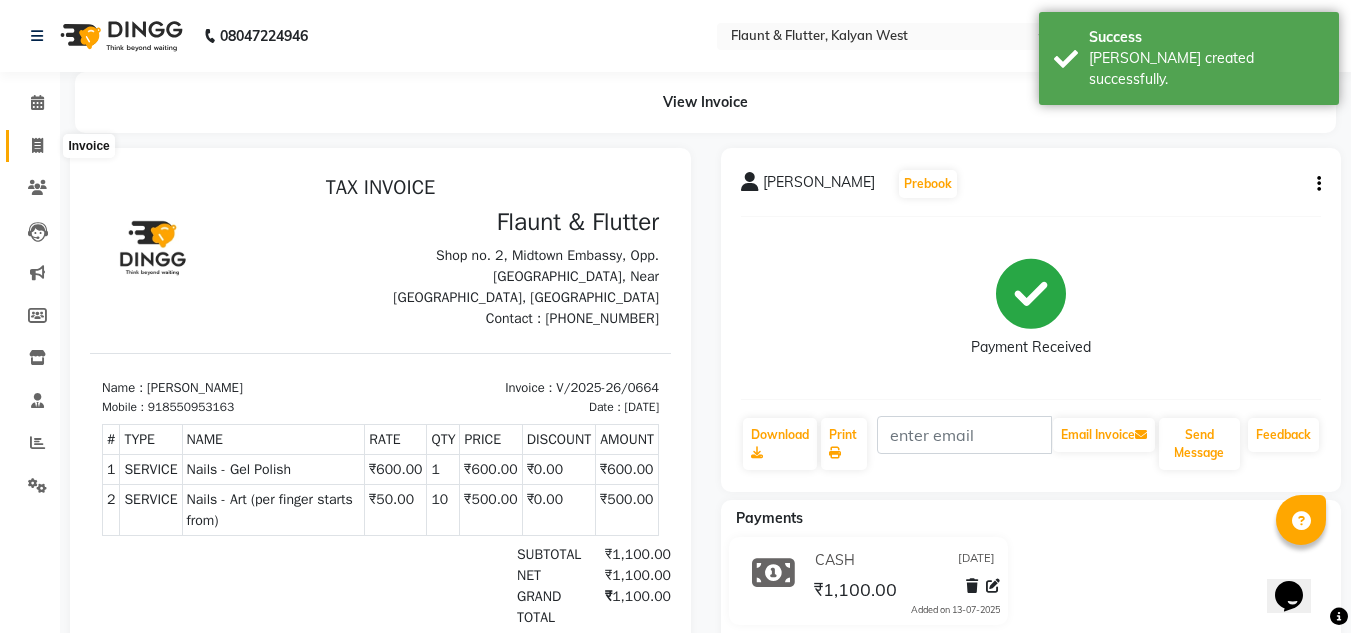 click 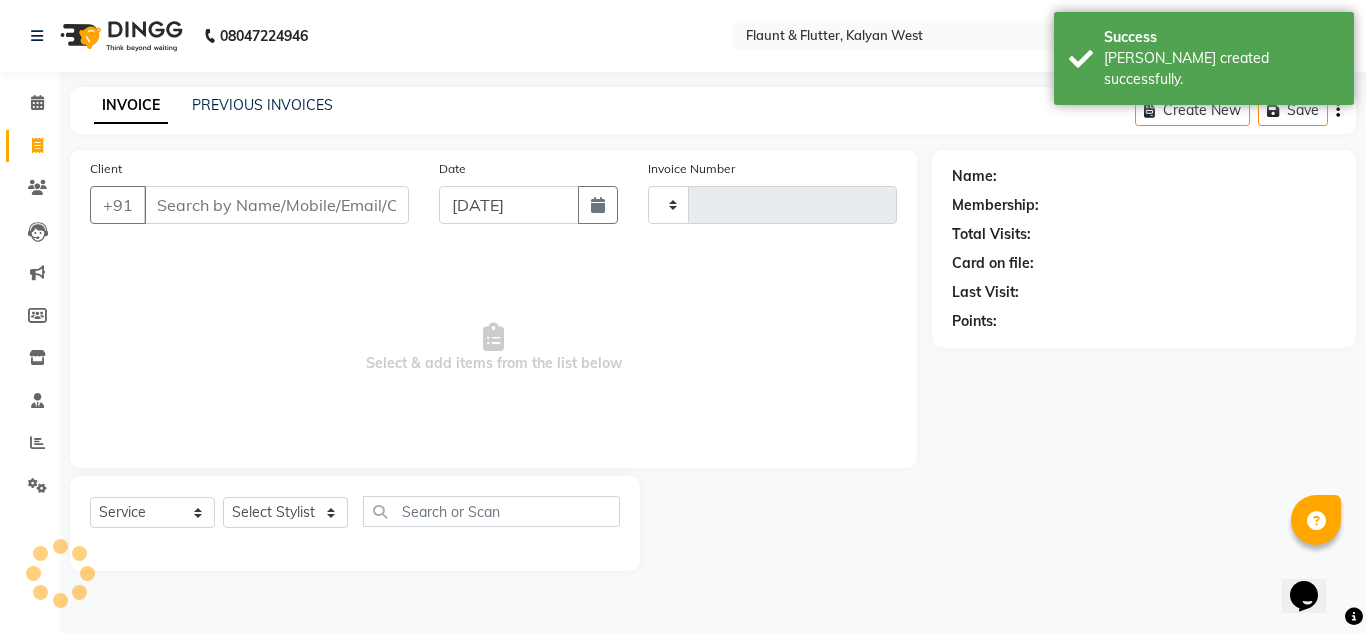 type on "0665" 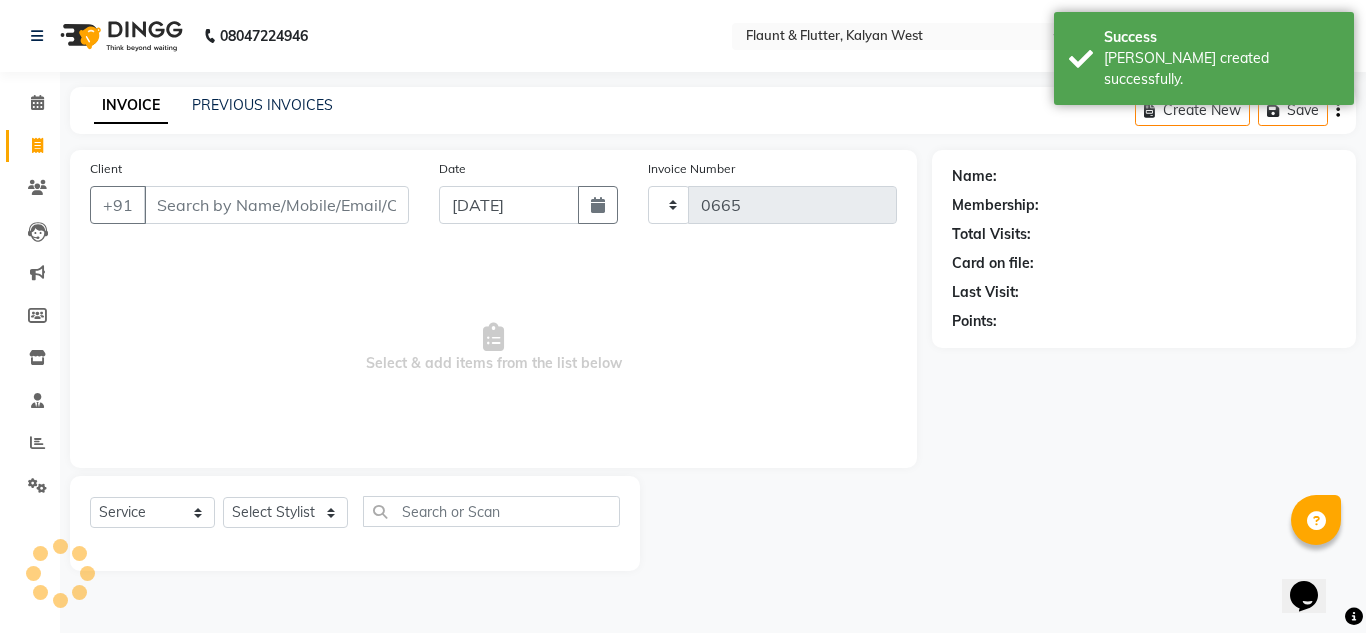 select on "4941" 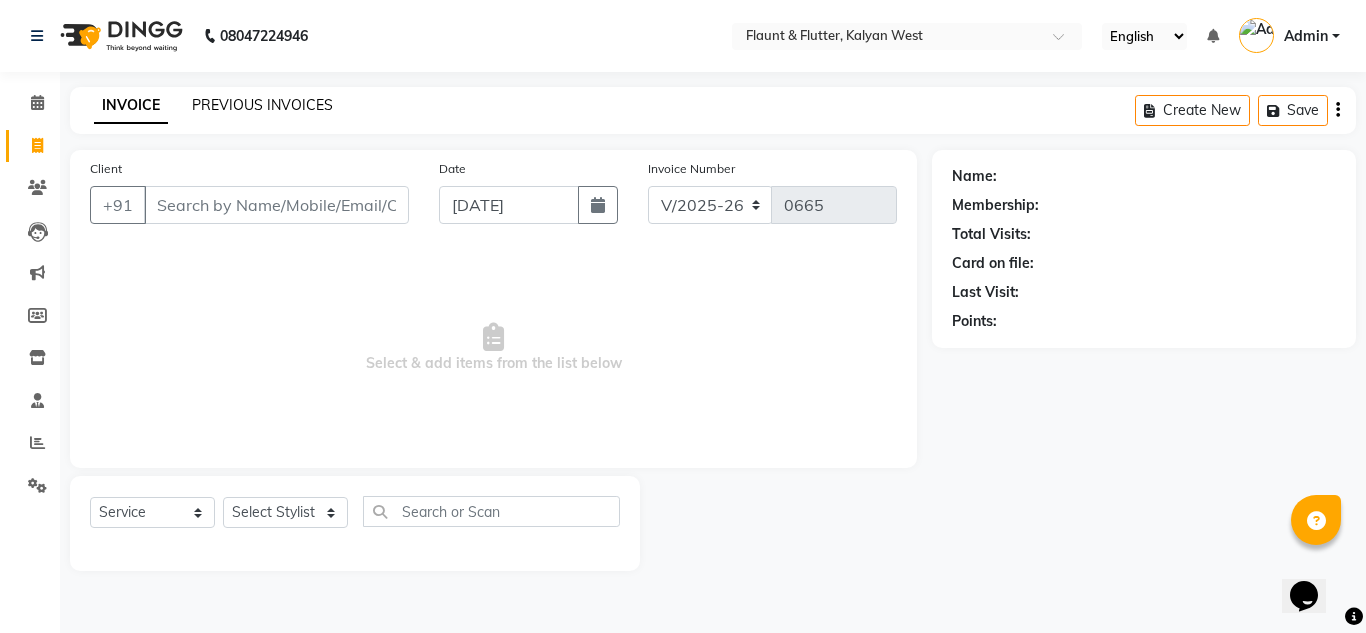 click on "PREVIOUS INVOICES" 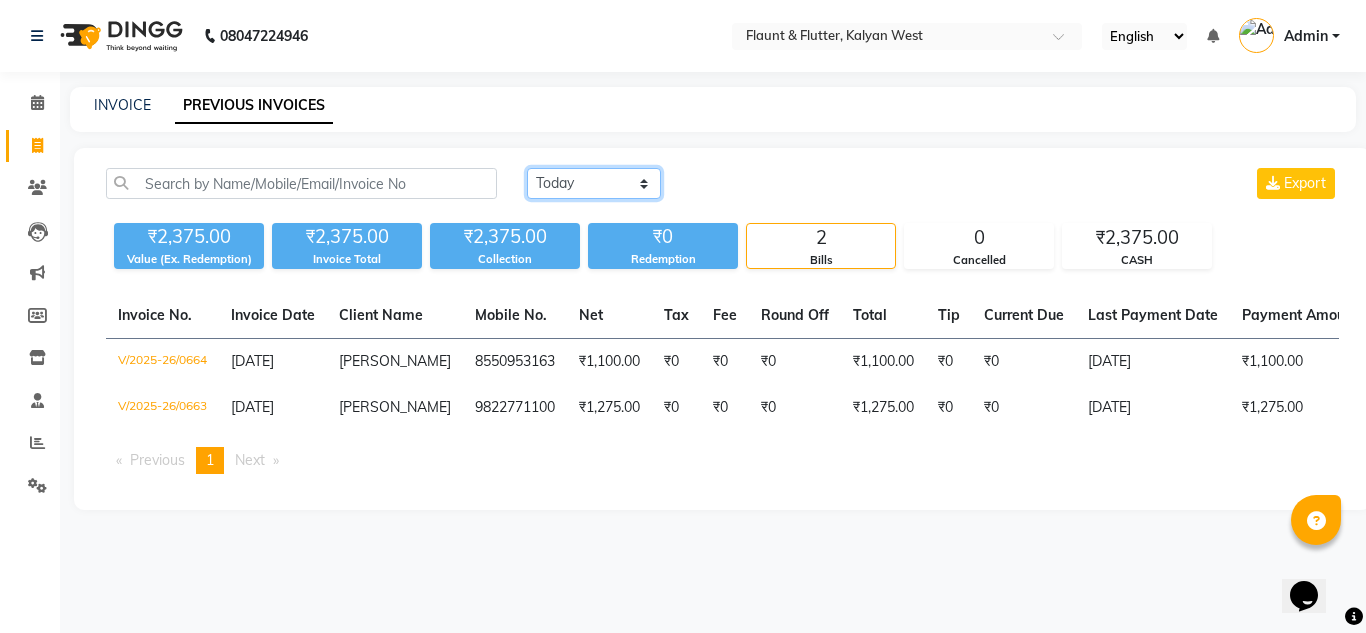 click on "Today Yesterday Custom Range" 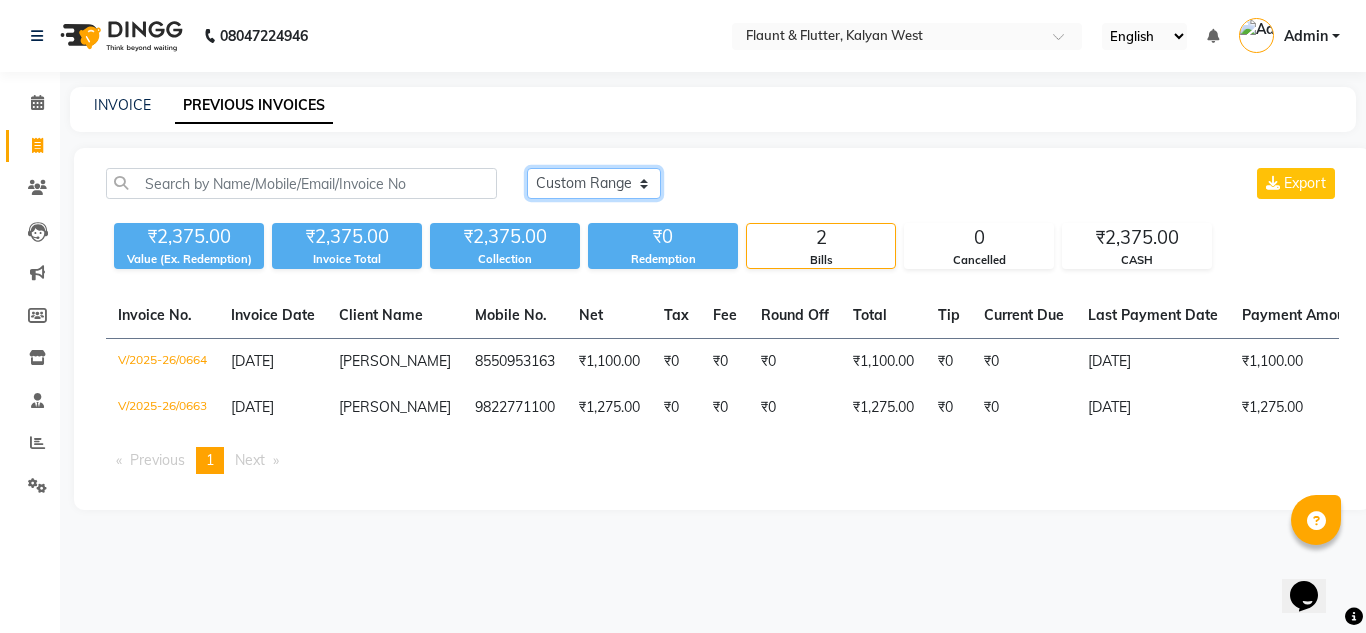 click on "Today Yesterday Custom Range" 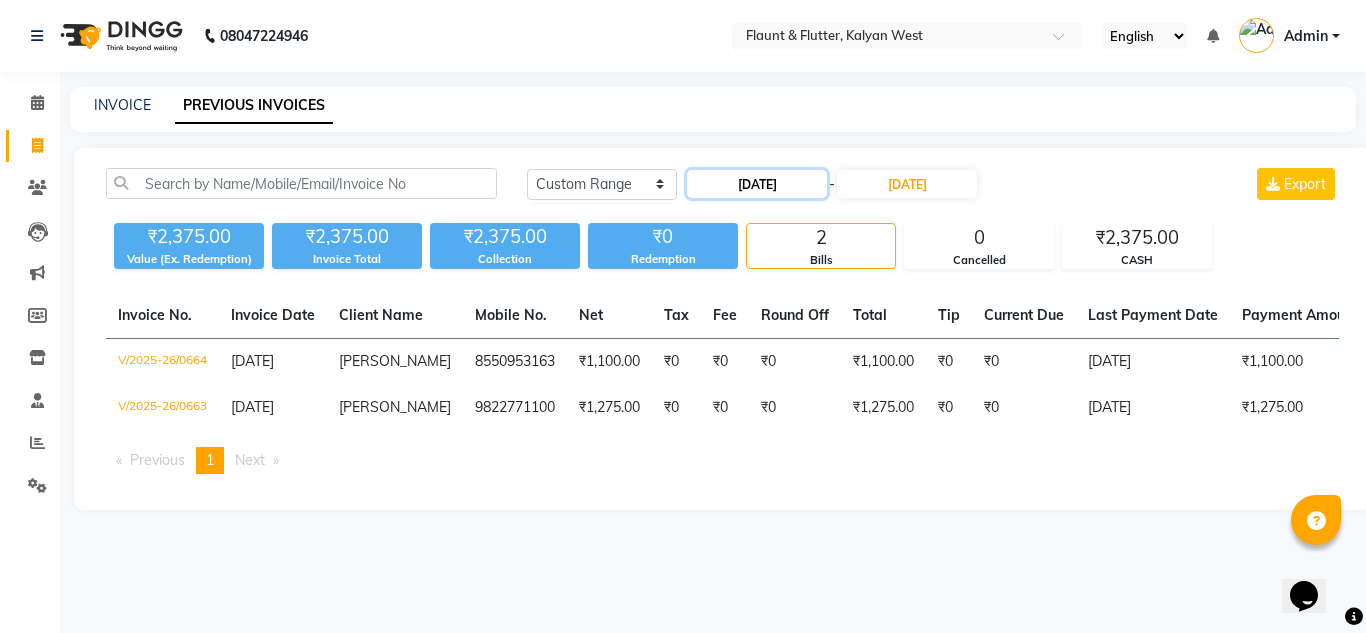 click on "13-07-2025" 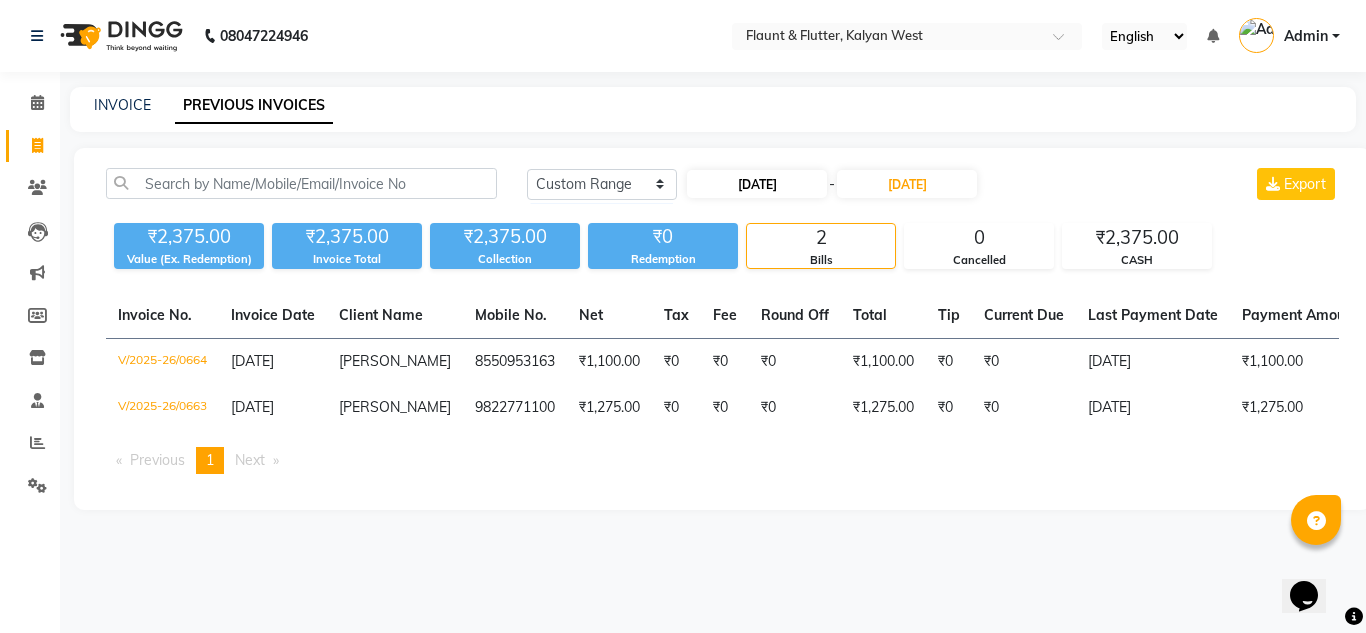 select on "7" 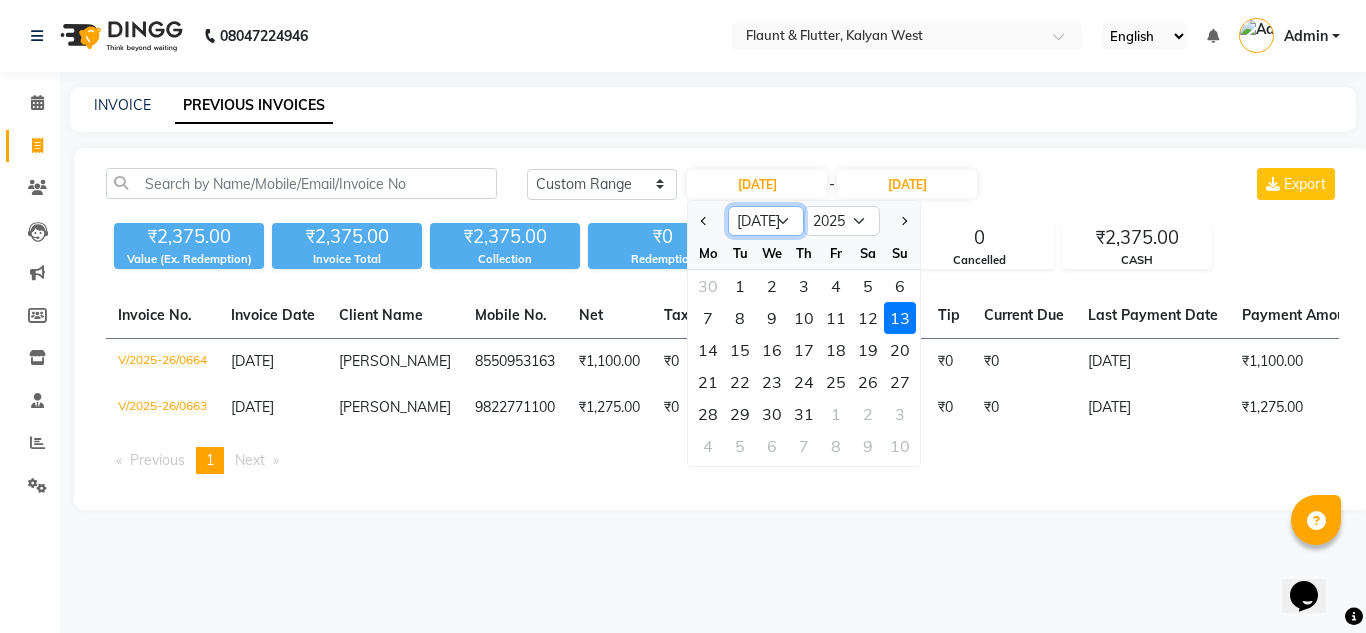 click on "Jan Feb Mar Apr May Jun Jul Aug Sep Oct Nov Dec" 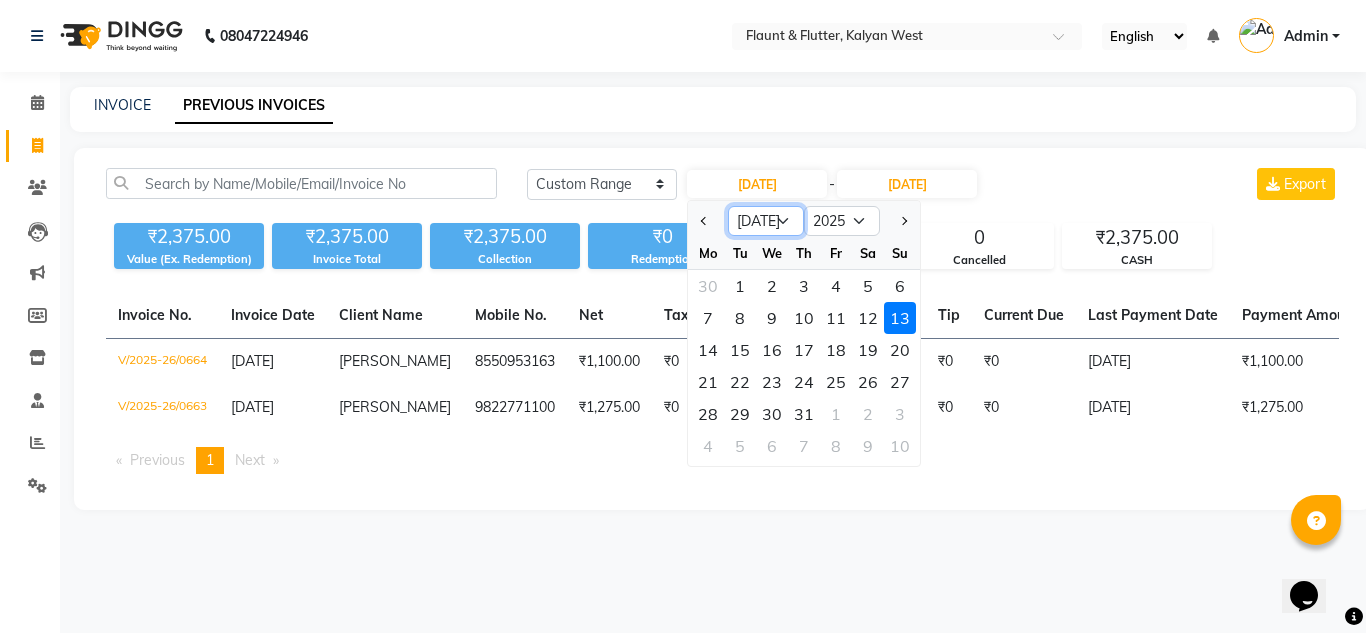 click on "Jan Feb Mar Apr May Jun Jul Aug Sep Oct Nov Dec" 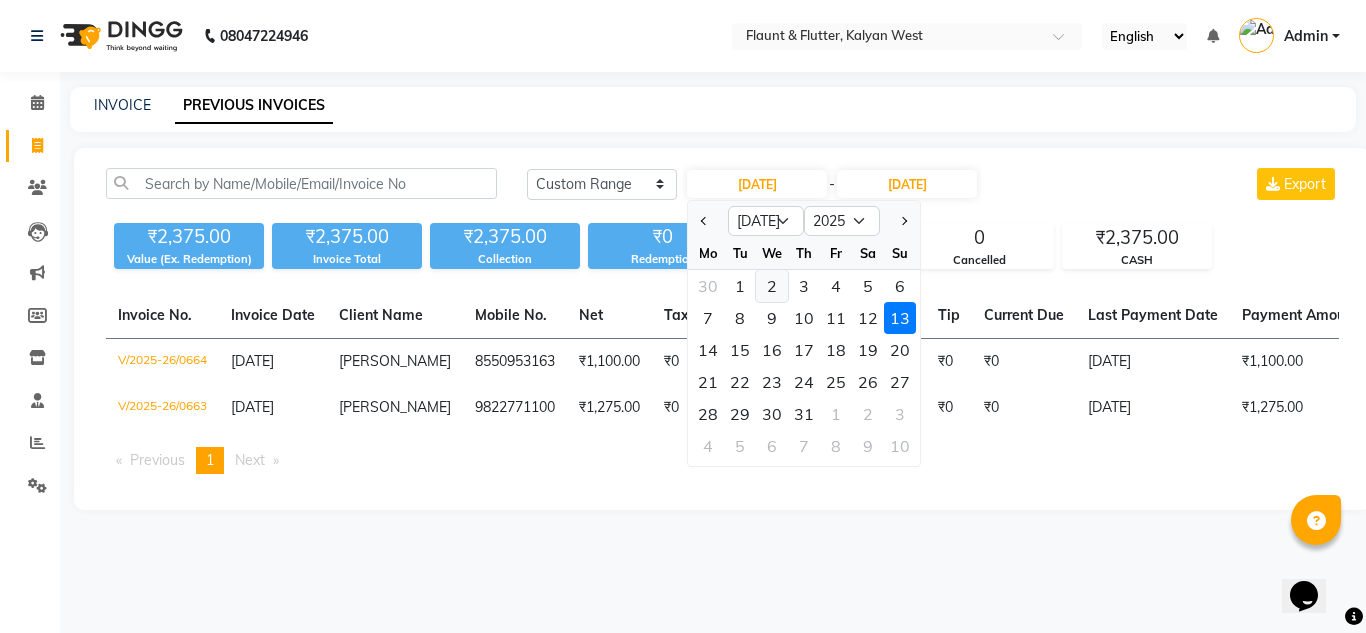 click on "2" 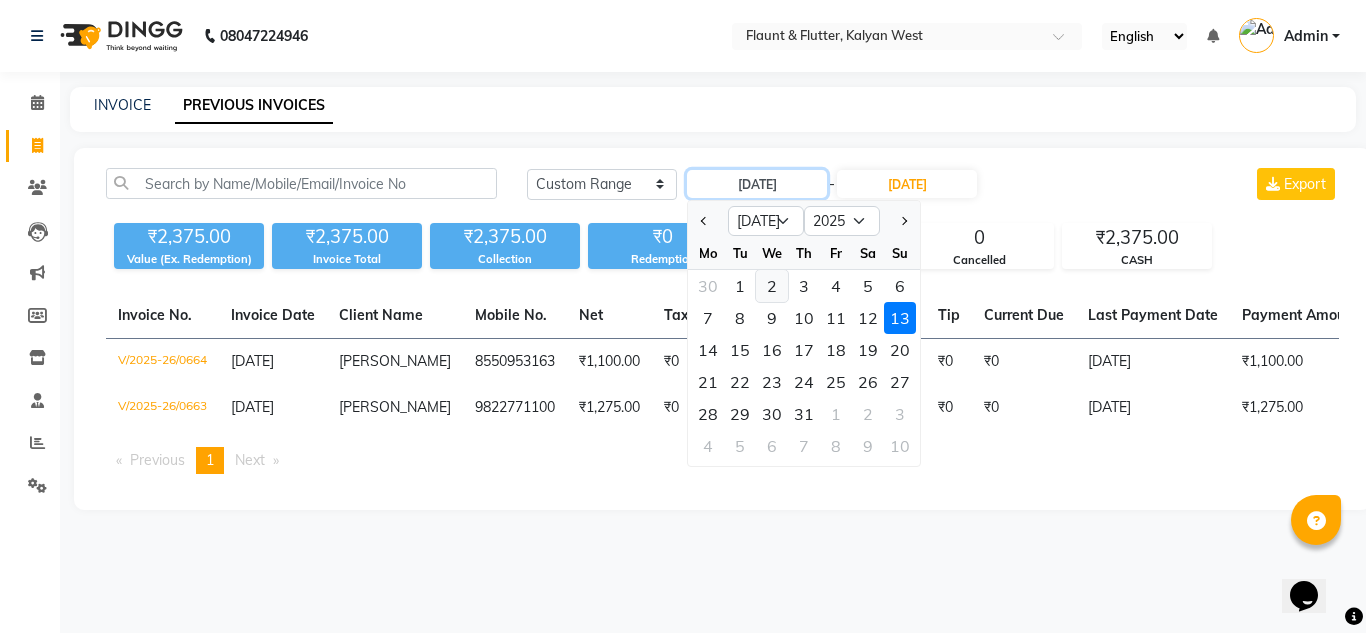 type on "02-07-2025" 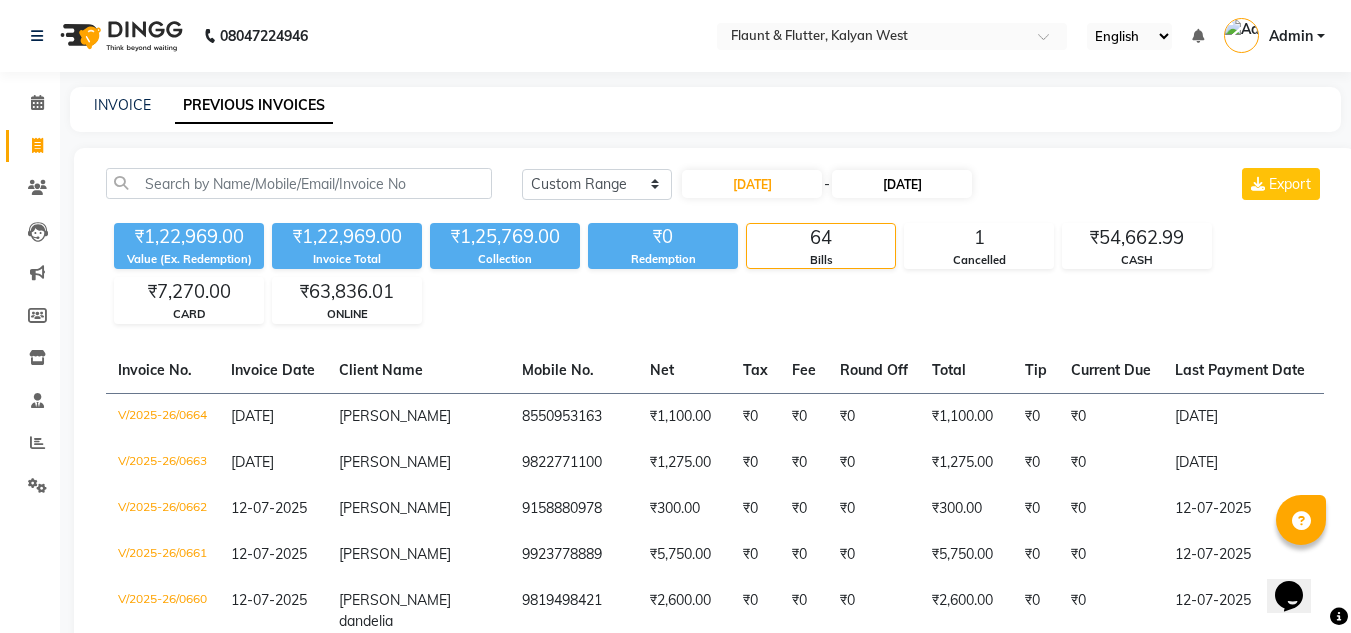 drag, startPoint x: 934, startPoint y: 198, endPoint x: 932, endPoint y: 185, distance: 13.152946 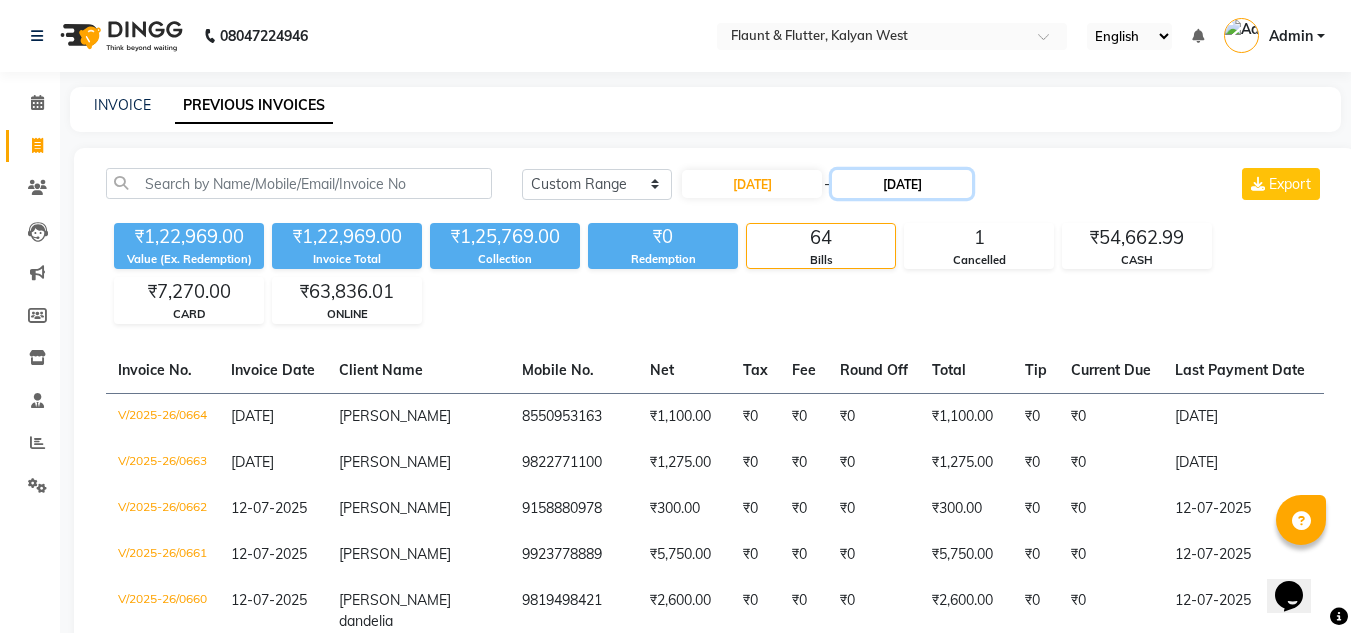 click on "13-07-2025" 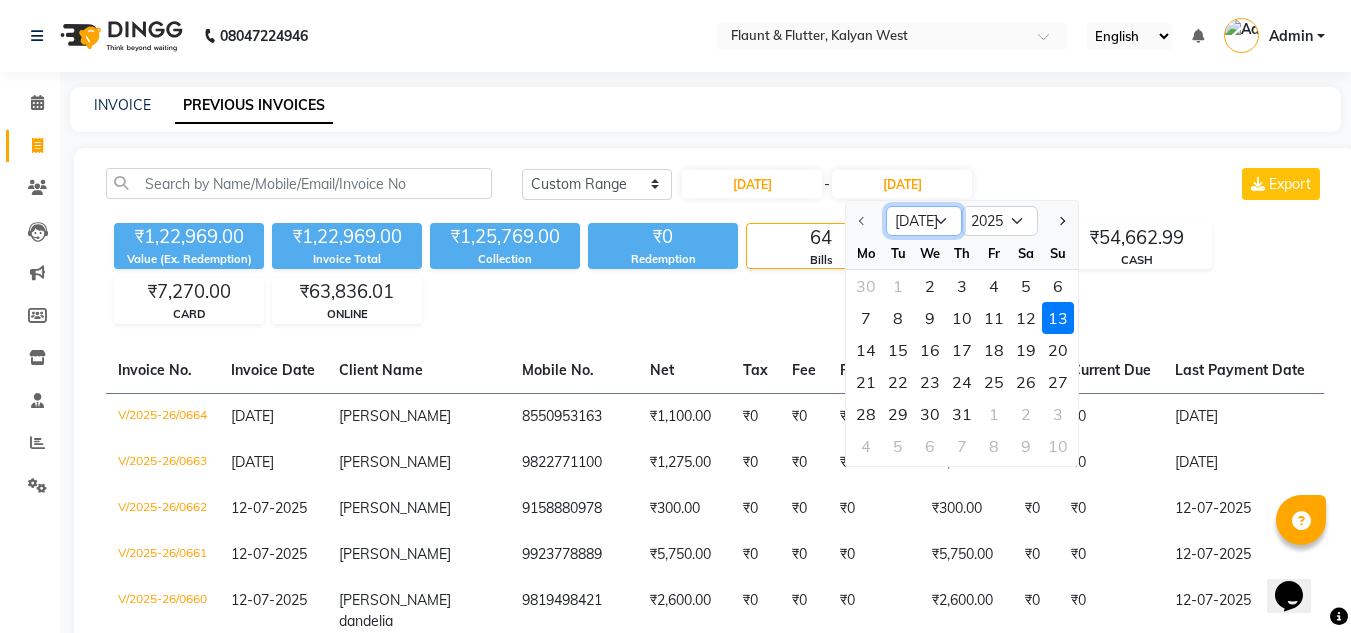 click on "Jul Aug Sep Oct Nov Dec" 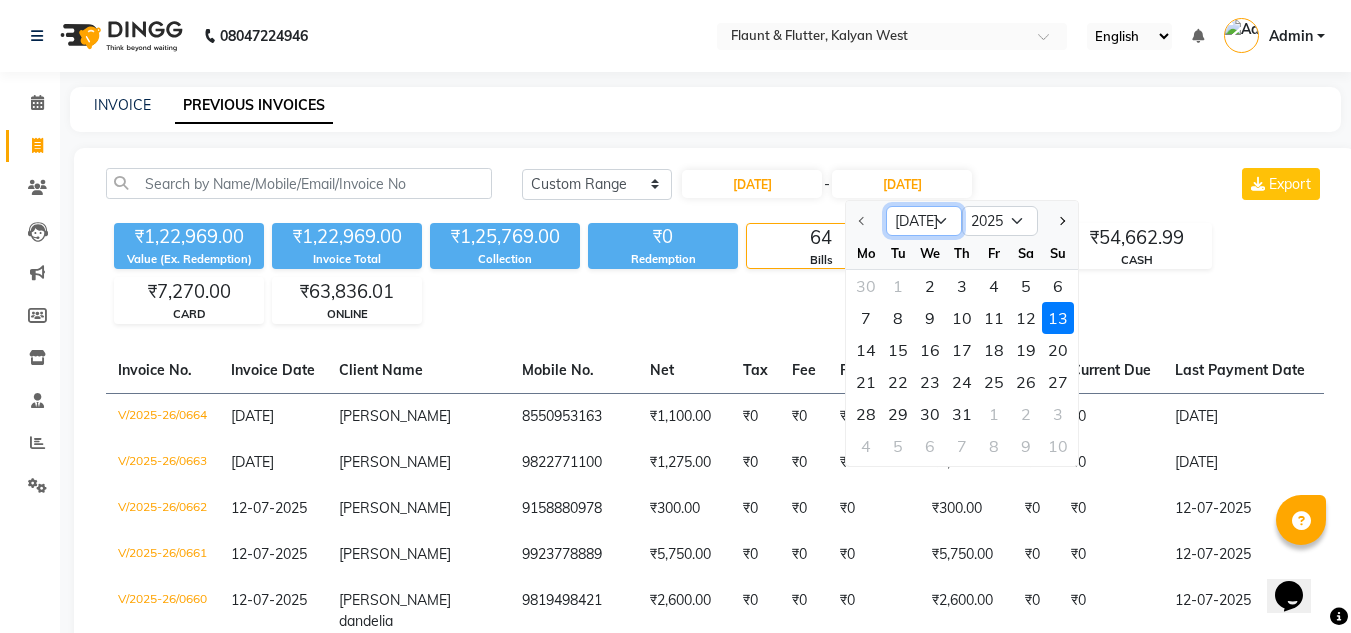 drag, startPoint x: 902, startPoint y: 225, endPoint x: 861, endPoint y: 230, distance: 41.303753 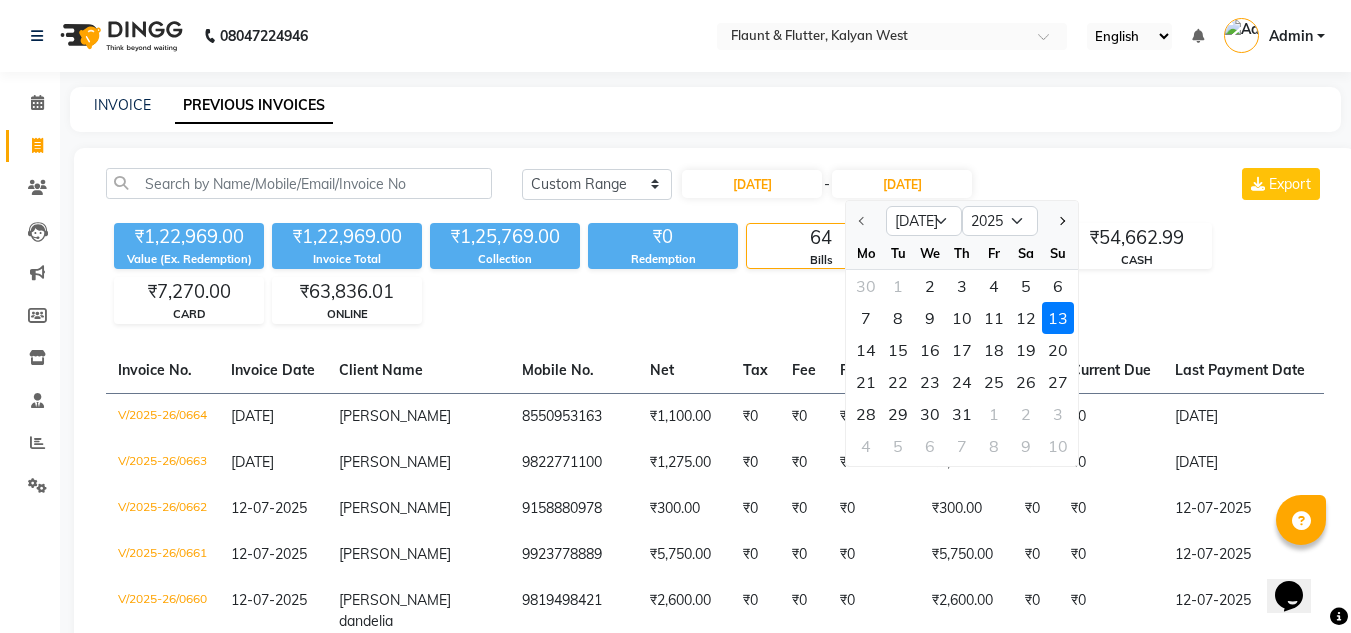 click 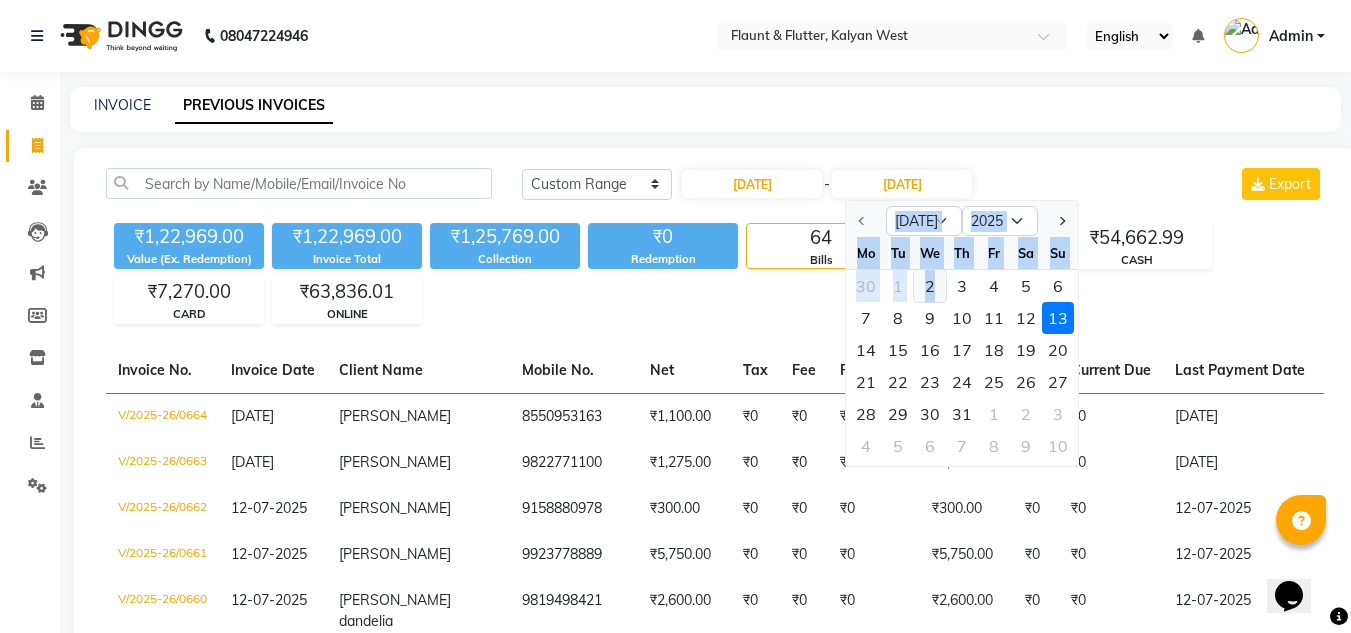 drag, startPoint x: 883, startPoint y: 221, endPoint x: 932, endPoint y: 291, distance: 85.44589 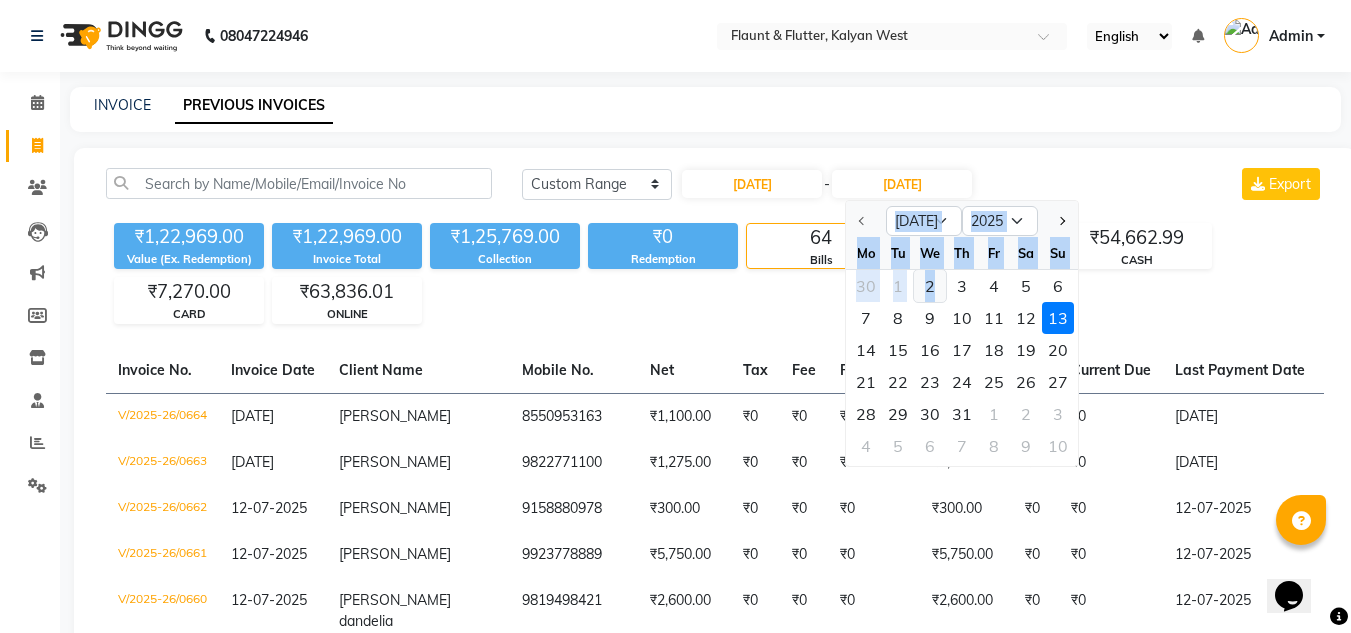click on "2" 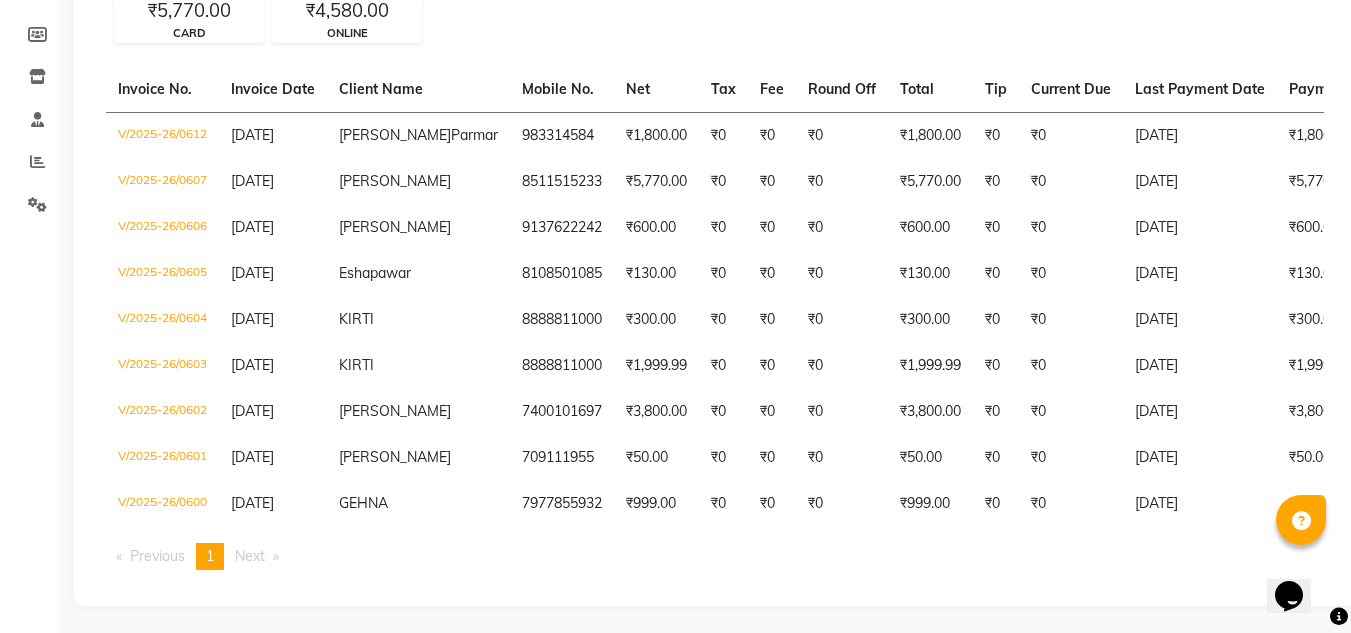 scroll, scrollTop: 177, scrollLeft: 0, axis: vertical 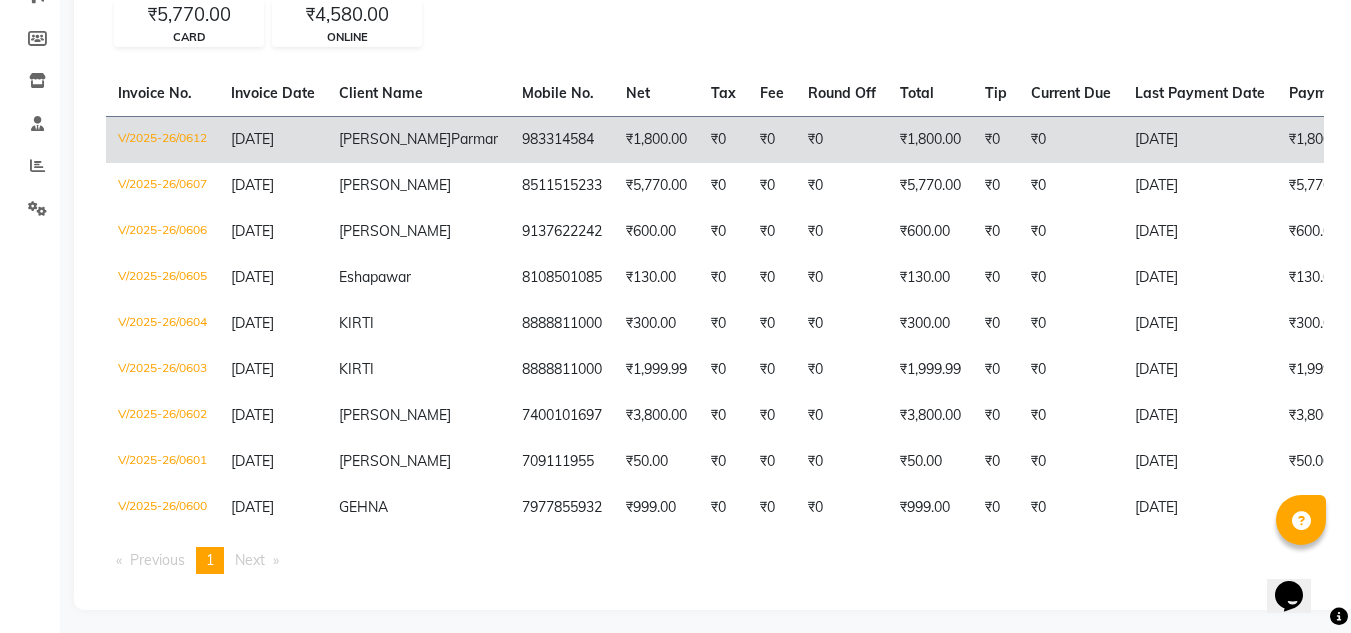 type on "02-07-2025" 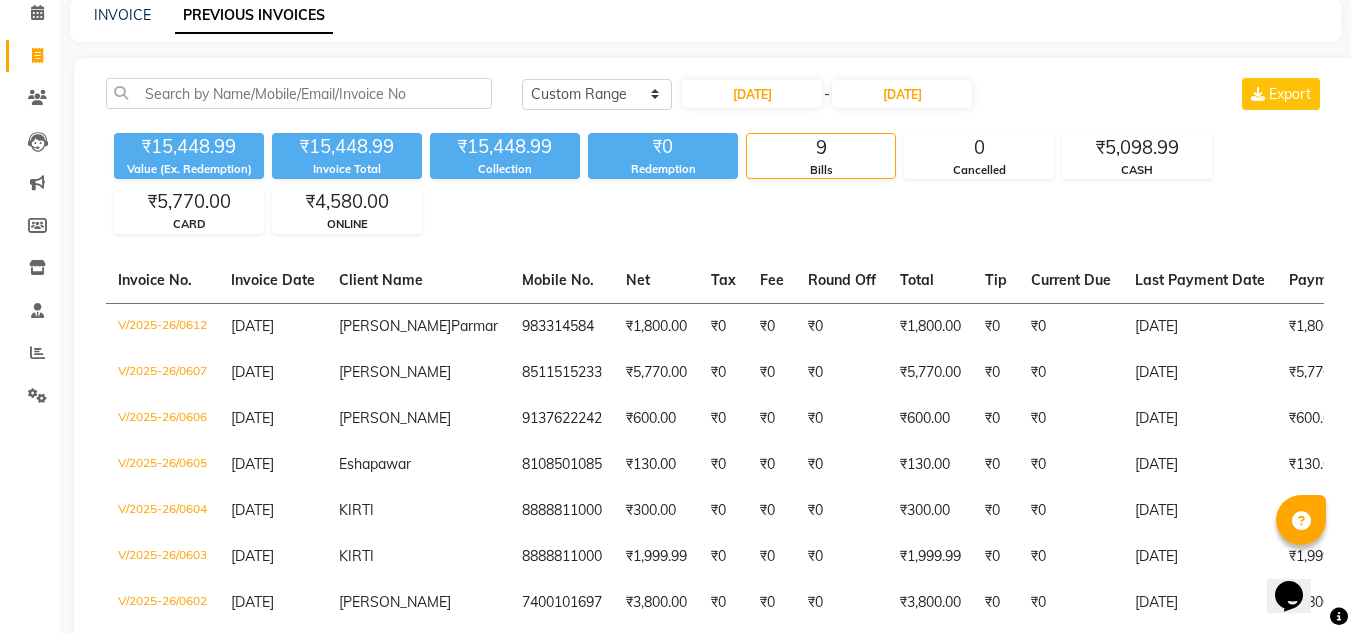 scroll, scrollTop: 0, scrollLeft: 0, axis: both 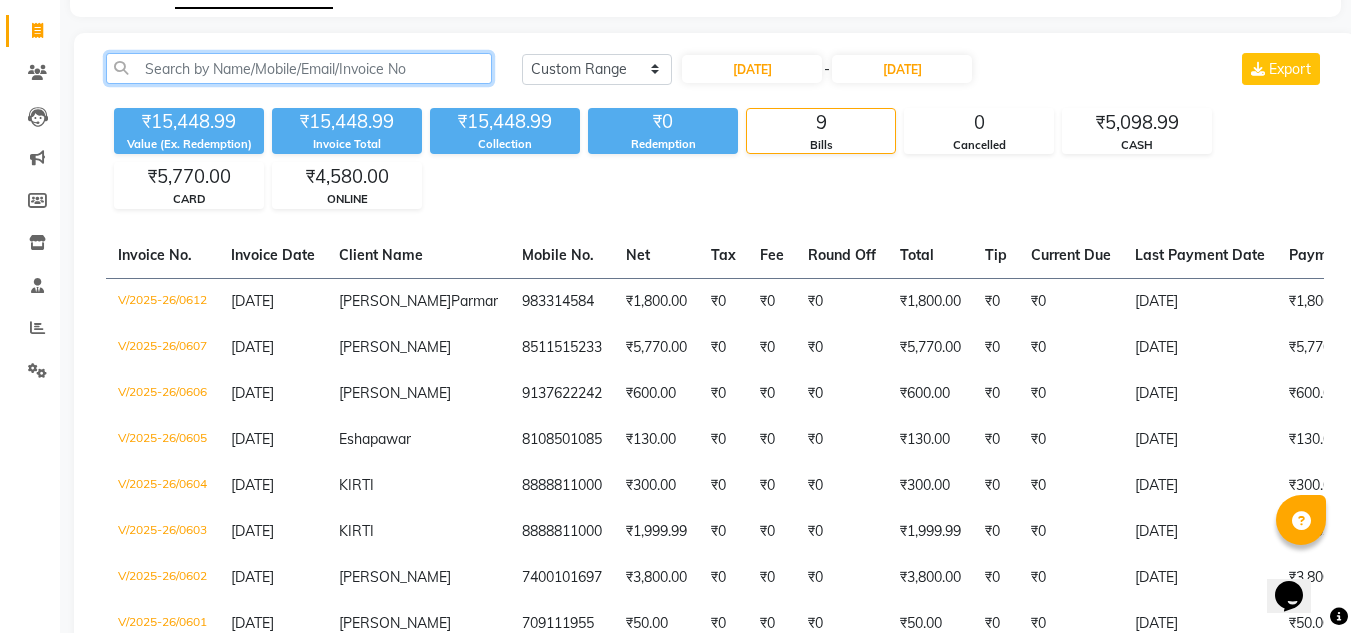 click 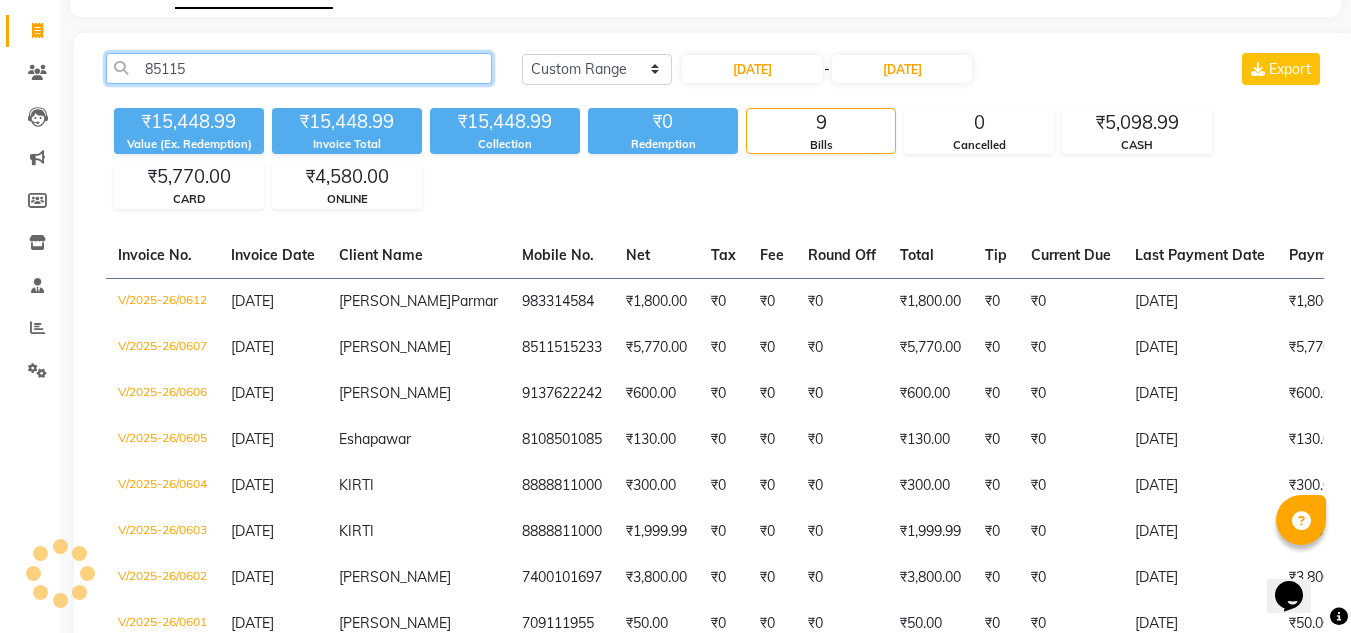 scroll, scrollTop: 0, scrollLeft: 0, axis: both 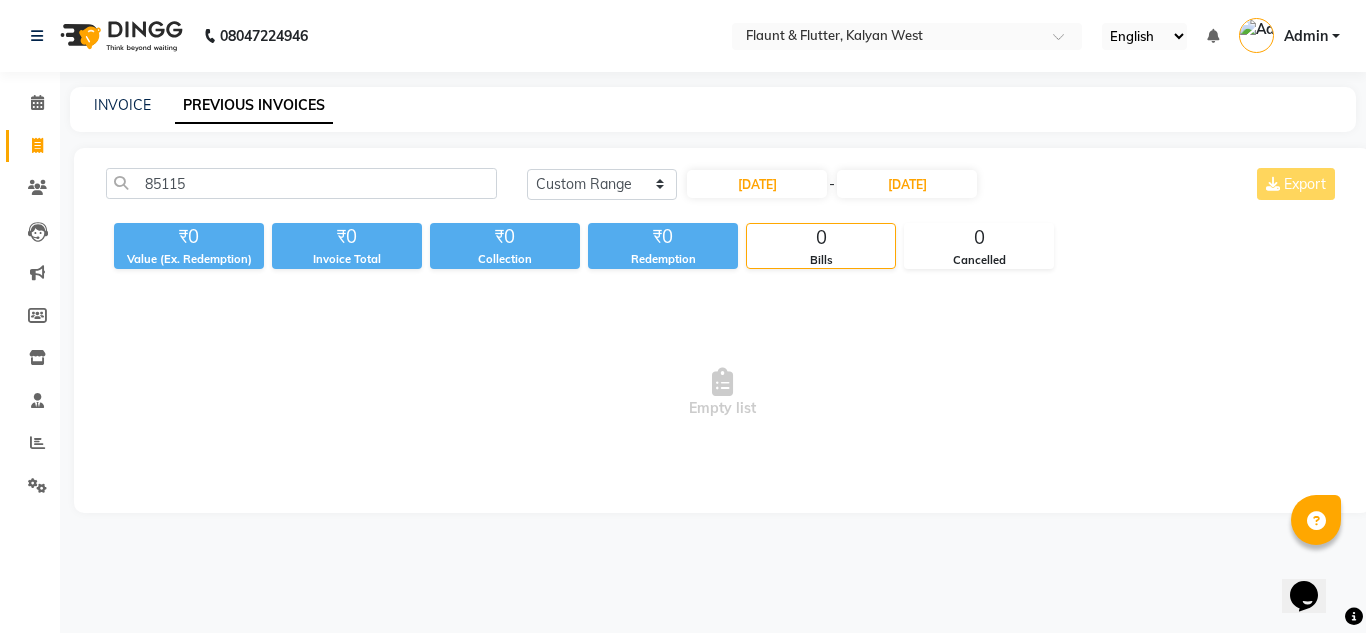 drag, startPoint x: 388, startPoint y: 69, endPoint x: 392, endPoint y: 32, distance: 37.215588 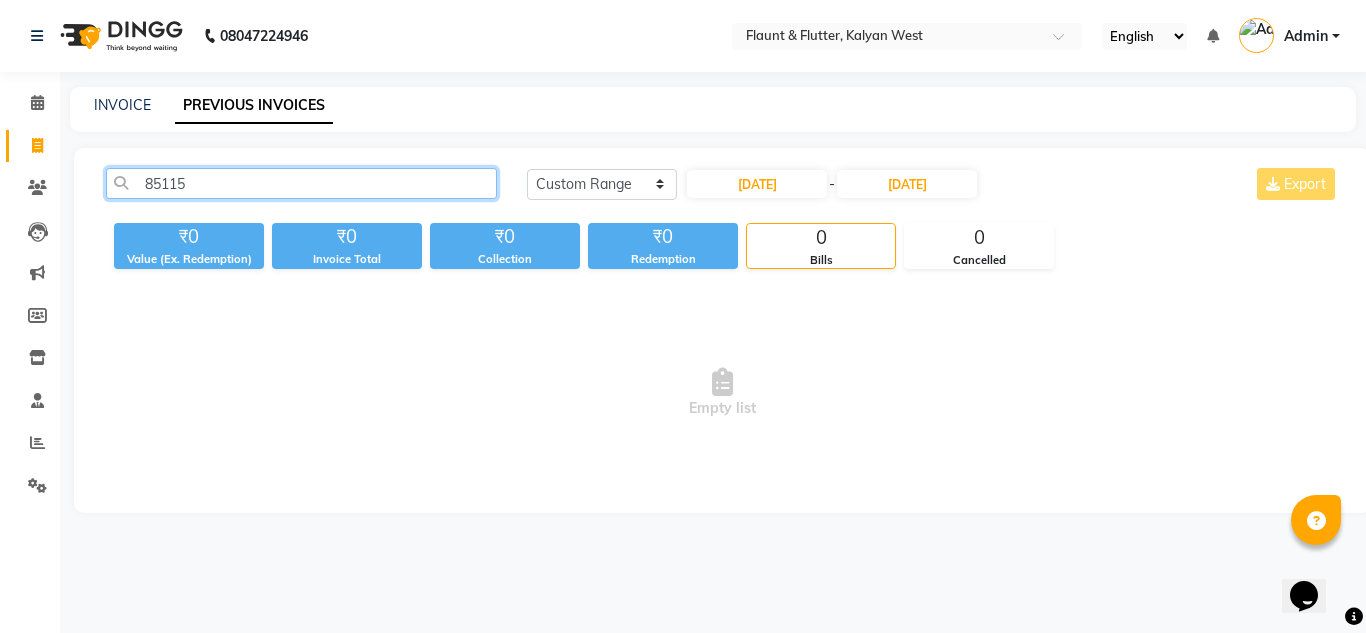 click on "85115" 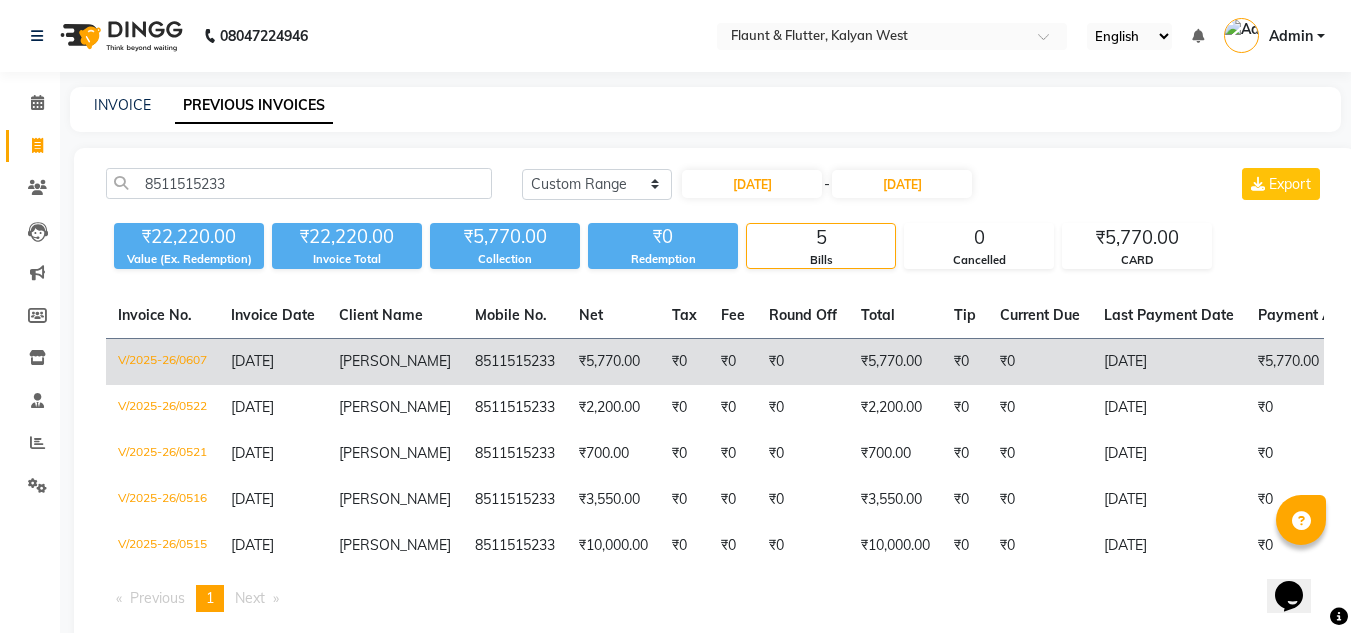 click on "₹5,770.00" 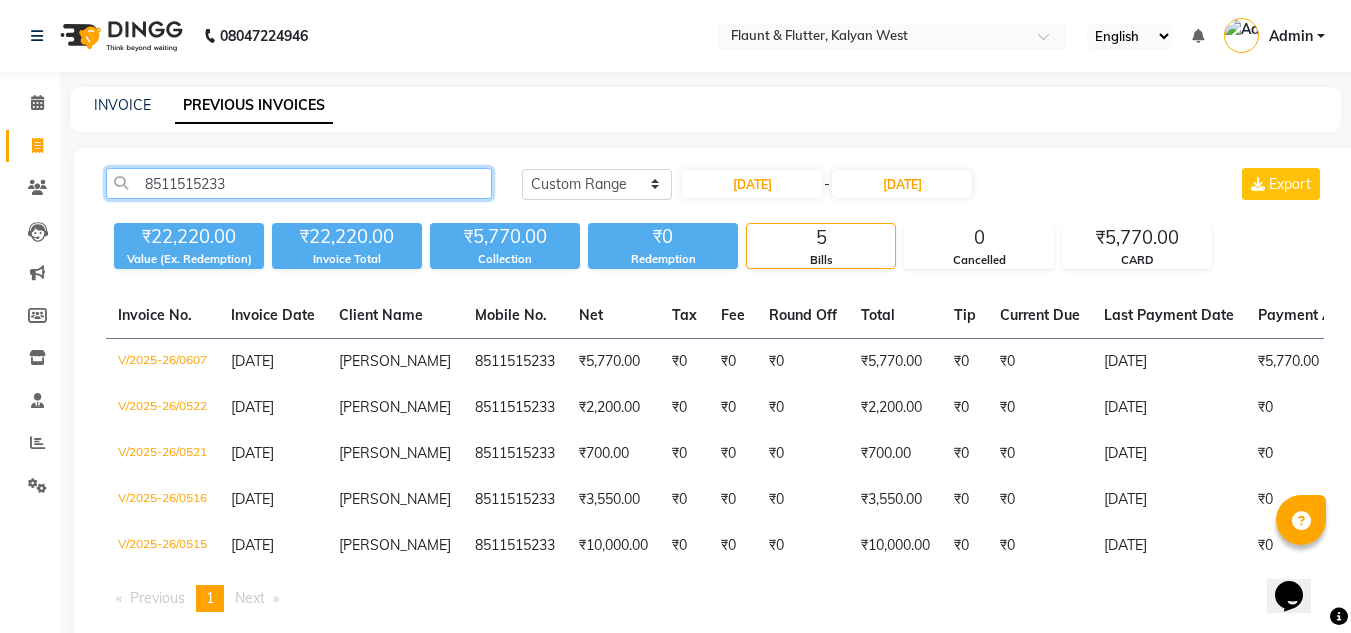 click on "8511515233" 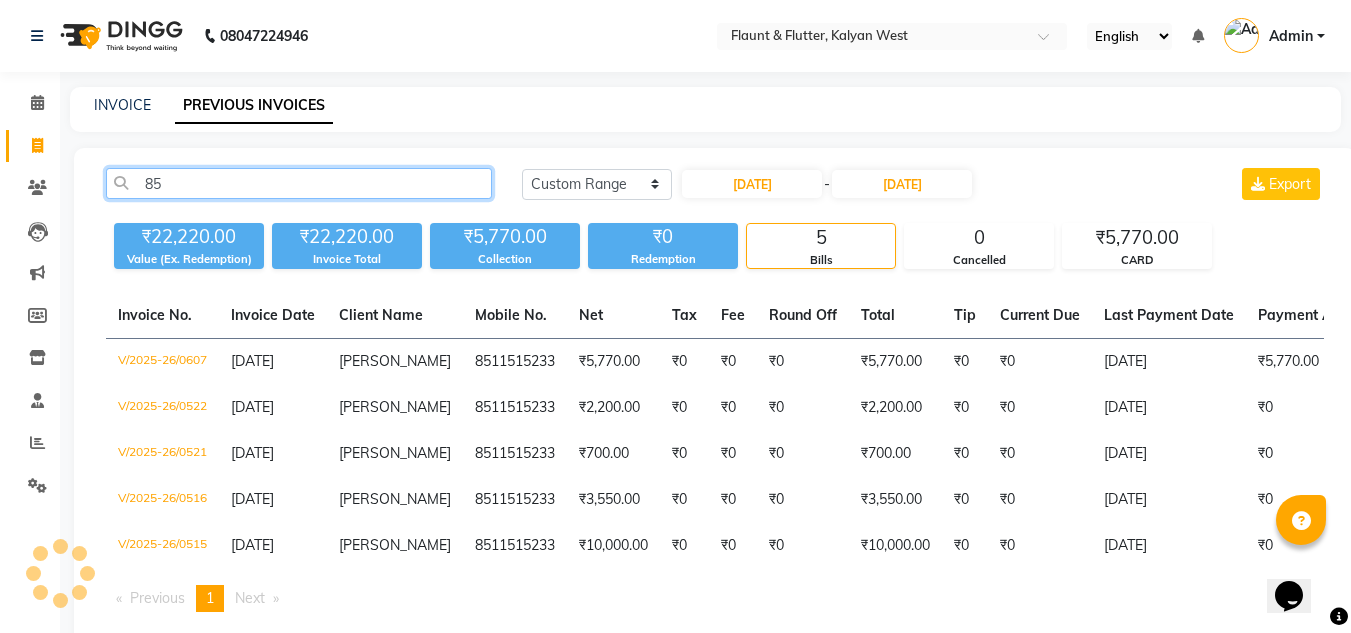 type on "8" 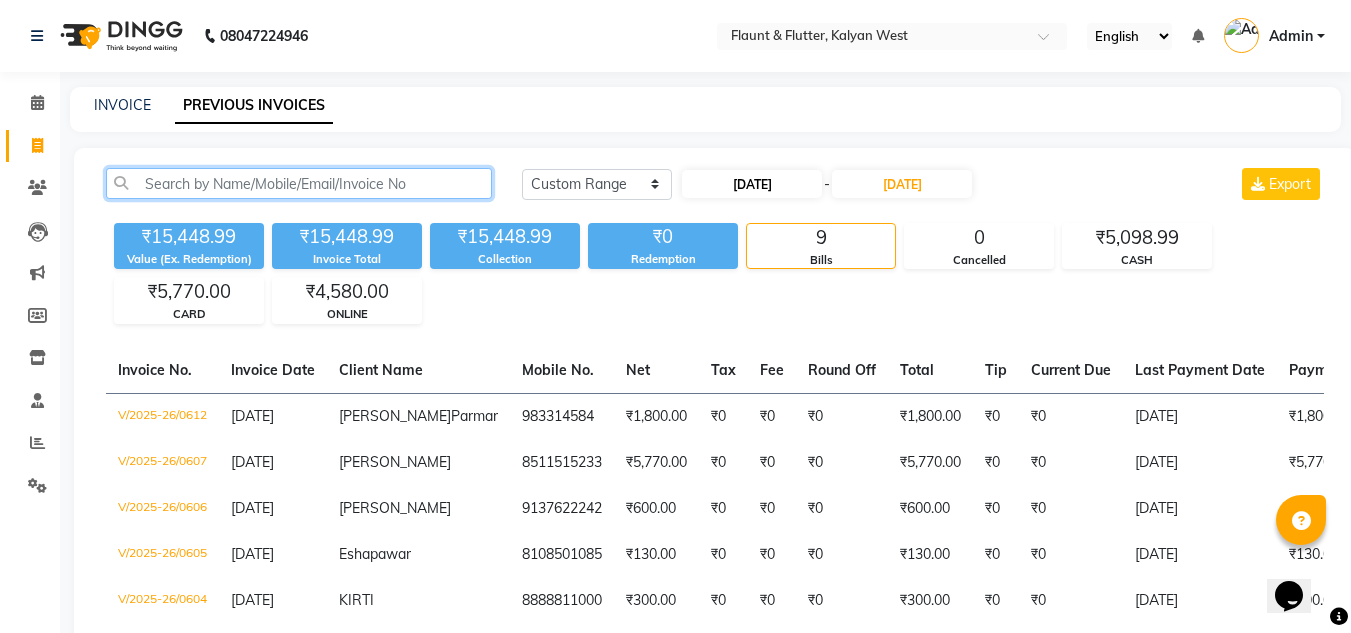 type 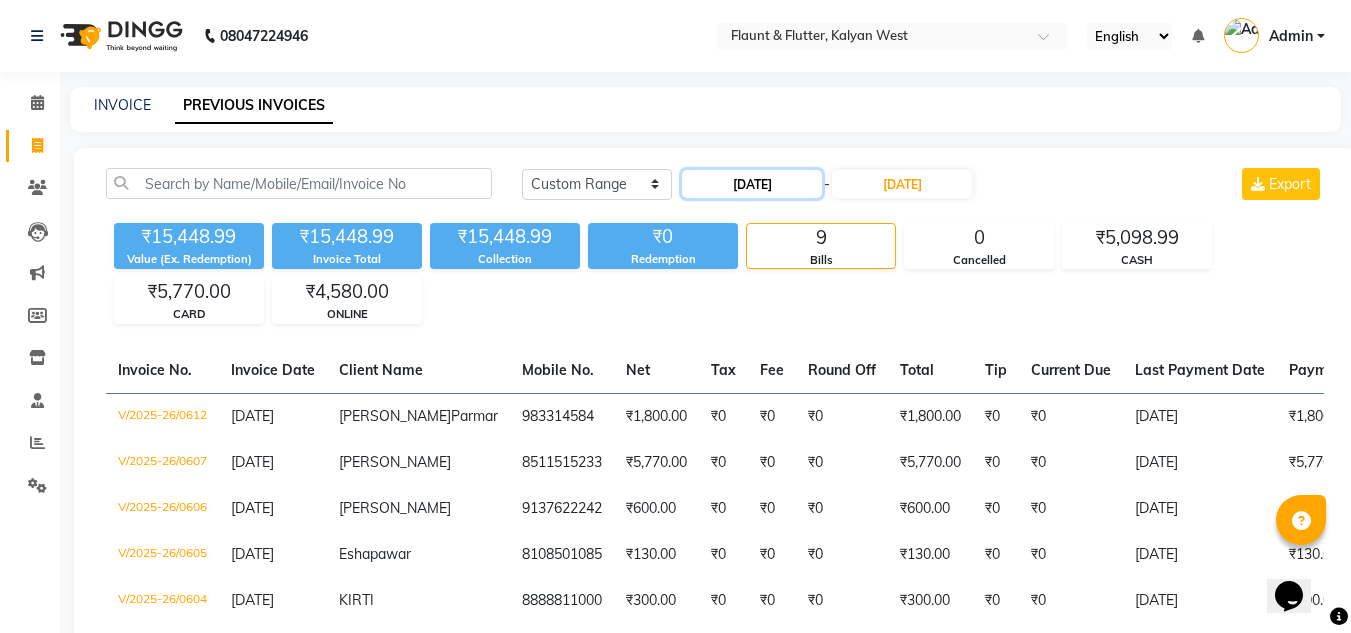 click on "02-07-2025" 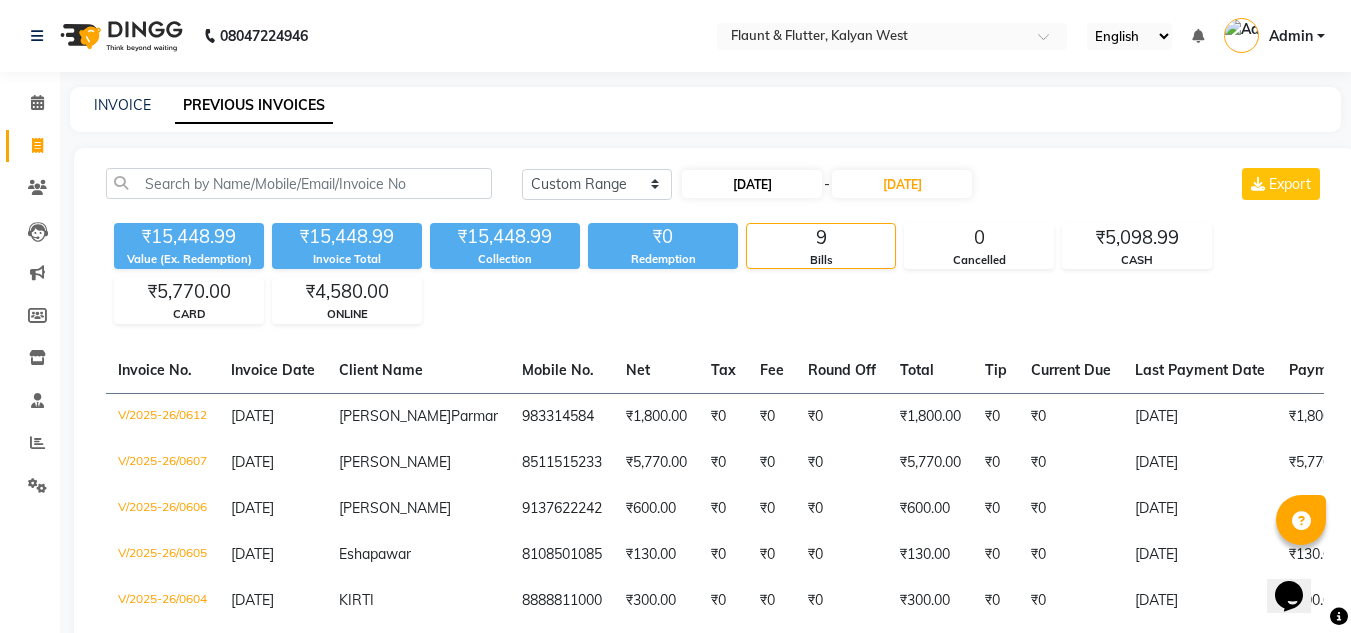 select on "7" 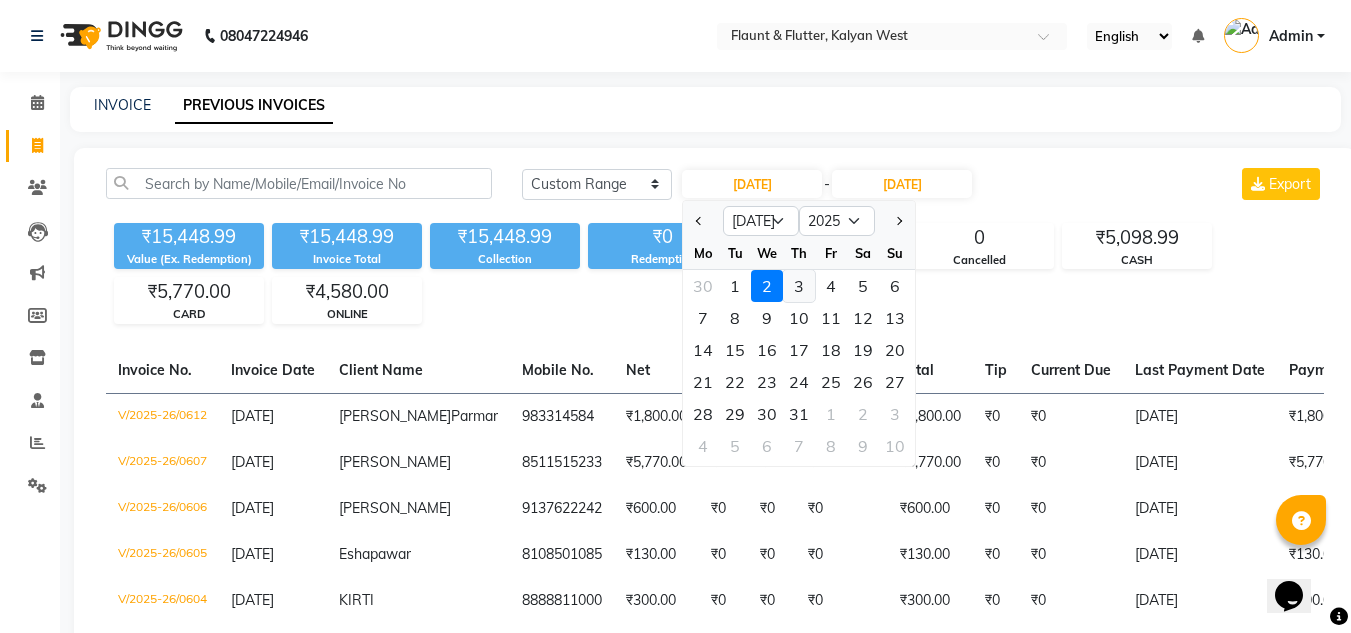 click on "3" 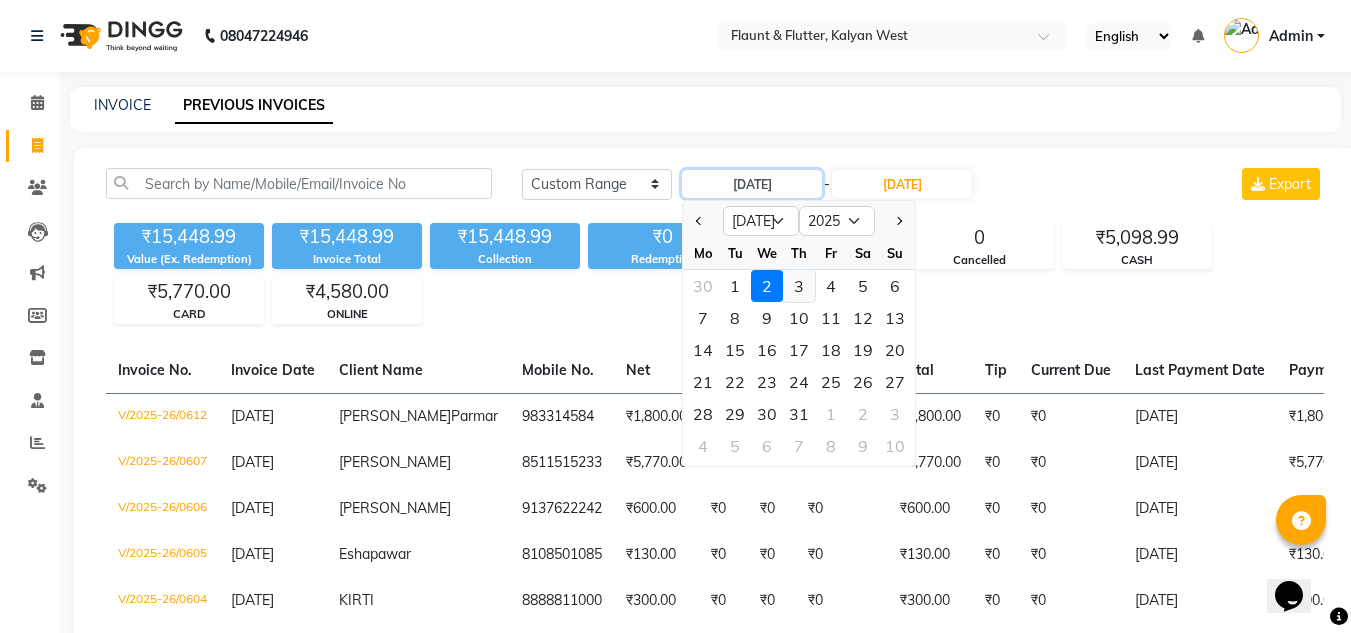 type on "03-07-2025" 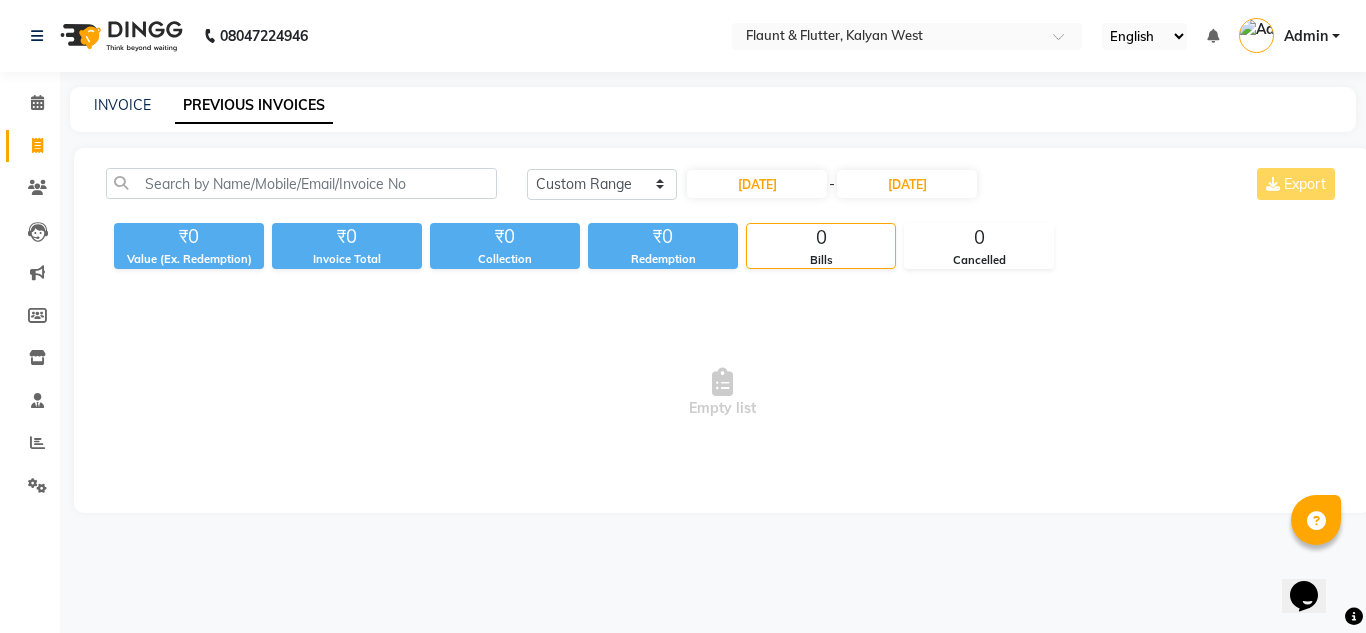 drag, startPoint x: 930, startPoint y: 158, endPoint x: 913, endPoint y: 199, distance: 44.38468 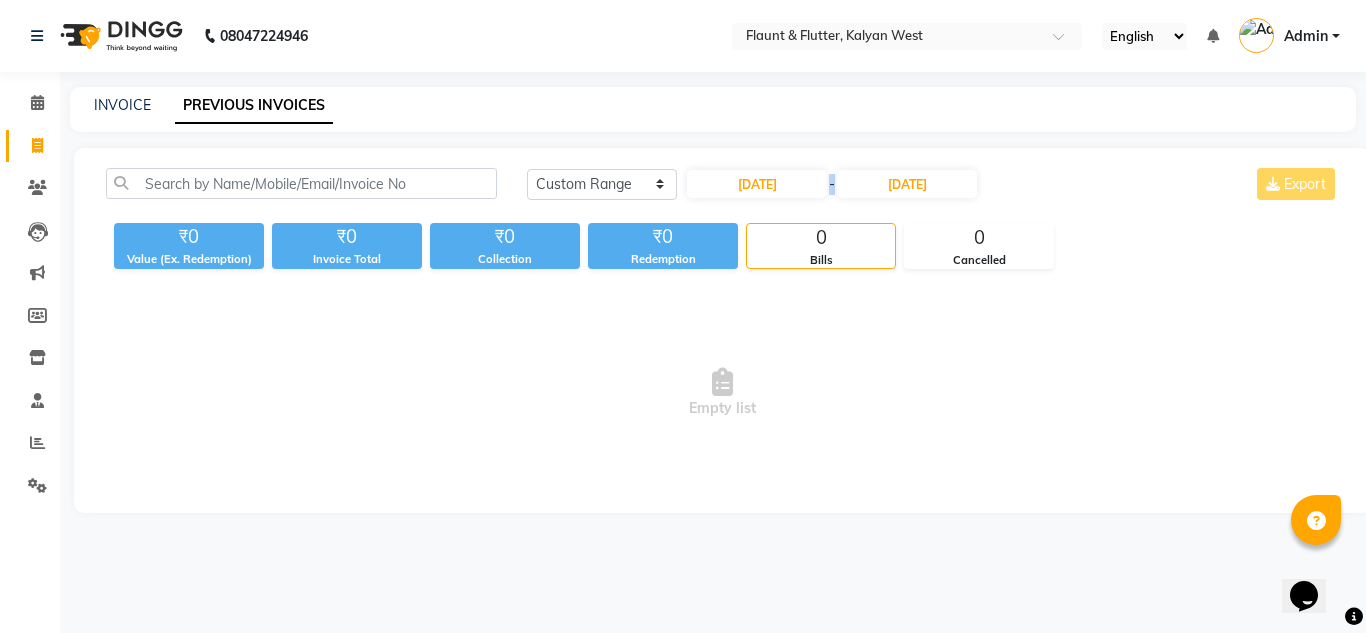 click on "03-07-2025 - 02-07-2025" 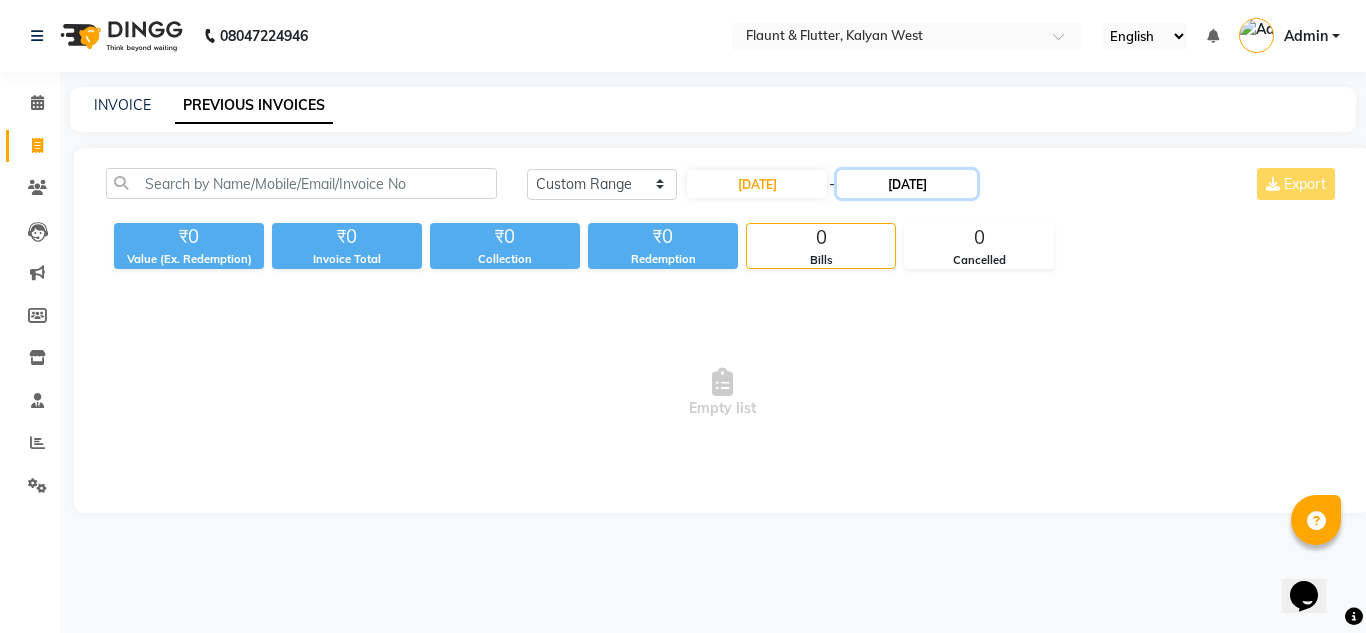 click on "02-07-2025" 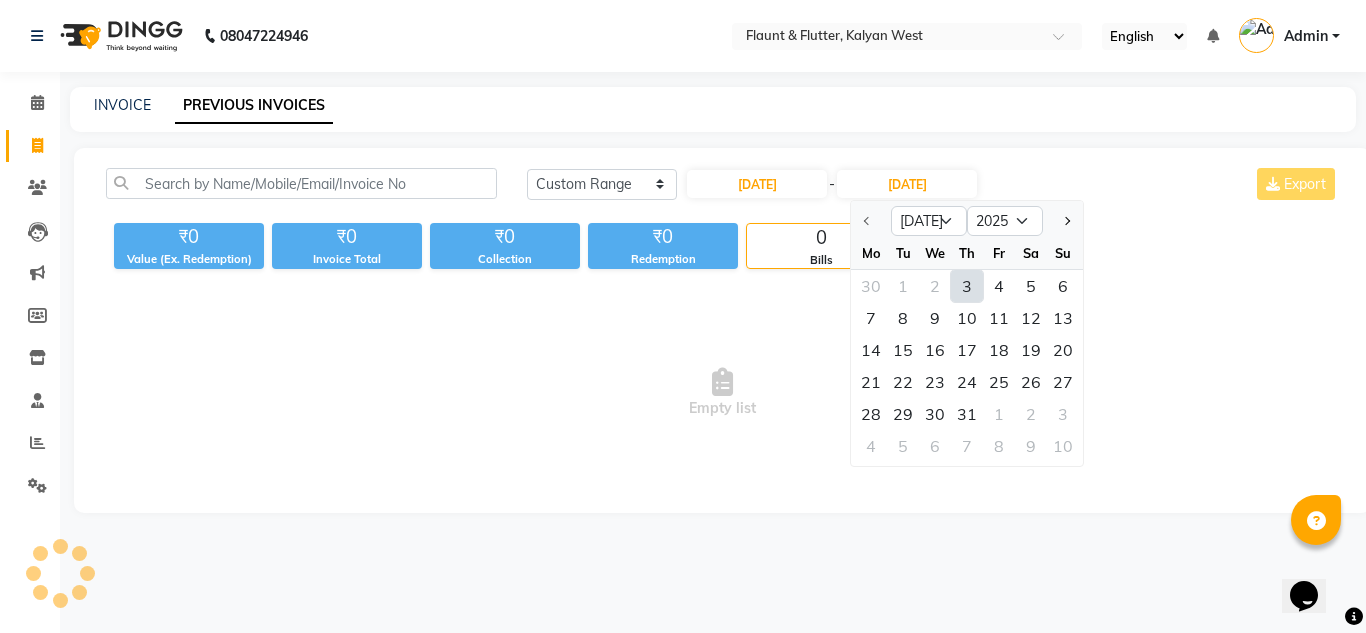 click on "3" 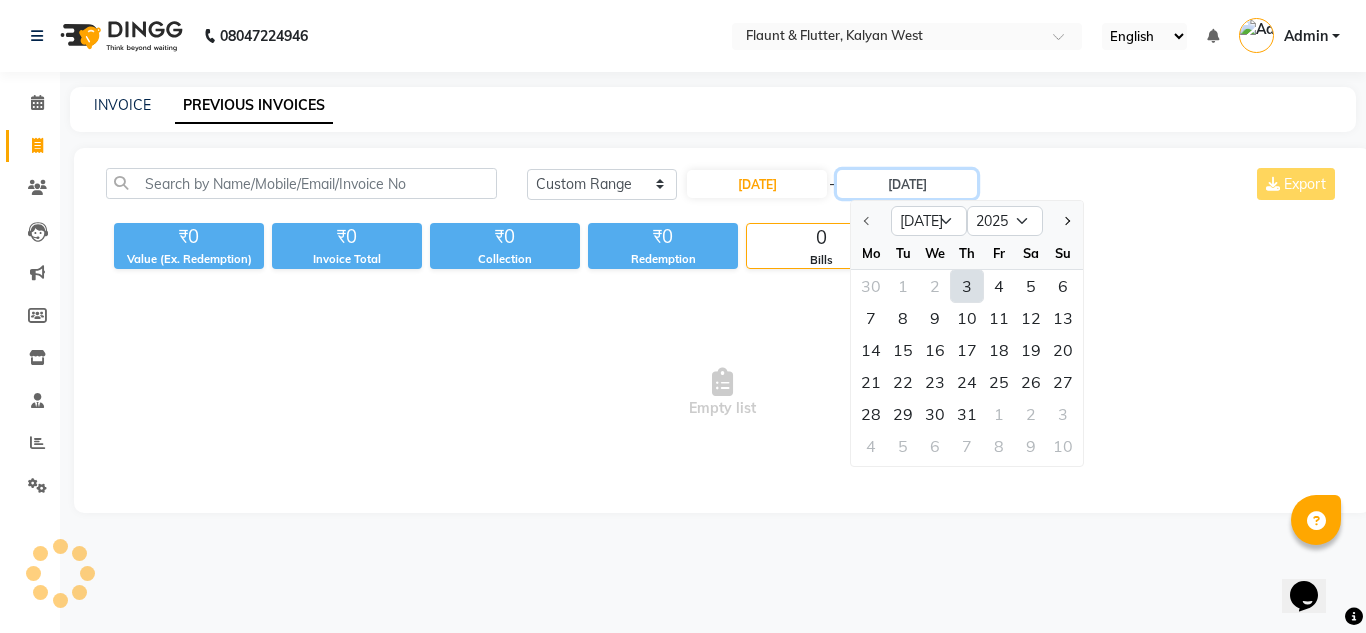 type on "03-07-2025" 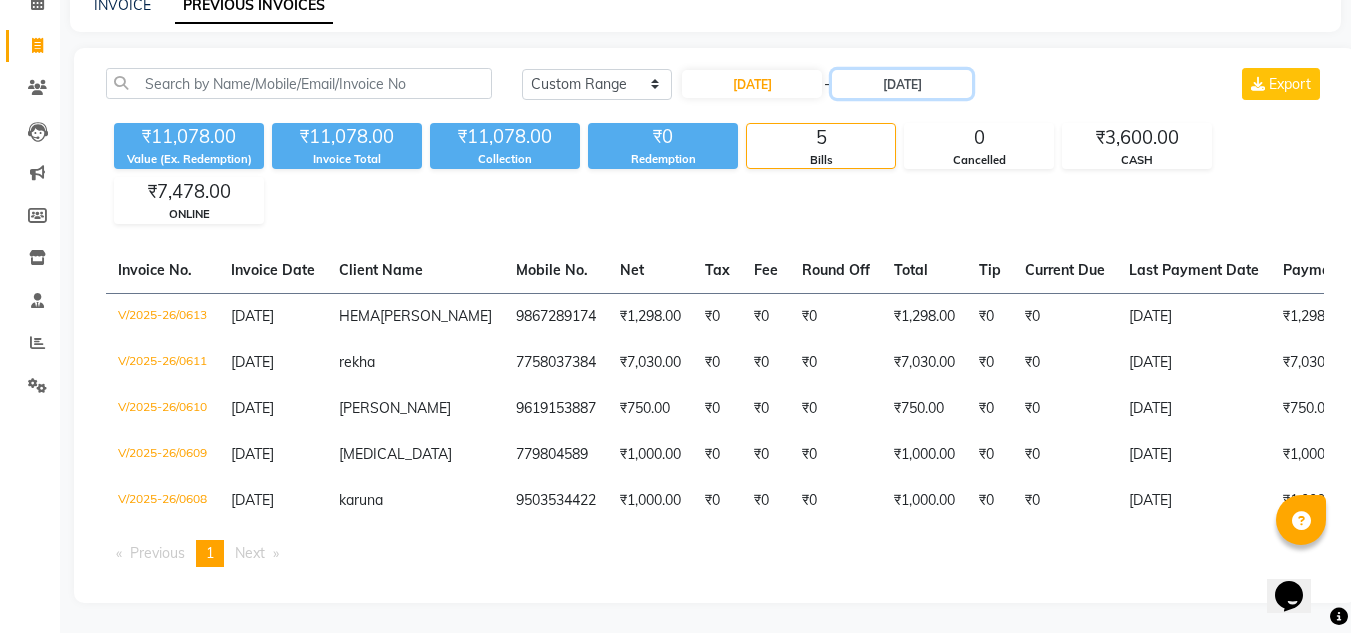 scroll, scrollTop: 143, scrollLeft: 0, axis: vertical 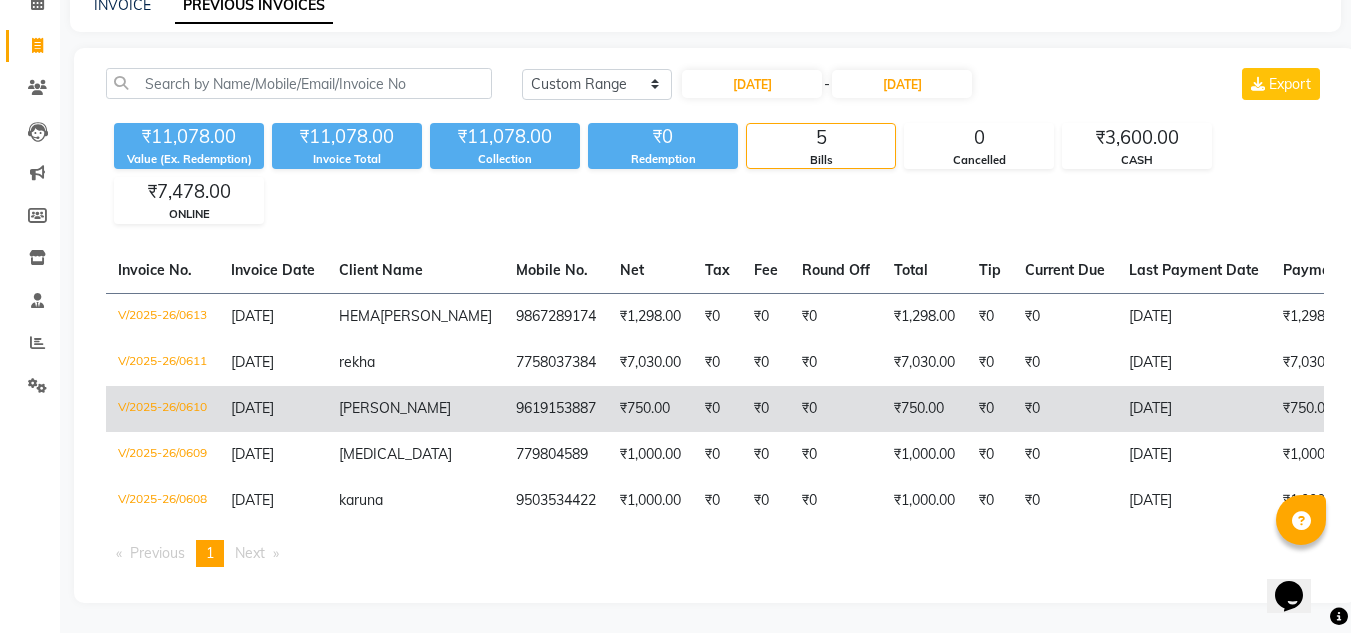 click on "₹750.00" 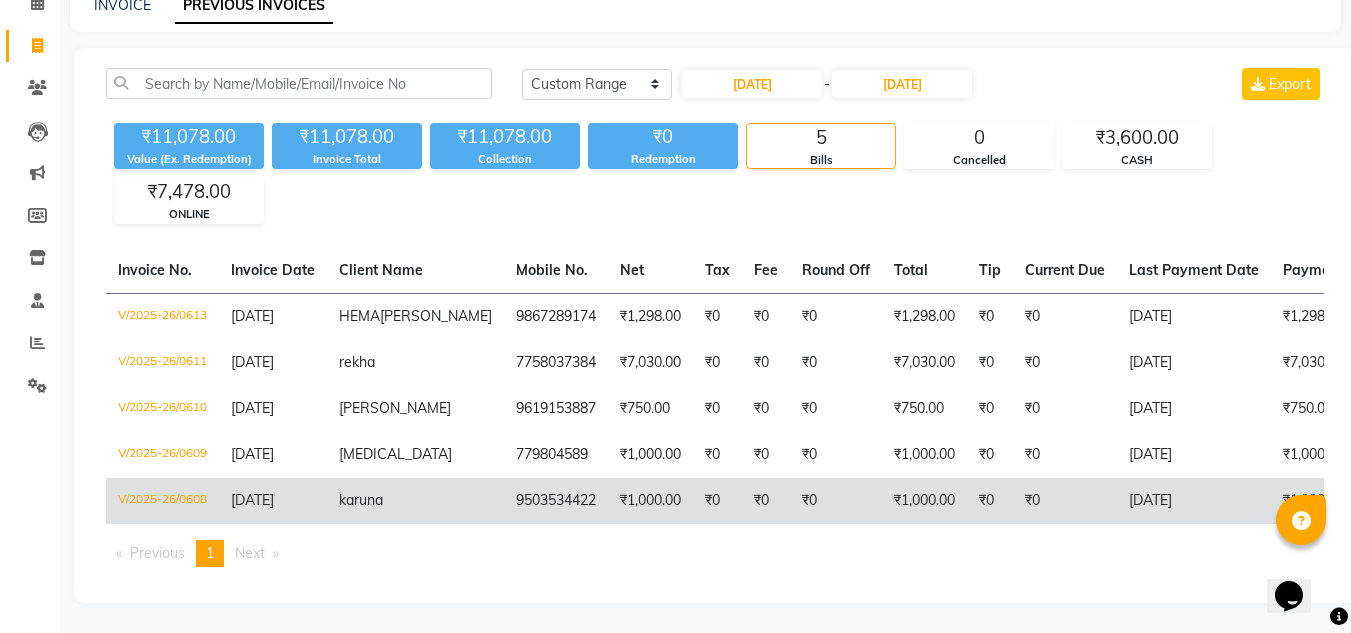 click on "9503534422" 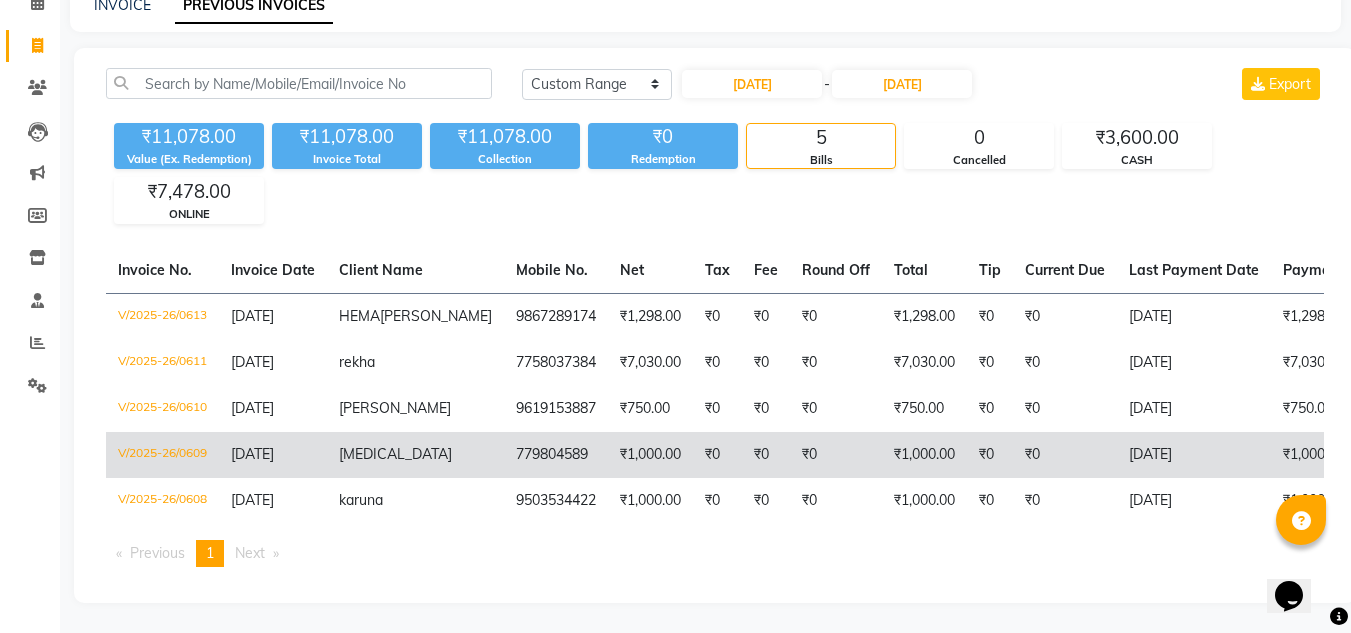click on "kyra" 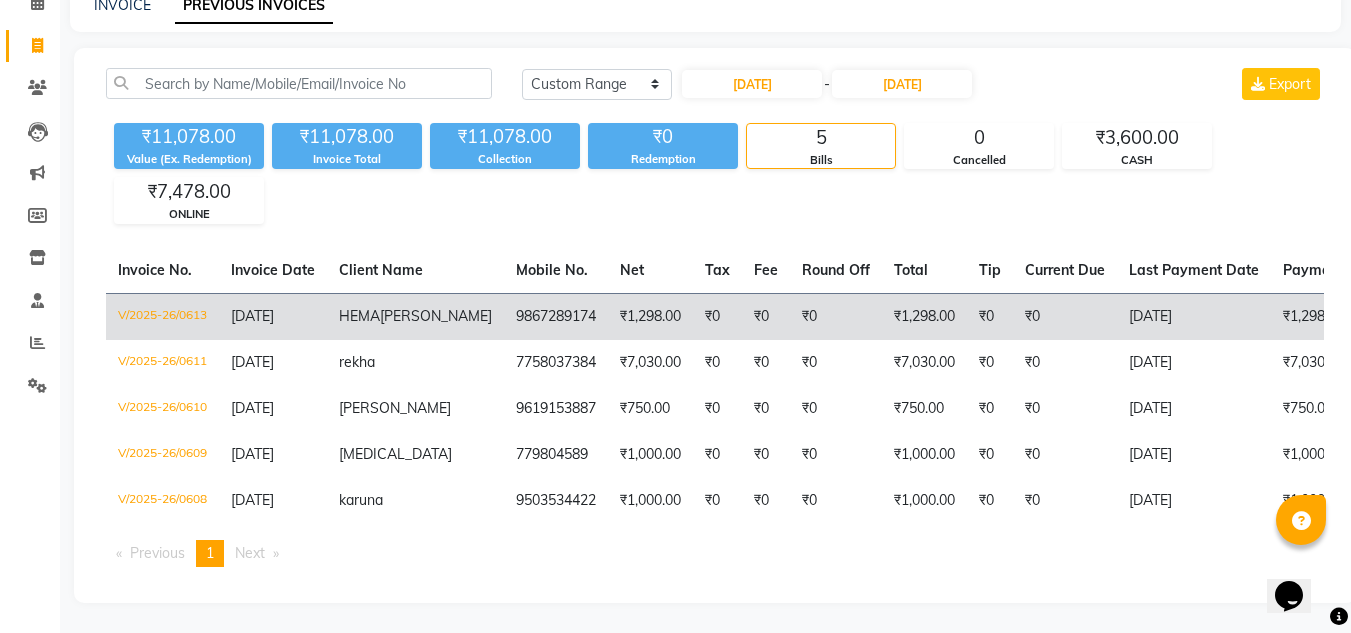 click on "9867289174" 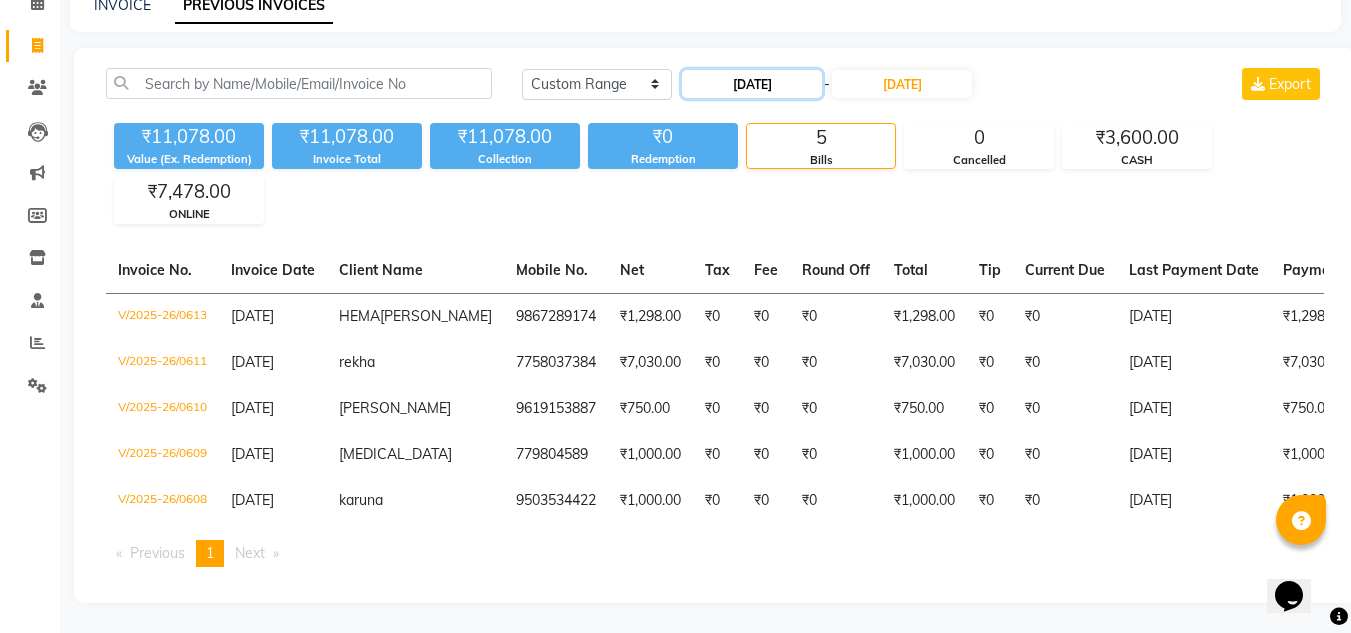 click on "03-07-2025" 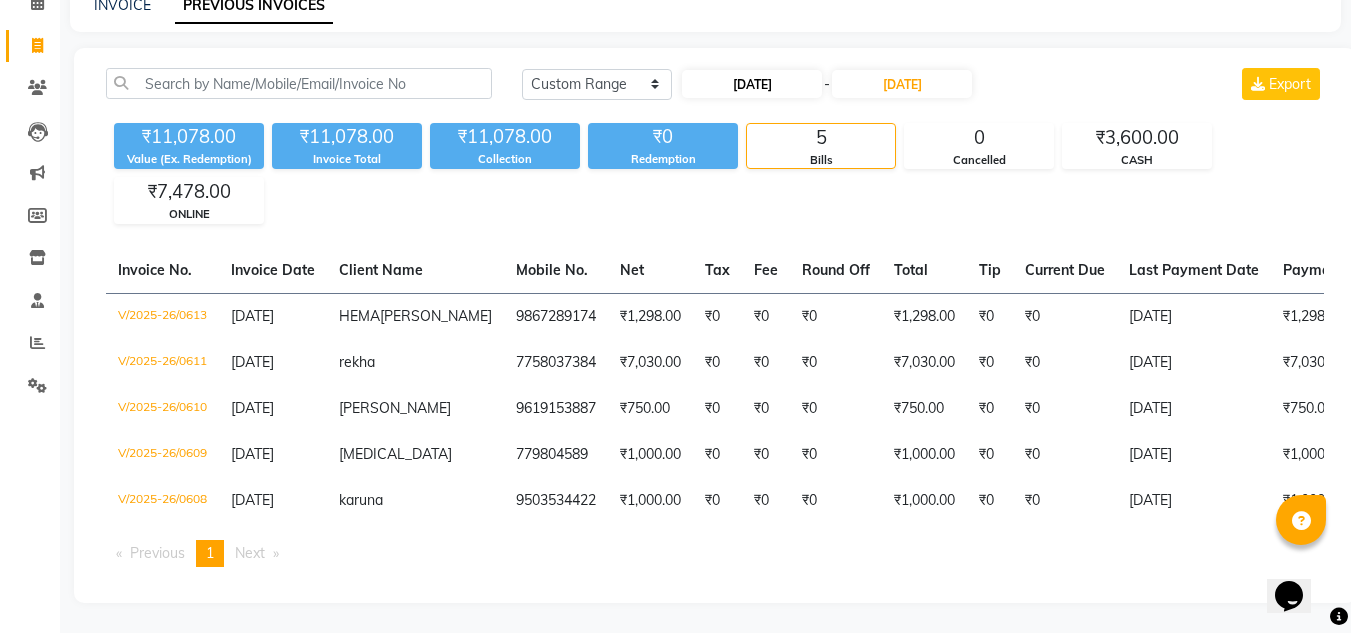 select on "7" 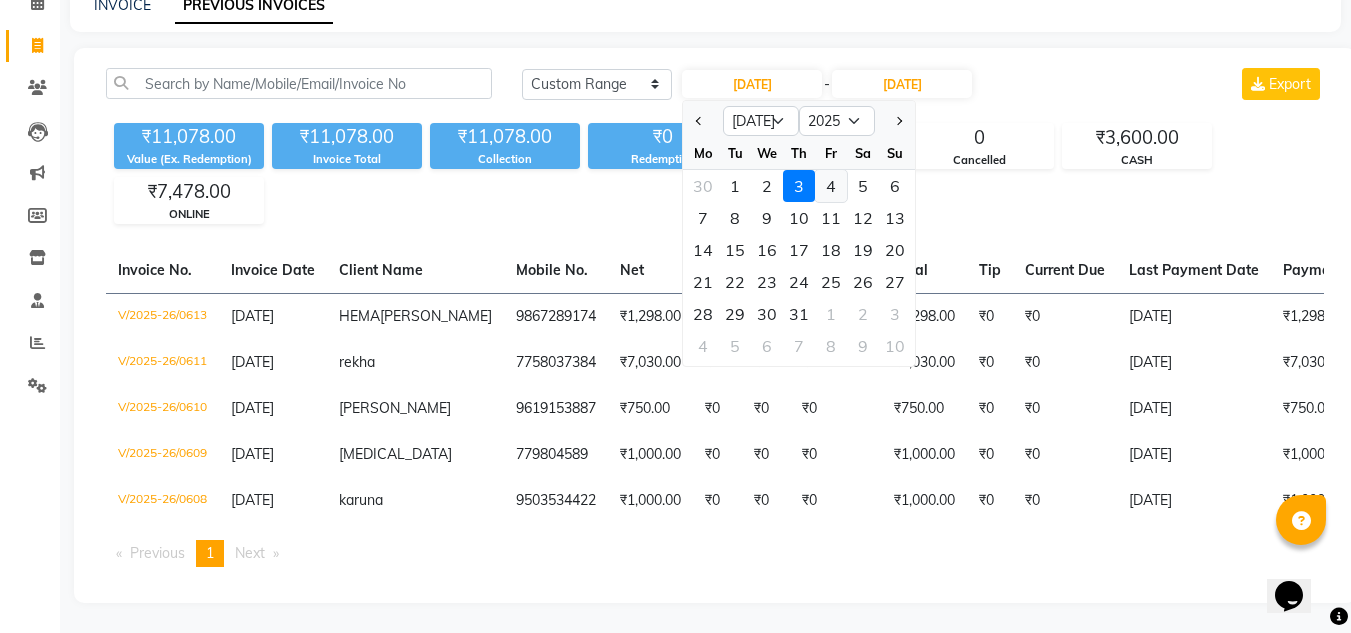 click on "4" 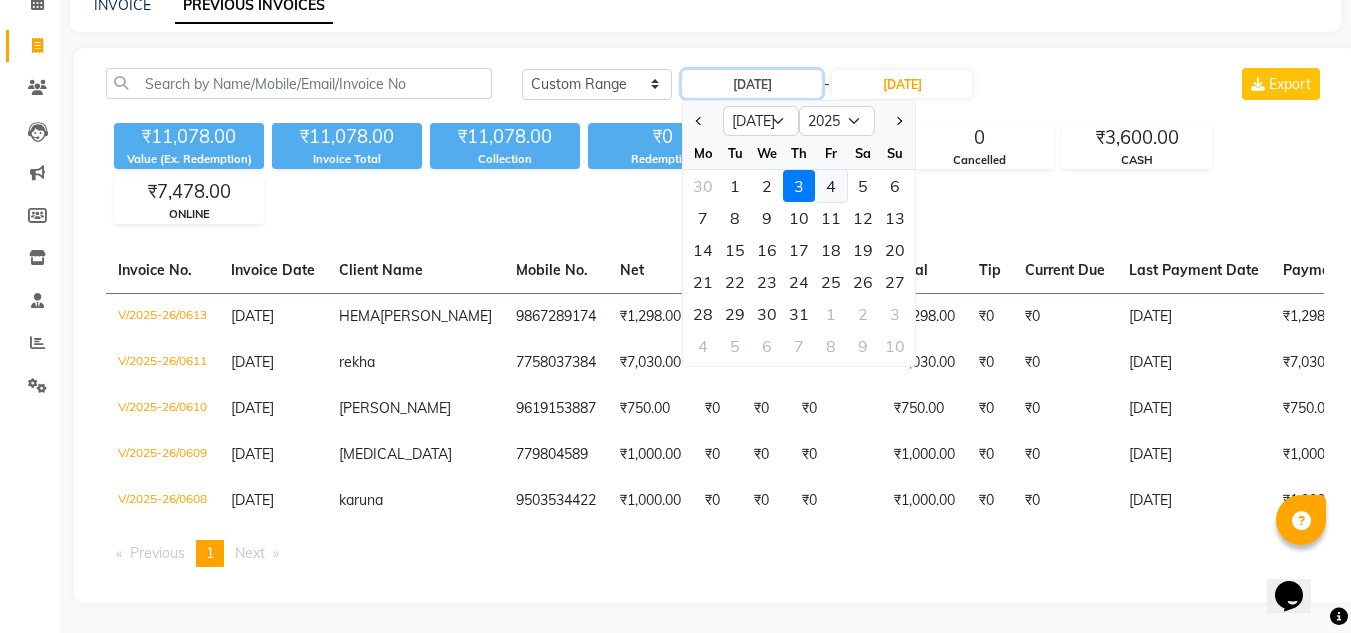 type on "04-07-2025" 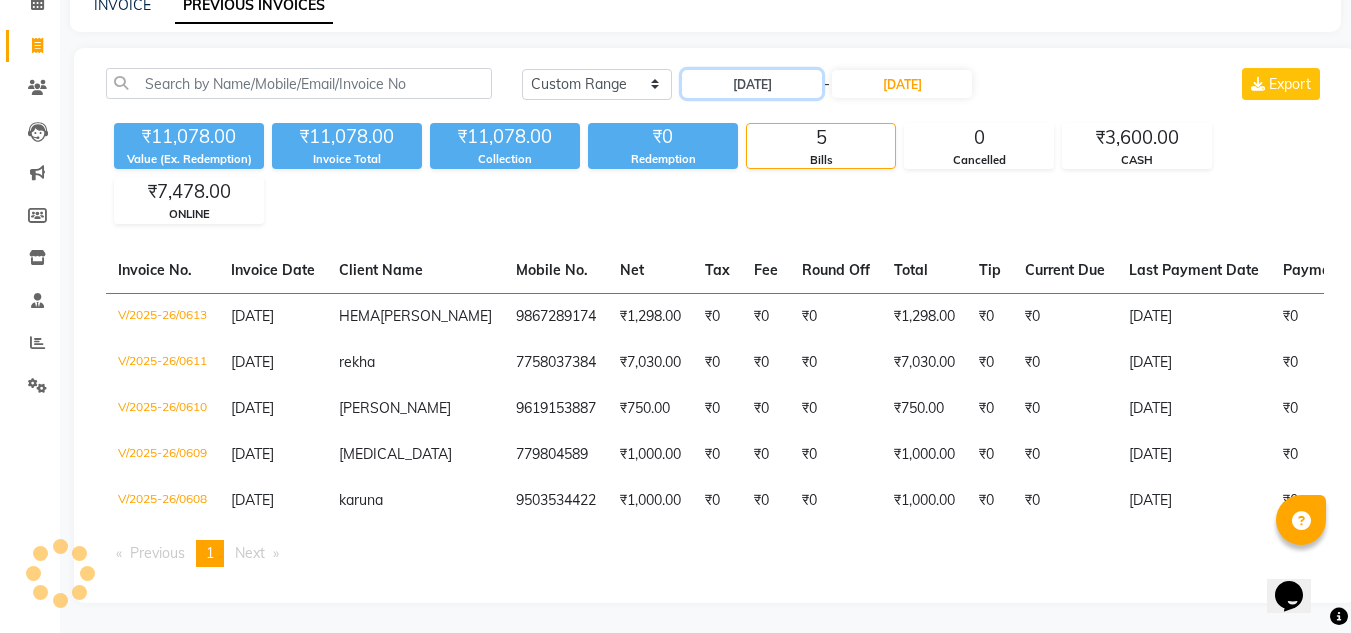 scroll, scrollTop: 0, scrollLeft: 0, axis: both 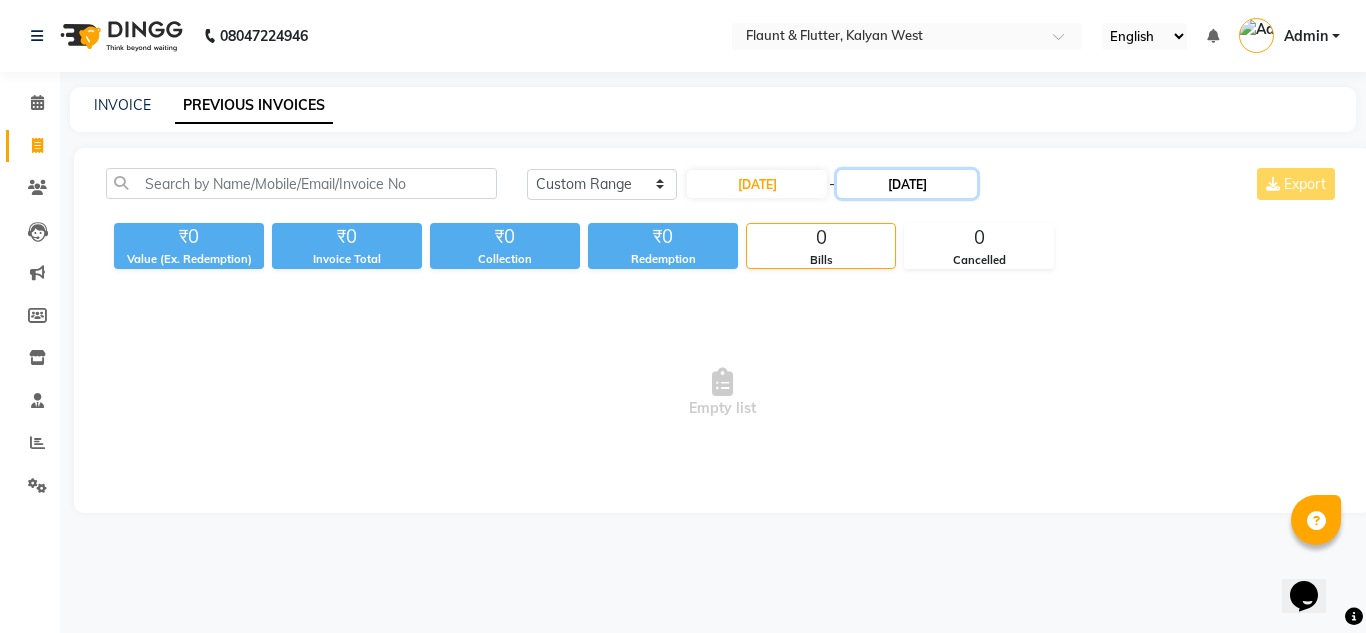 click on "03-07-2025" 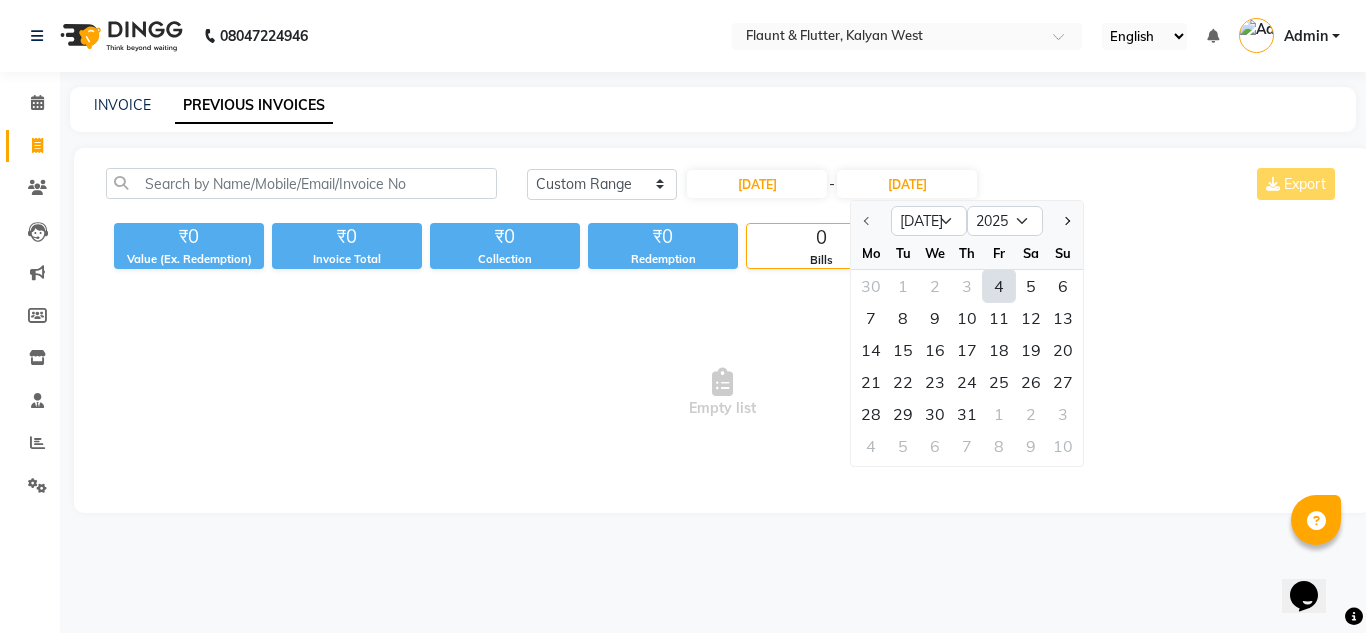 click on "4" 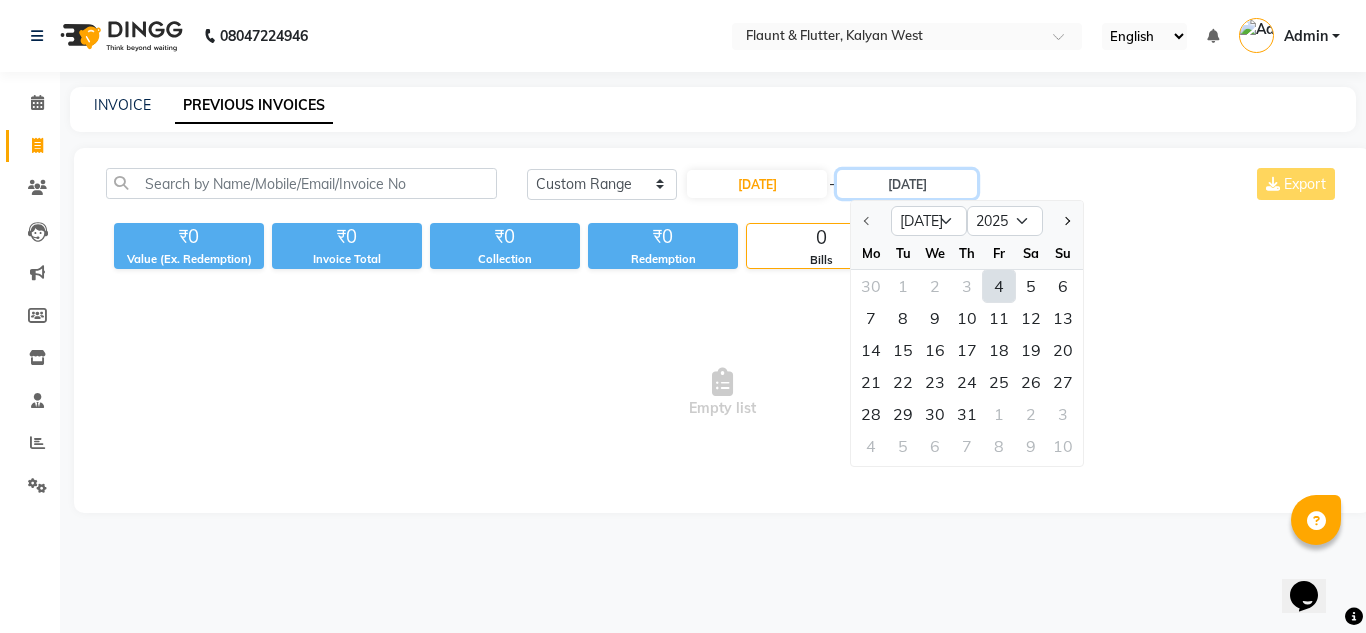 type on "04-07-2025" 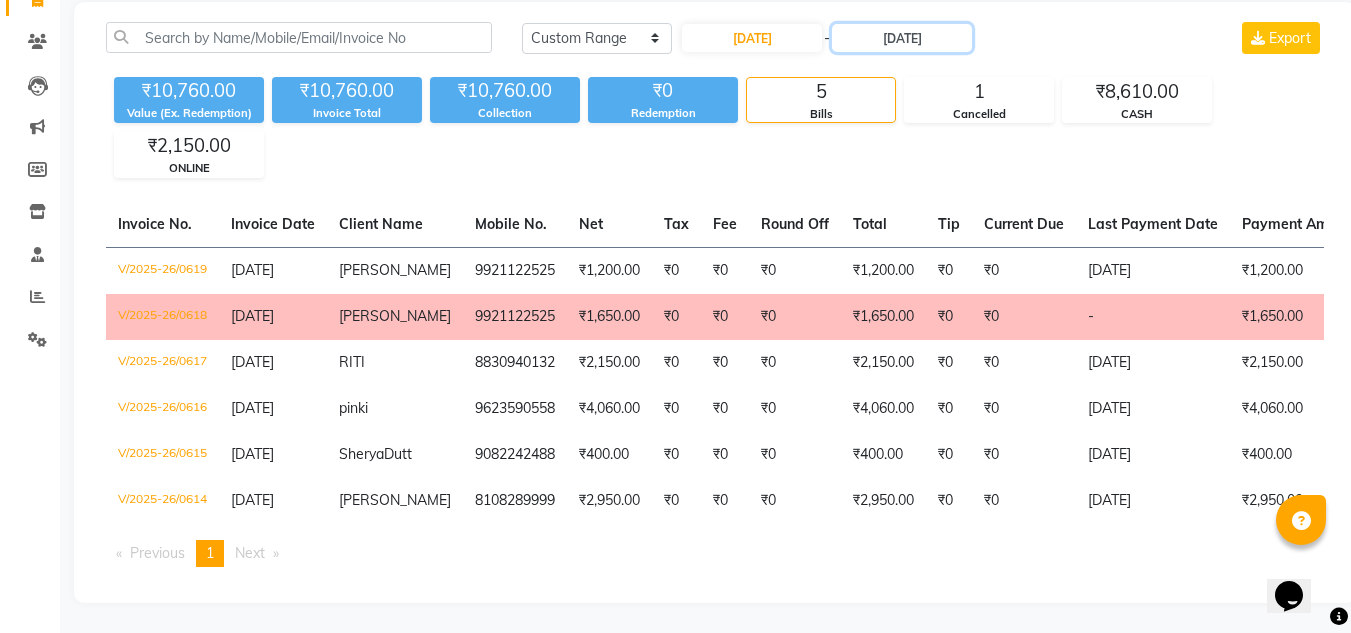 scroll, scrollTop: 221, scrollLeft: 0, axis: vertical 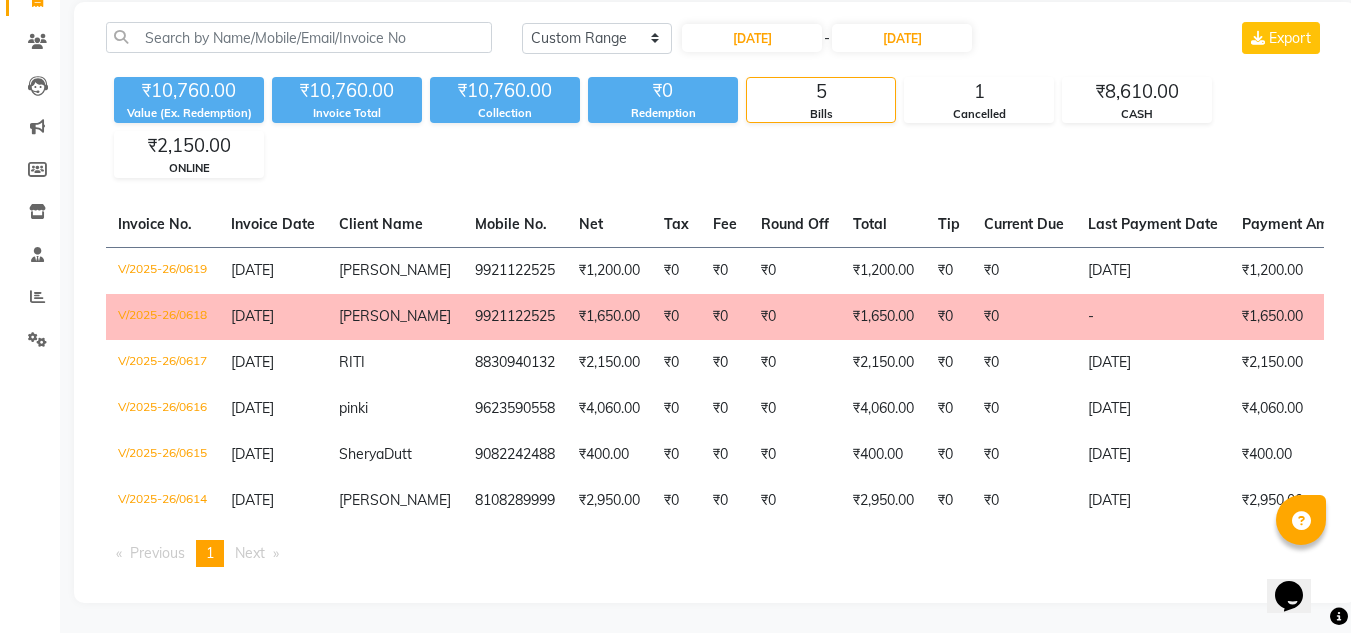 click on "₹0" 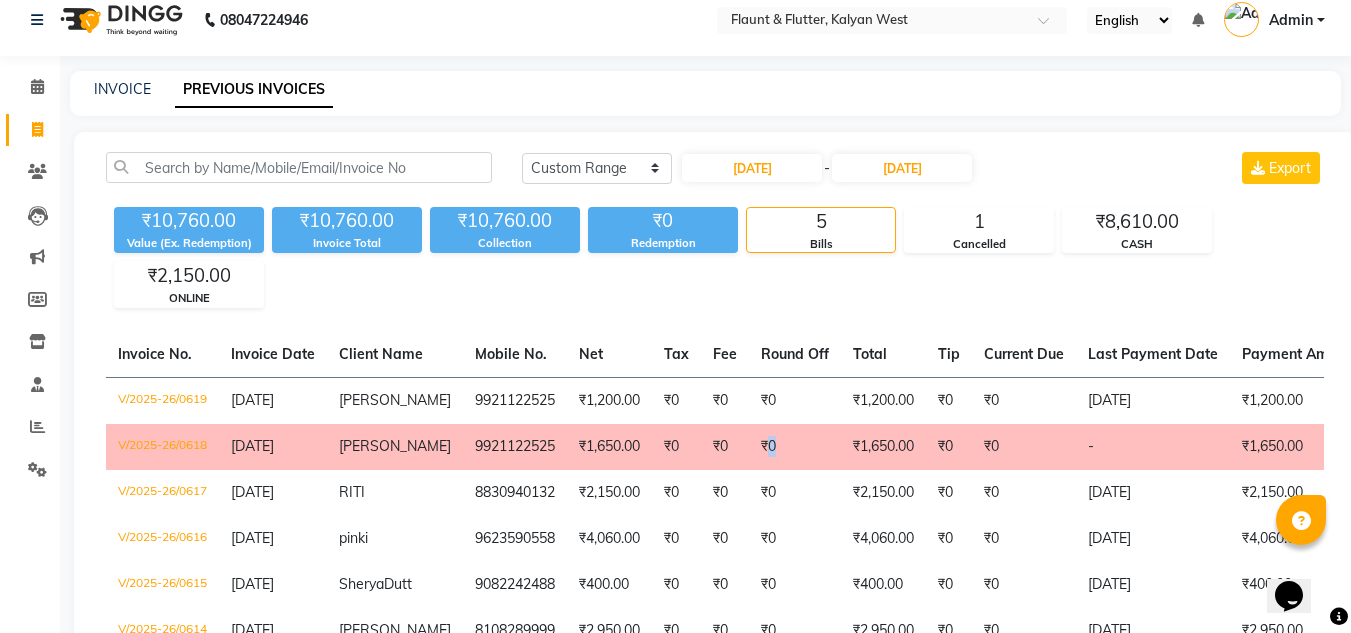scroll, scrollTop: 0, scrollLeft: 0, axis: both 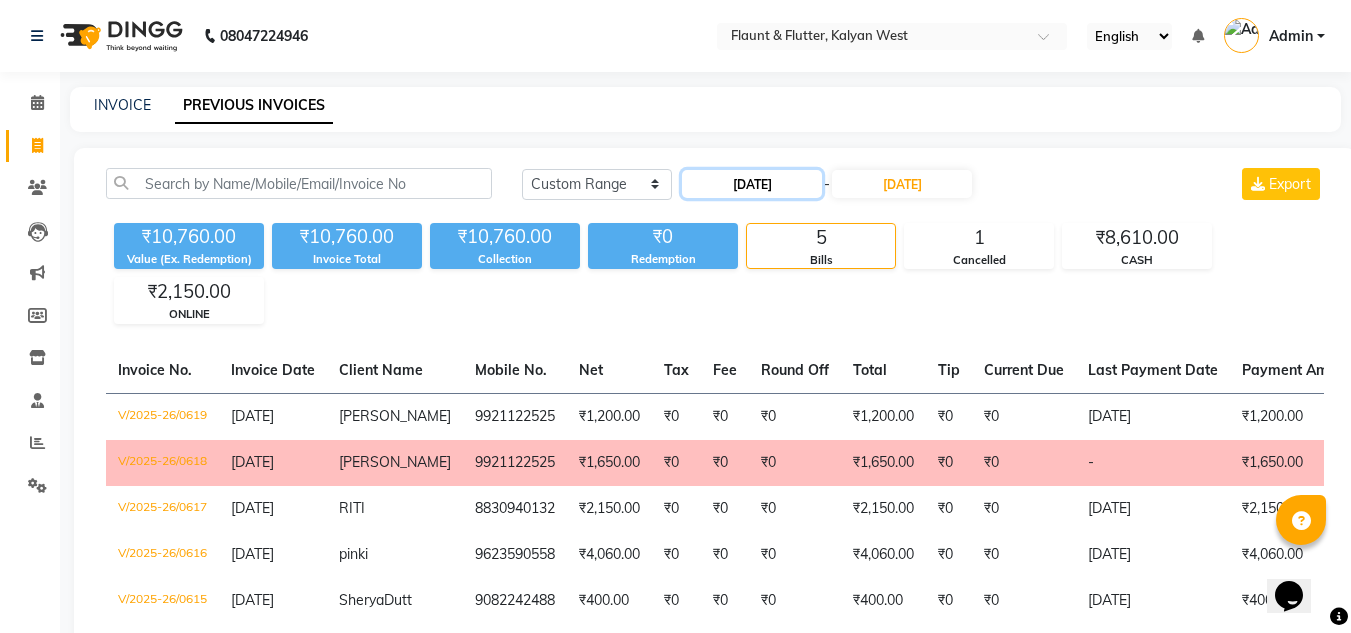 click on "04-07-2025" 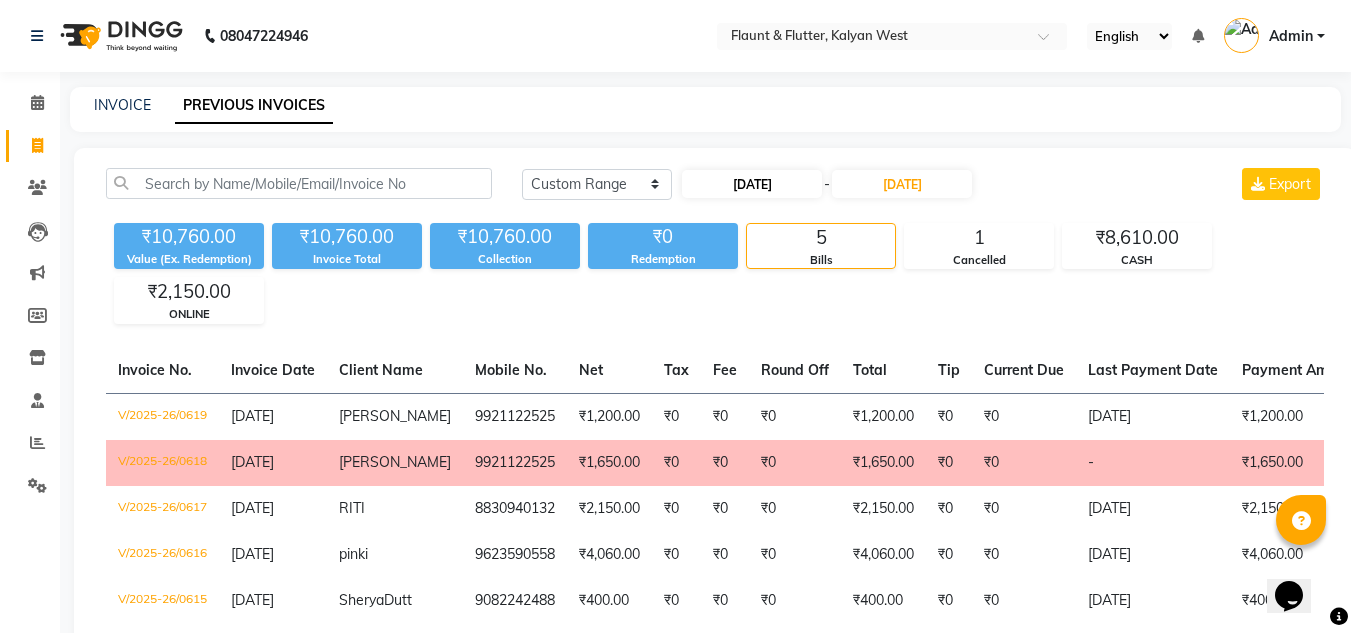 select on "7" 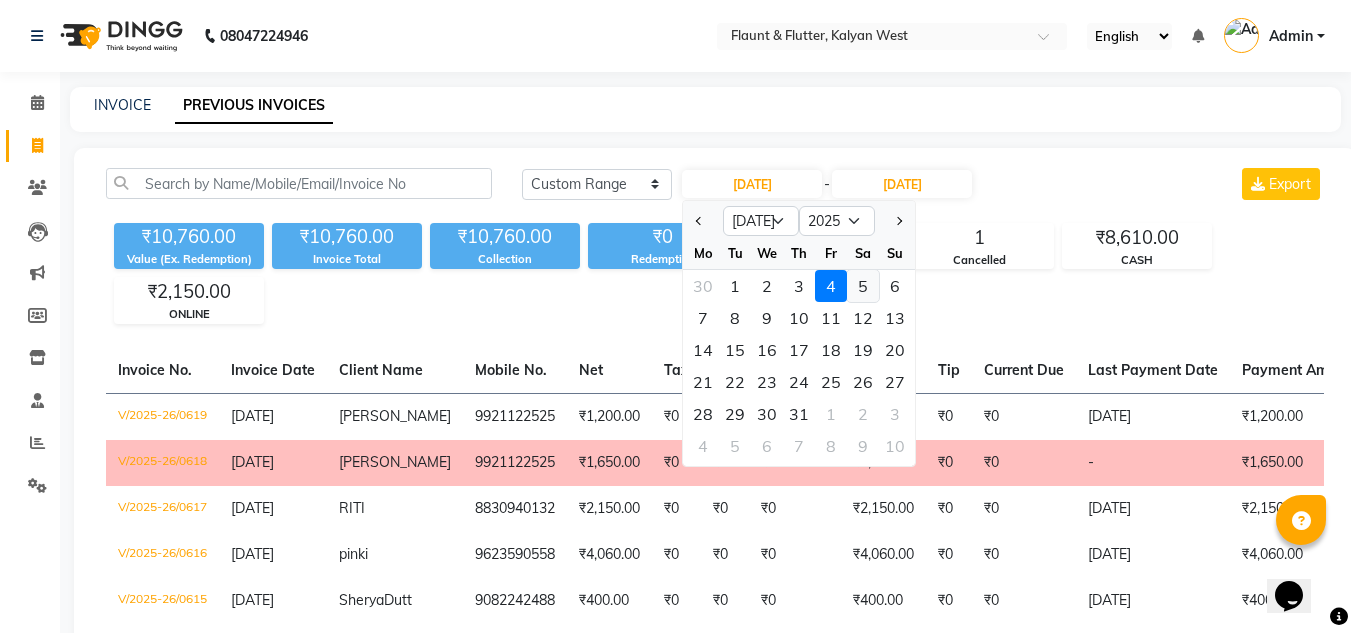 click on "5" 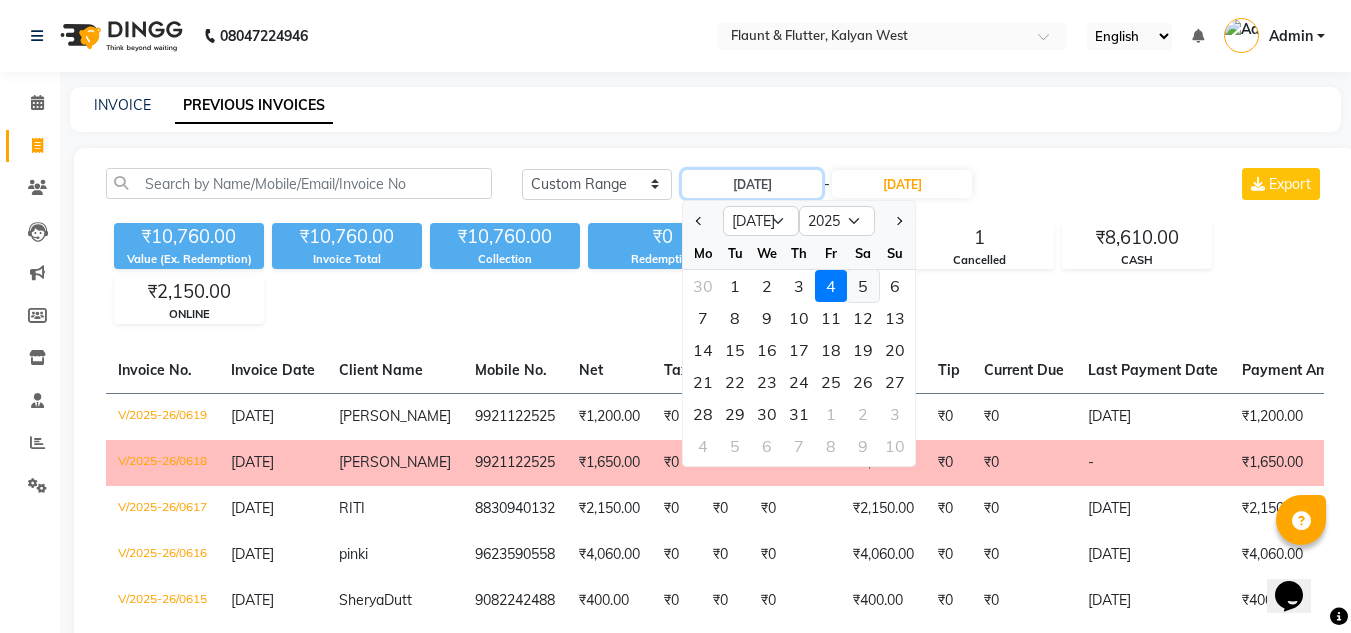type on "05-07-2025" 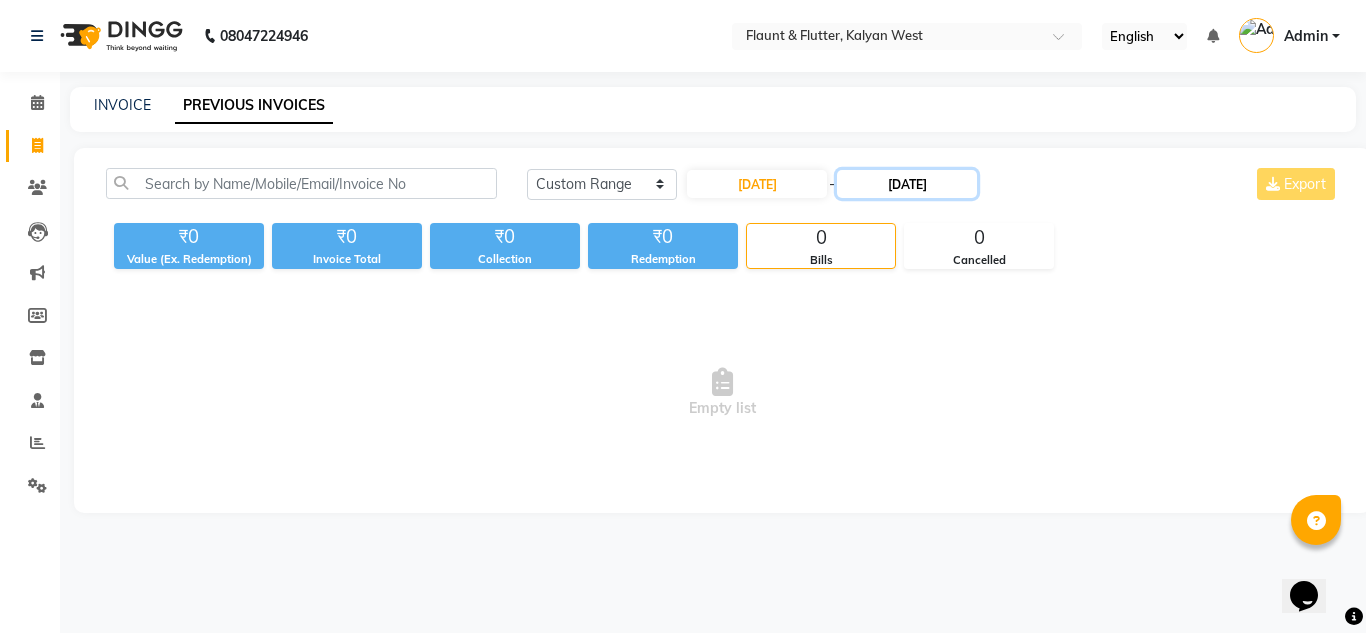 click on "04-07-2025" 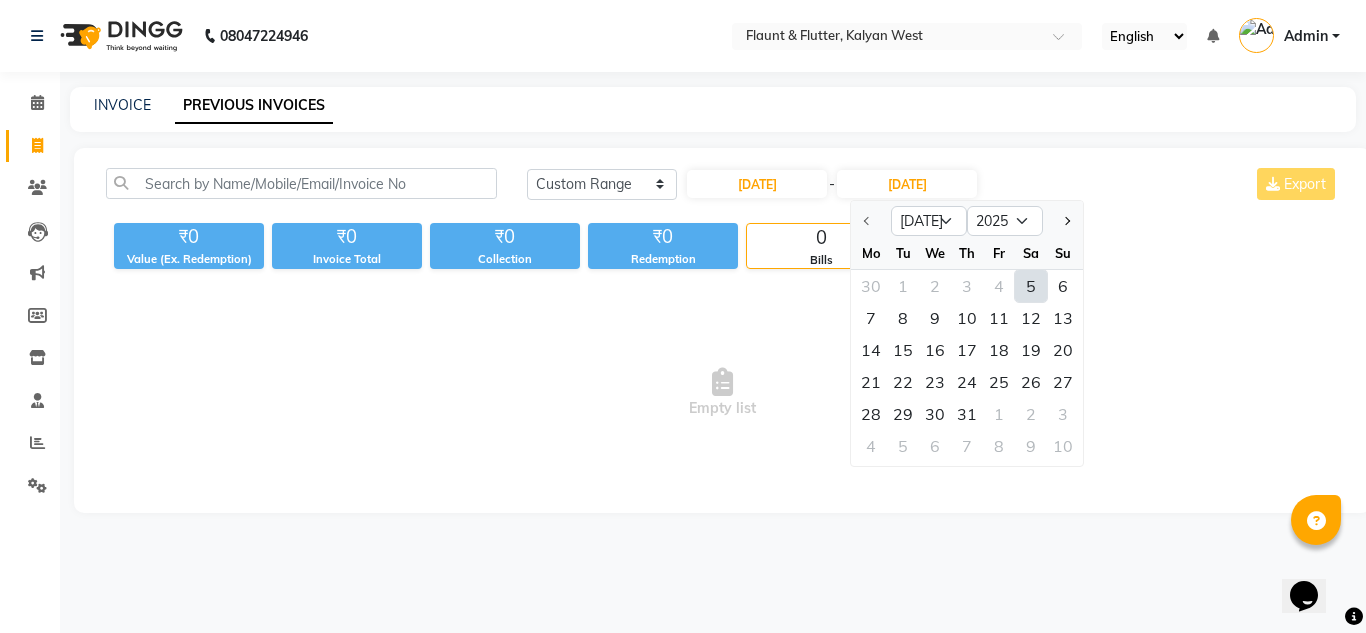 click on "5" 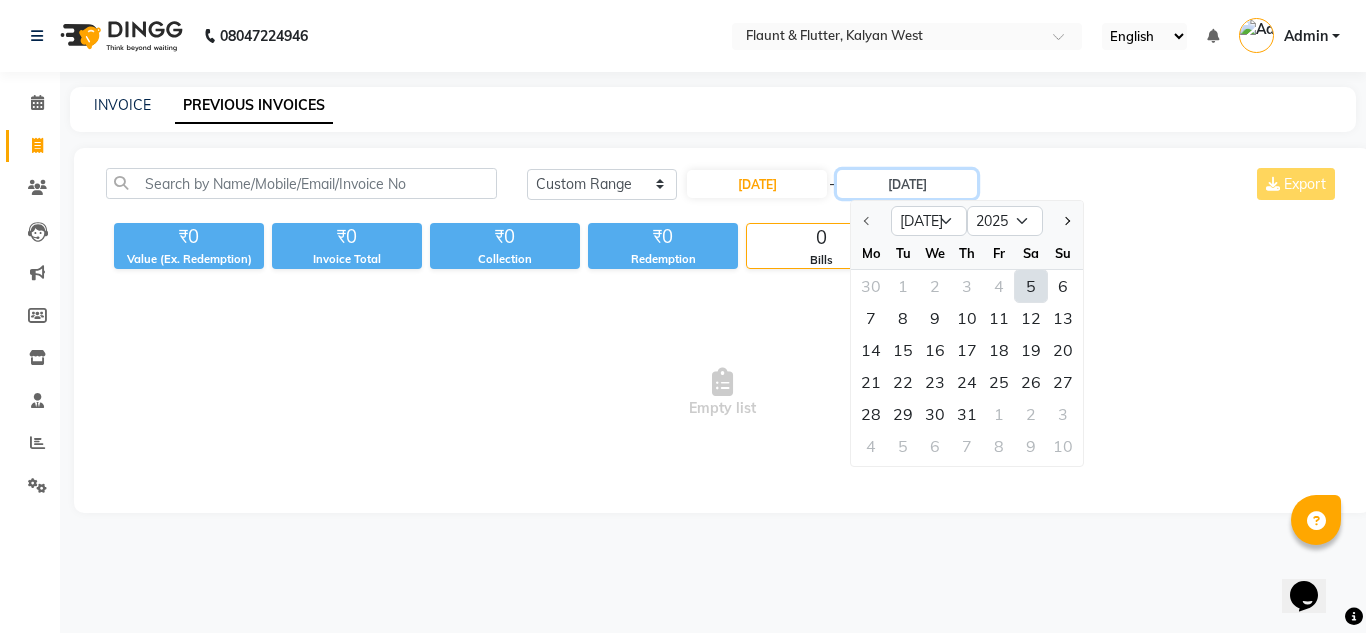type on "05-07-2025" 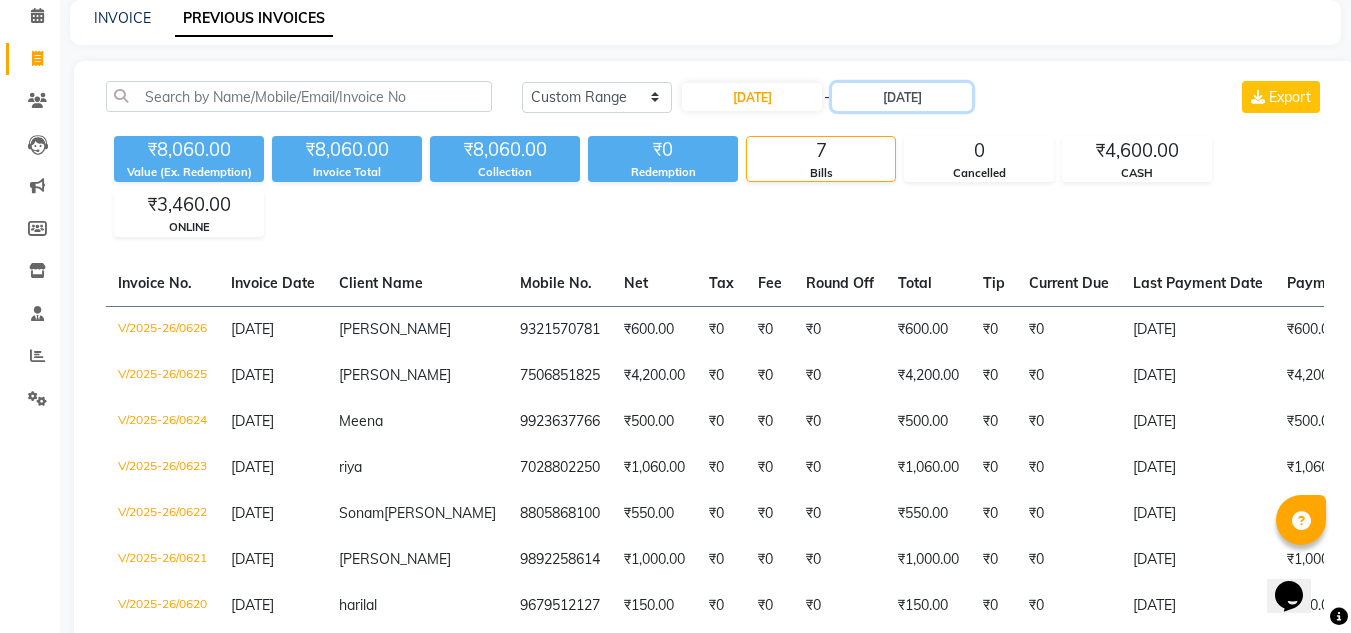 scroll, scrollTop: 116, scrollLeft: 0, axis: vertical 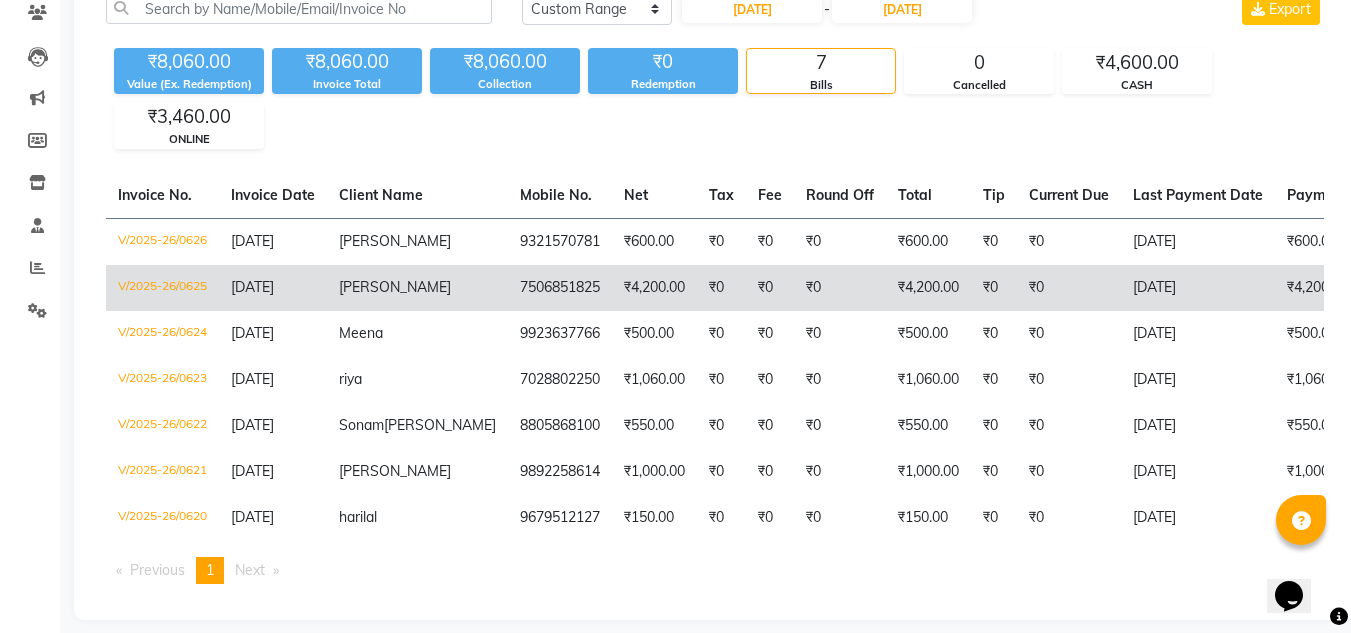 click on "05-07-2025" 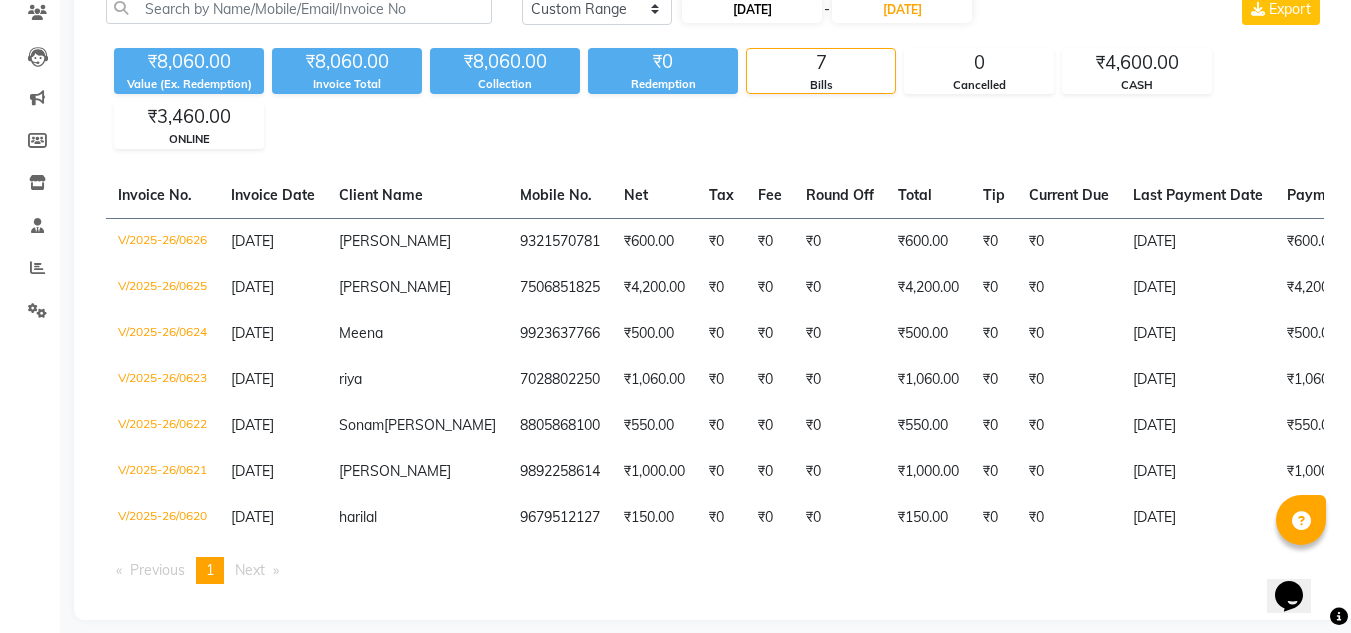 drag, startPoint x: 799, startPoint y: 27, endPoint x: 806, endPoint y: 0, distance: 27.89265 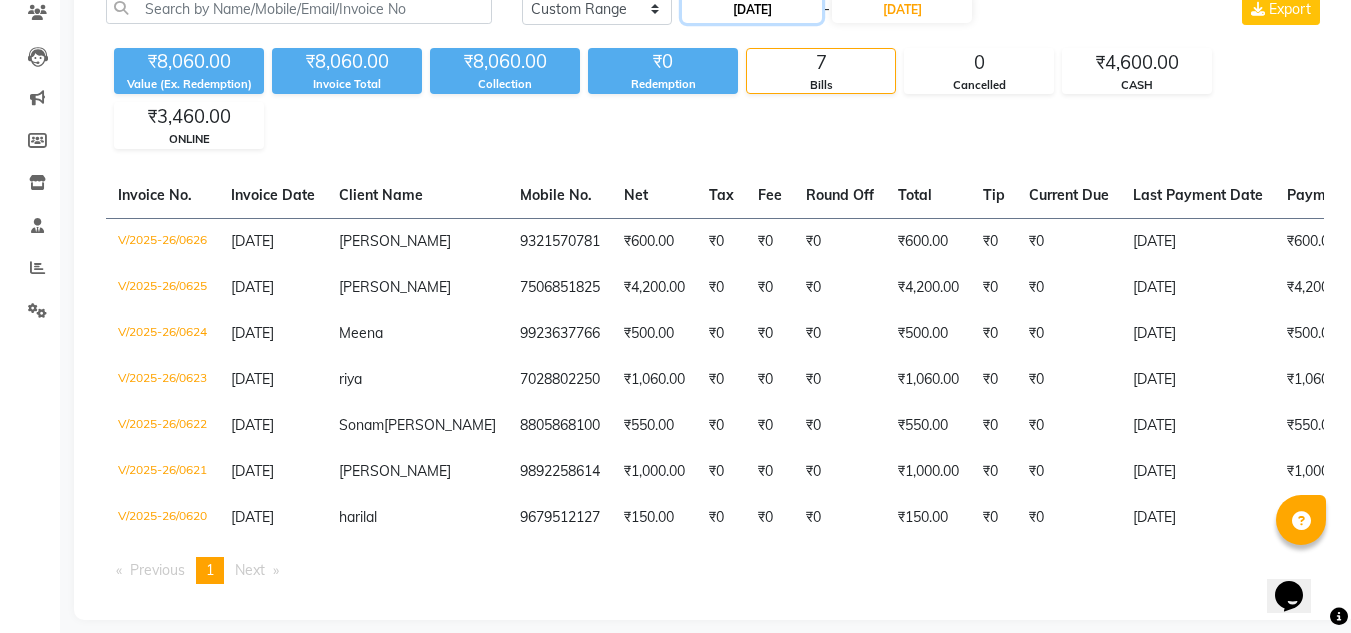 click on "05-07-2025" 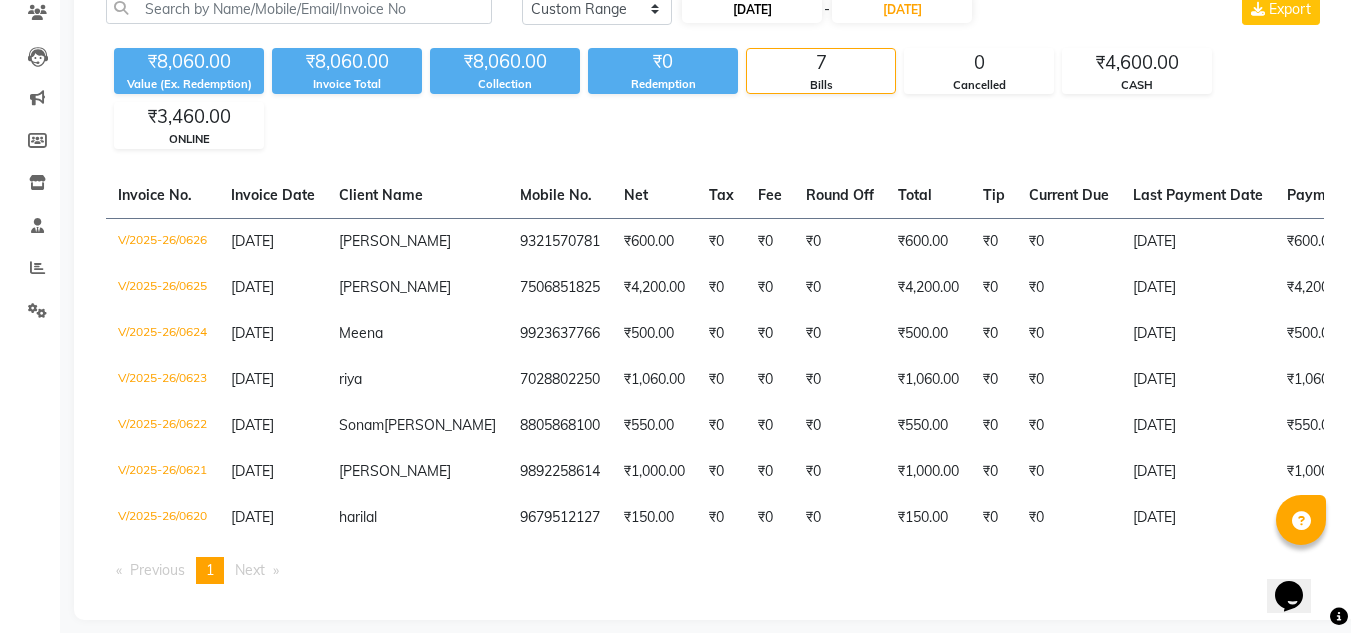 select on "7" 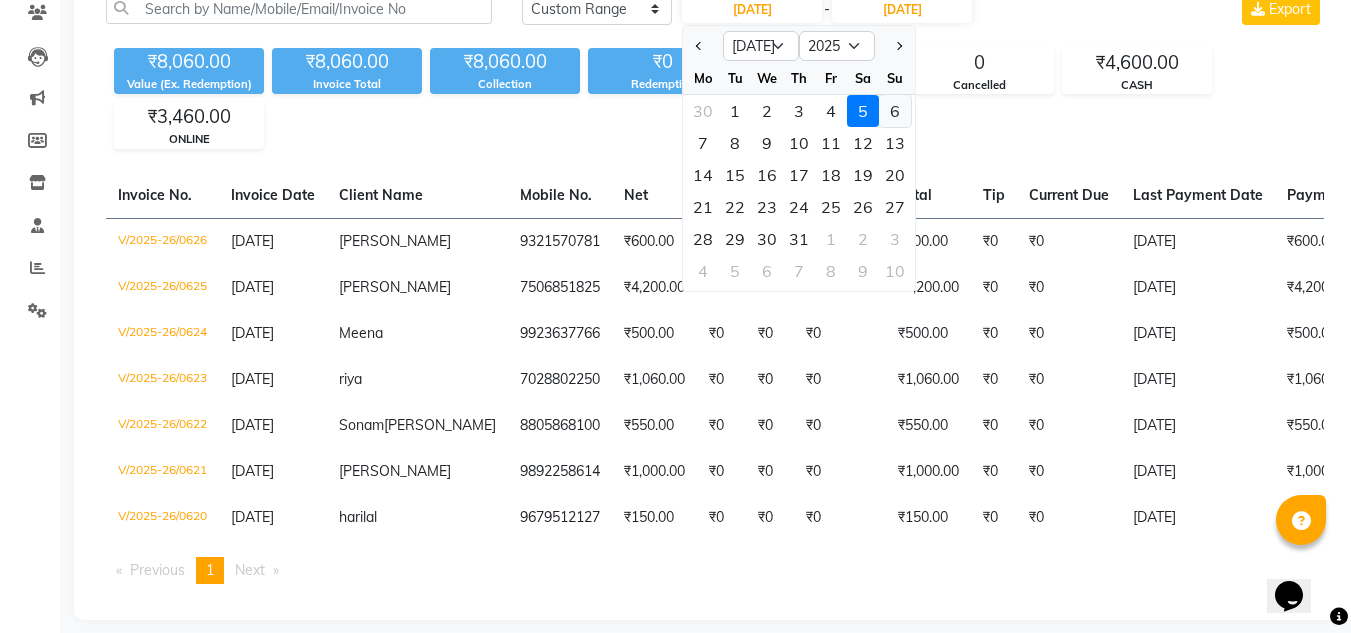 click on "6" 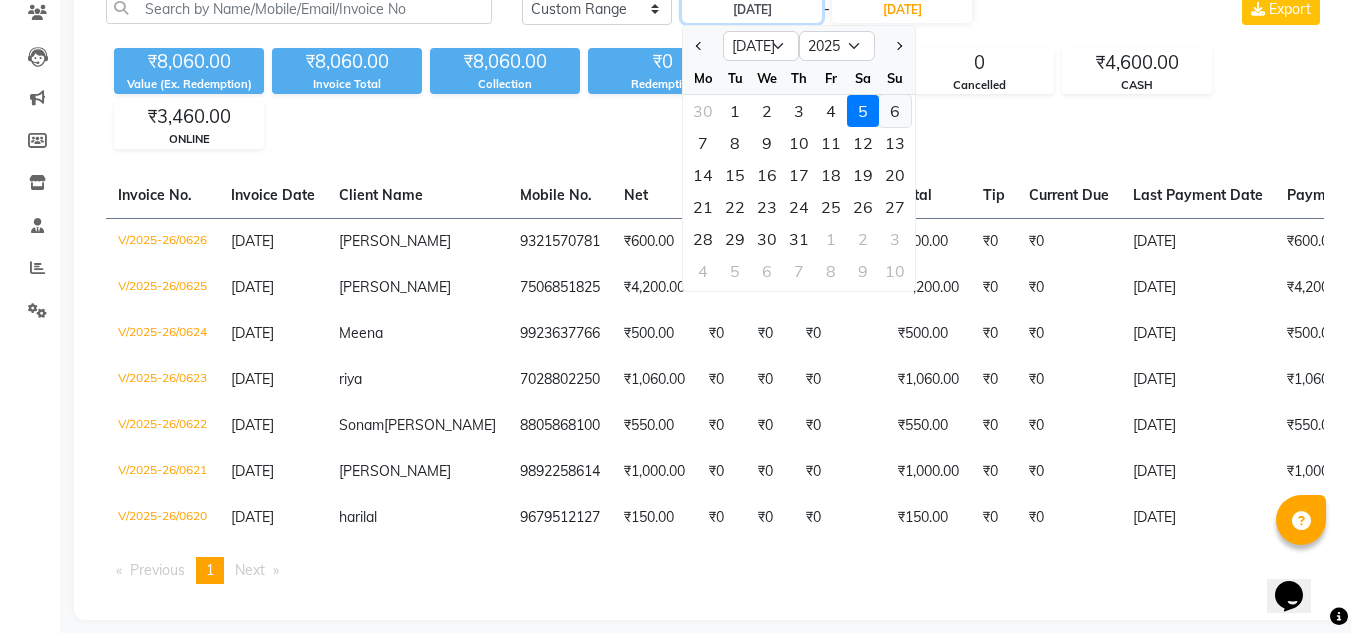 type on "06-07-2025" 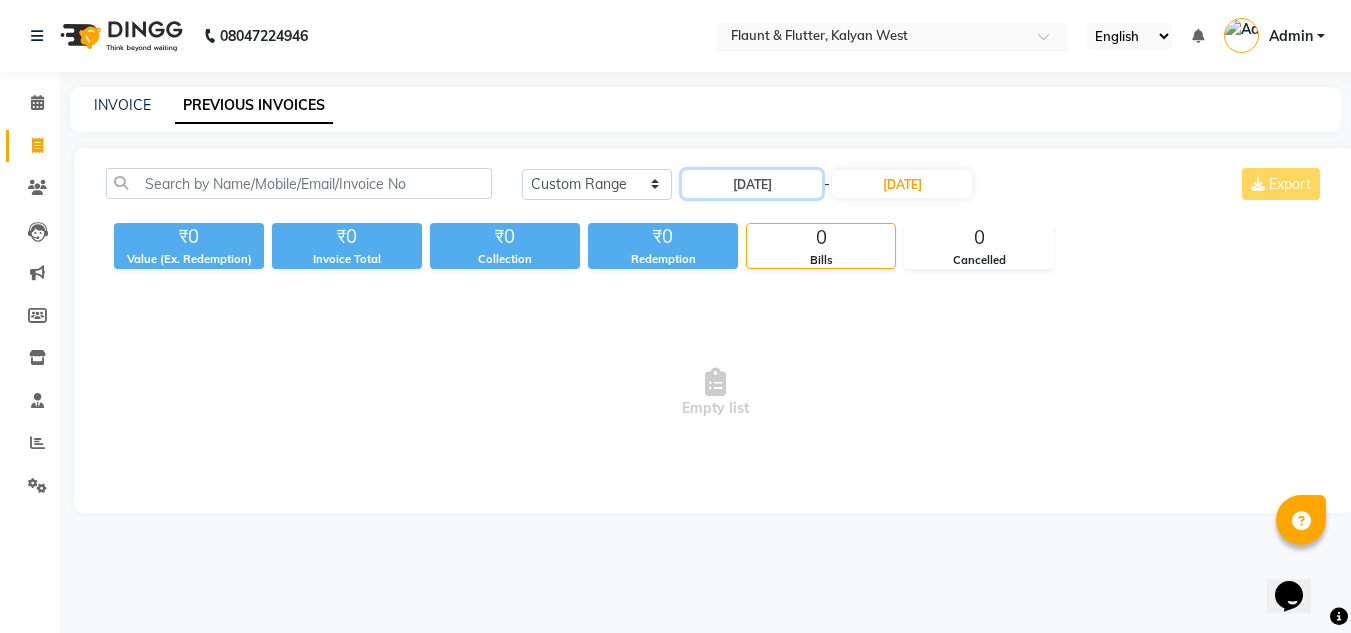 scroll, scrollTop: 0, scrollLeft: 0, axis: both 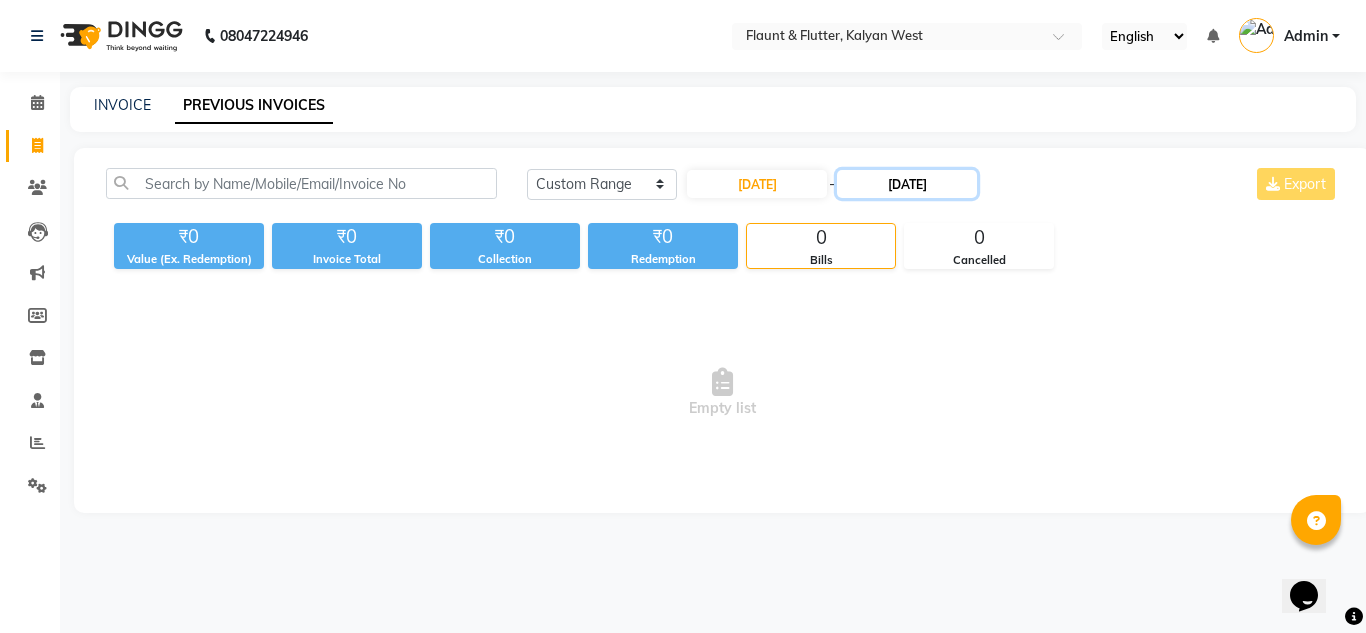 click on "05-07-2025" 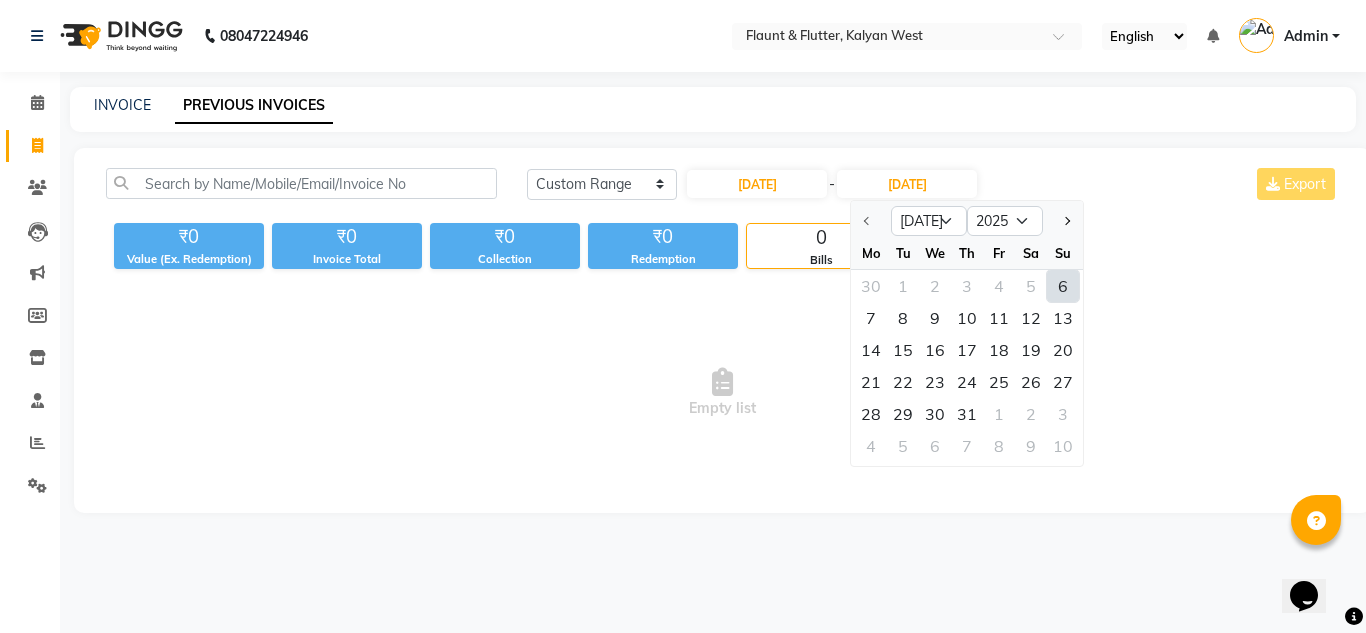 click on "6" 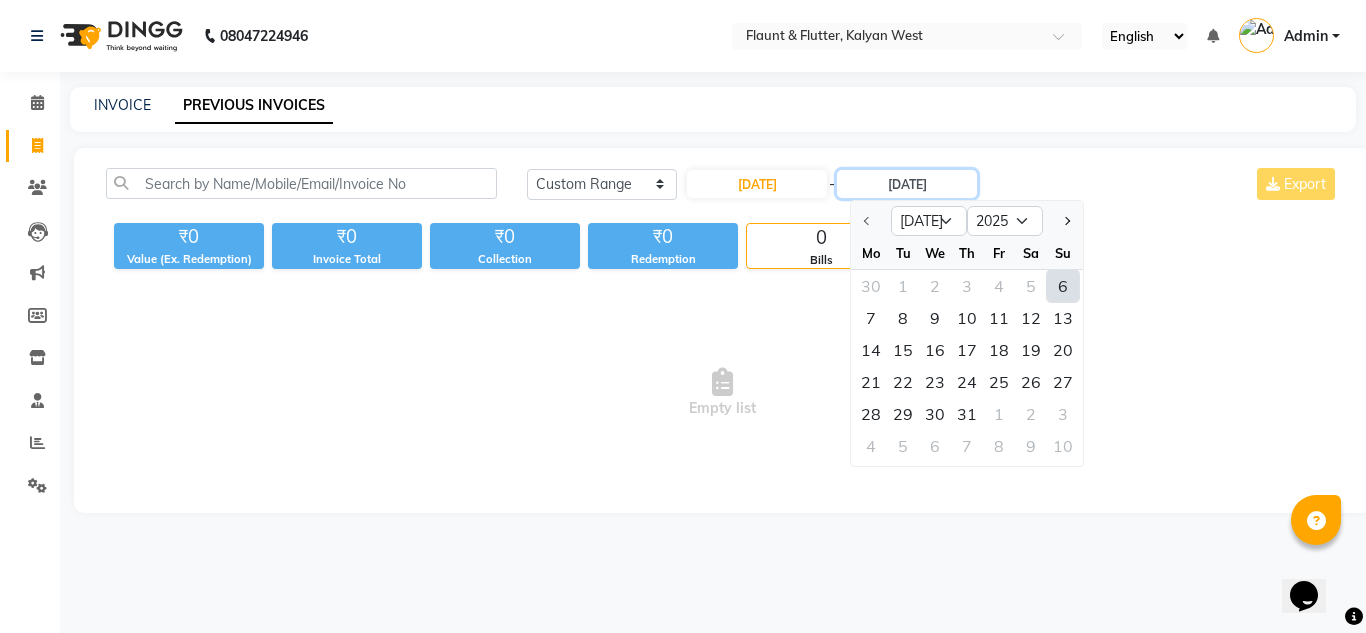 type on "06-07-2025" 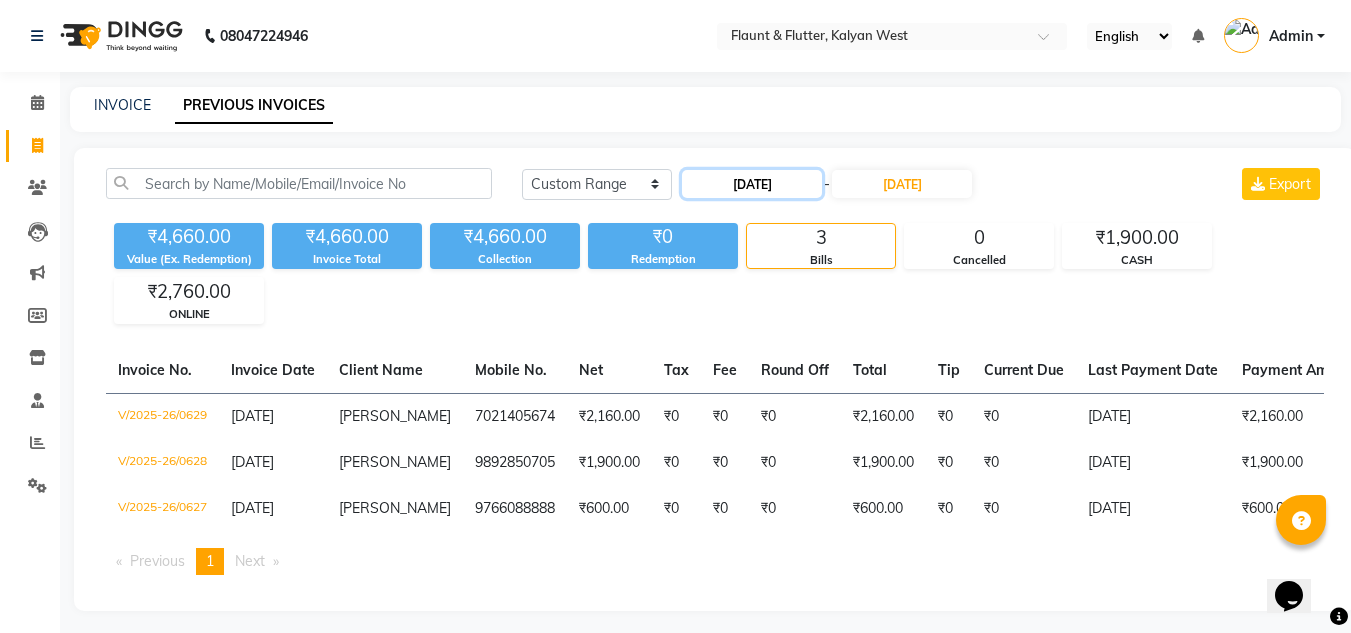 click on "06-07-2025" 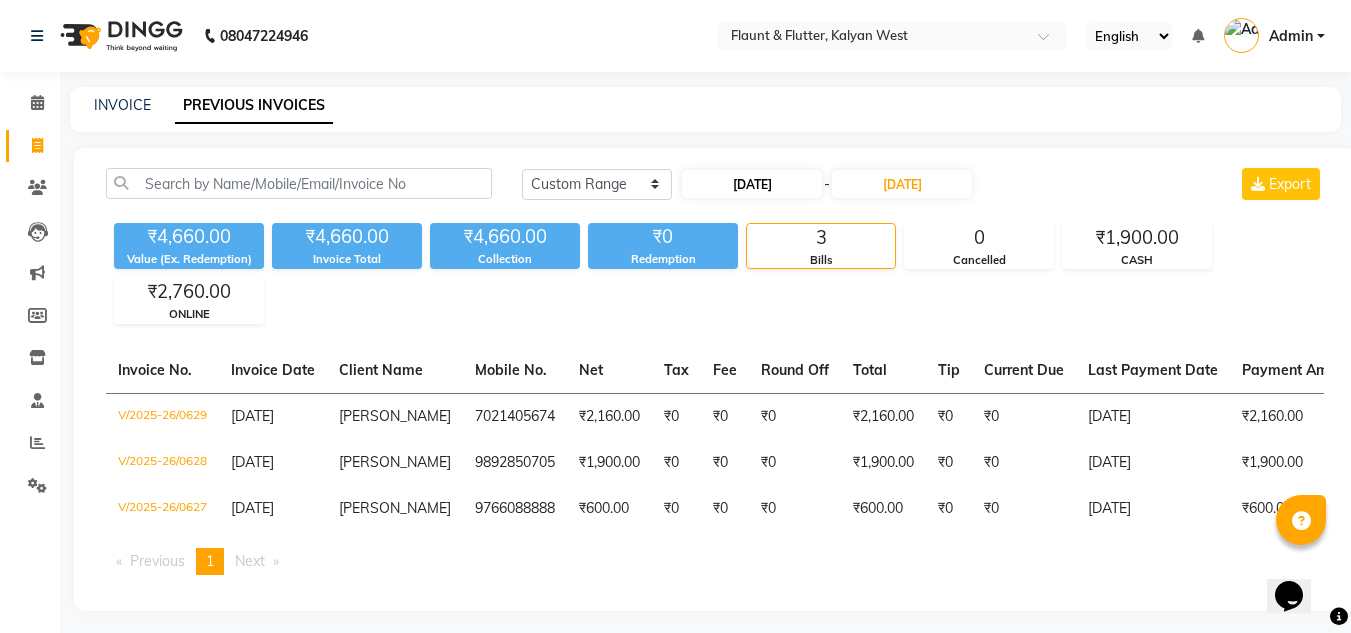 select on "7" 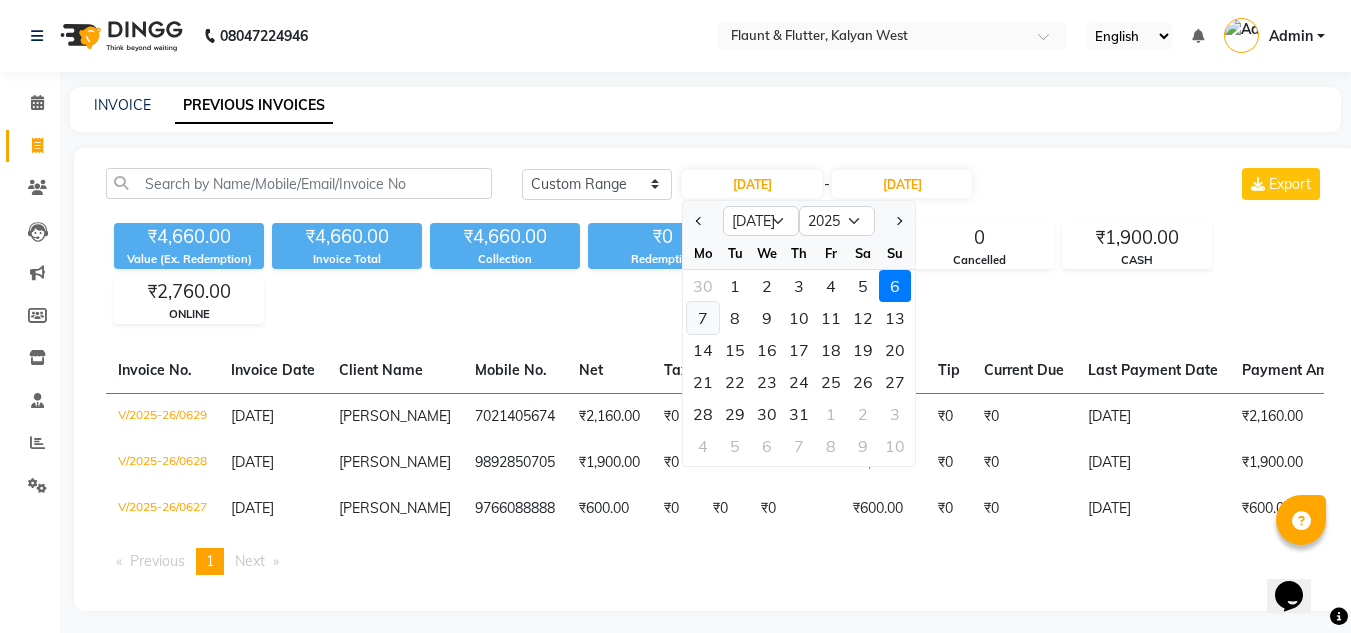 click on "7" 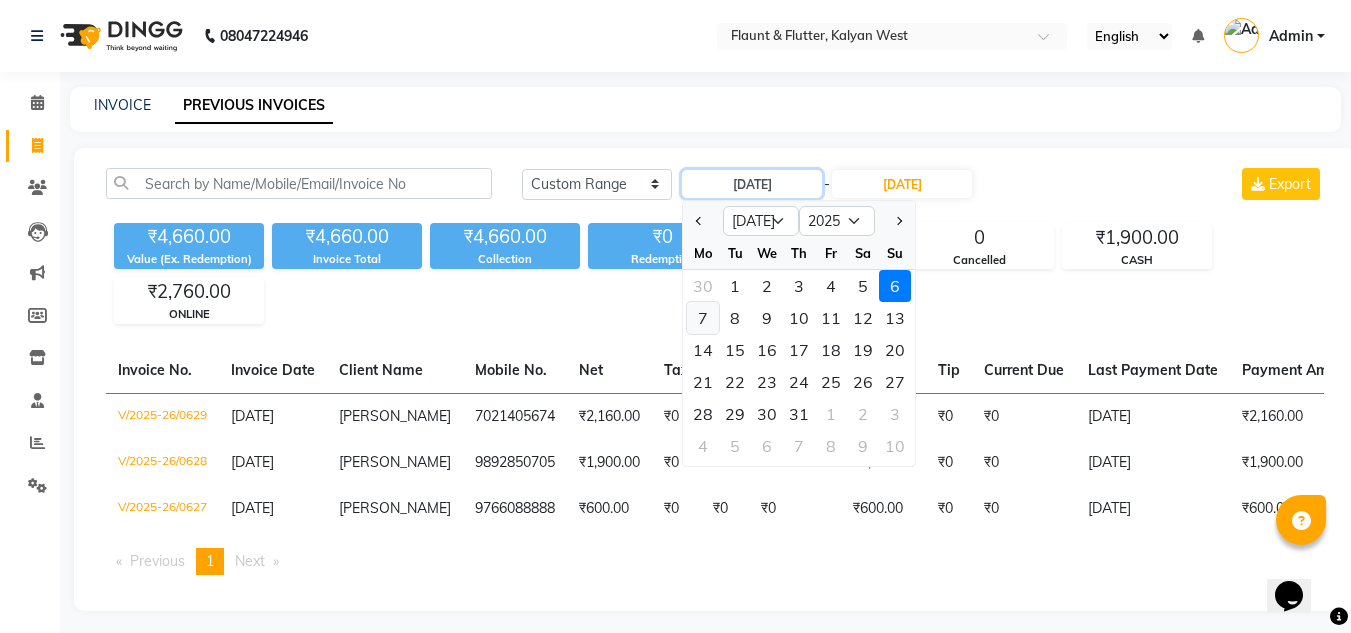type on "[DATE]" 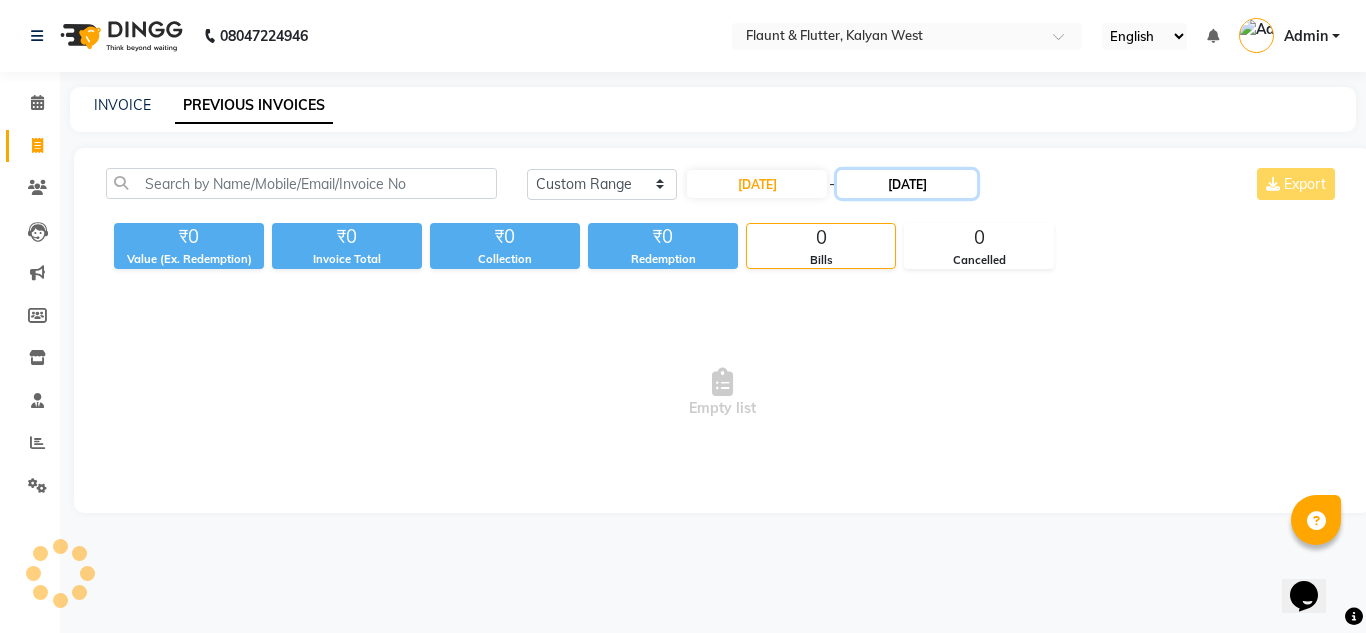 click on "06-07-2025" 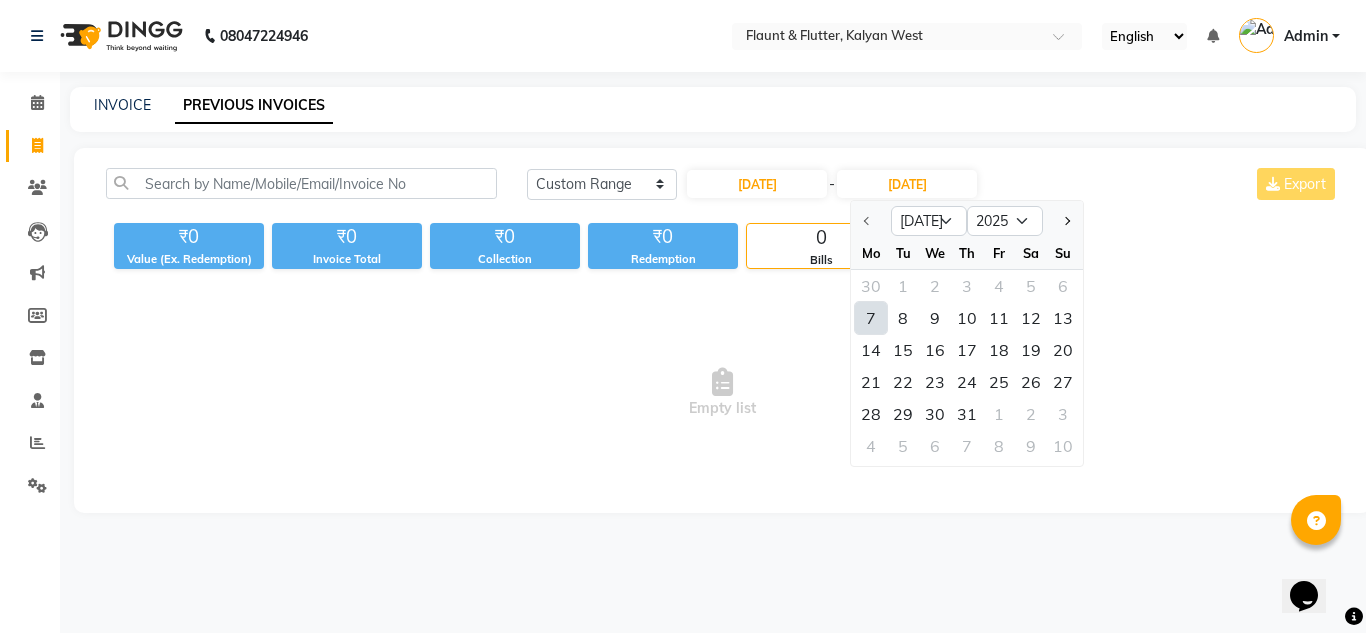click on "7" 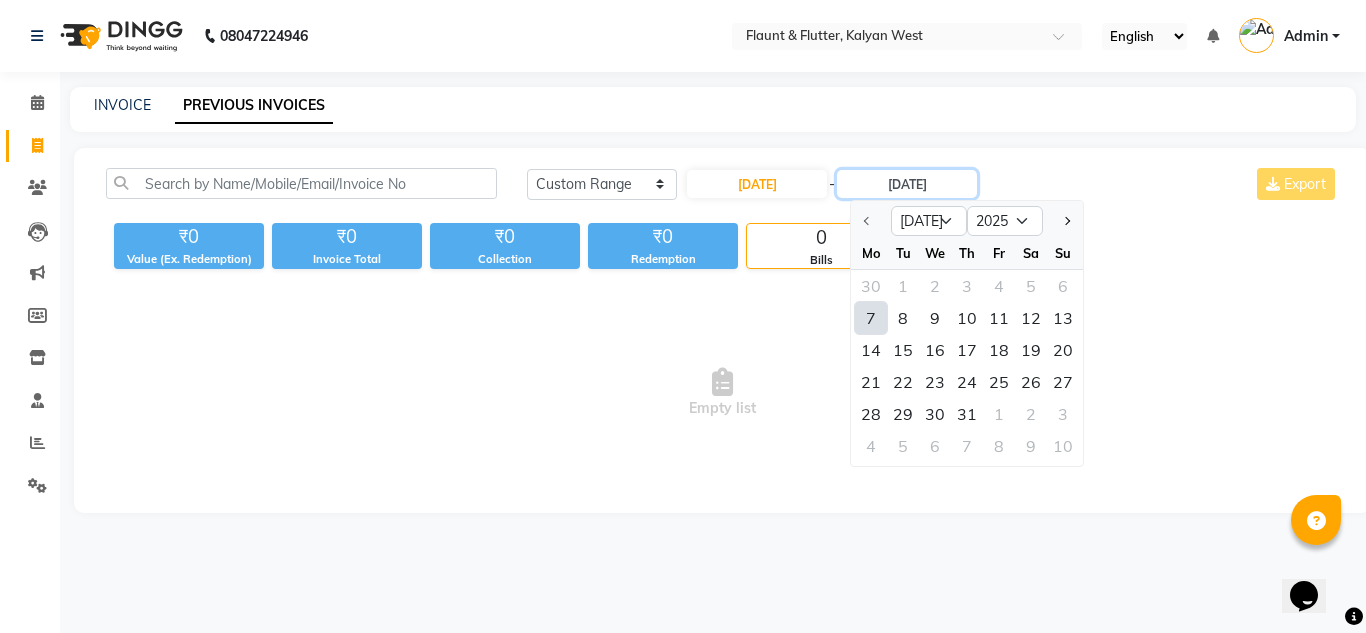 type on "[DATE]" 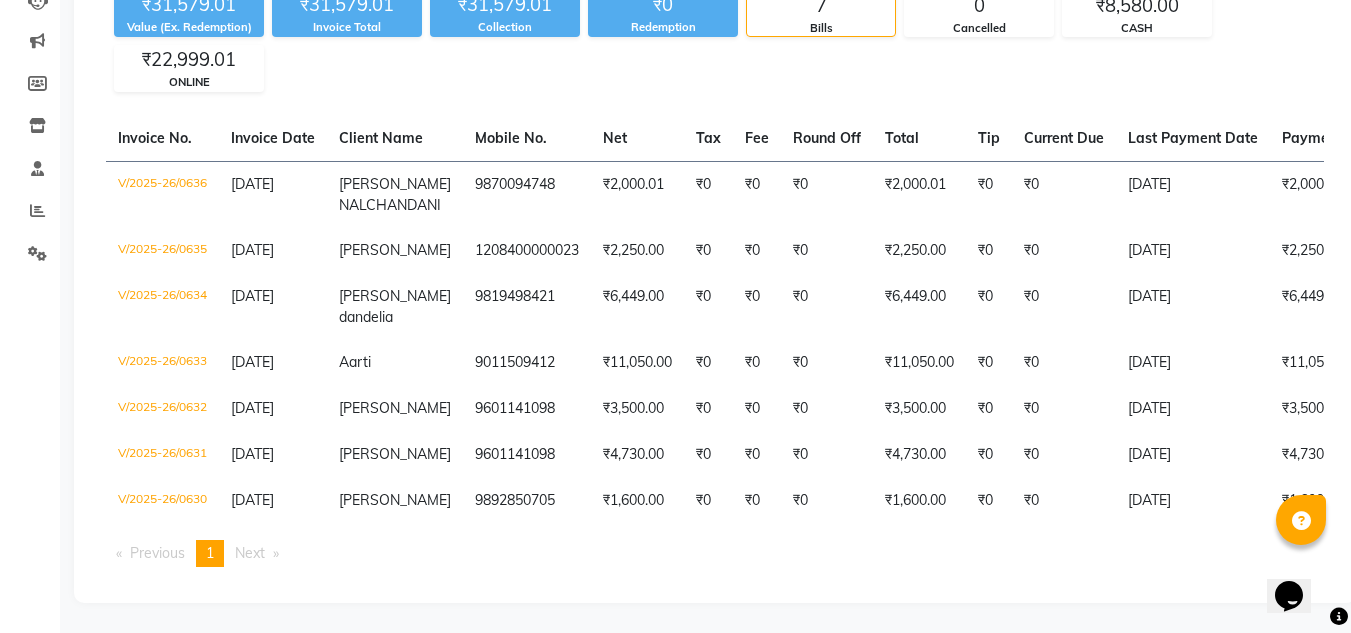 scroll, scrollTop: 247, scrollLeft: 0, axis: vertical 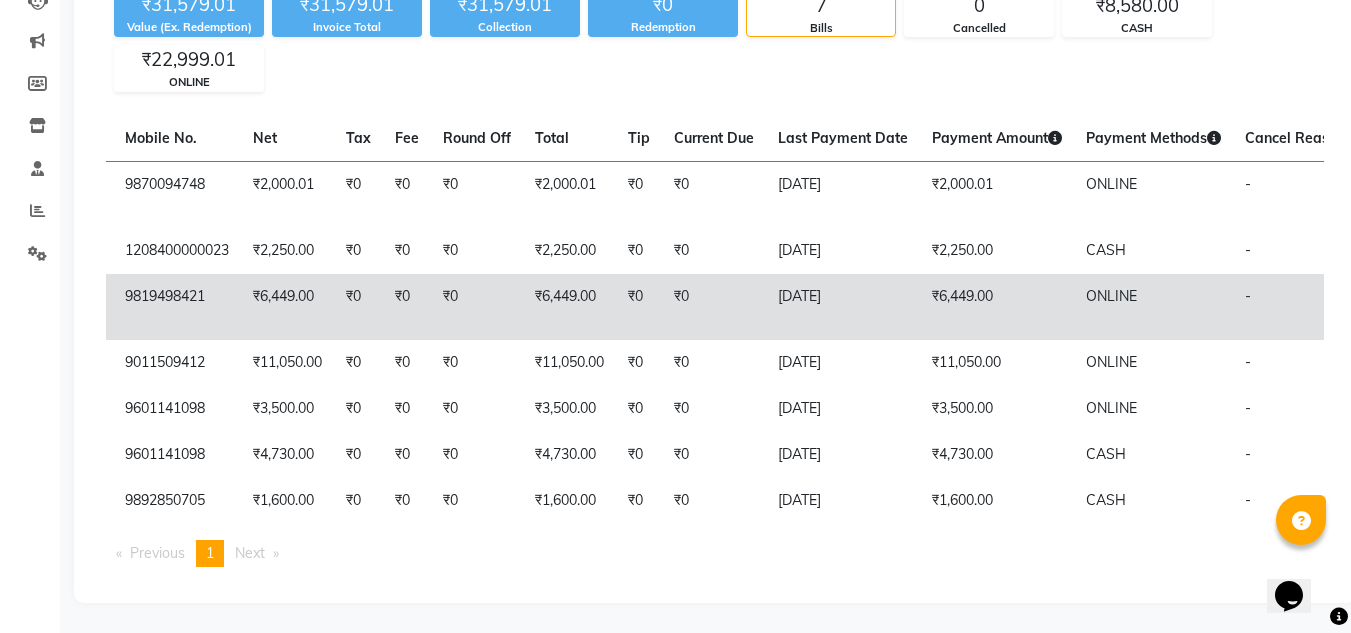 click on "[DATE]" 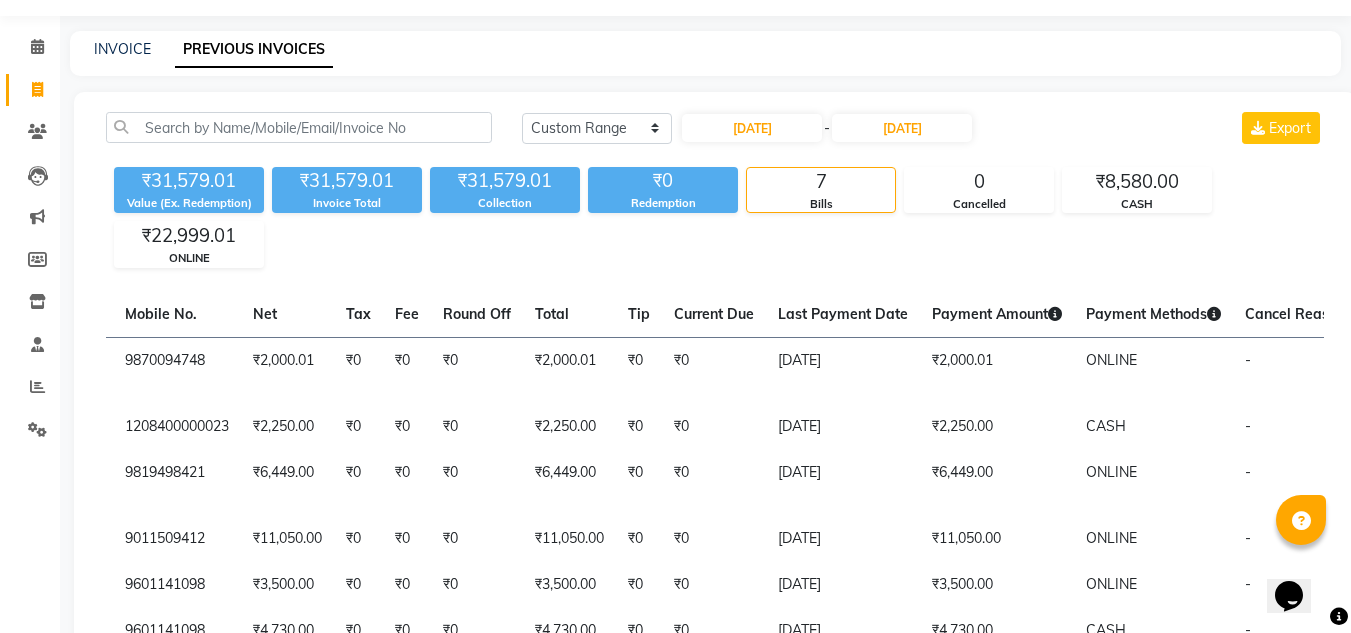 scroll, scrollTop: 54, scrollLeft: 0, axis: vertical 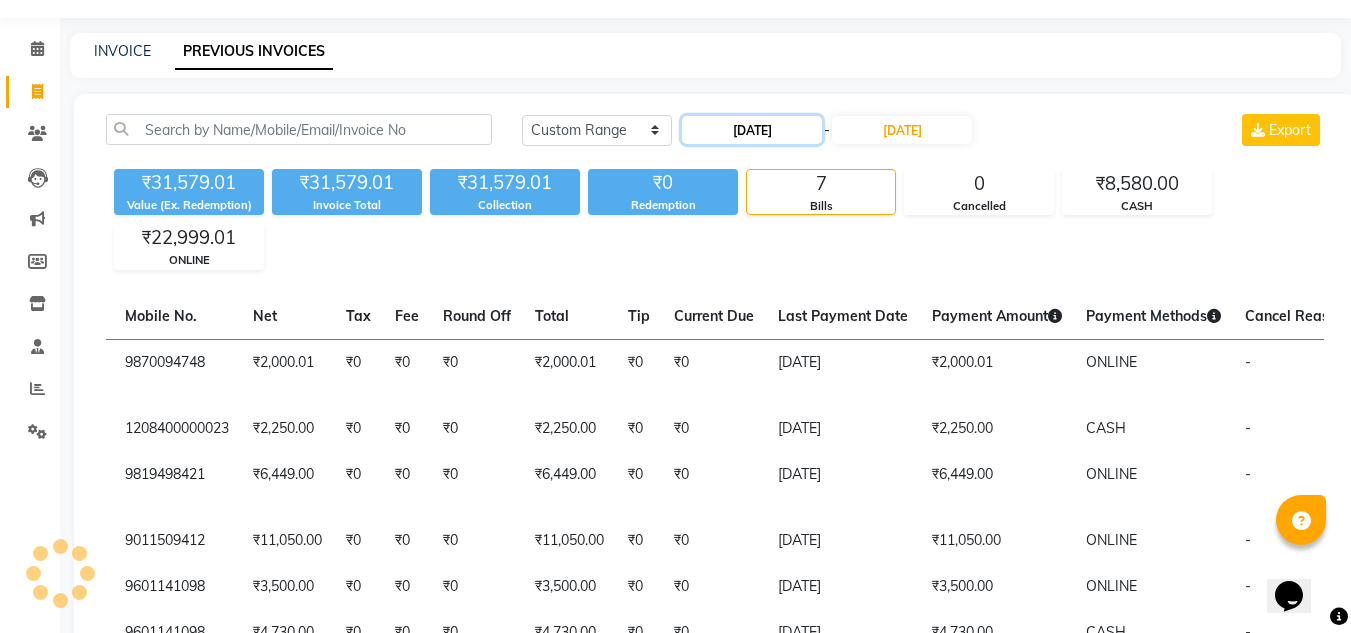click on "[DATE]" 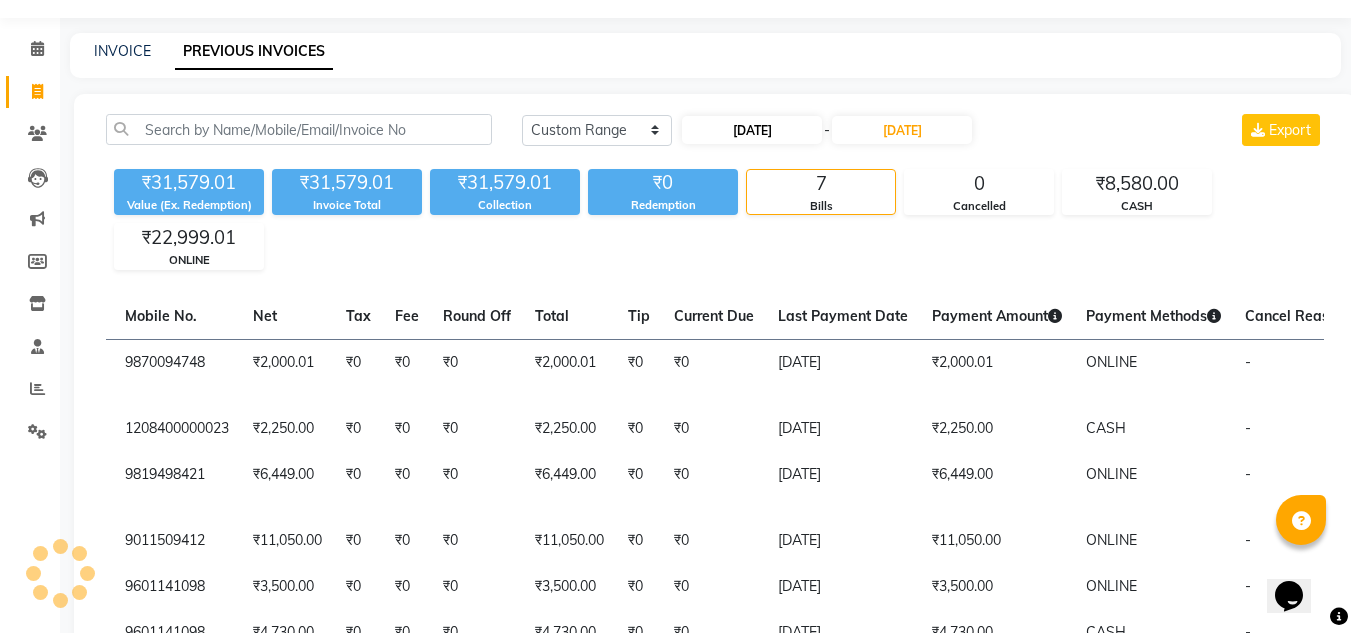 select on "7" 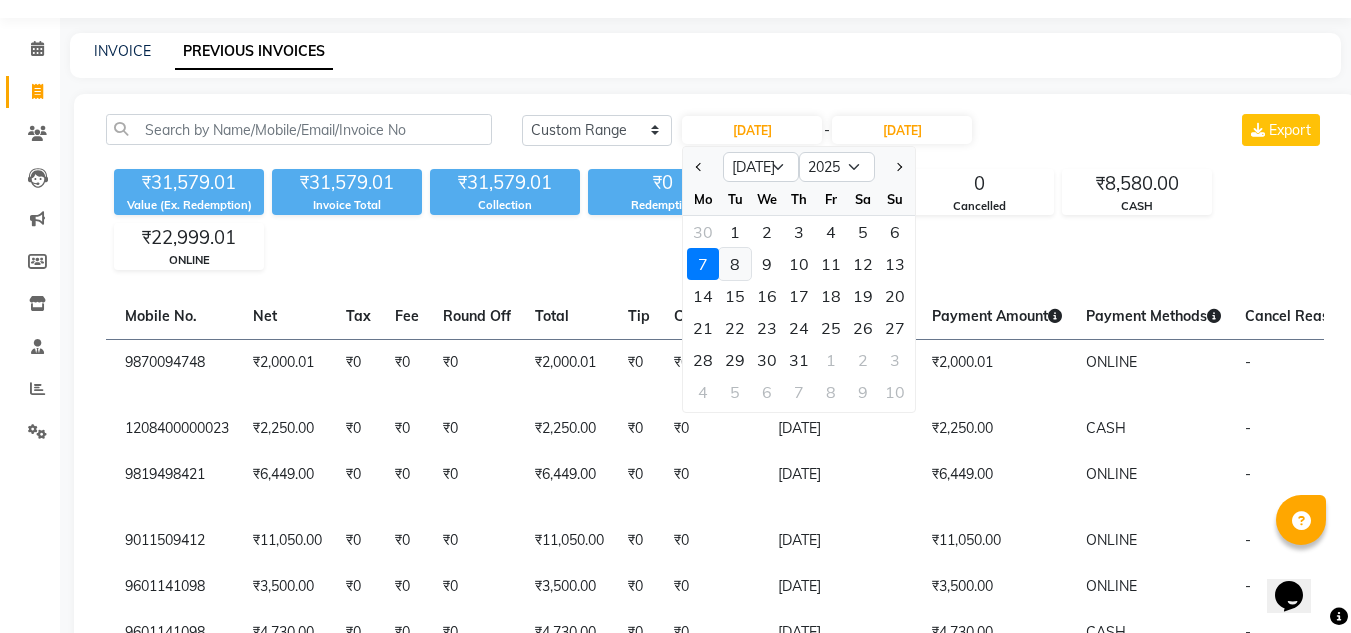 click on "8" 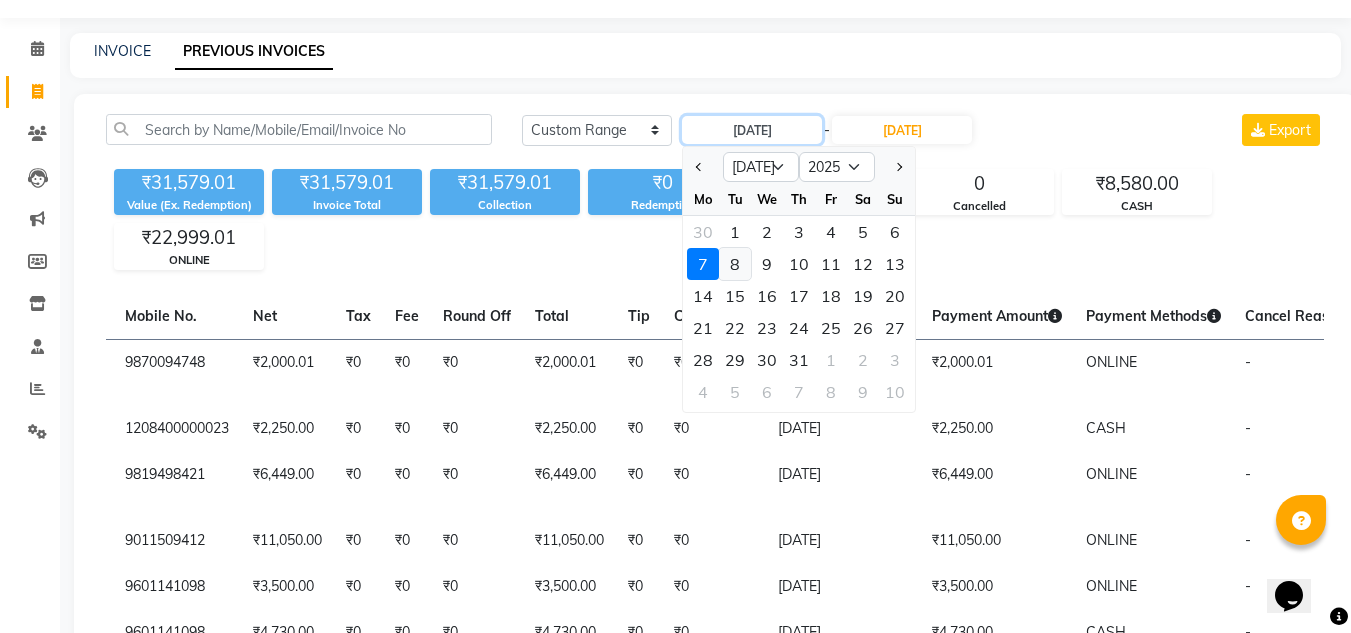type on "08-07-2025" 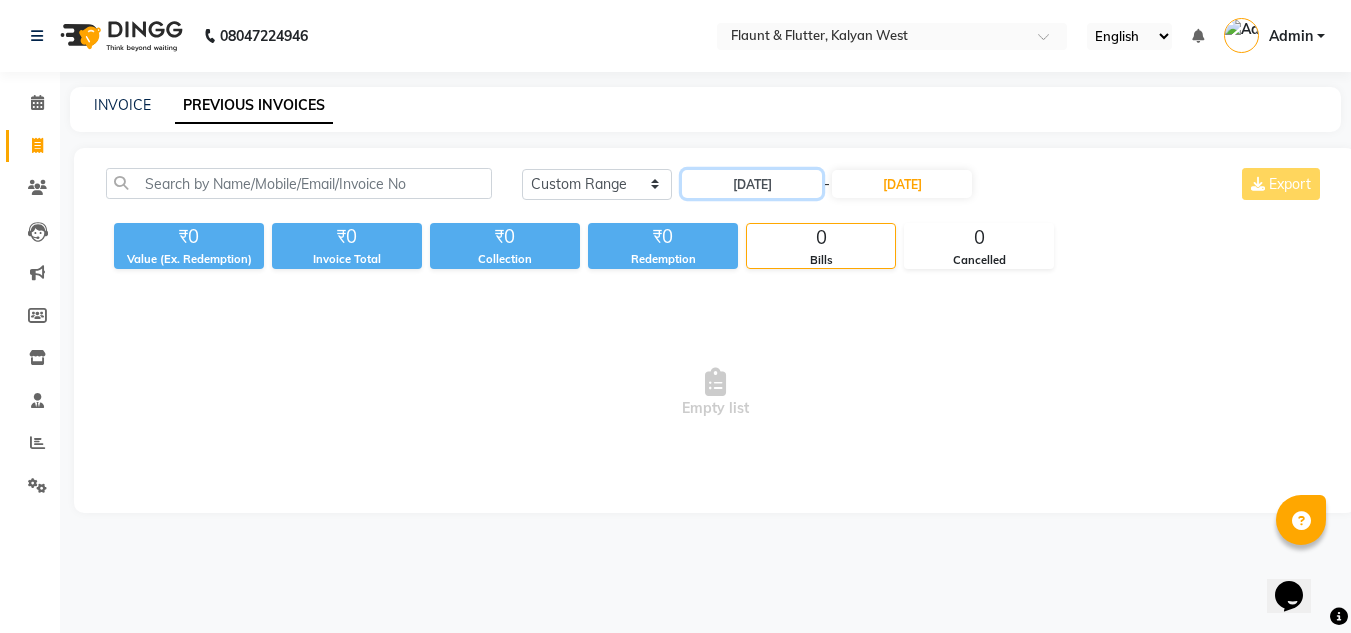 scroll, scrollTop: 0, scrollLeft: 0, axis: both 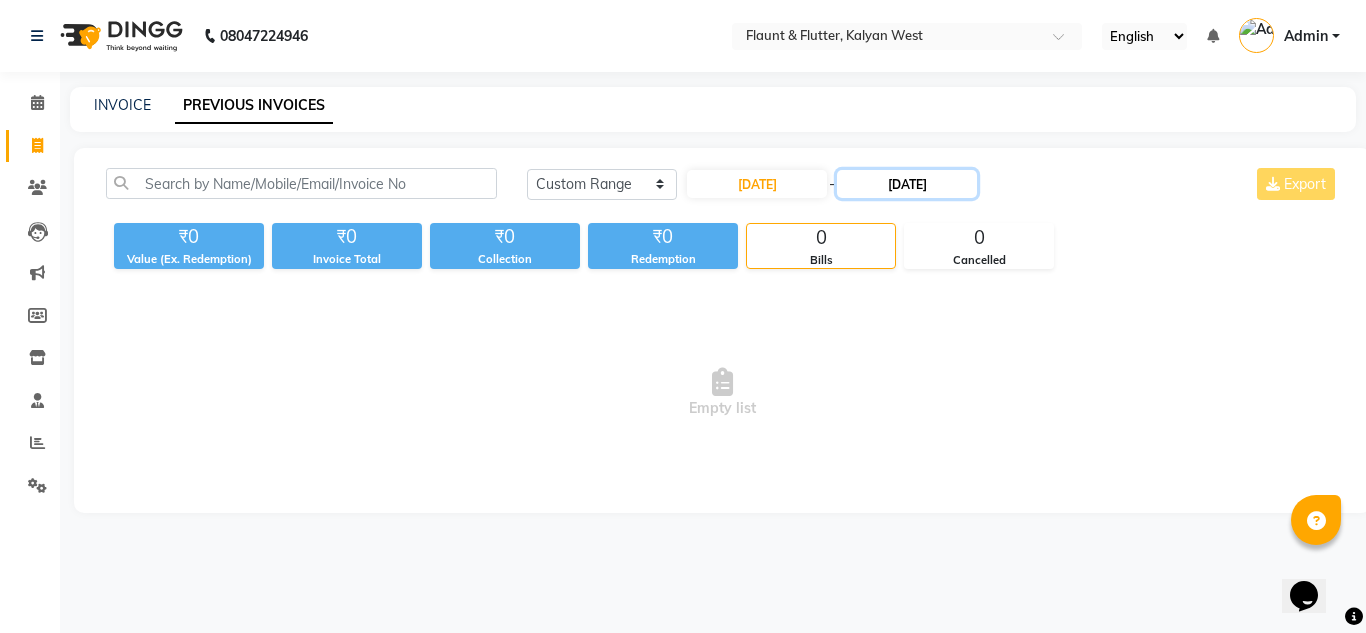 click on "[DATE]" 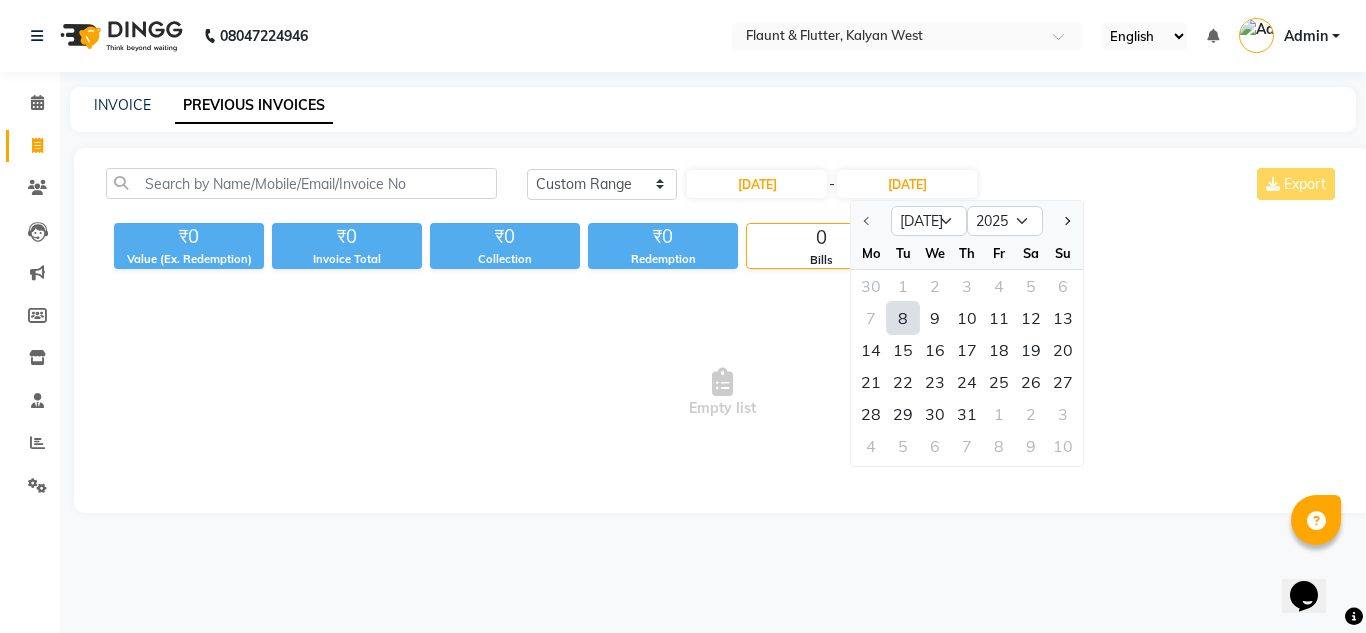 click on "8" 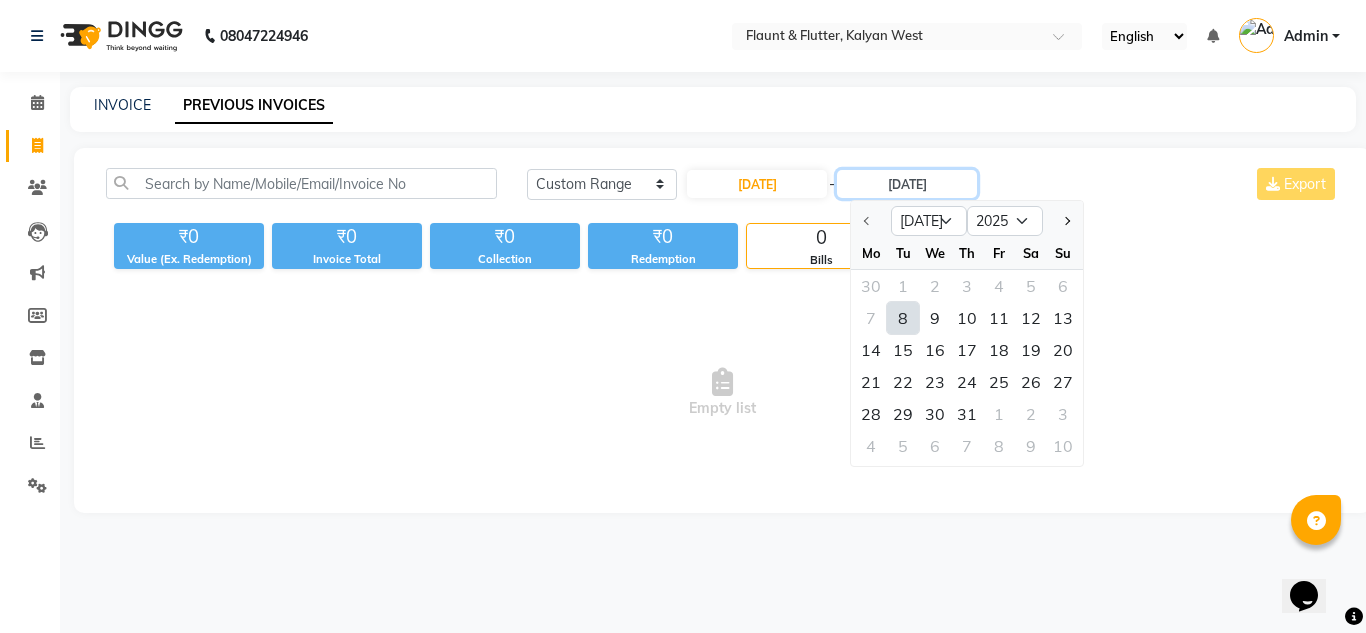 type on "08-07-2025" 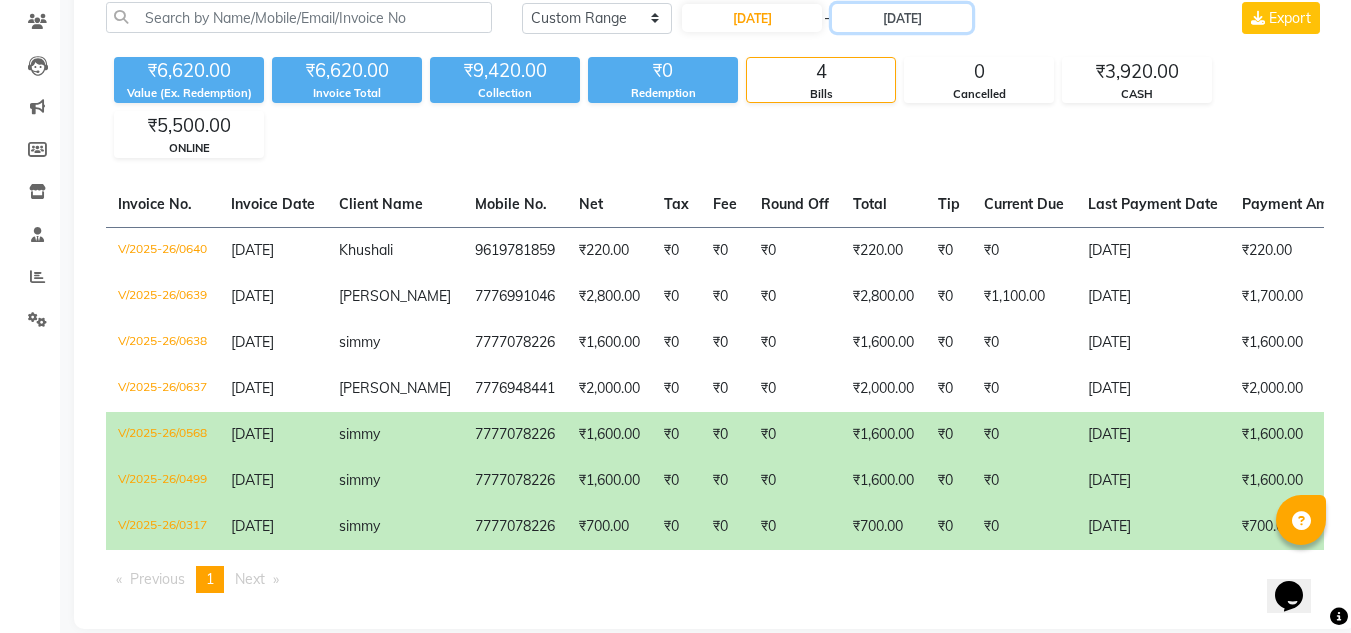 scroll, scrollTop: 177, scrollLeft: 0, axis: vertical 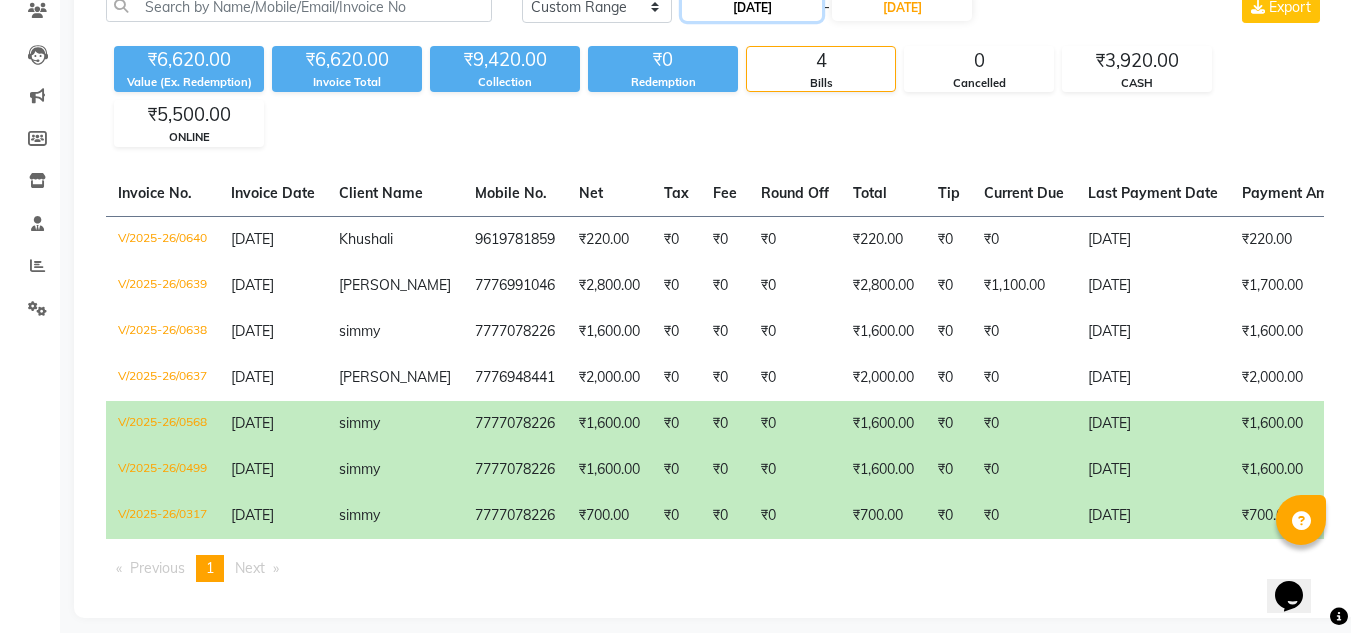 click on "08-07-2025" 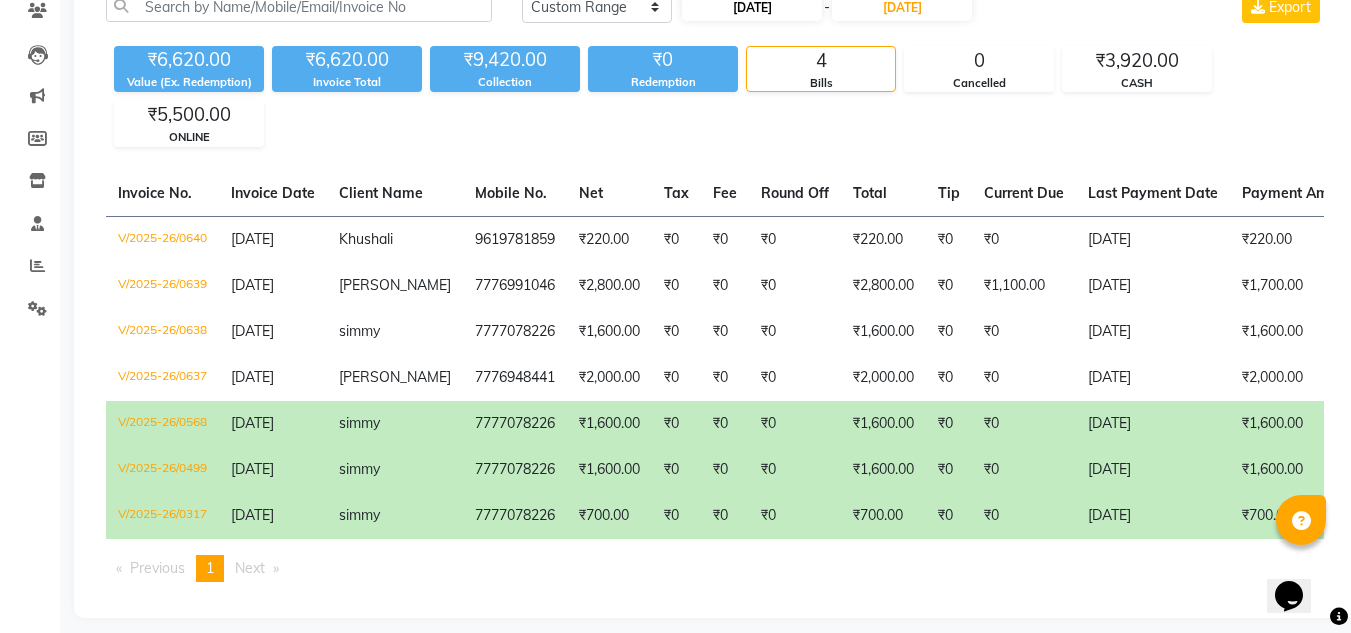 select on "7" 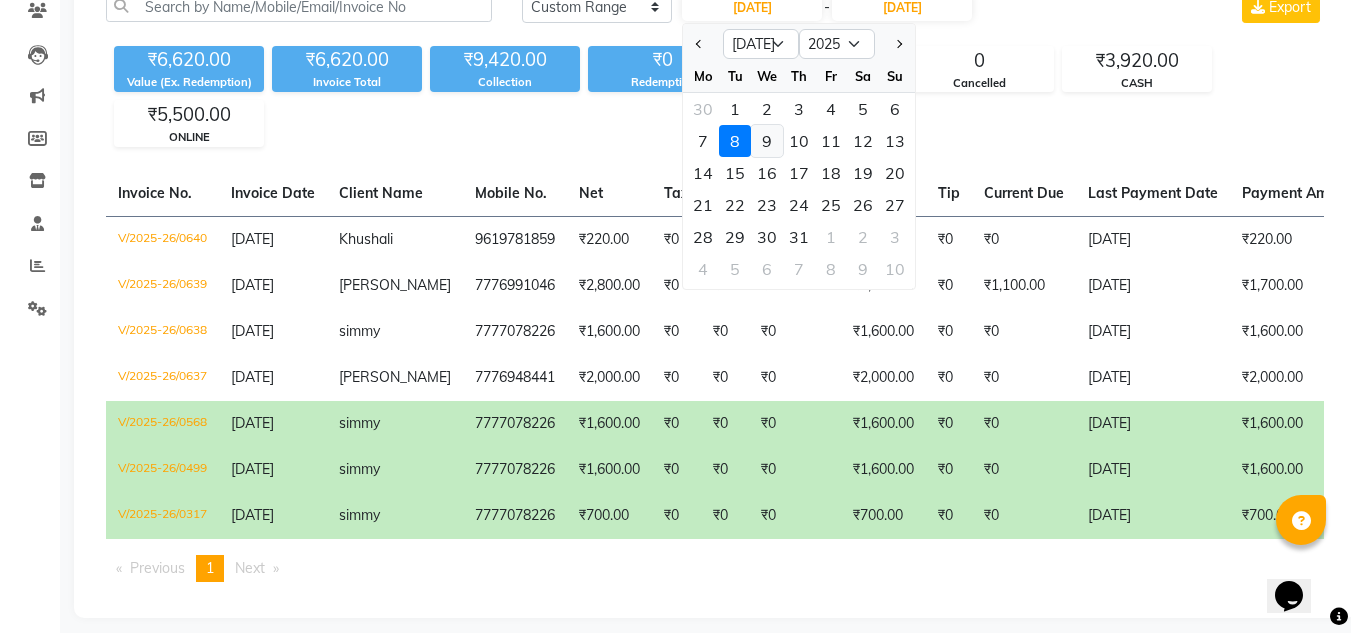 click on "9" 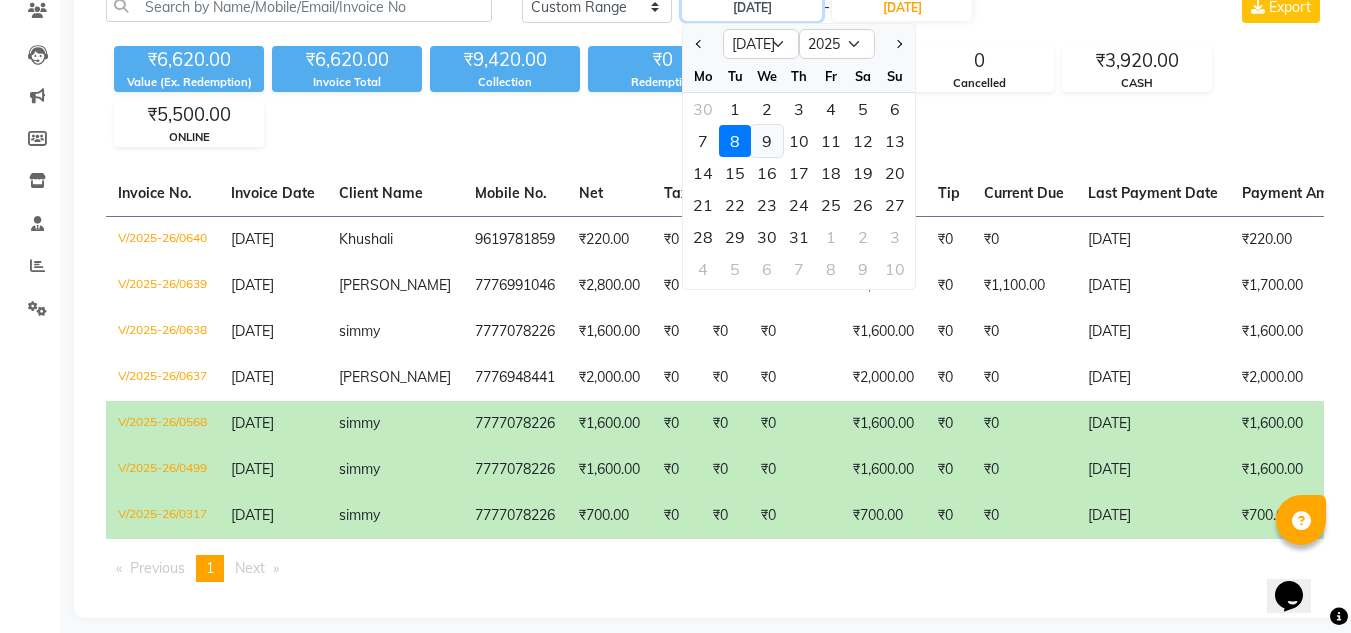 type on "09-07-2025" 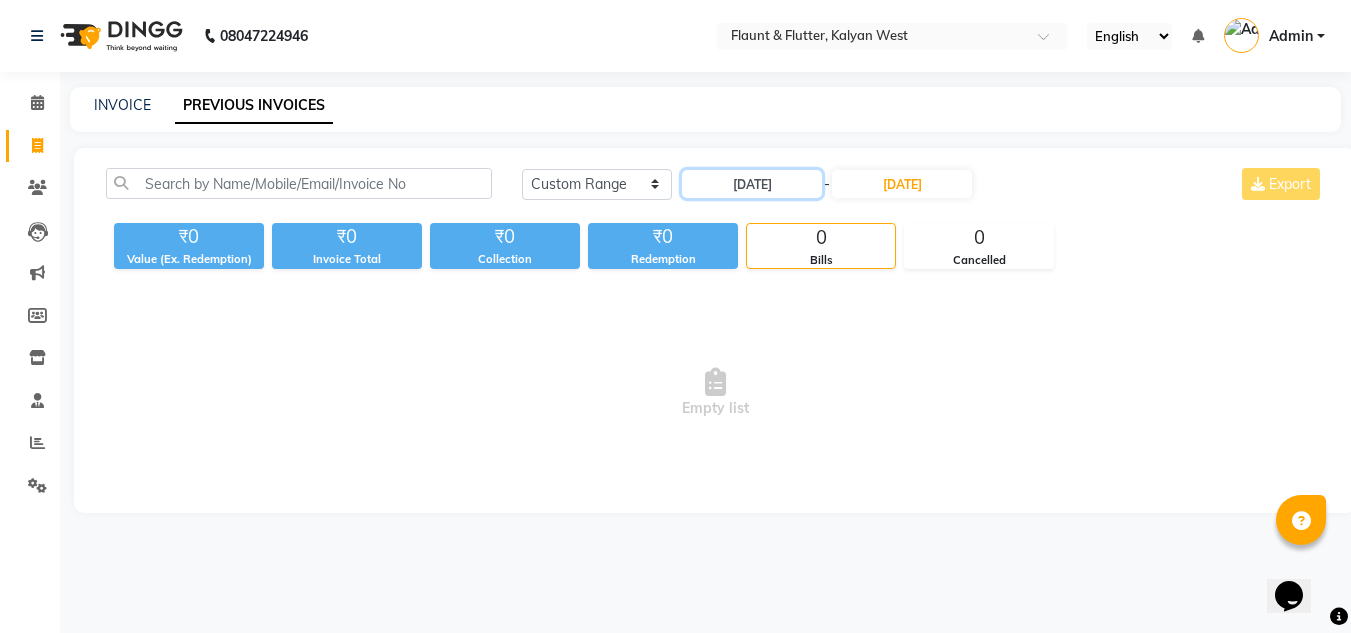 scroll, scrollTop: 0, scrollLeft: 0, axis: both 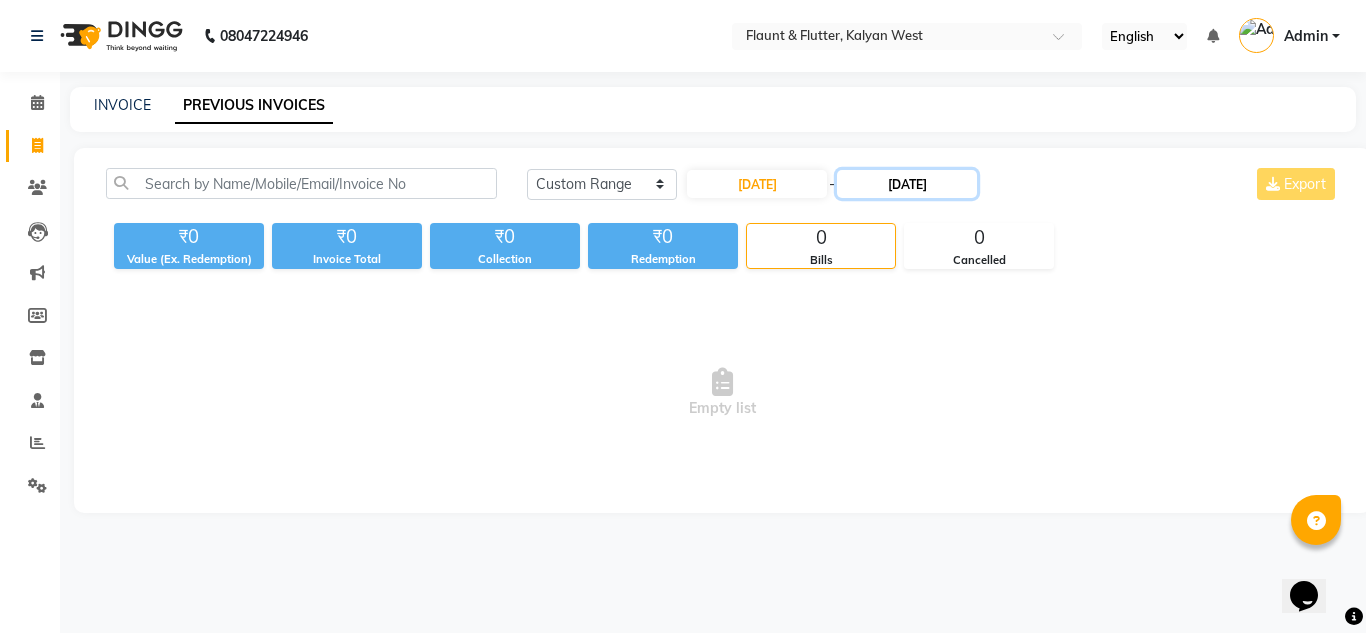 click on "08-07-2025" 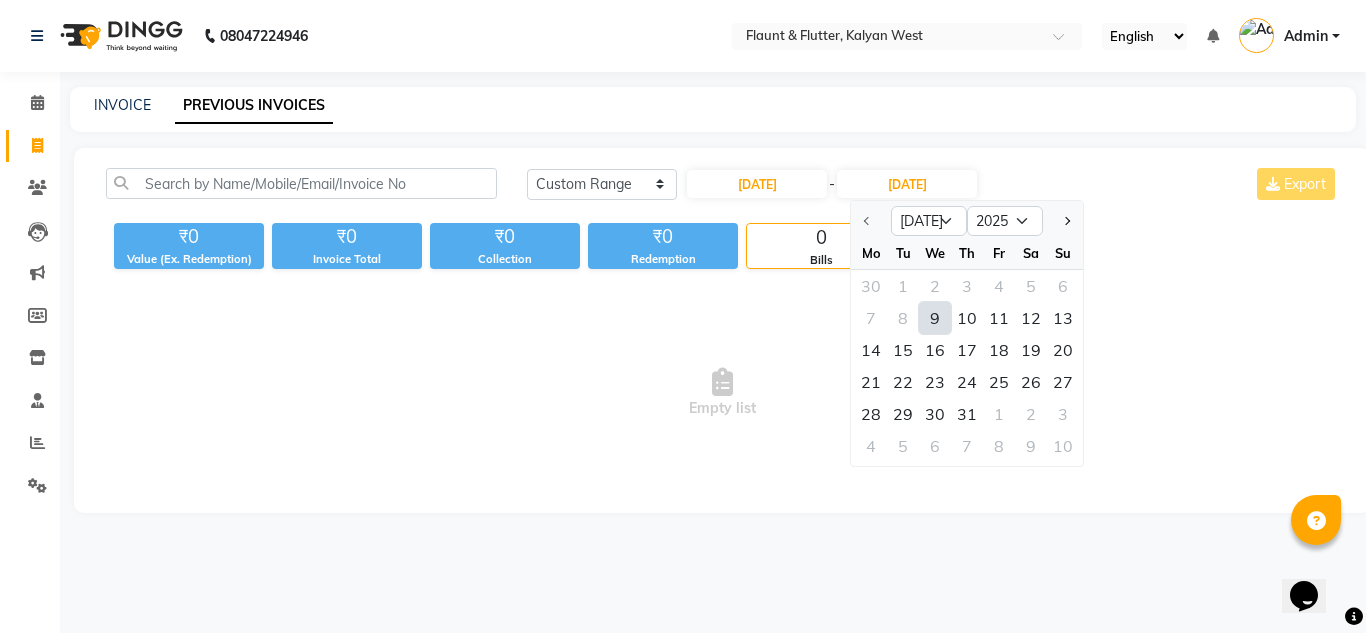 click on "9" 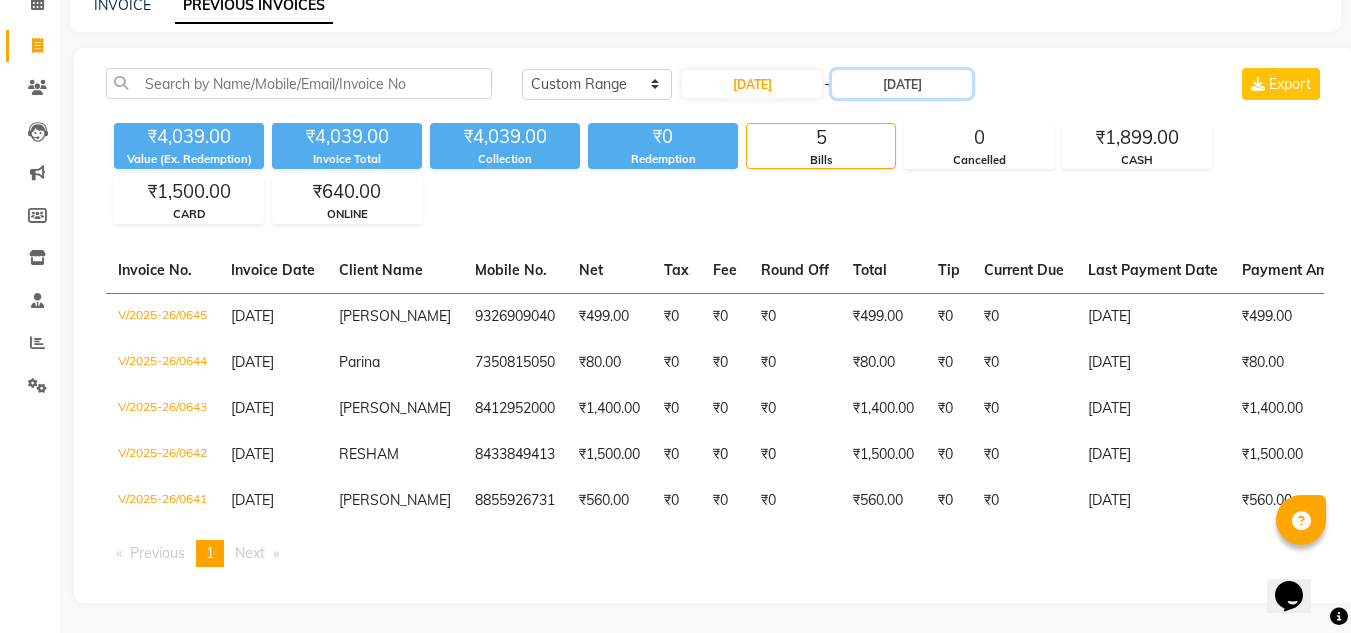scroll, scrollTop: 99, scrollLeft: 0, axis: vertical 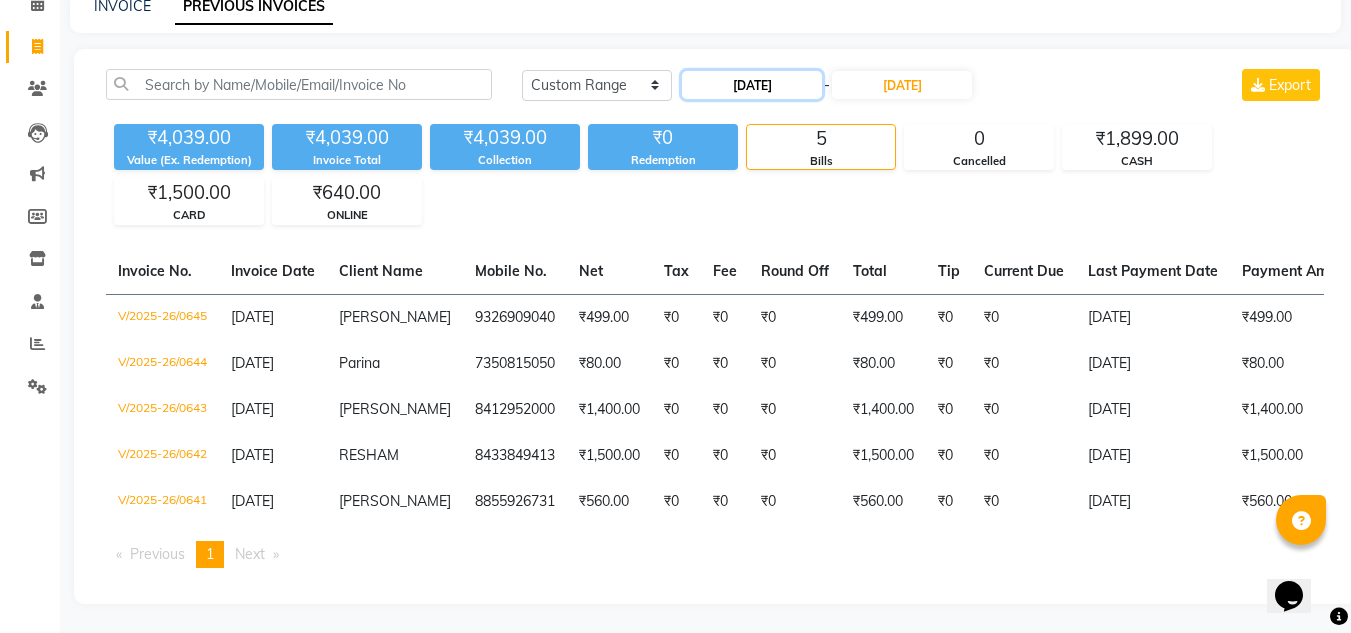 type on "09-07-2025" 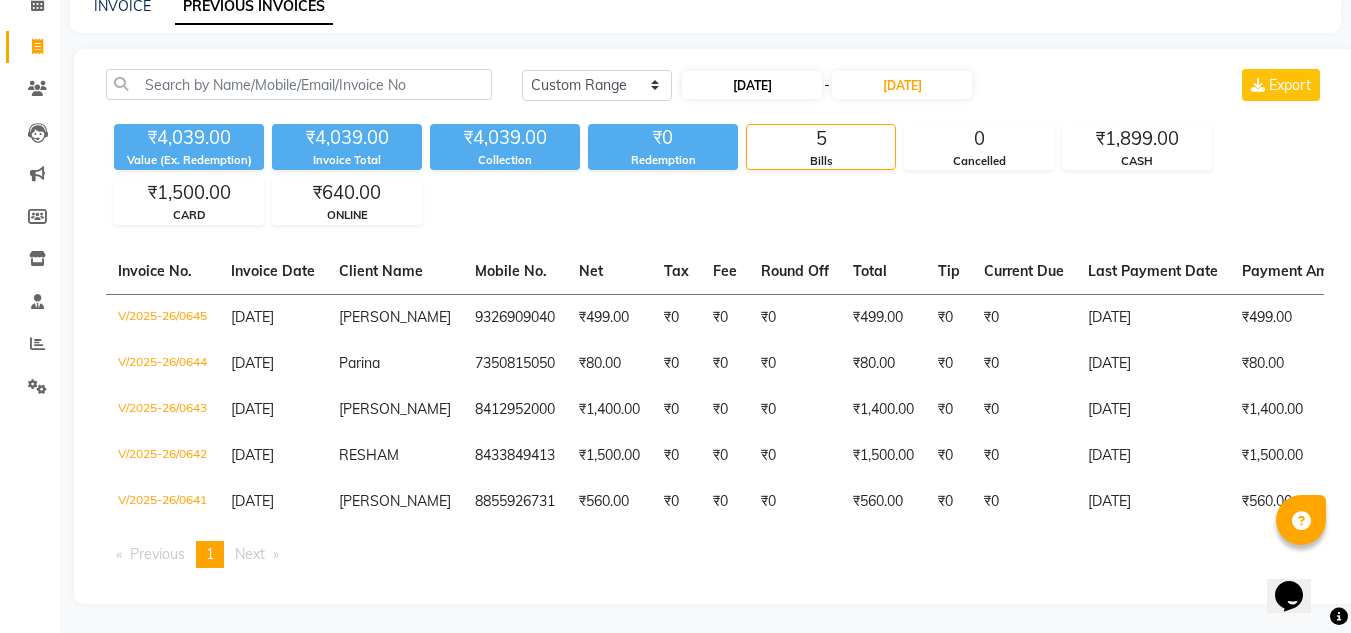 select on "7" 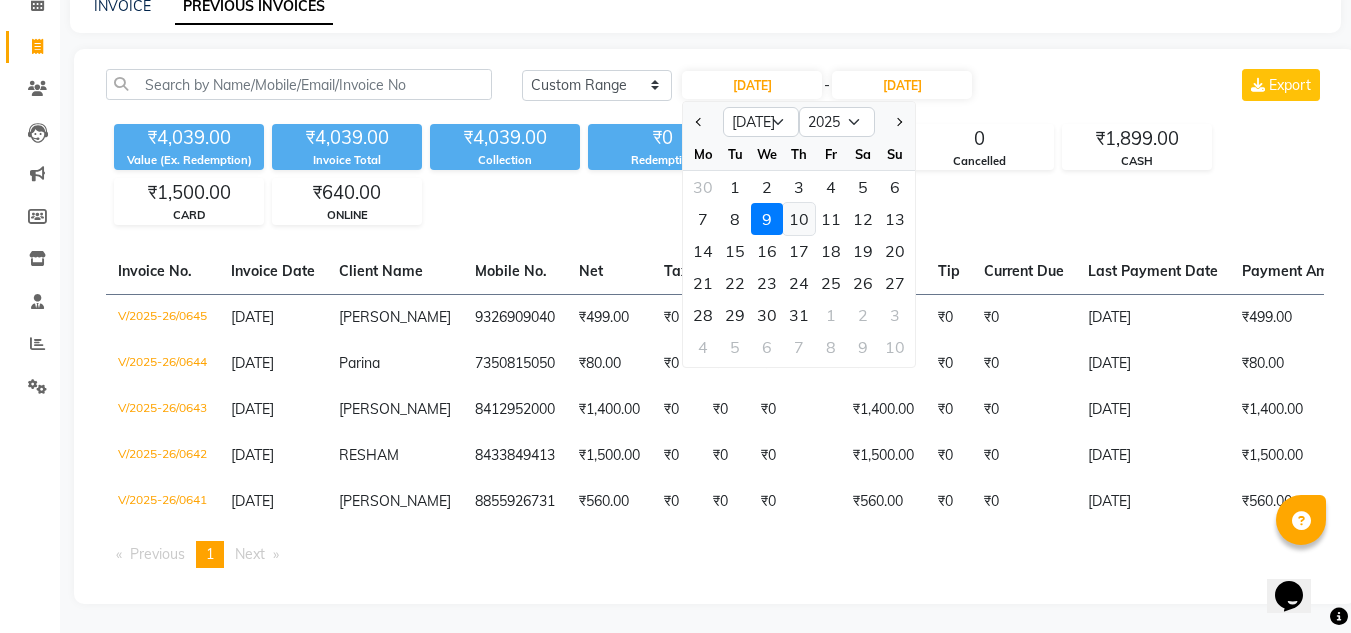 click on "10" 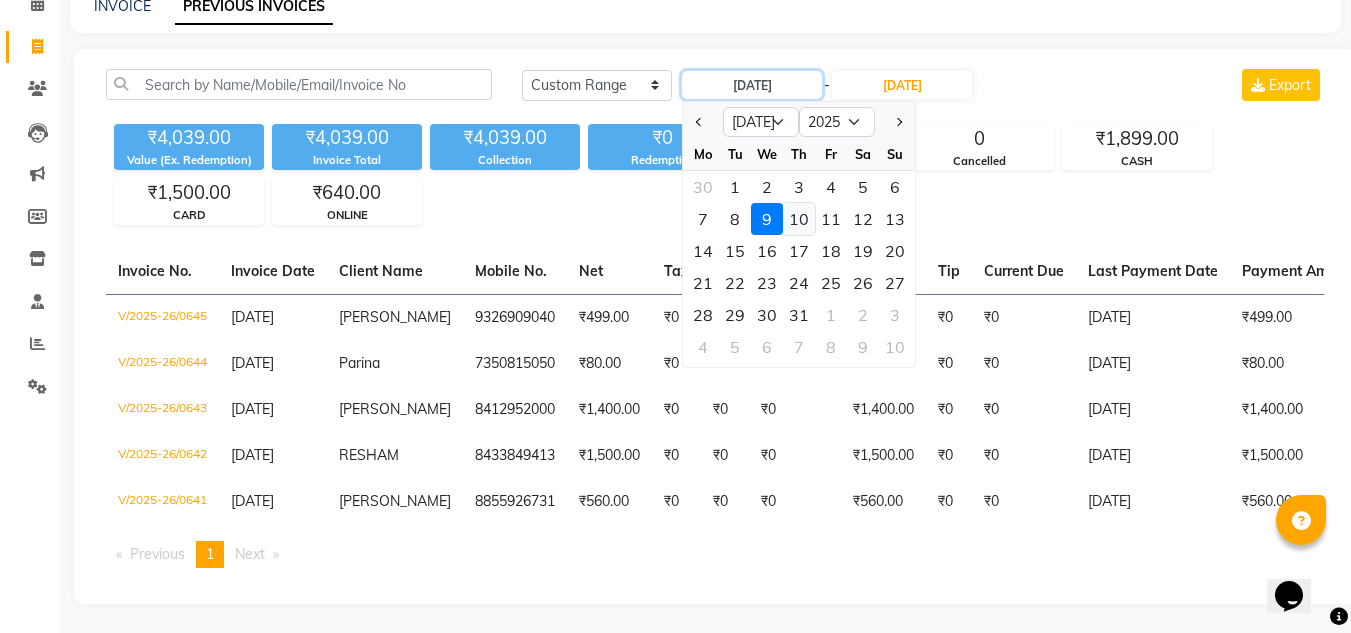 type on "10-07-2025" 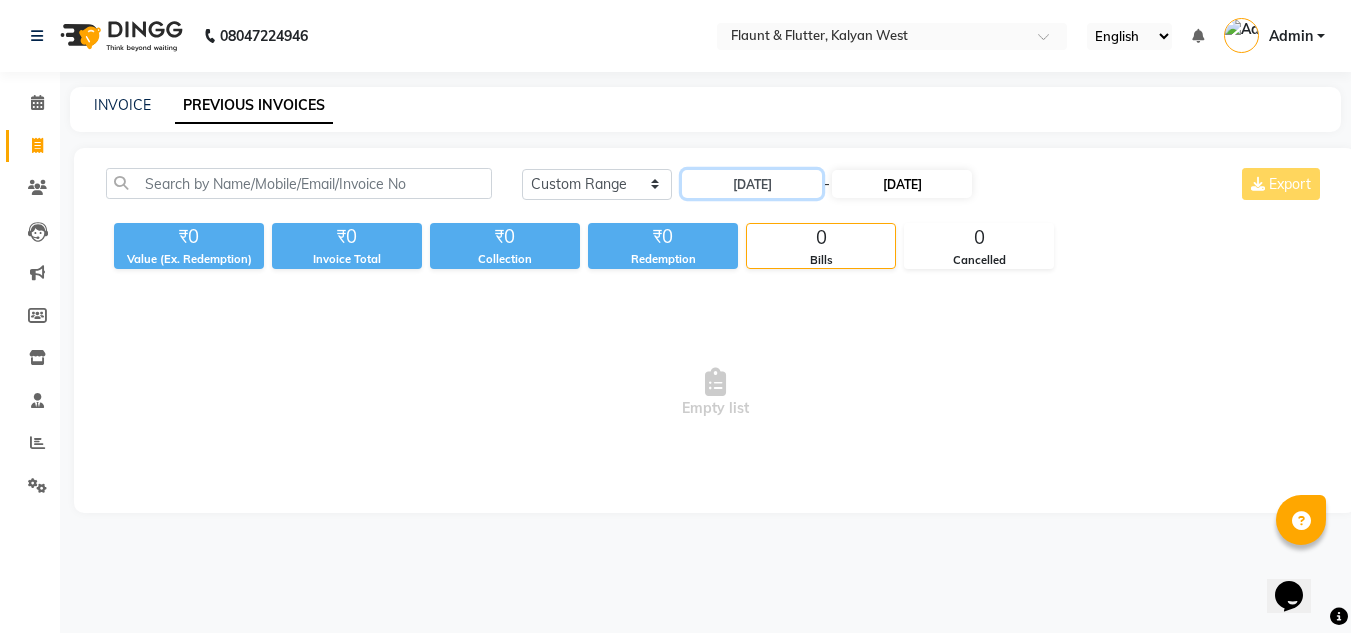 scroll, scrollTop: 0, scrollLeft: 0, axis: both 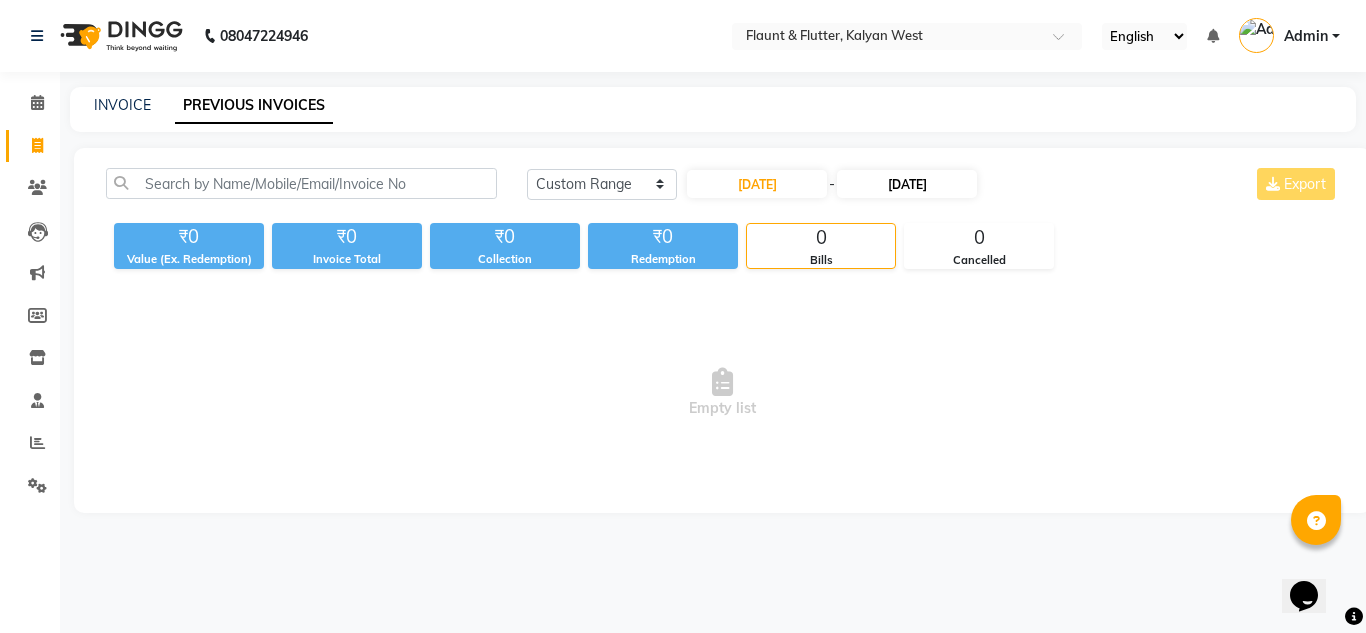 click on "INVOICE PREVIOUS INVOICES" 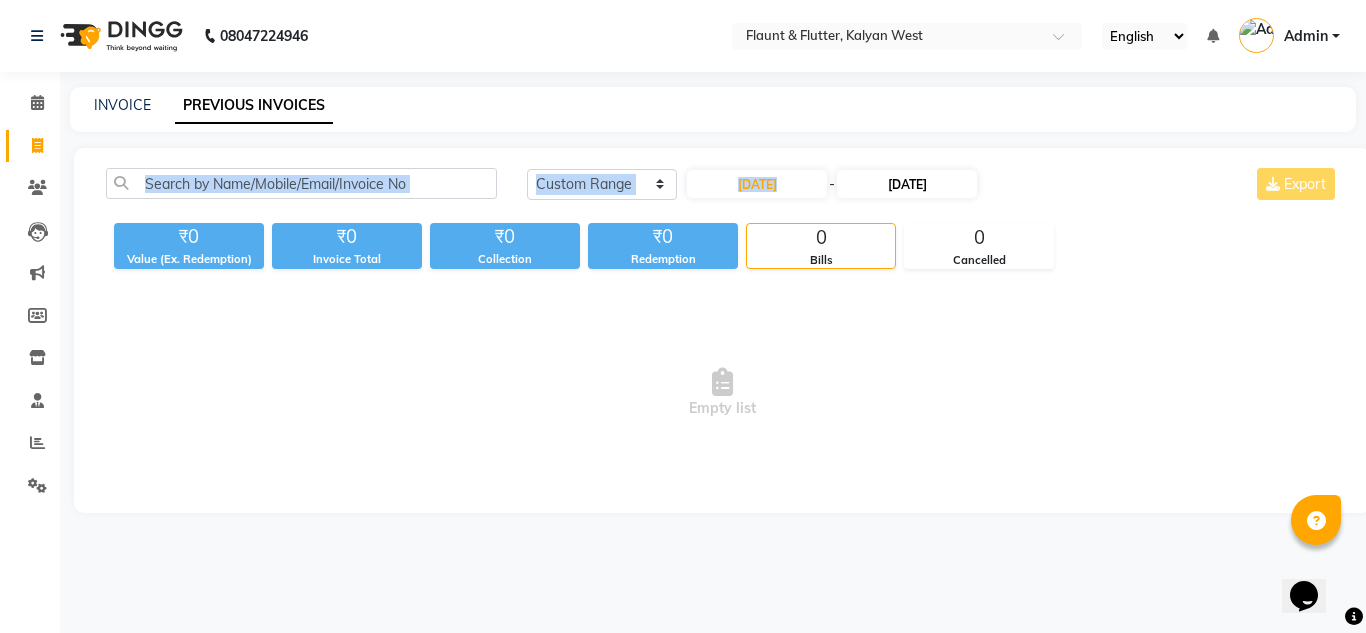 drag, startPoint x: 917, startPoint y: 93, endPoint x: 930, endPoint y: 177, distance: 85 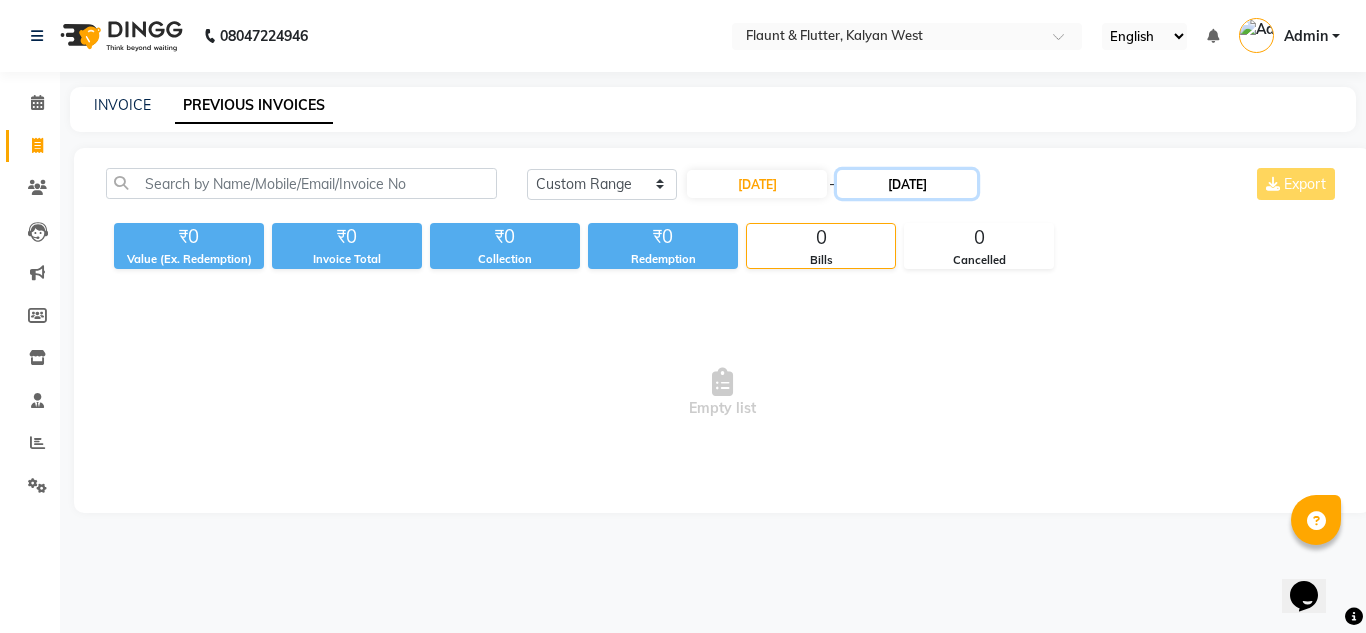 click on "09-07-2025" 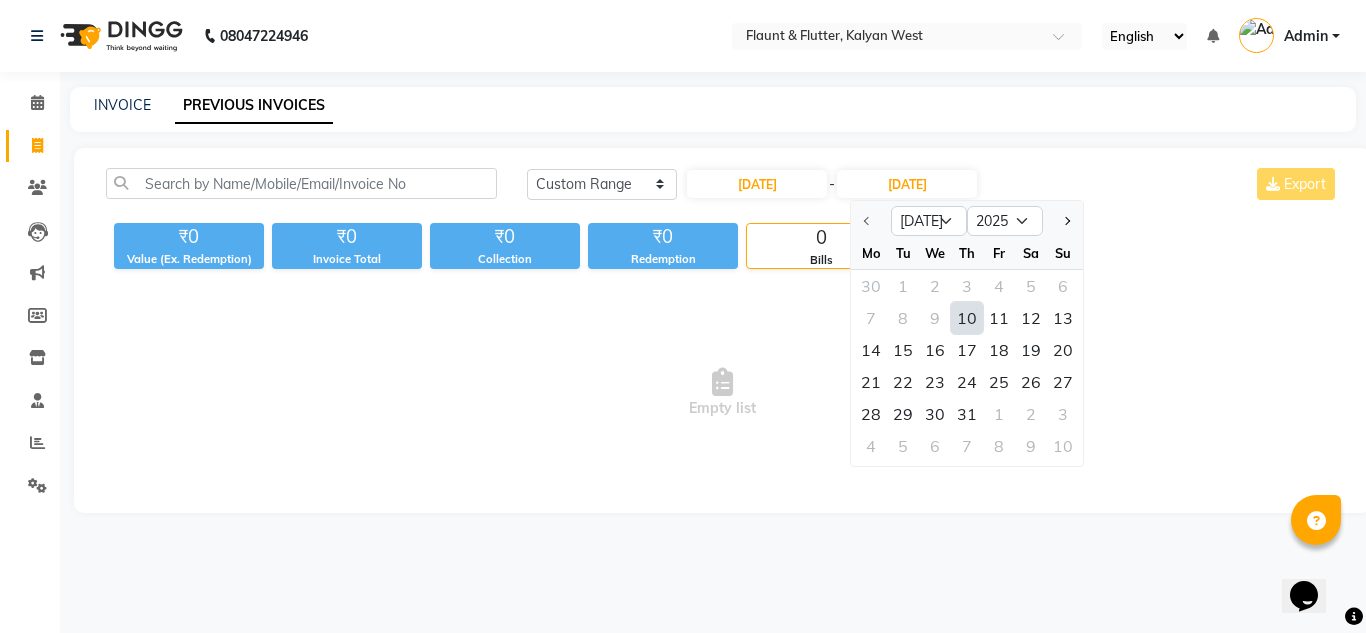 click on "10" 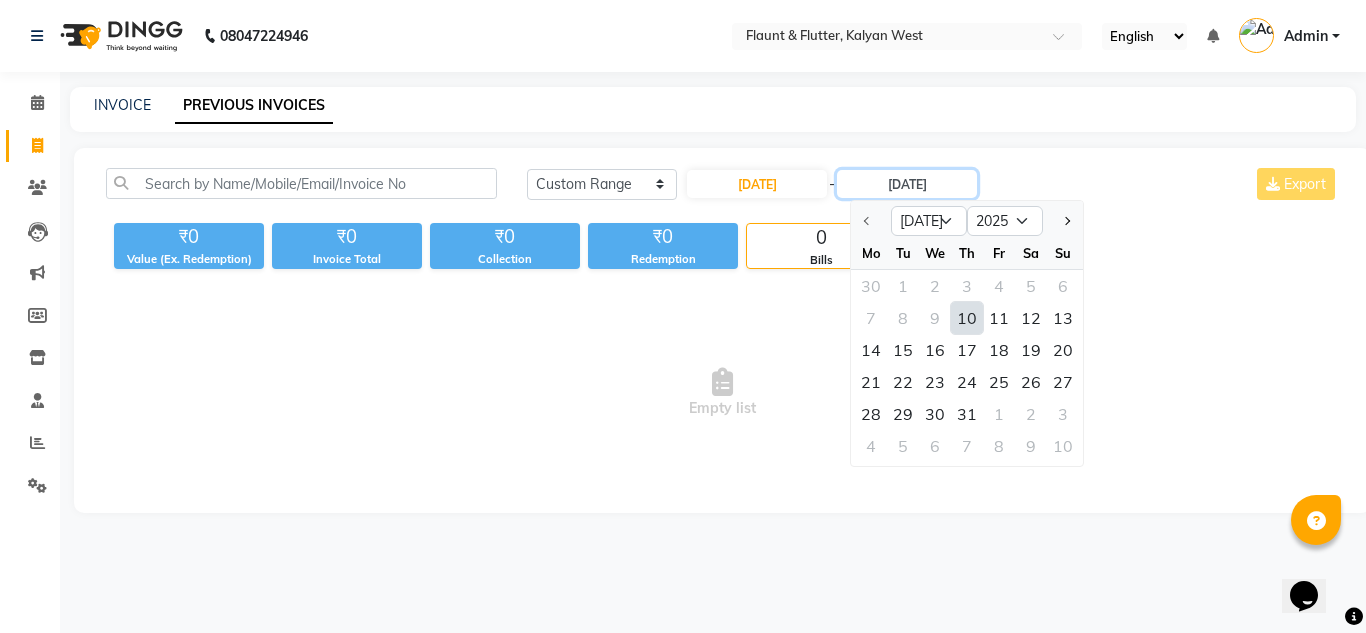 type on "10-07-2025" 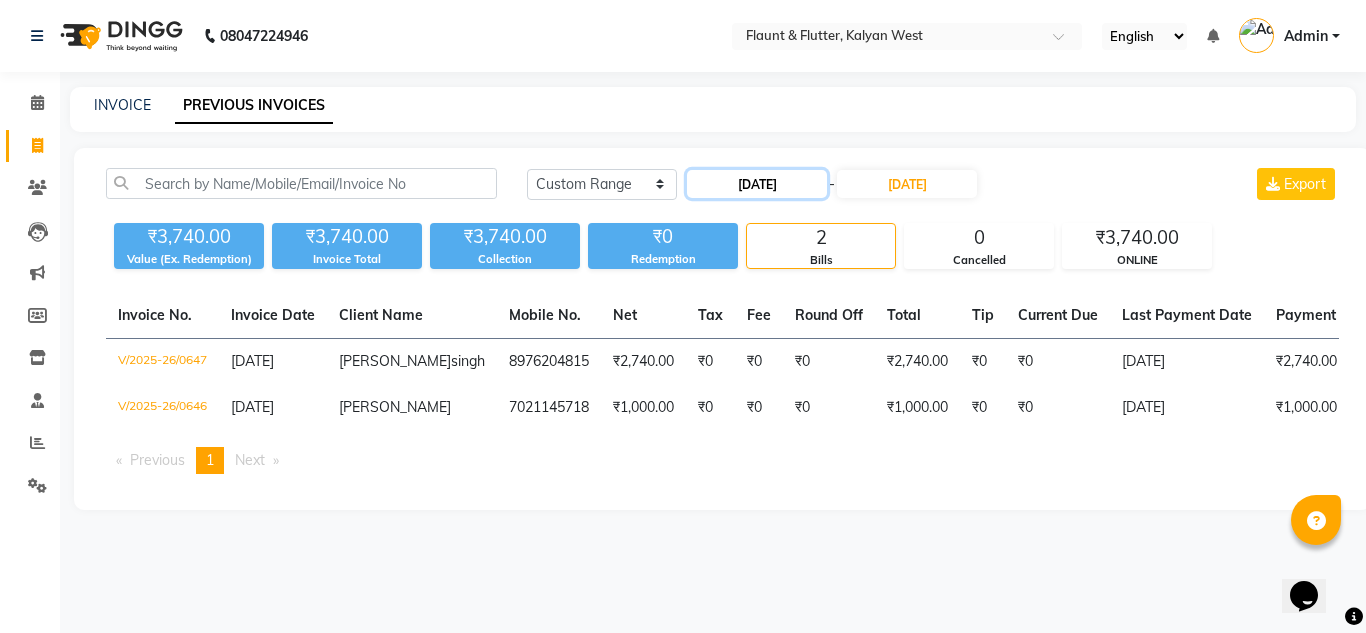 click on "10-07-2025" 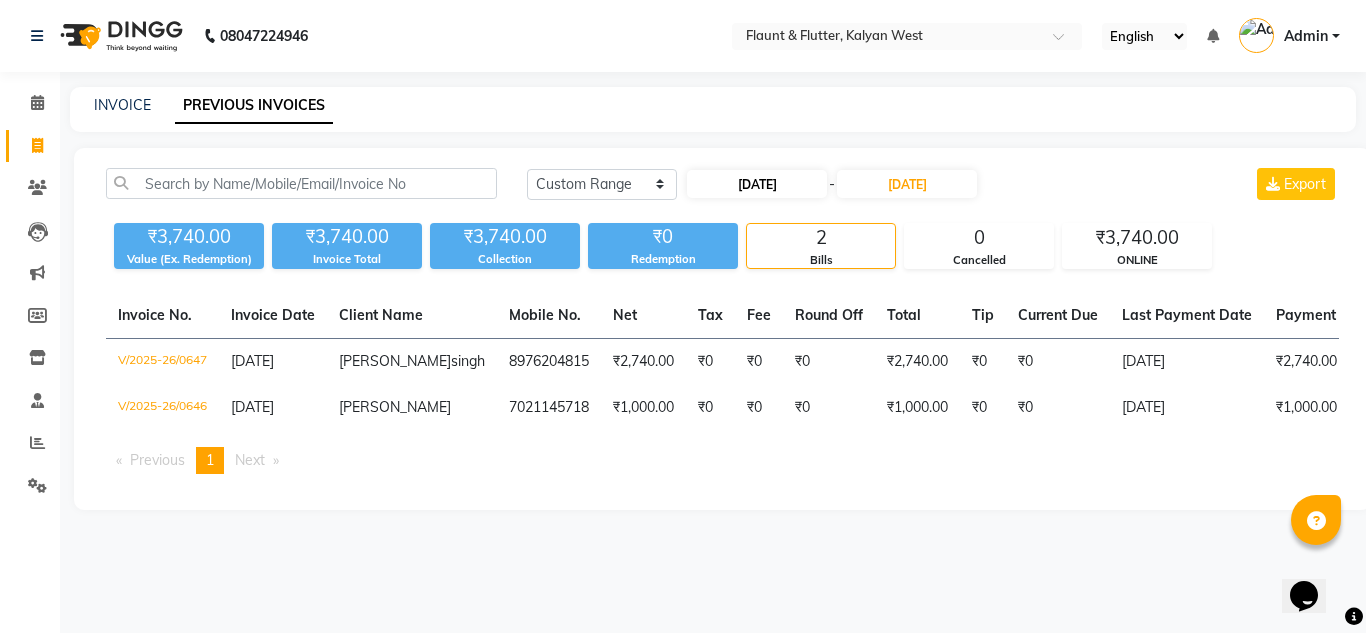 select on "7" 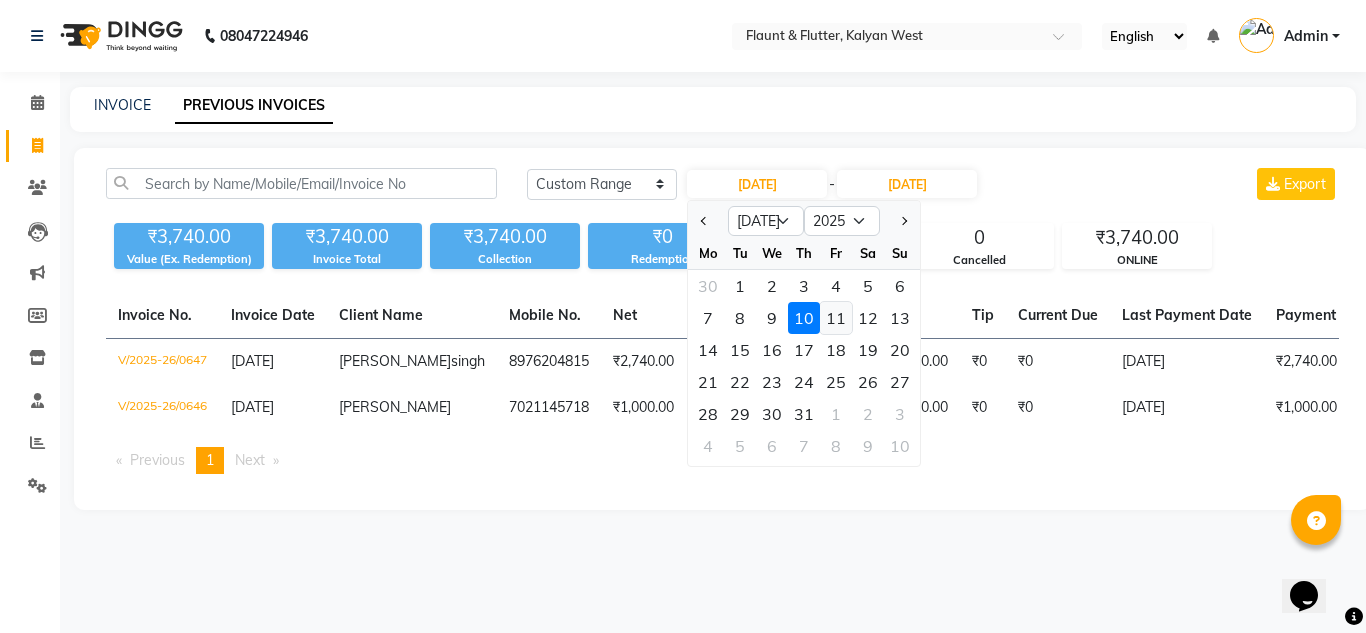 click on "11" 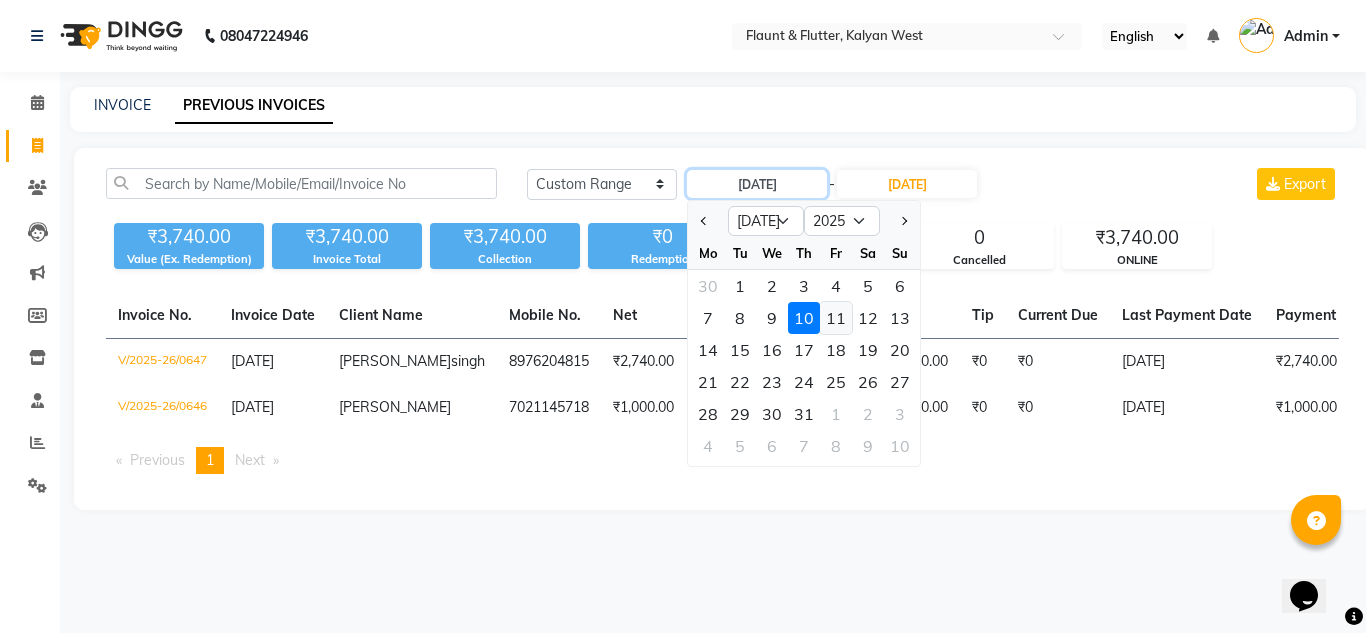 type on "11-07-2025" 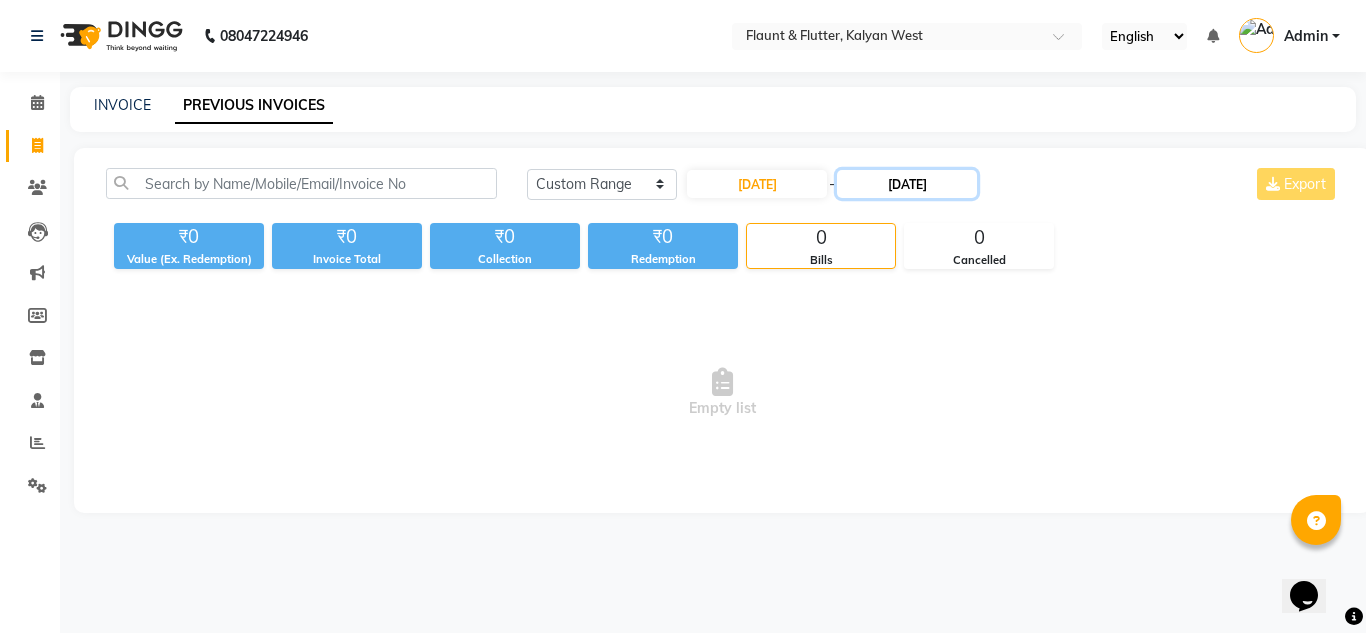 click on "10-07-2025" 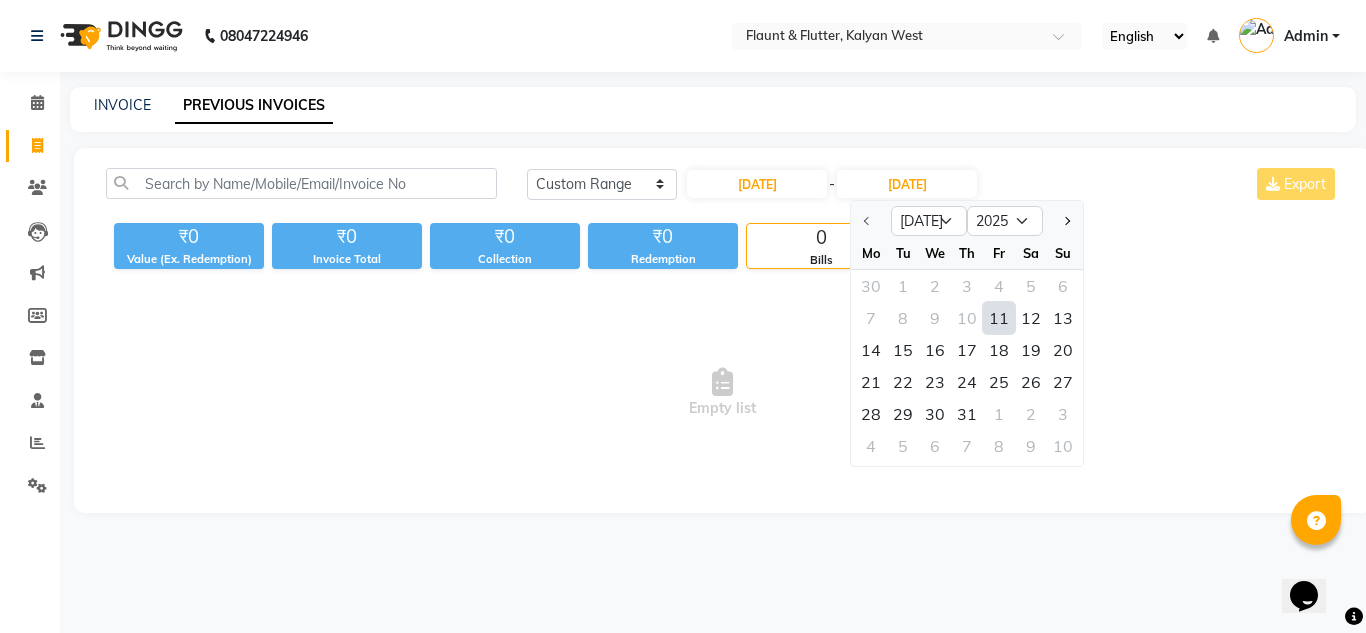 click on "11" 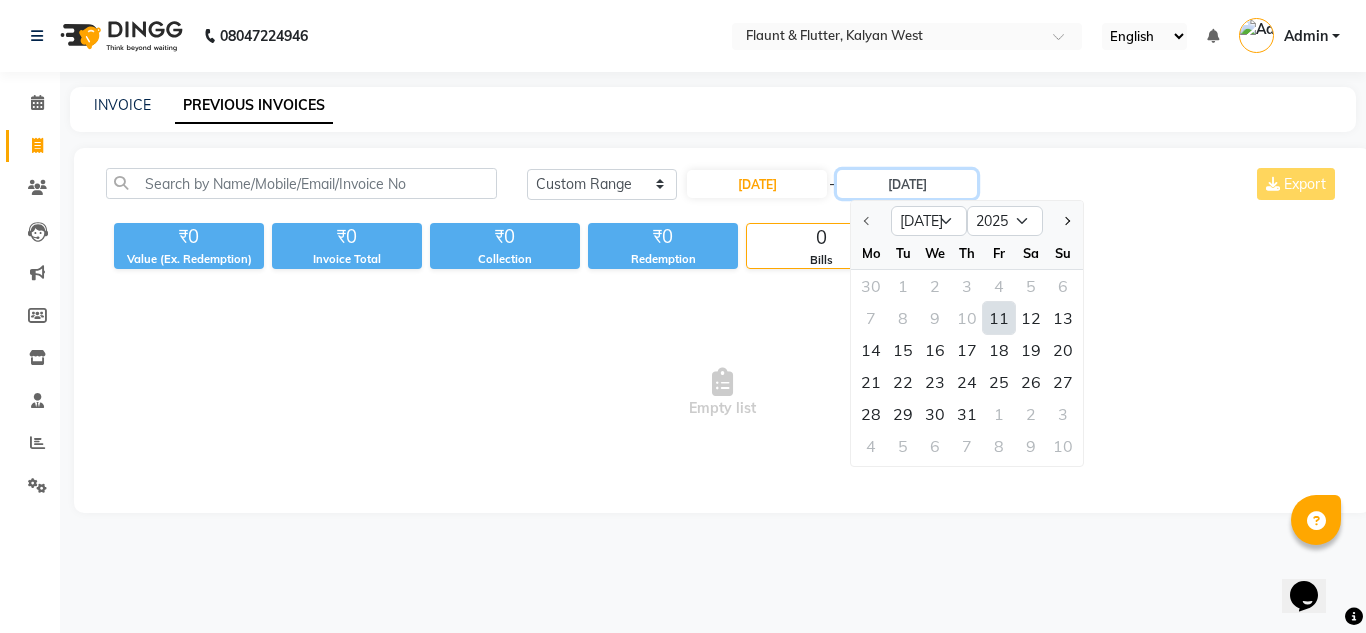 type on "11-07-2025" 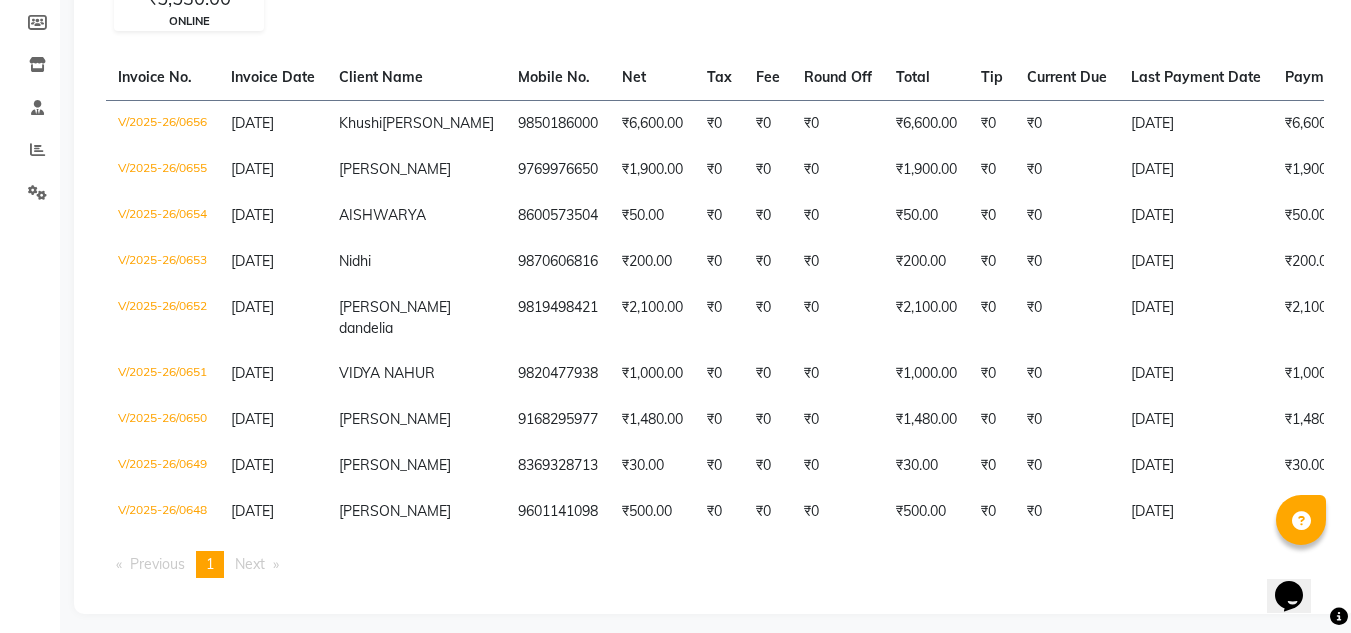 scroll, scrollTop: 289, scrollLeft: 0, axis: vertical 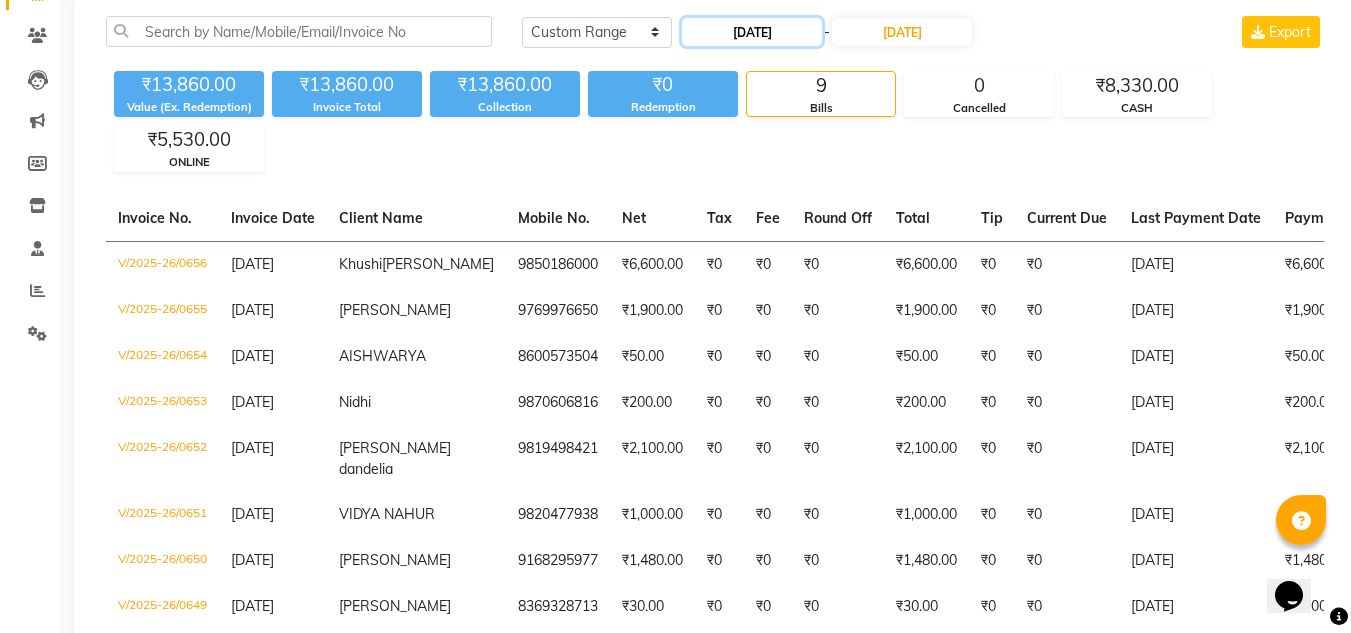 click on "11-07-2025" 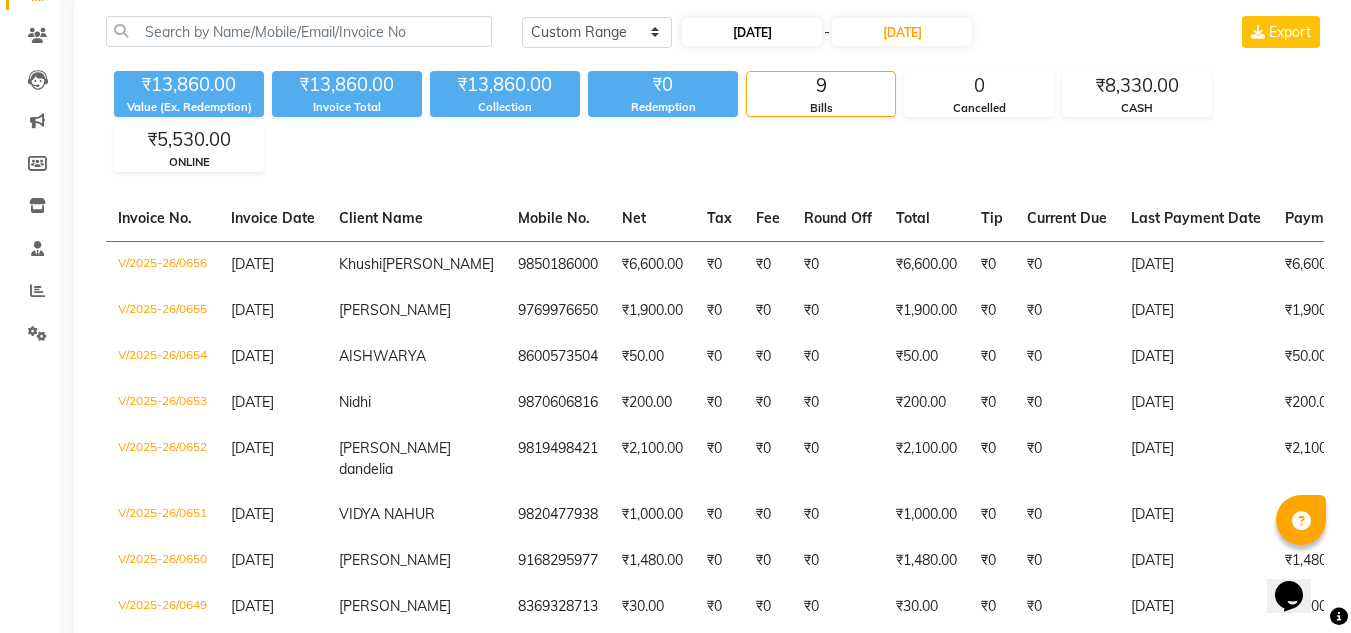 select on "7" 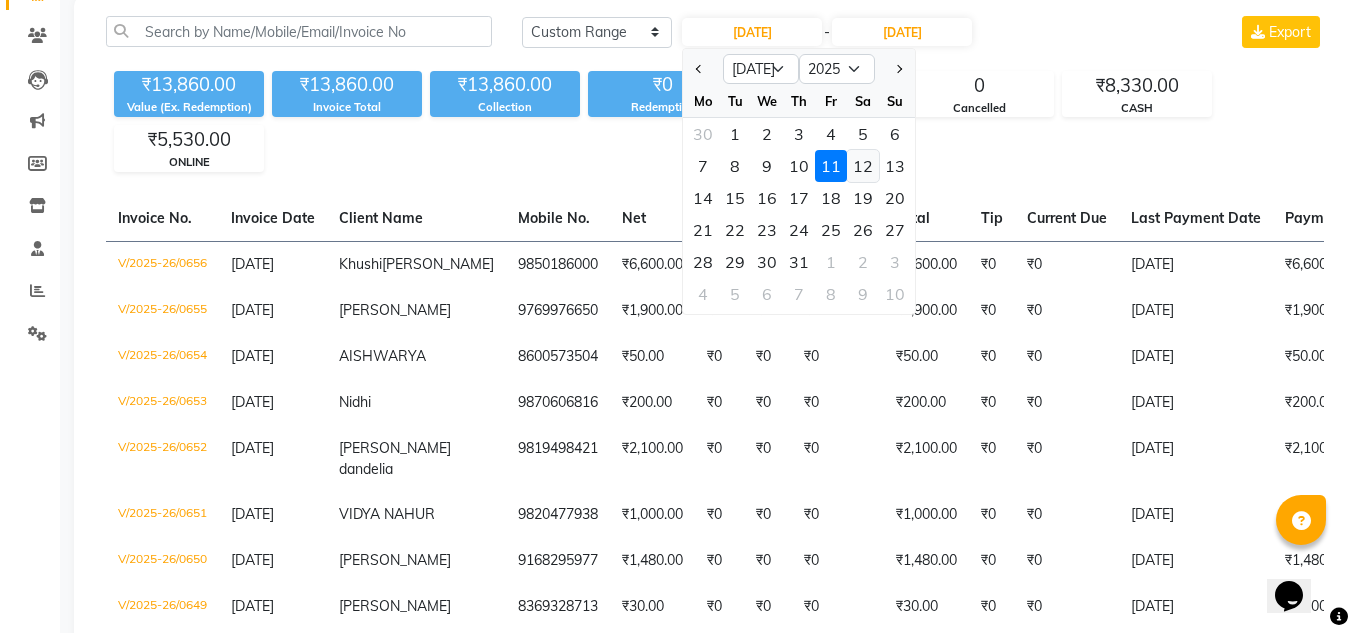 click on "12" 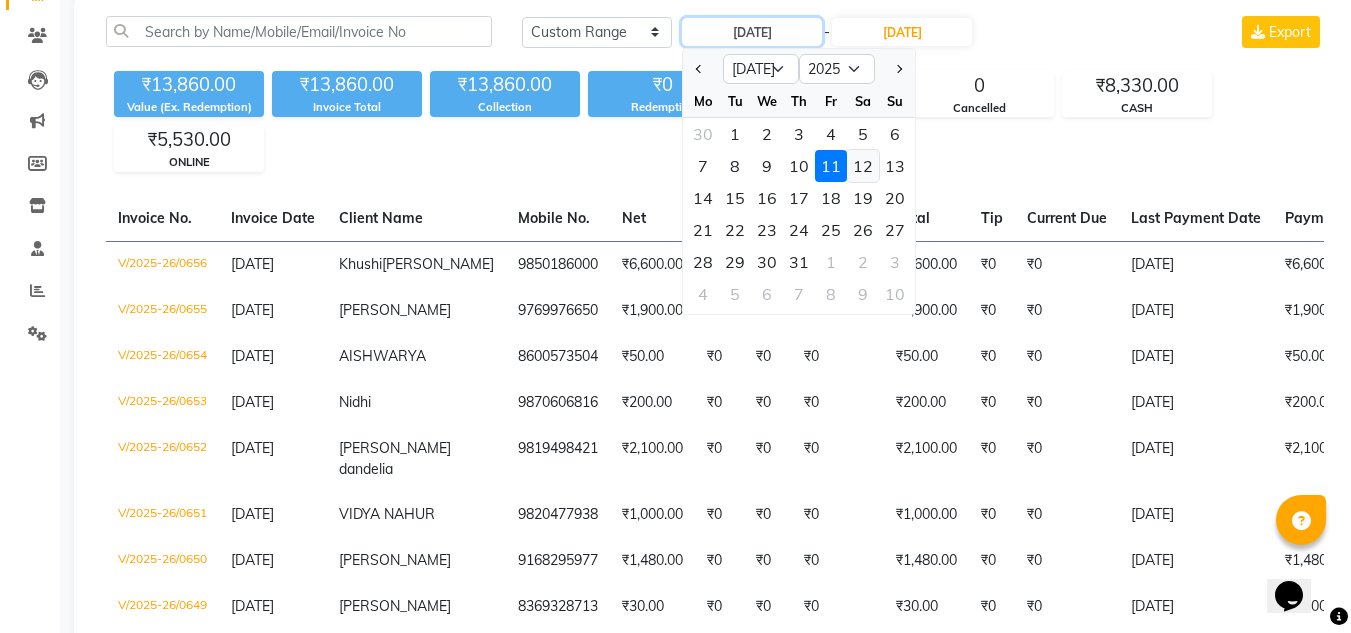 type on "12-07-2025" 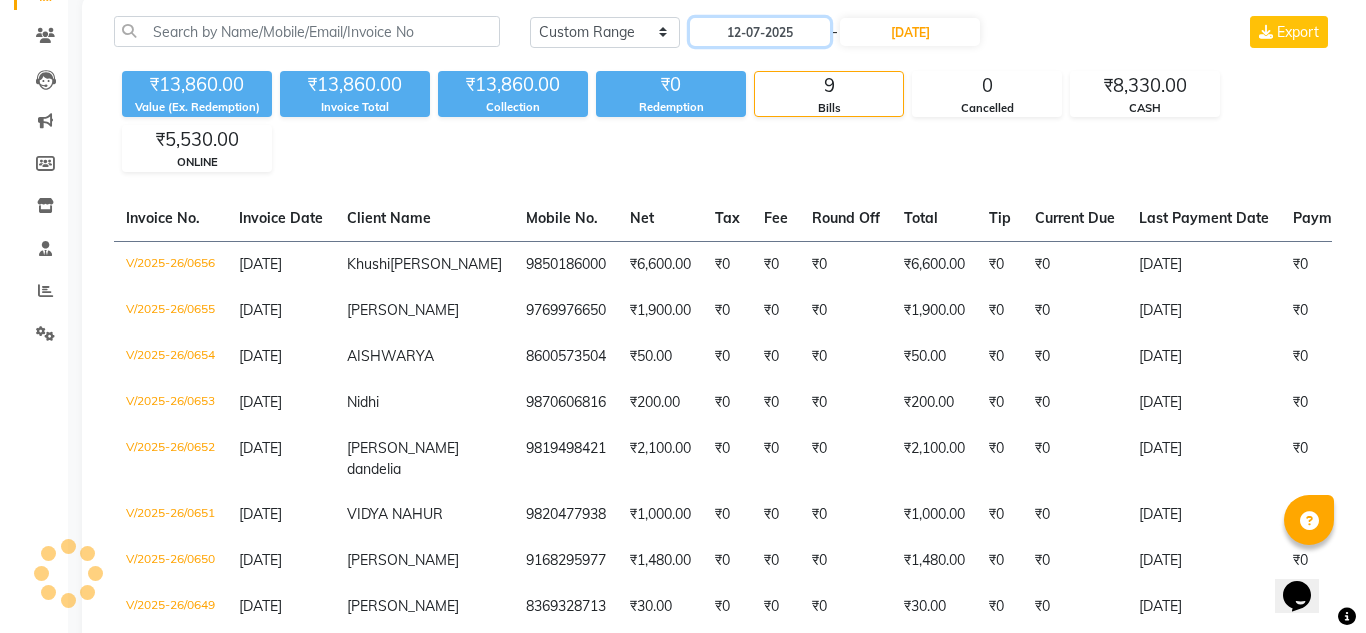 scroll, scrollTop: 0, scrollLeft: 0, axis: both 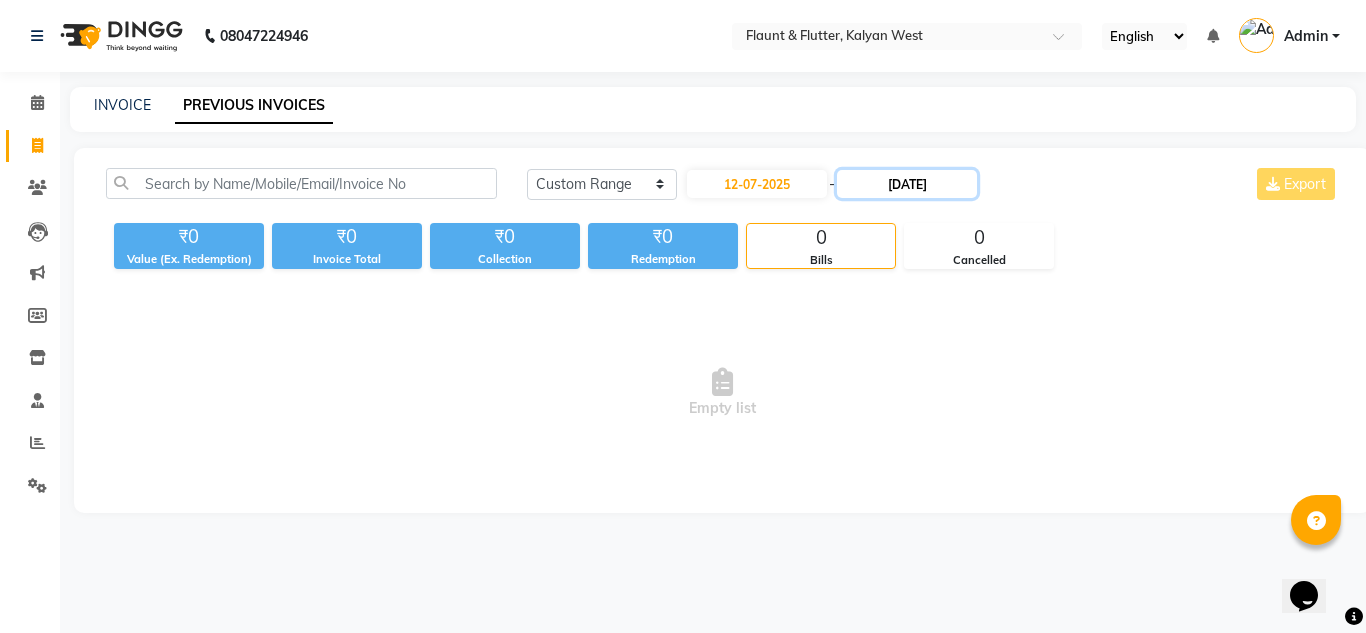click on "11-07-2025" 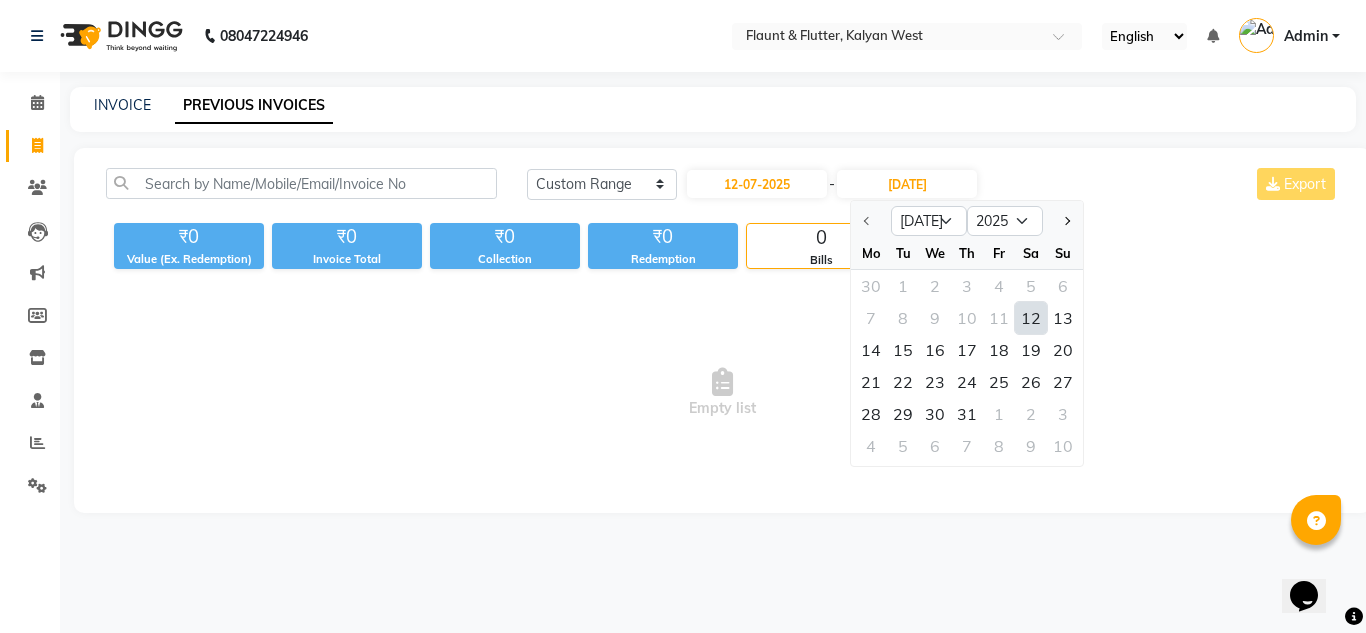click on "12" 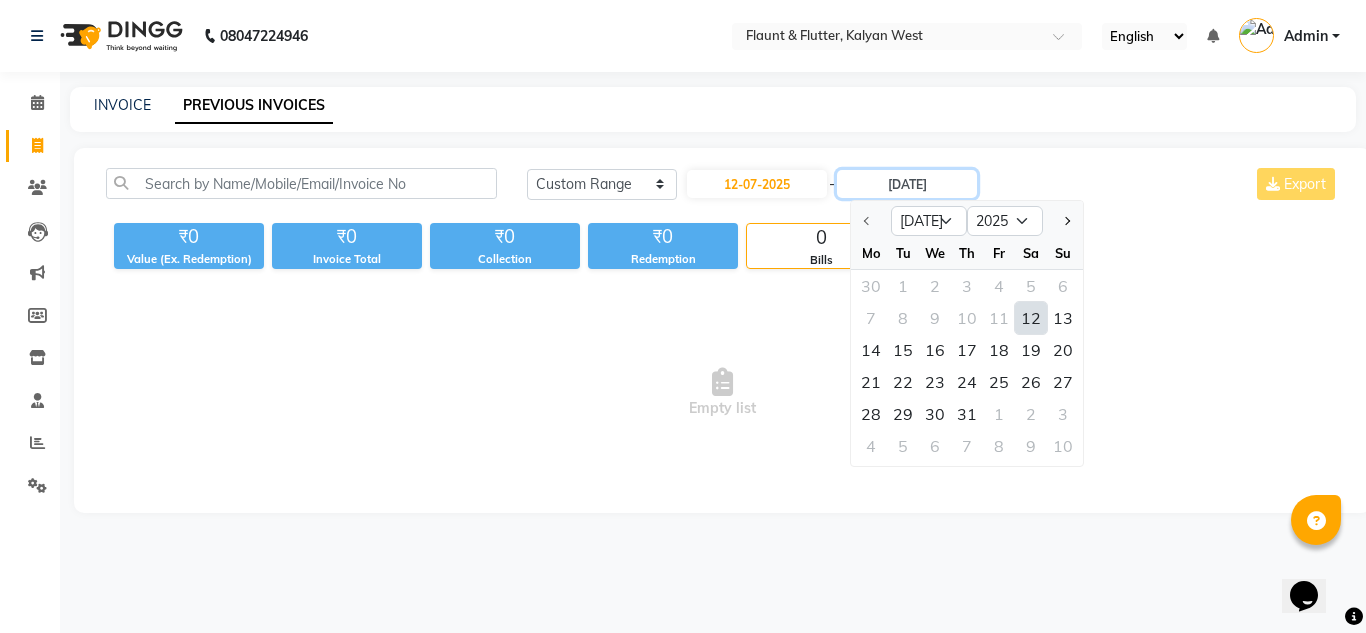 type on "12-07-2025" 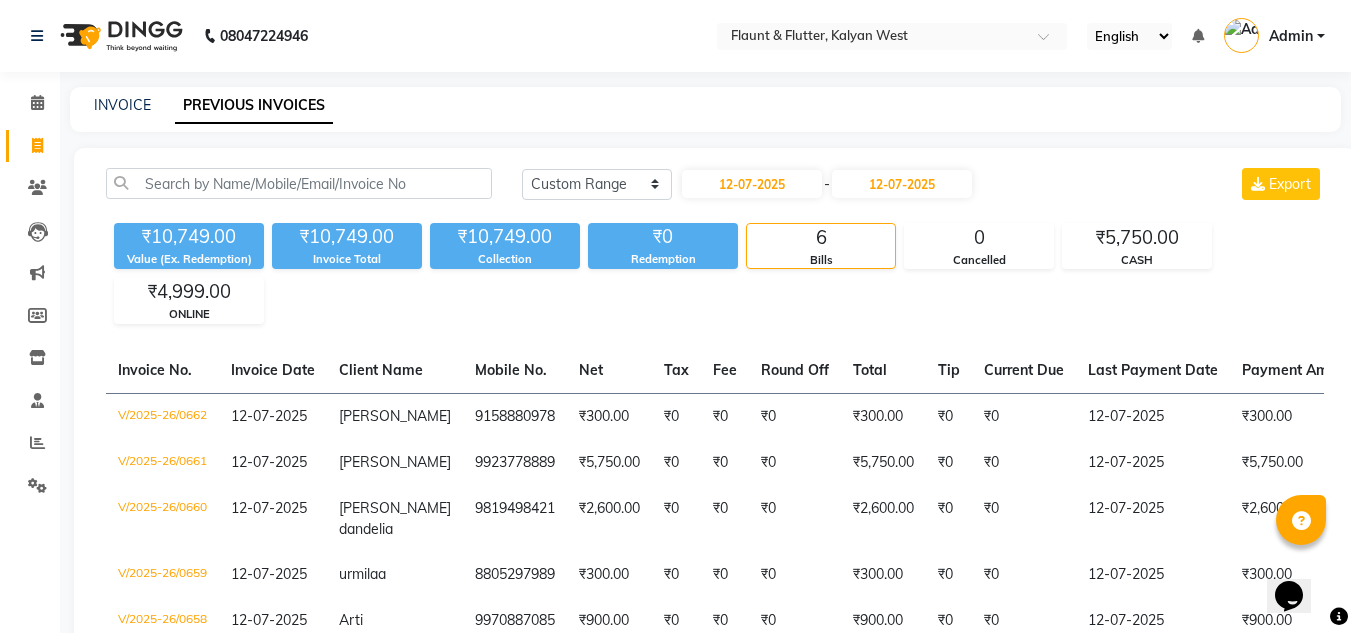 click on "Invoice" 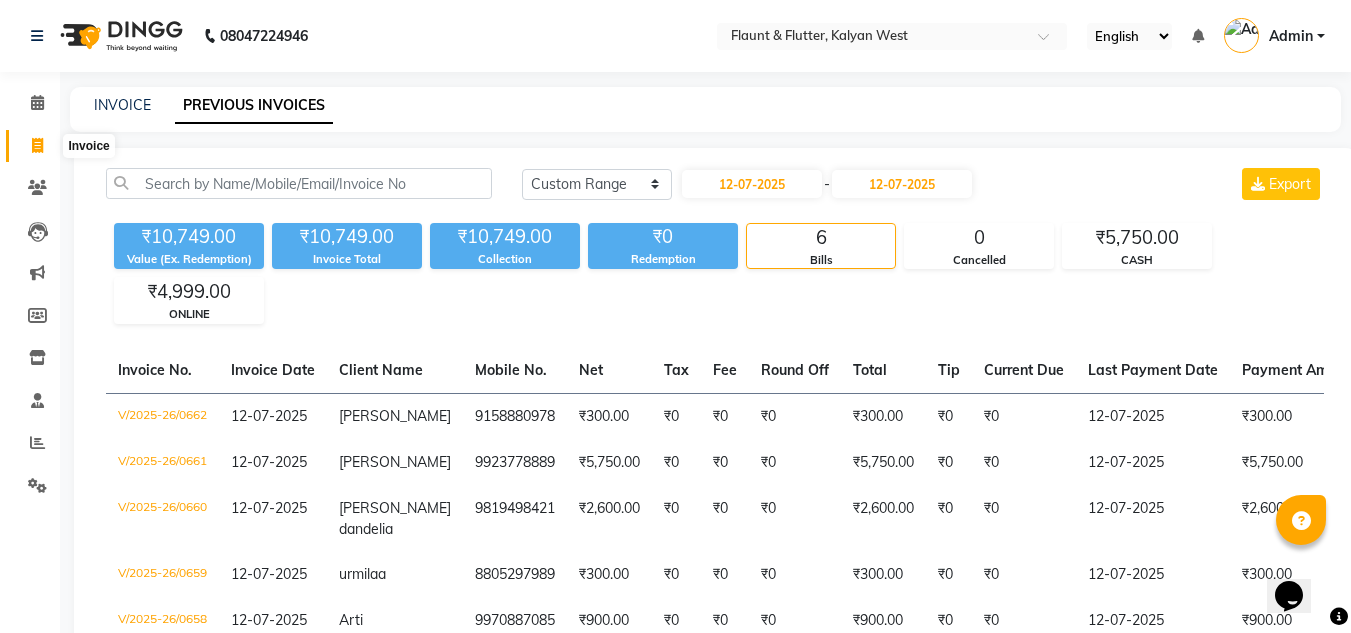 click 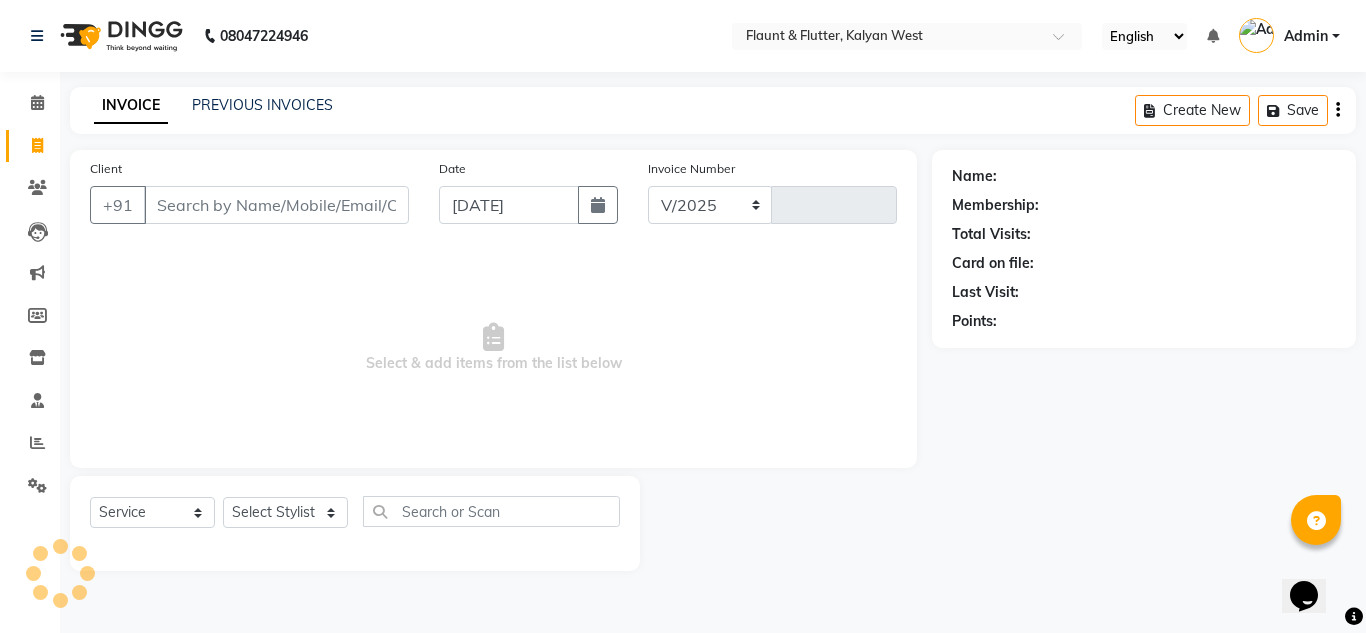select on "4941" 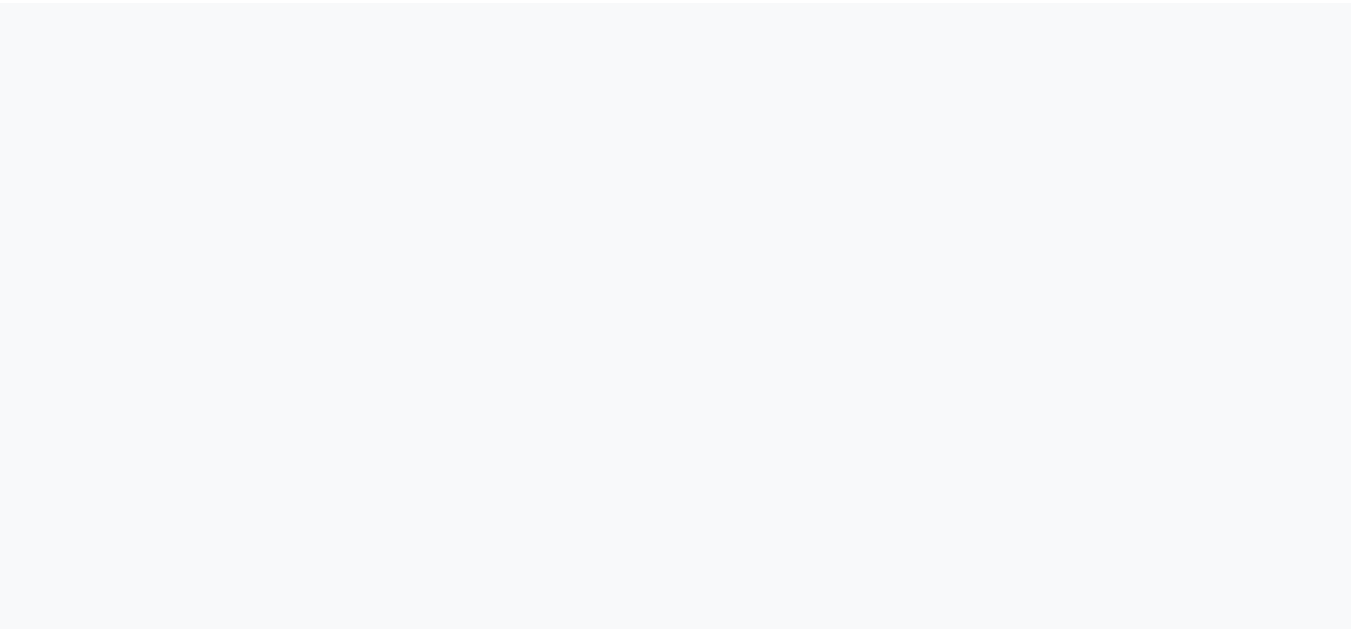 scroll, scrollTop: 0, scrollLeft: 0, axis: both 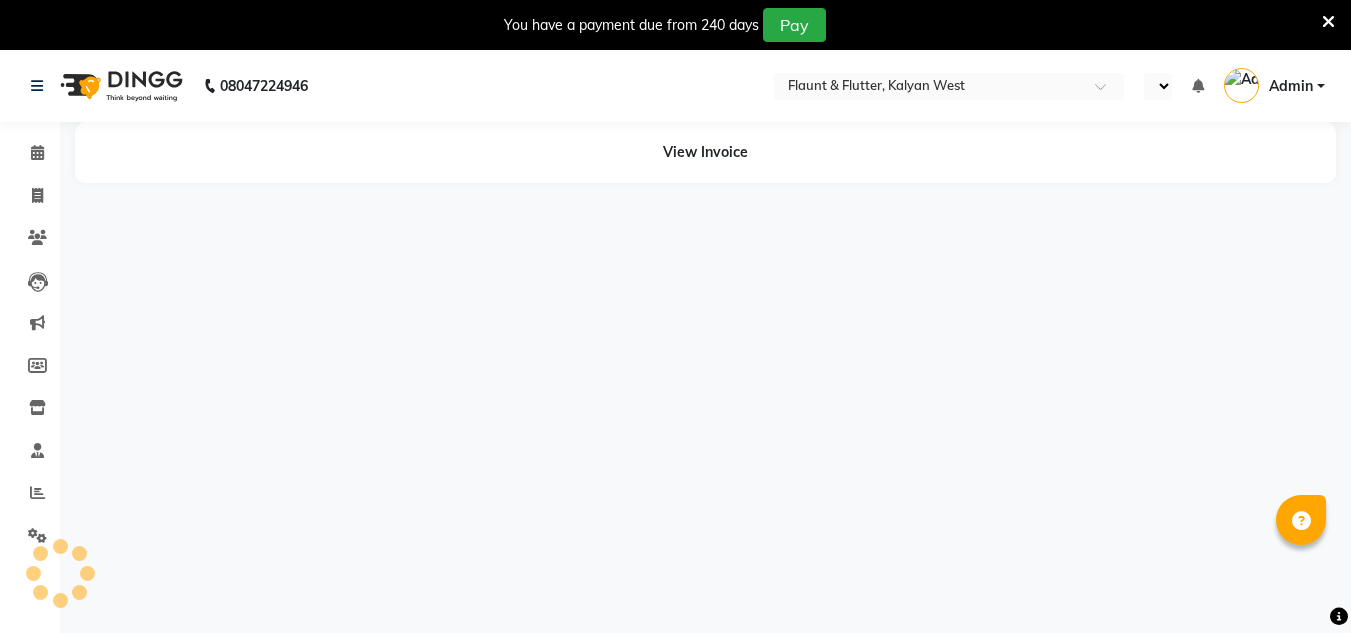 select on "en" 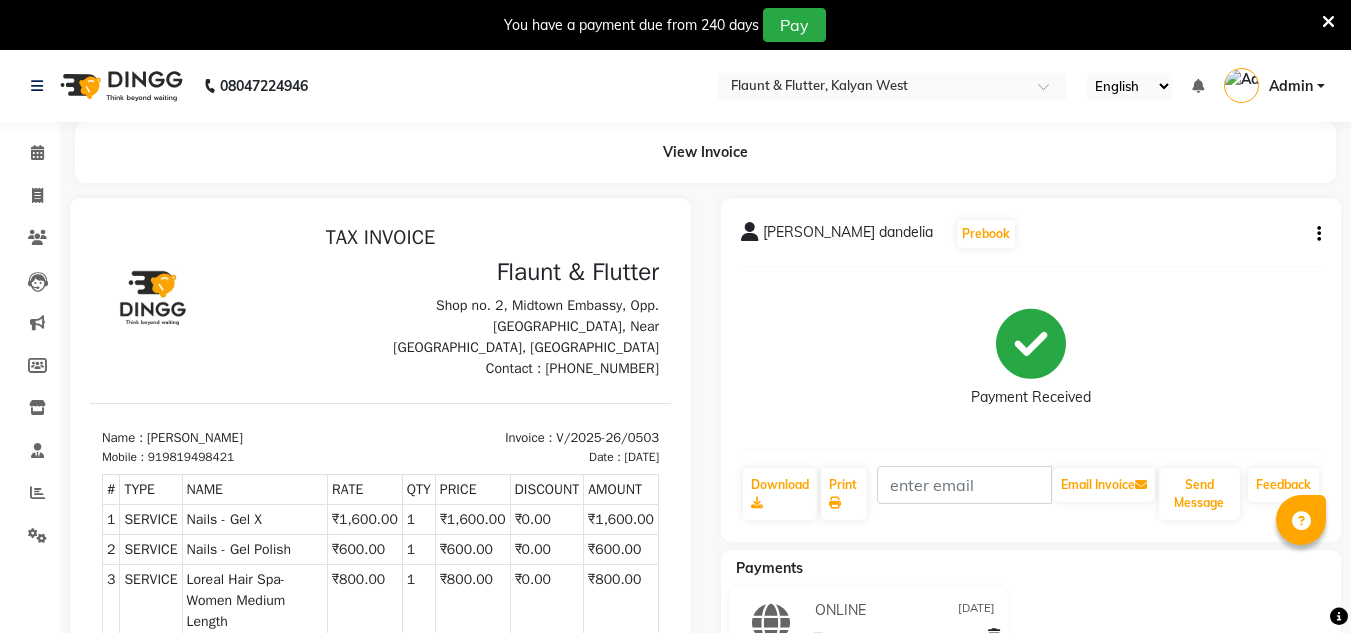 scroll, scrollTop: 0, scrollLeft: 0, axis: both 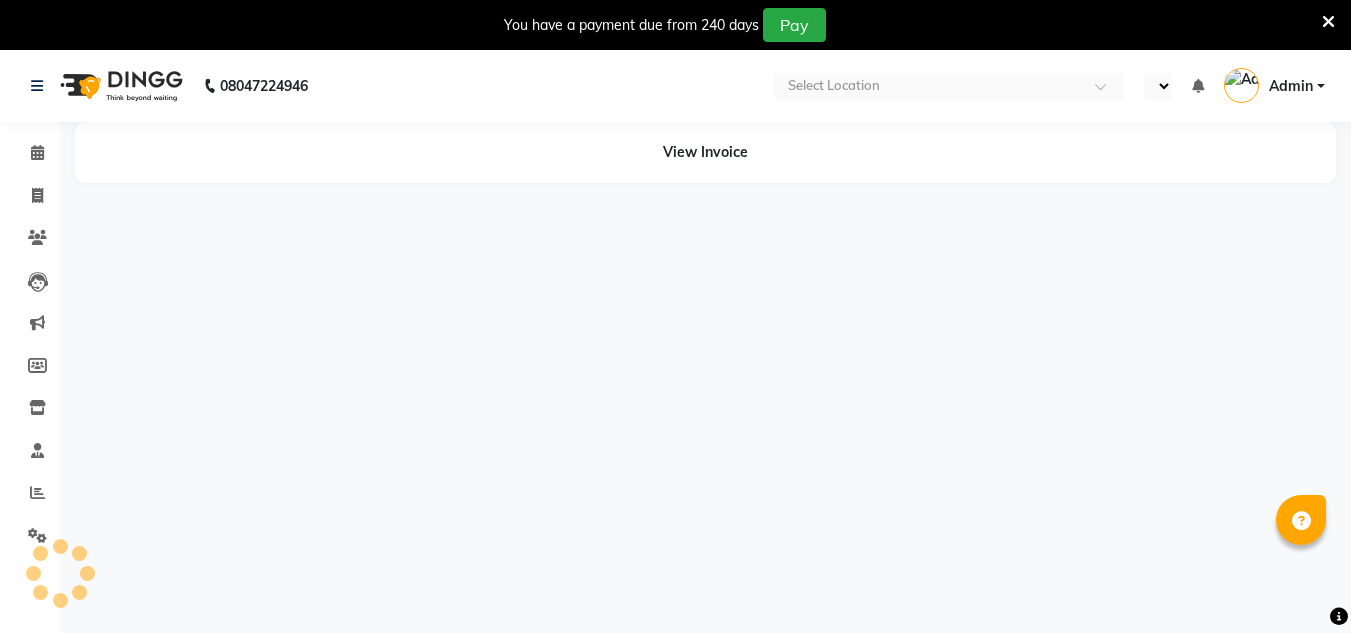 select on "en" 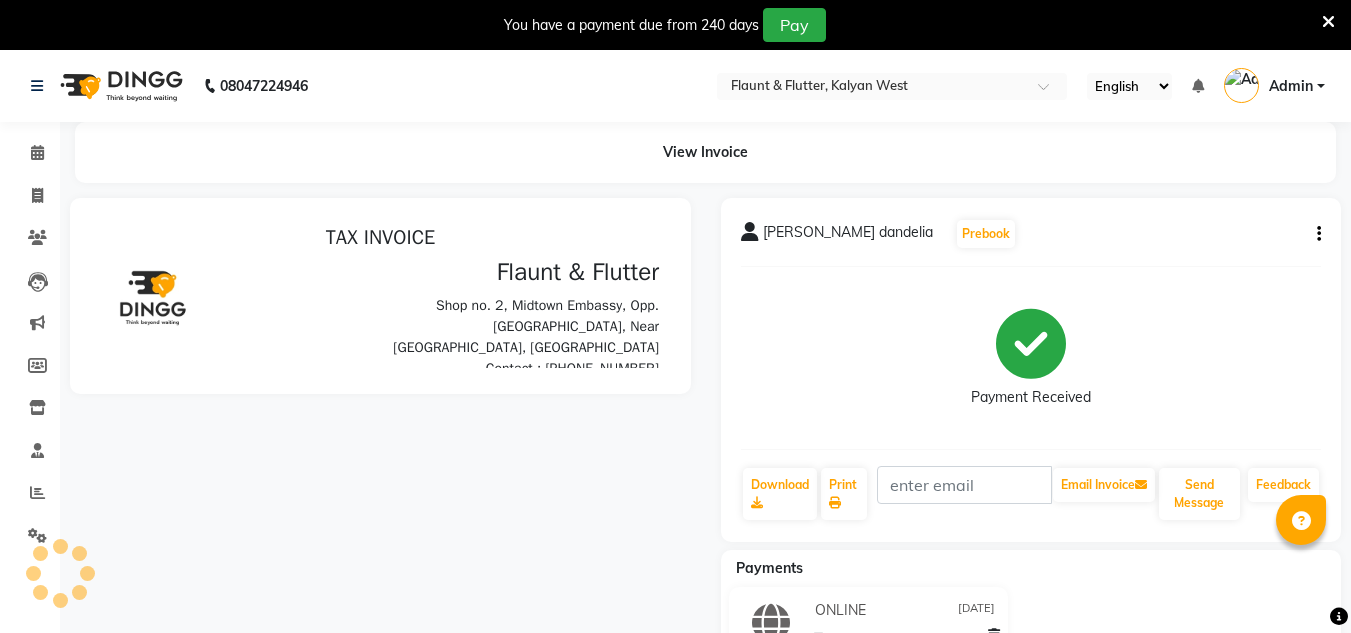 scroll, scrollTop: 0, scrollLeft: 0, axis: both 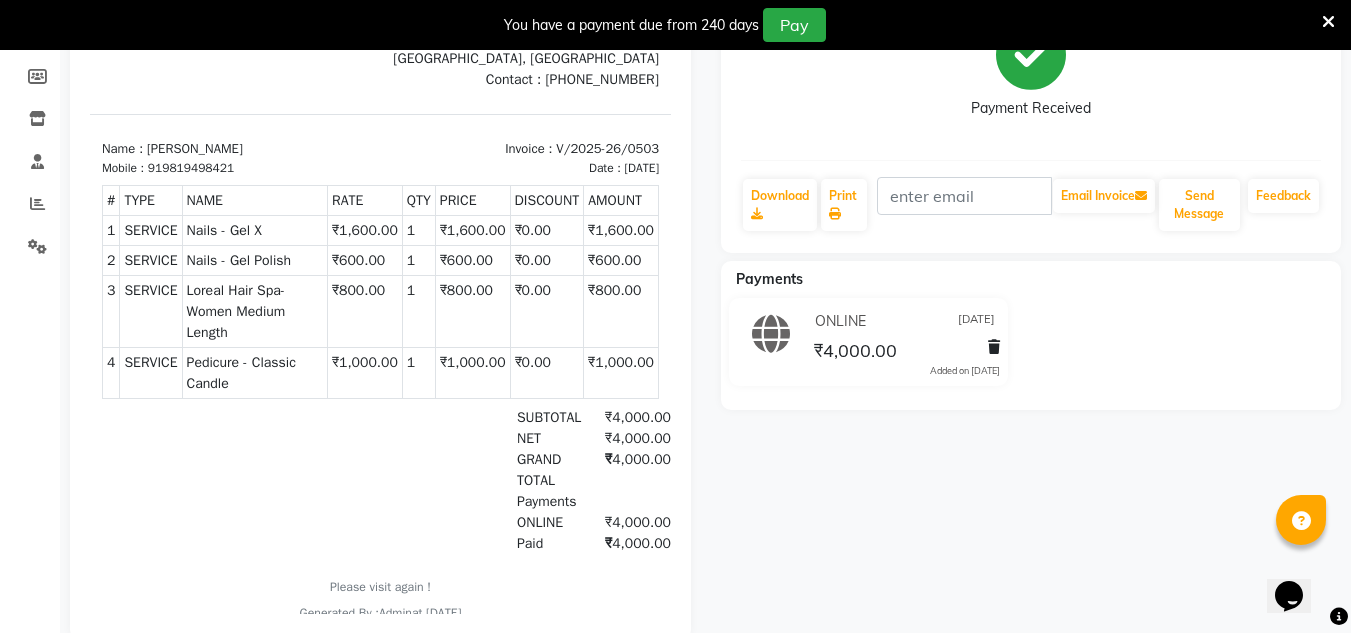 drag, startPoint x: 653, startPoint y: 151, endPoint x: 802, endPoint y: -56, distance: 255.04901 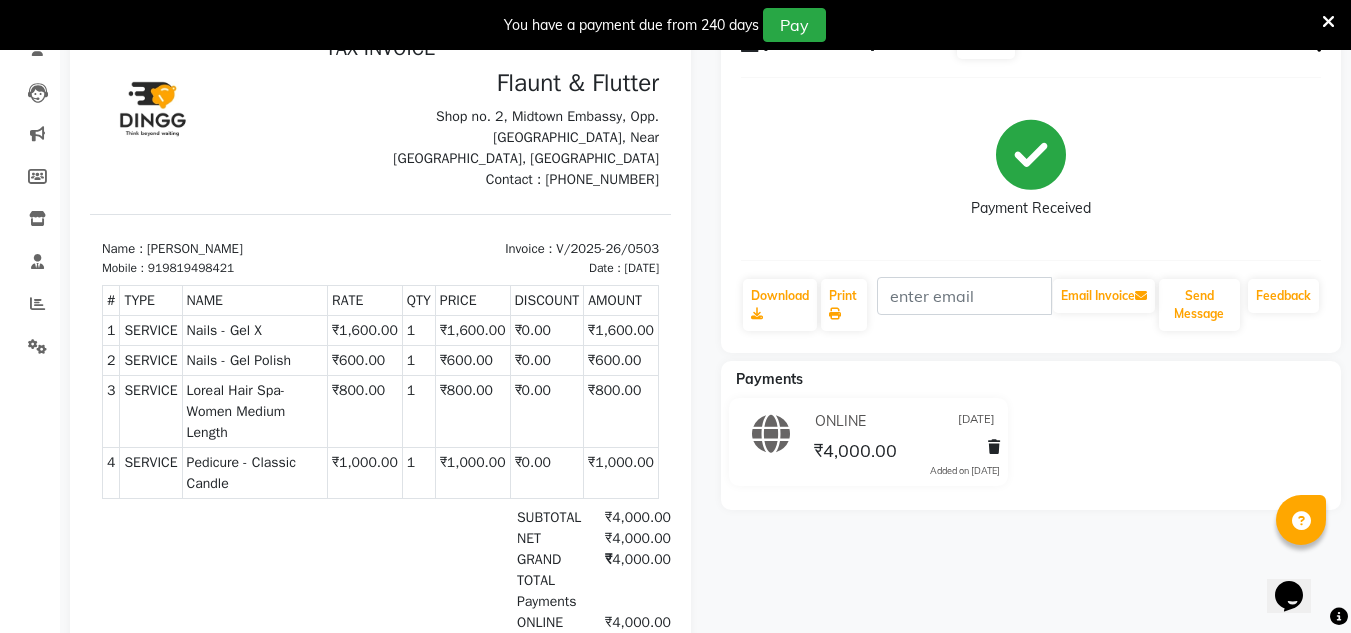 scroll, scrollTop: 102, scrollLeft: 0, axis: vertical 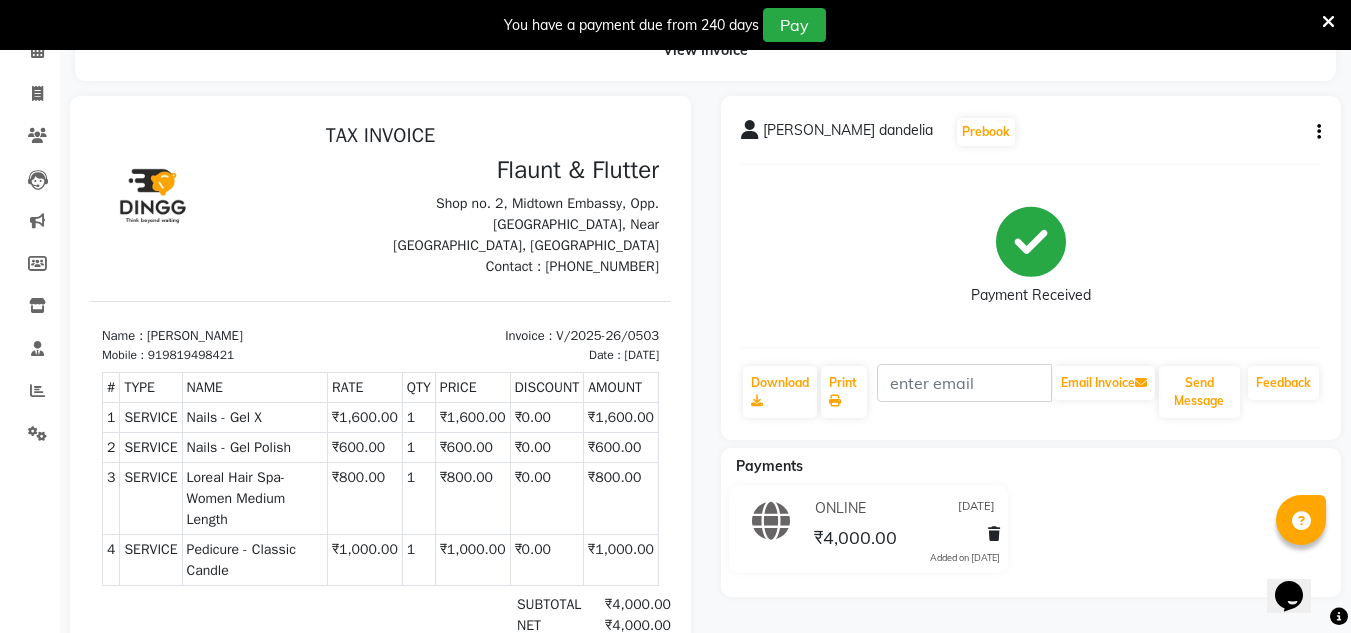 click 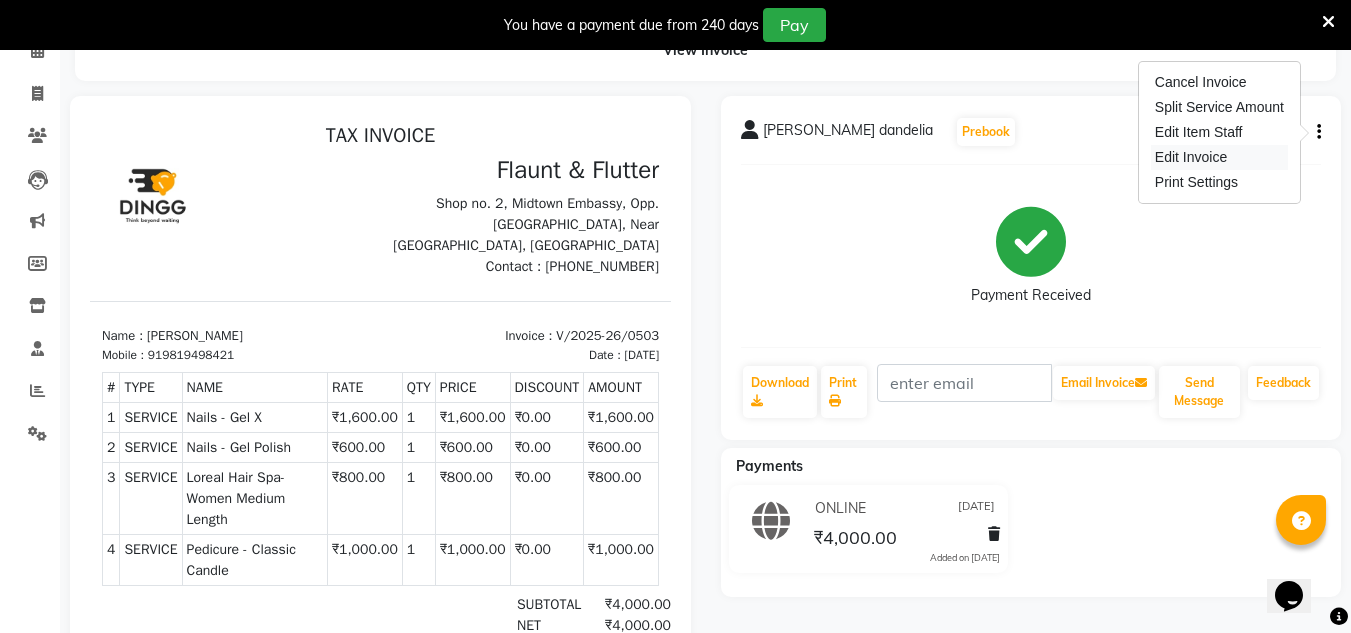 click on "Edit Invoice" at bounding box center (1219, 157) 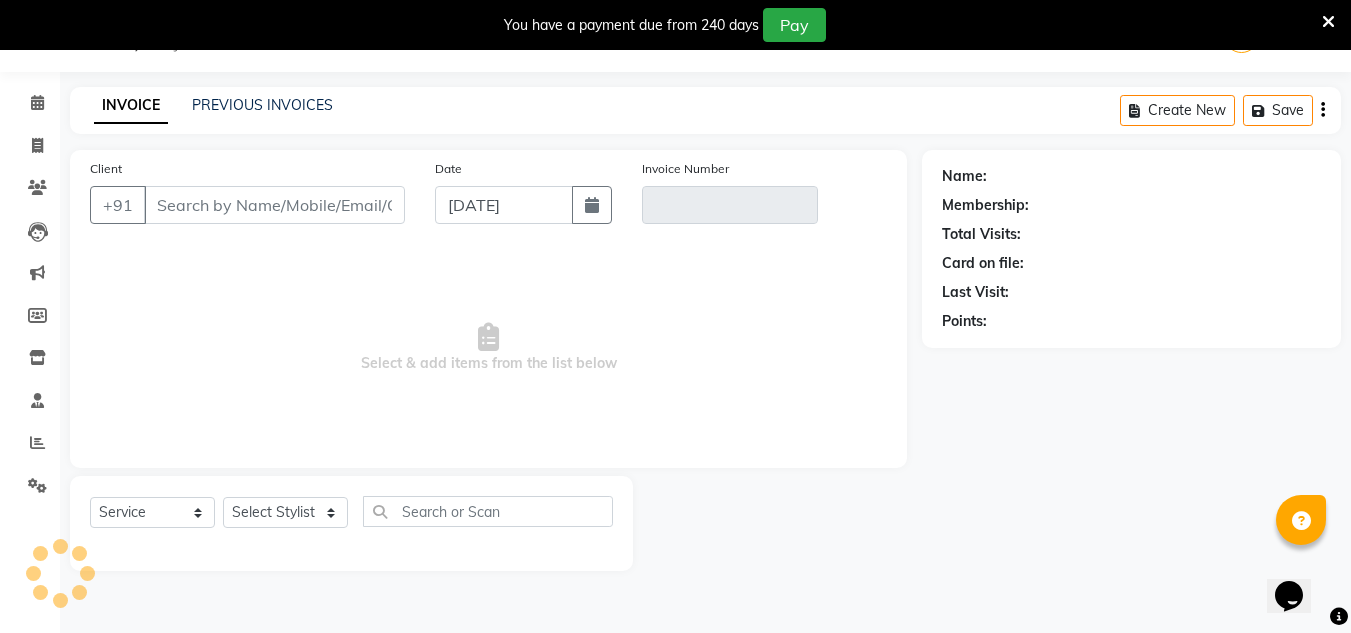 scroll, scrollTop: 50, scrollLeft: 0, axis: vertical 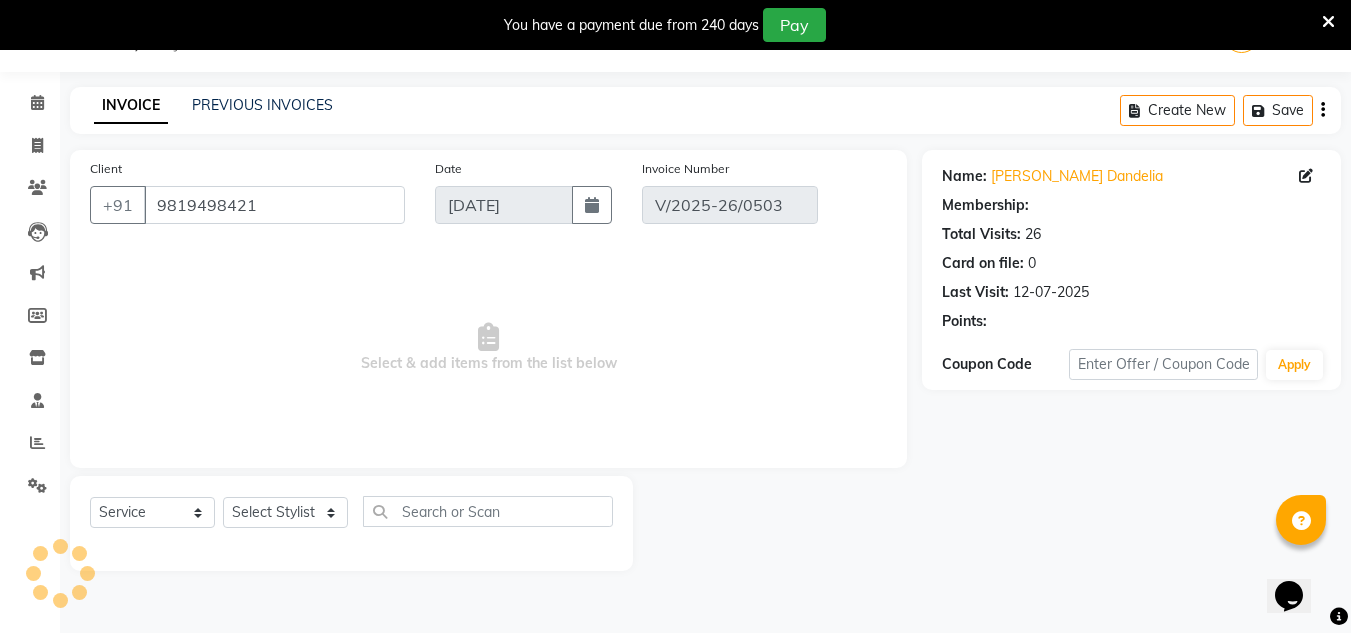 type on "17-06-2025" 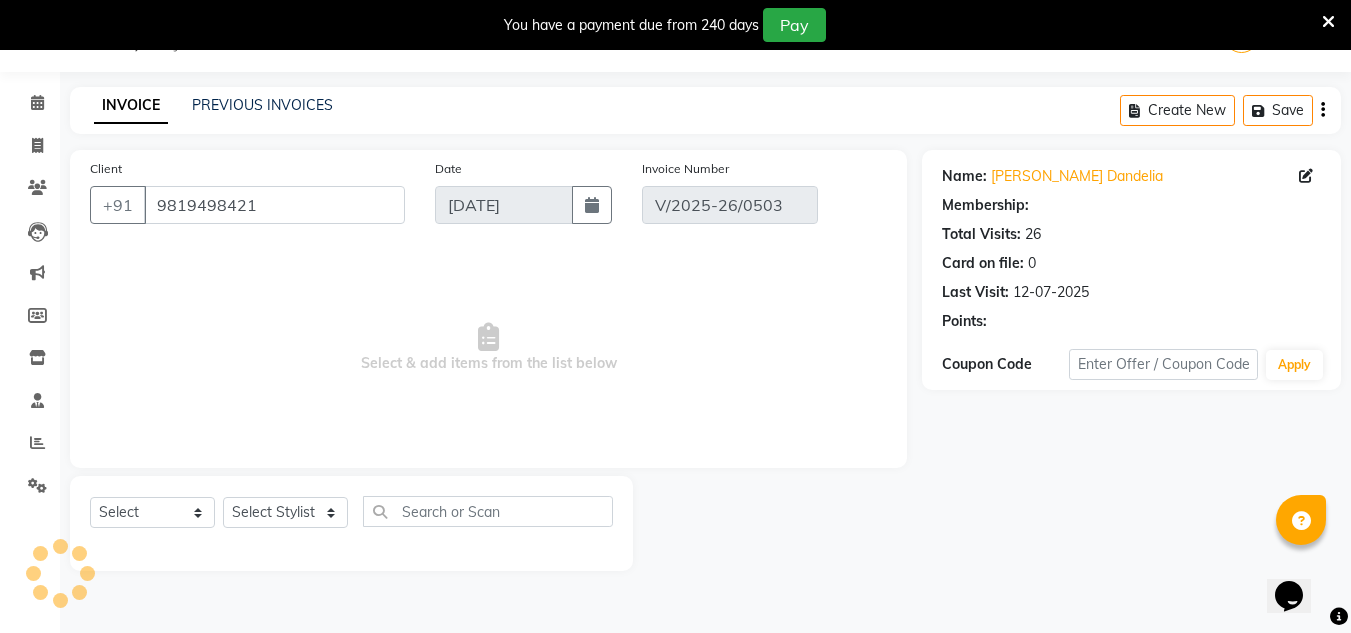 select on "1: Object" 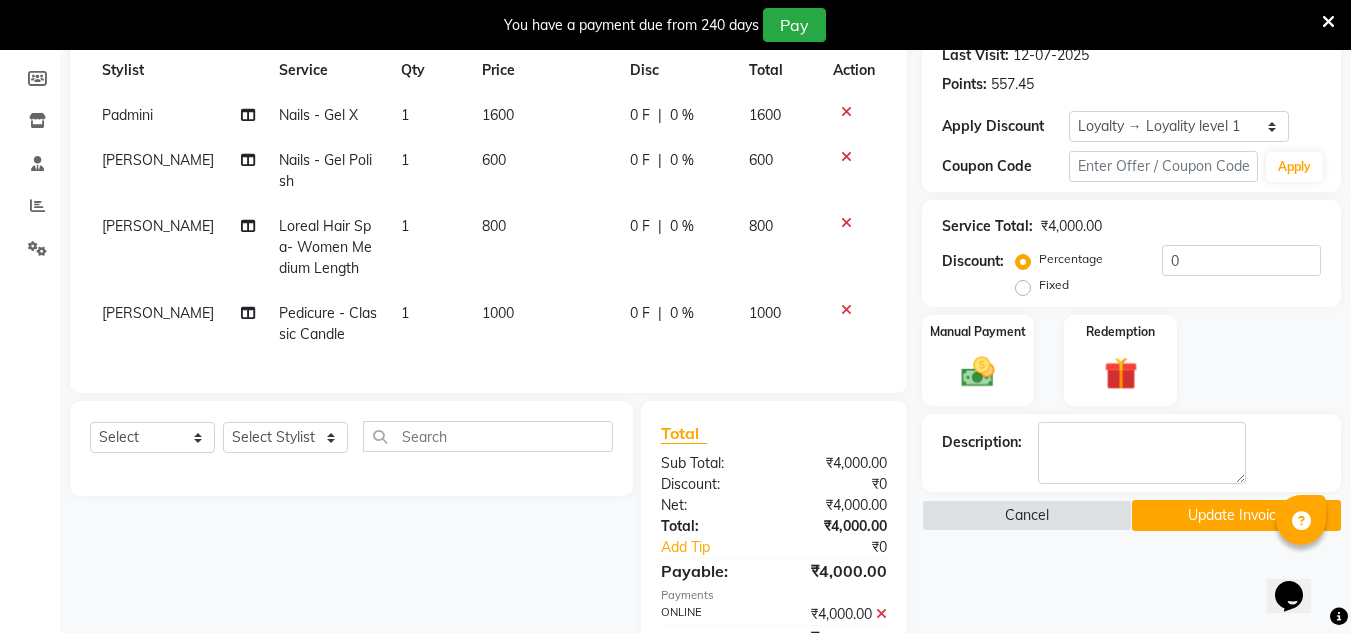 scroll, scrollTop: 288, scrollLeft: 0, axis: vertical 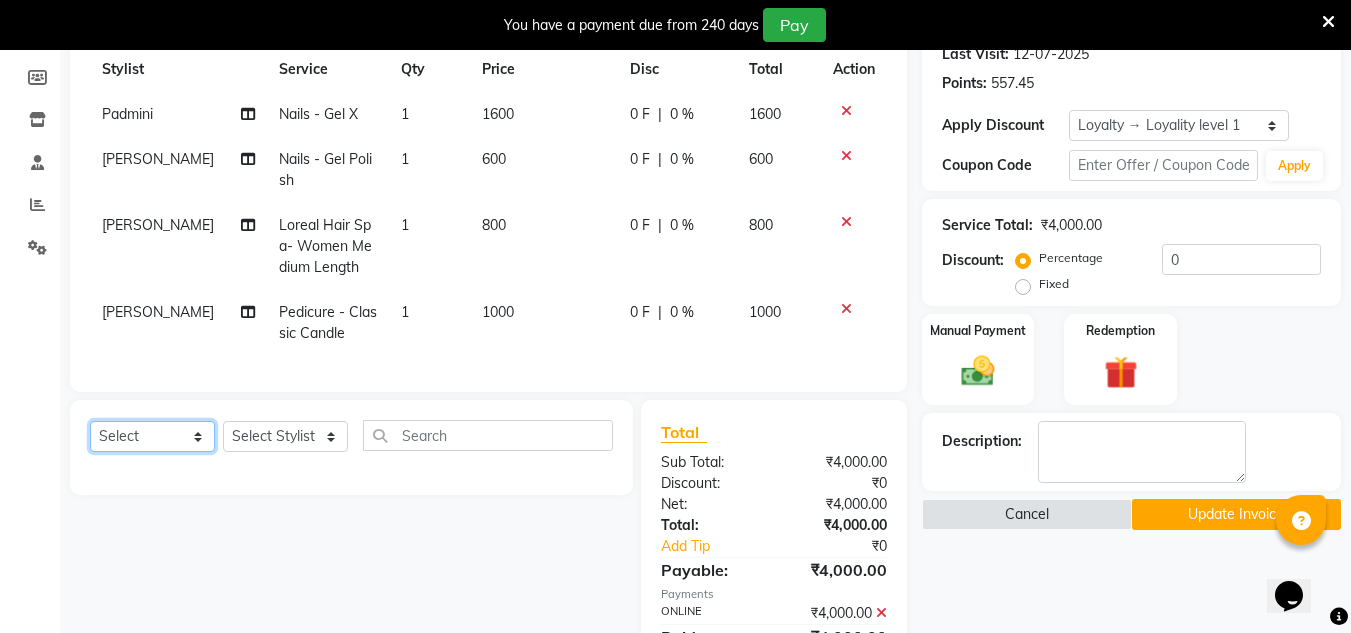 click on "Select  Service  Product  Membership  Package Voucher Prepaid Gift Card" 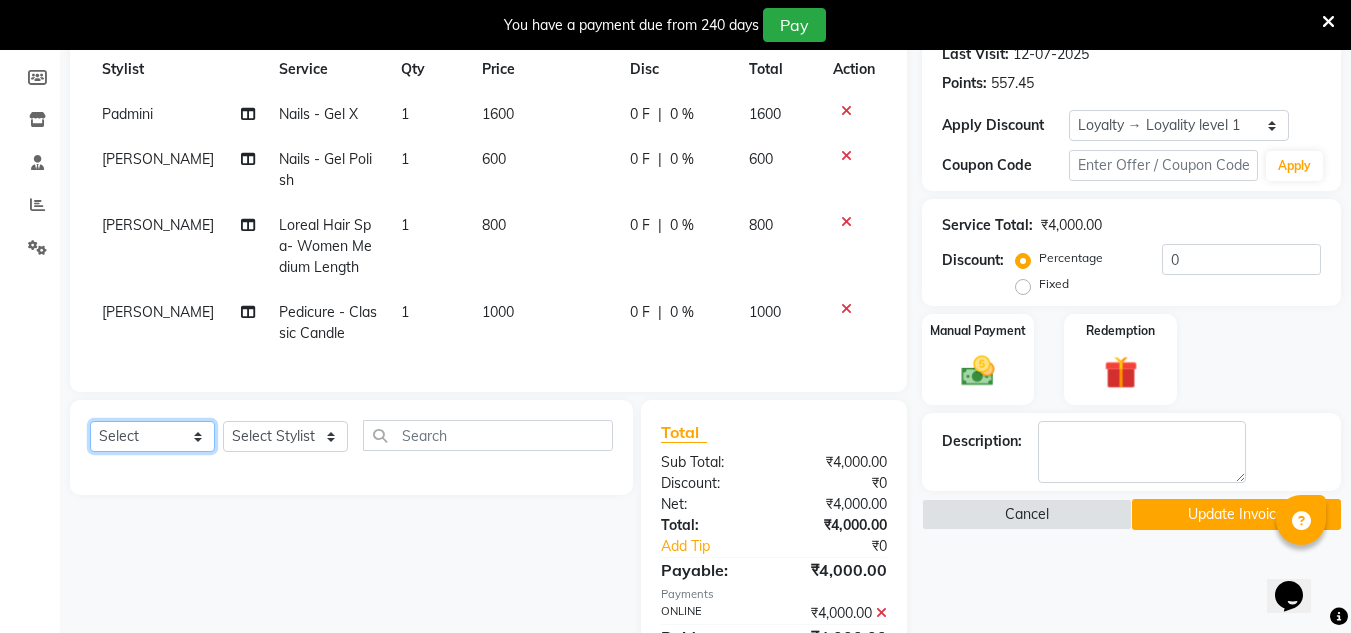 select on "service" 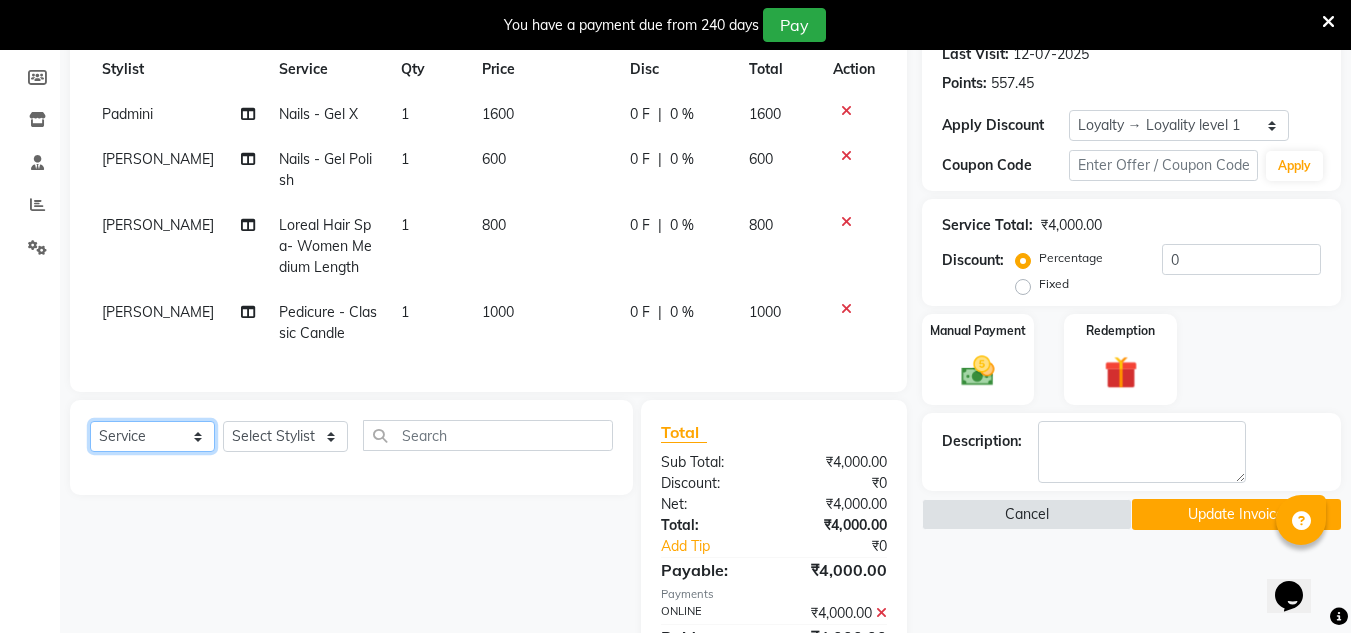 click on "Select  Service  Product  Membership  Package Voucher Prepaid Gift Card" 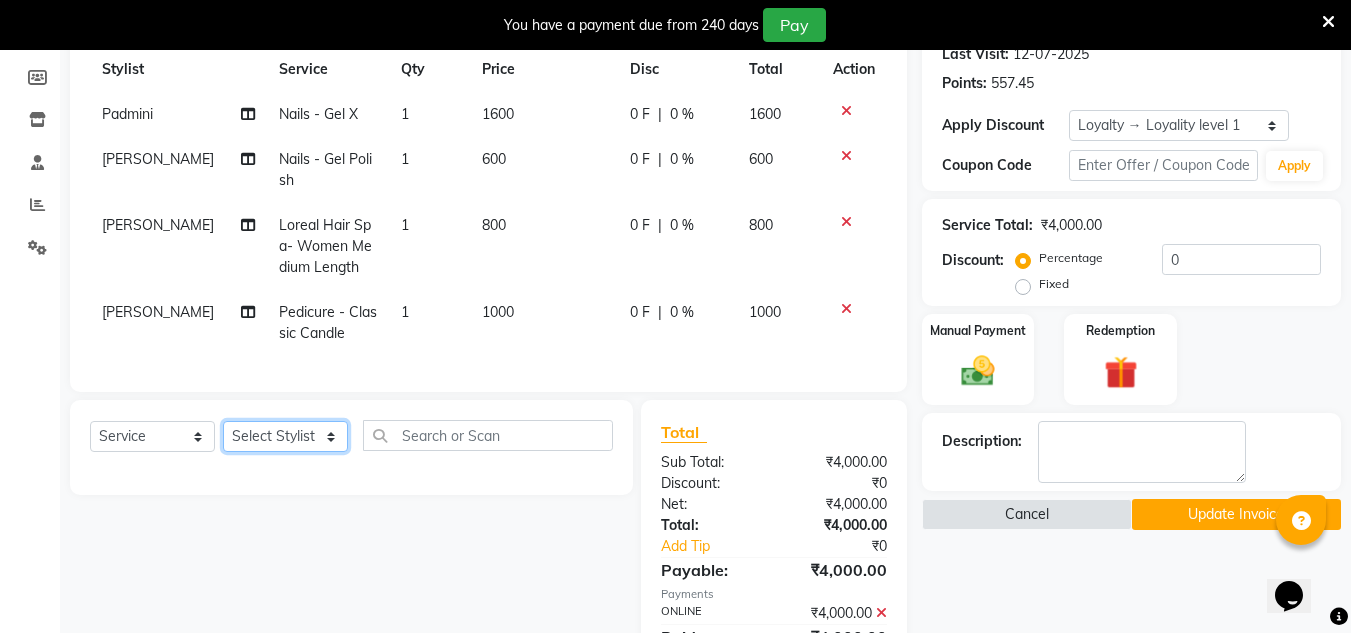 click on "Select Stylist H Robinson Keivom Khushi Krisha Manoranjan Neeta Sonkar Padmini Pradip Praksh Sharma Rakshu Roshni" 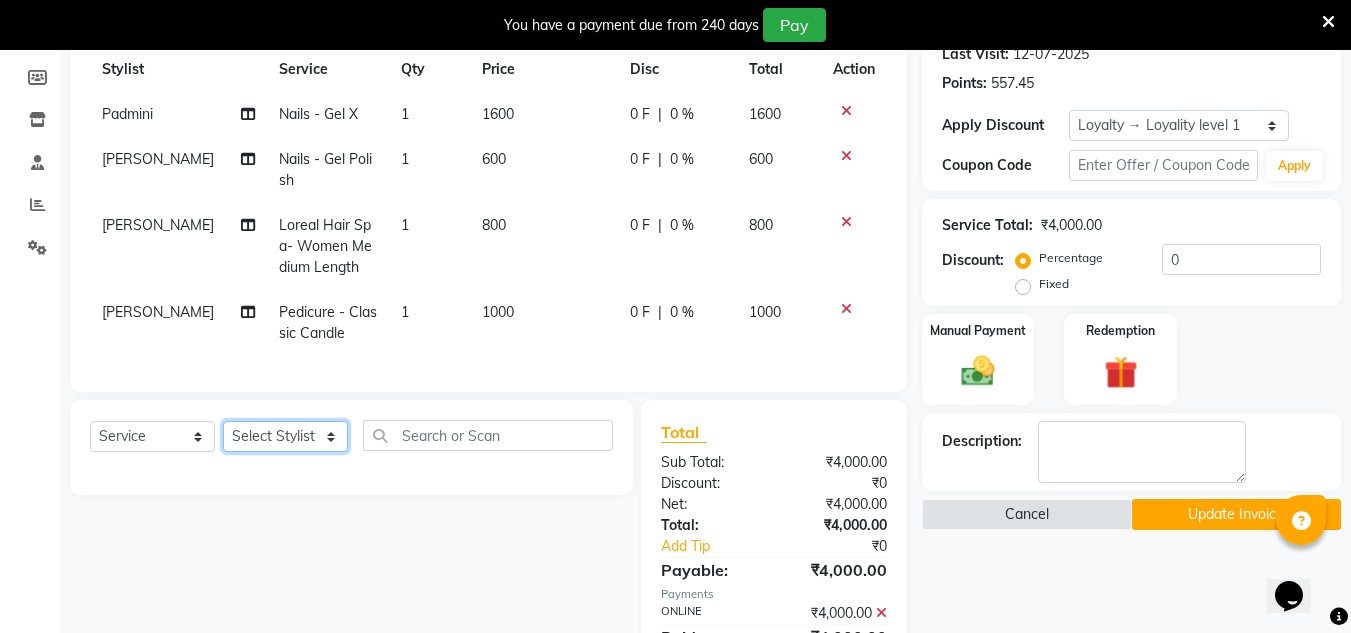 select on "53415" 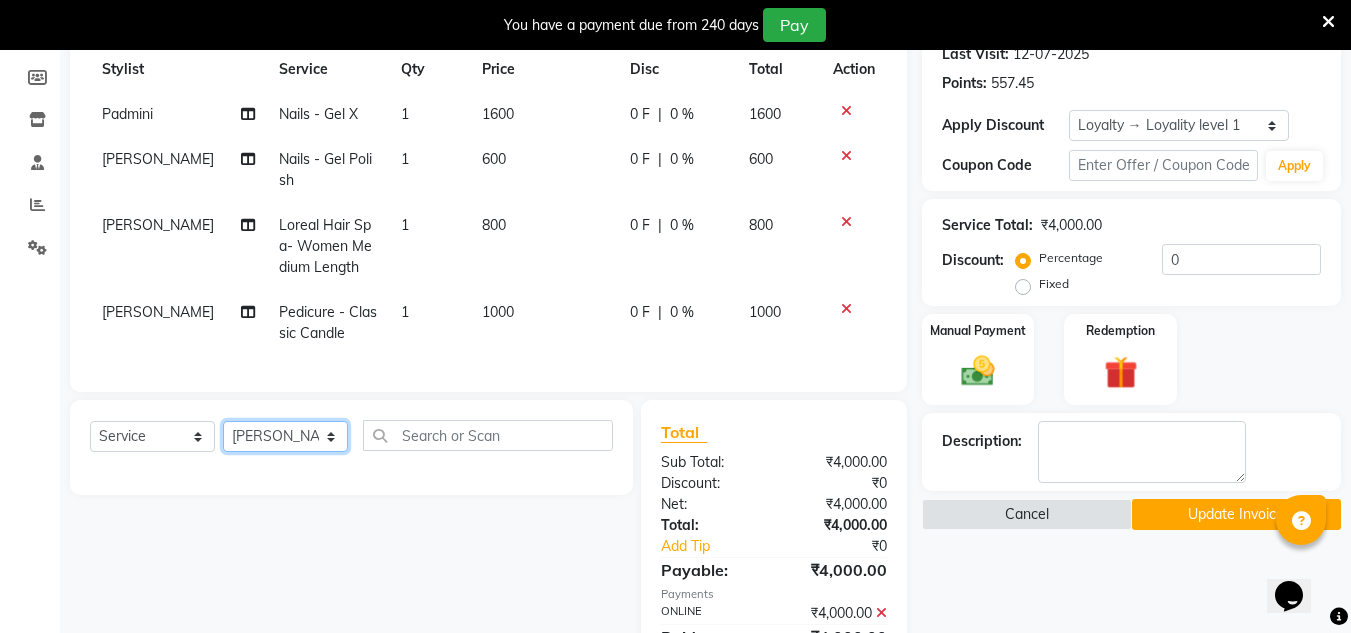 click on "Select Stylist H Robinson Keivom Khushi Krisha Manoranjan Neeta Sonkar Padmini Pradip Praksh Sharma Rakshu Roshni" 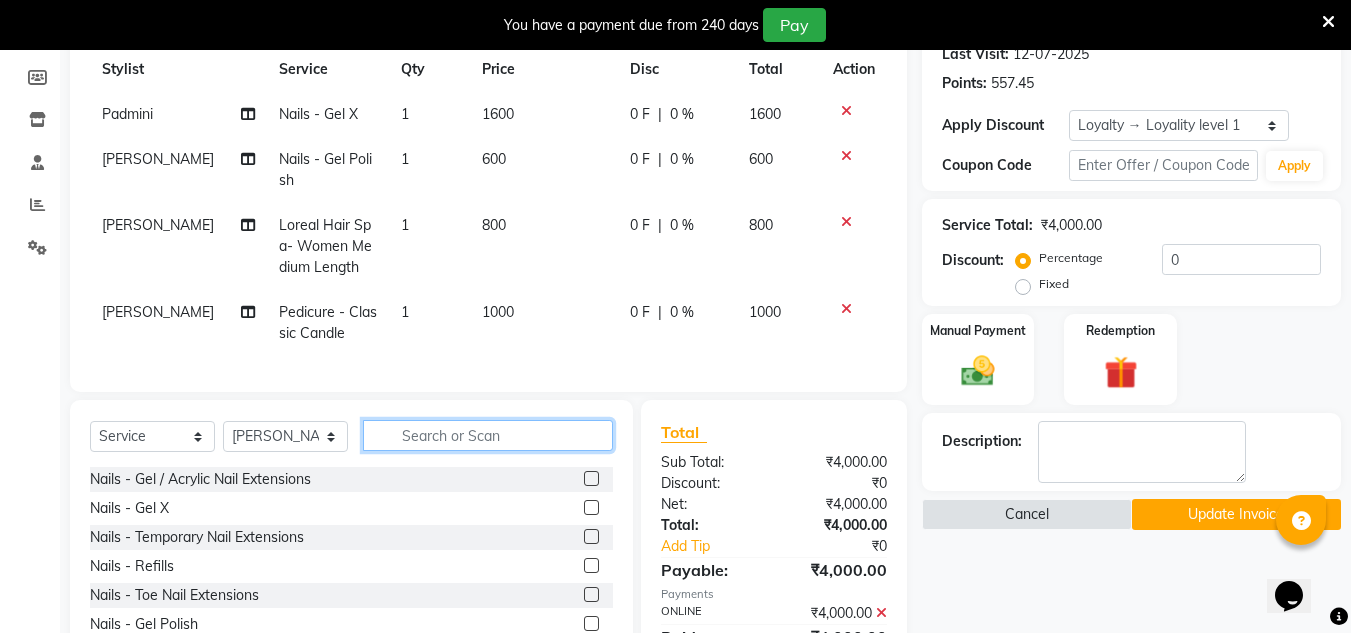 click 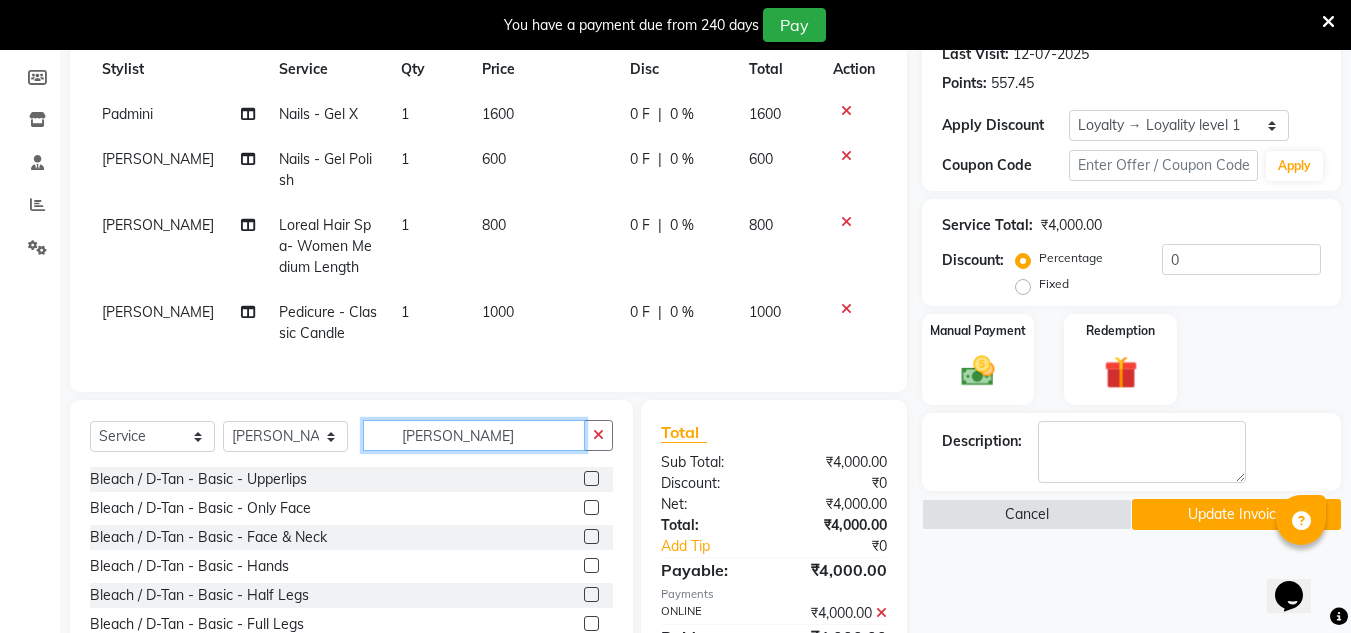 type on "BLEA" 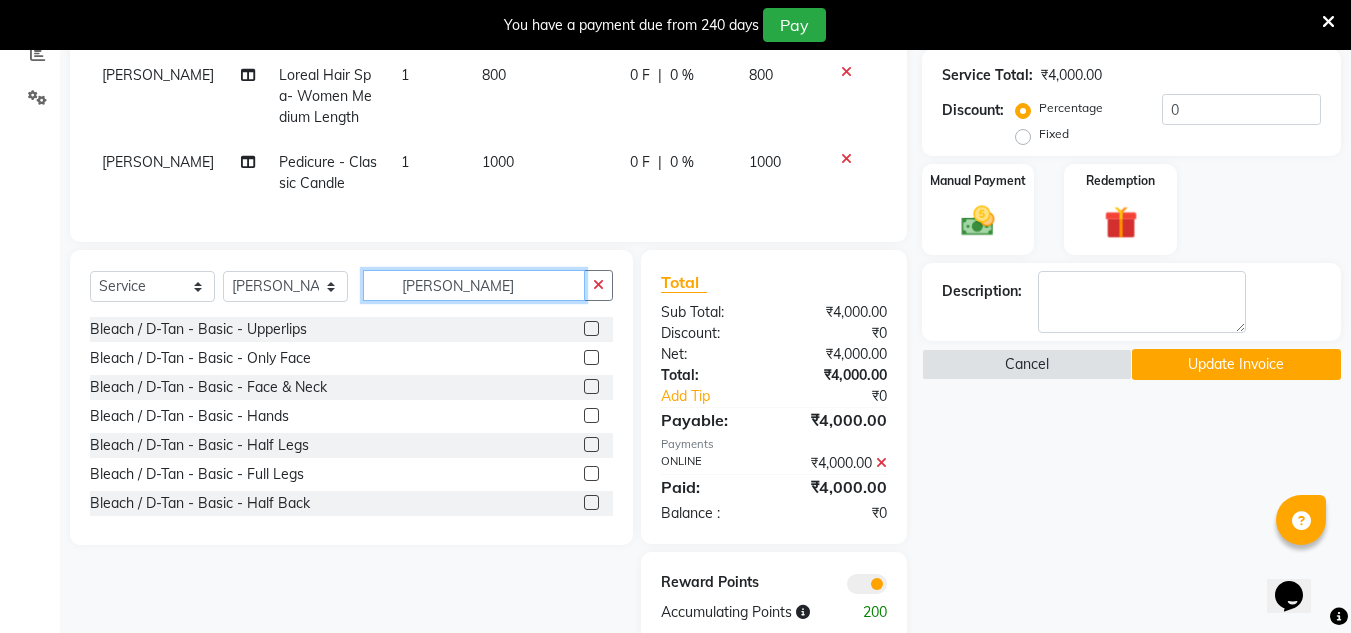 scroll, scrollTop: 439, scrollLeft: 0, axis: vertical 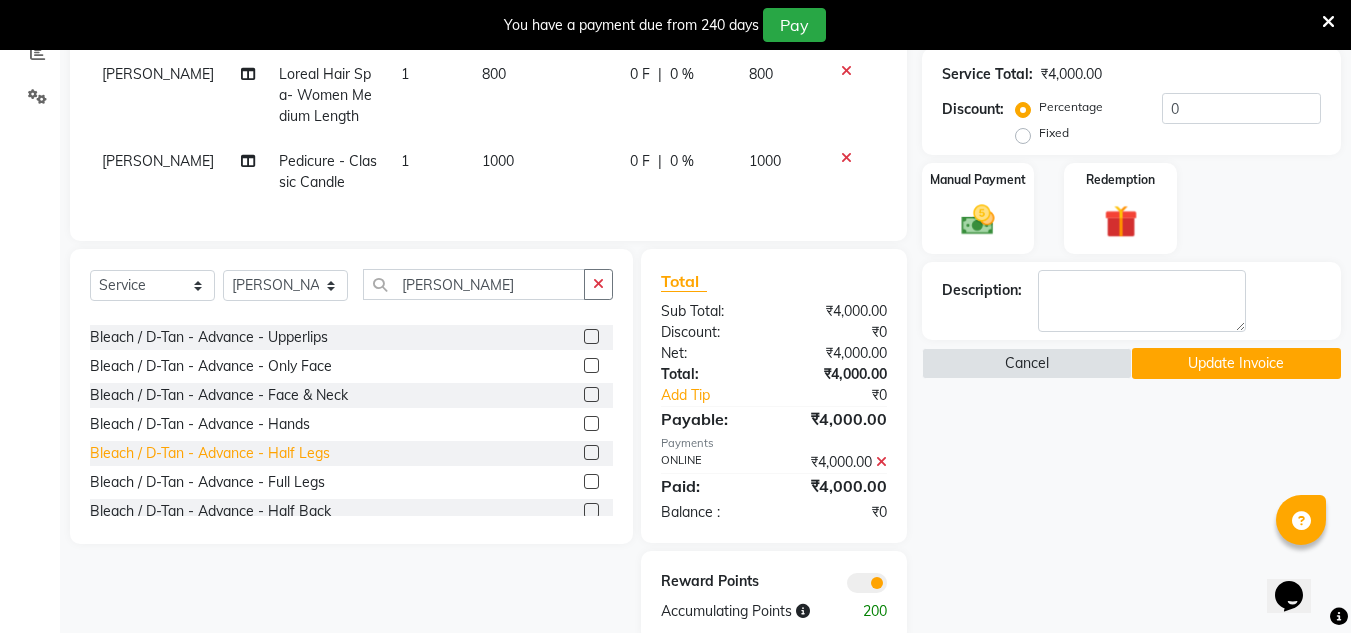 click on "Bleach / D-Tan - Advance  - Half Legs" 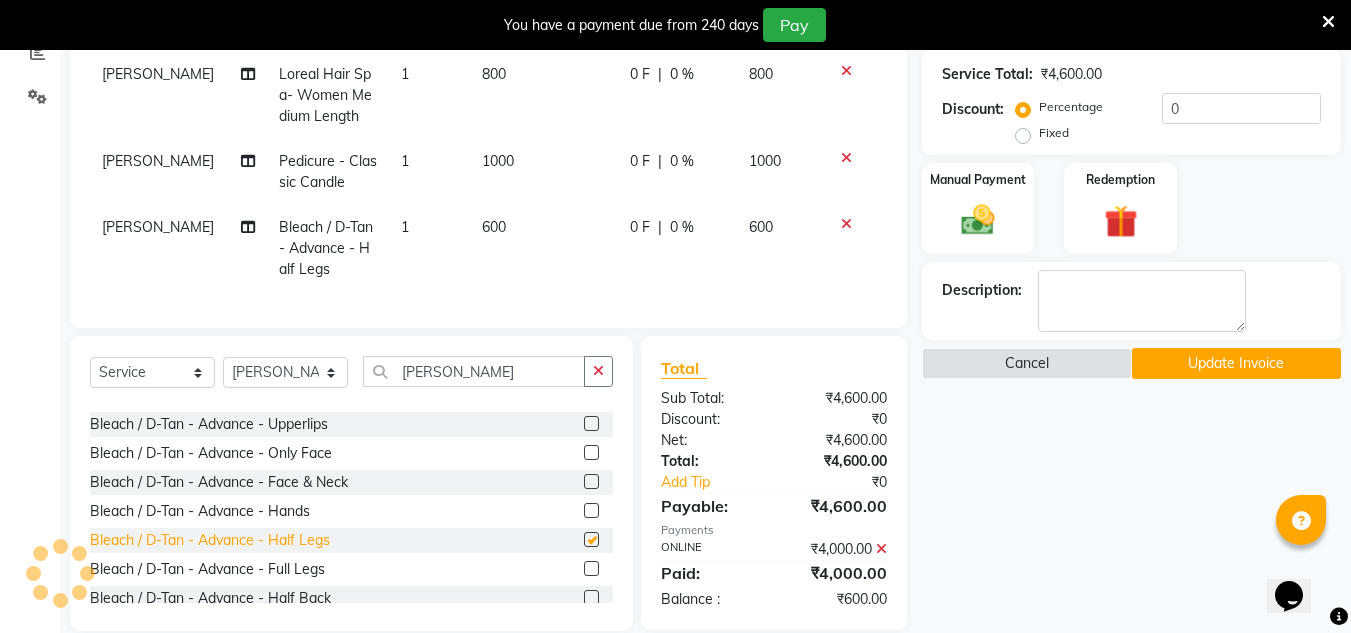 checkbox on "false" 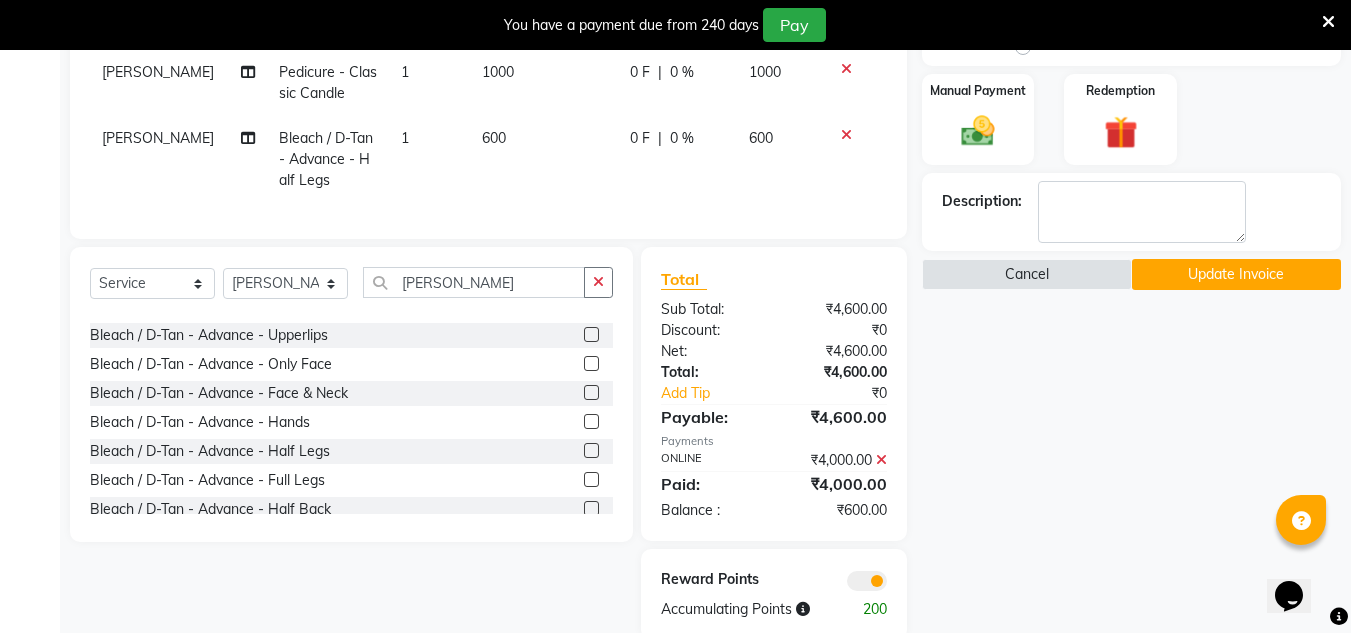 scroll, scrollTop: 529, scrollLeft: 0, axis: vertical 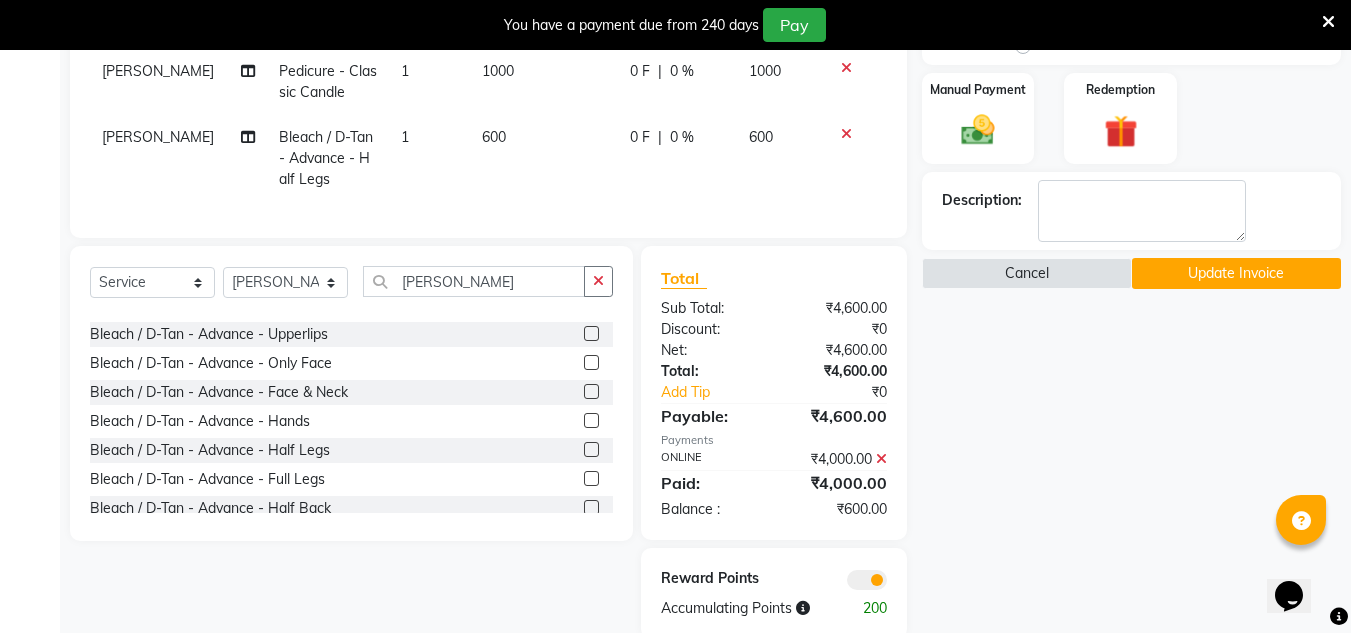 click on "Update Invoice" 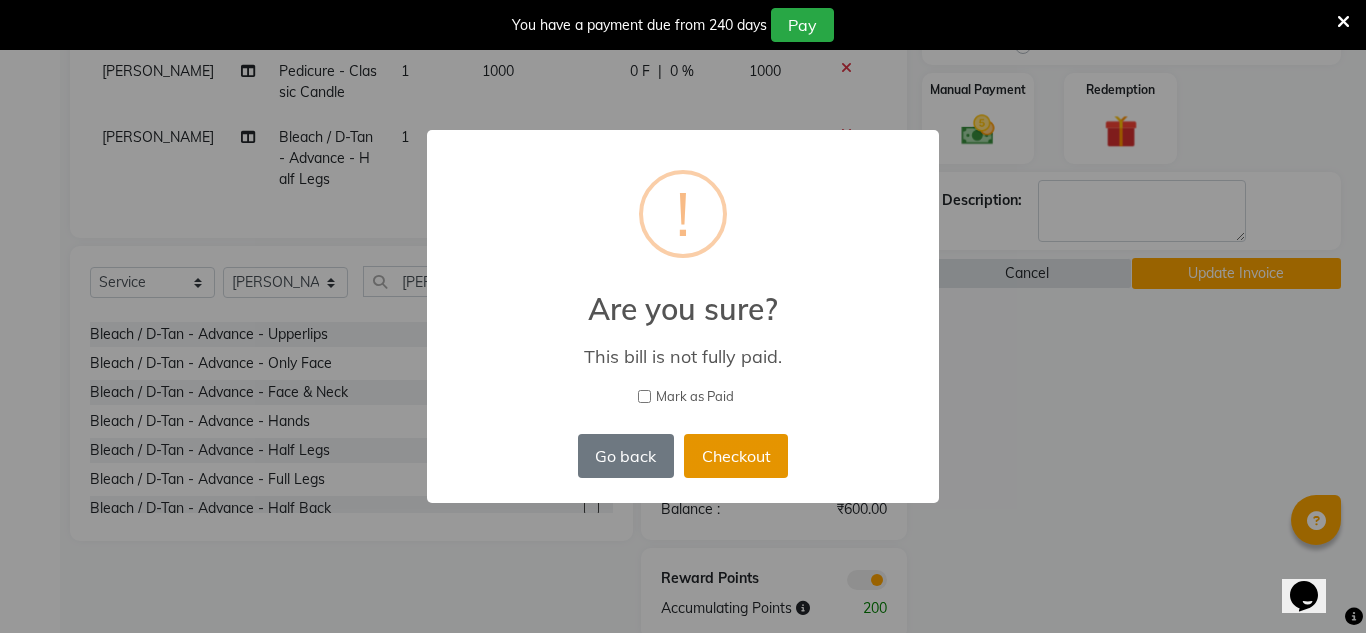 click on "Checkout" at bounding box center [736, 456] 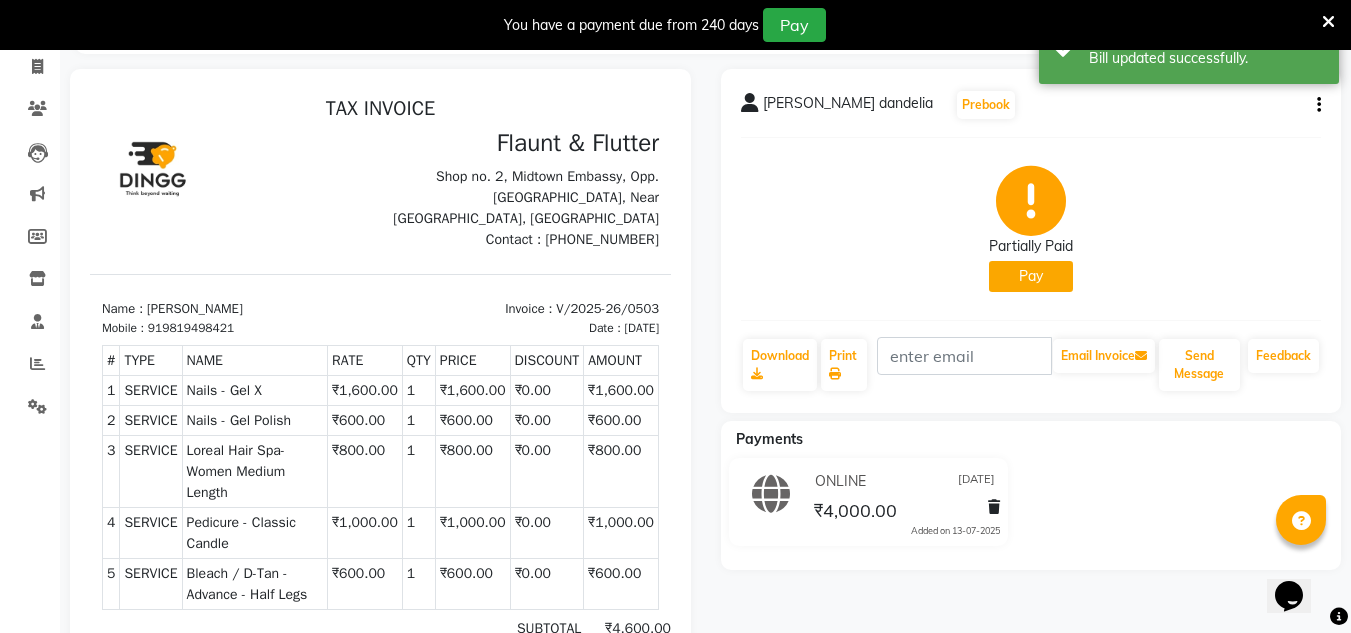 scroll, scrollTop: 128, scrollLeft: 0, axis: vertical 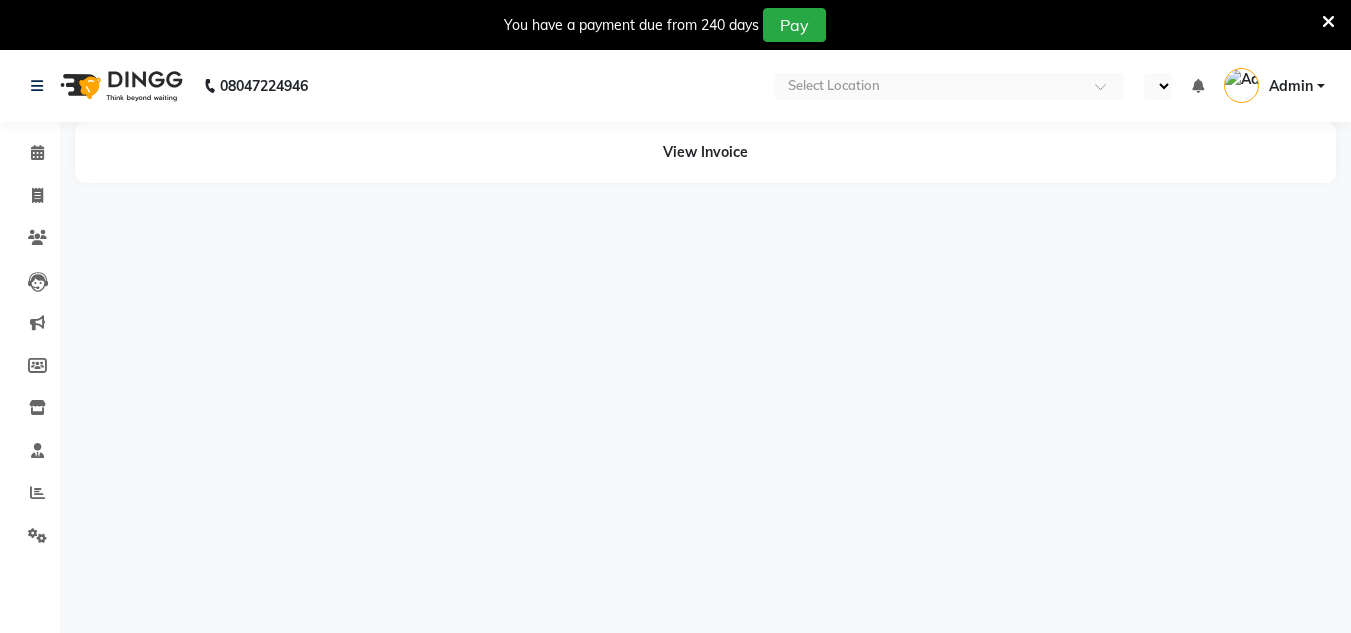 select on "en" 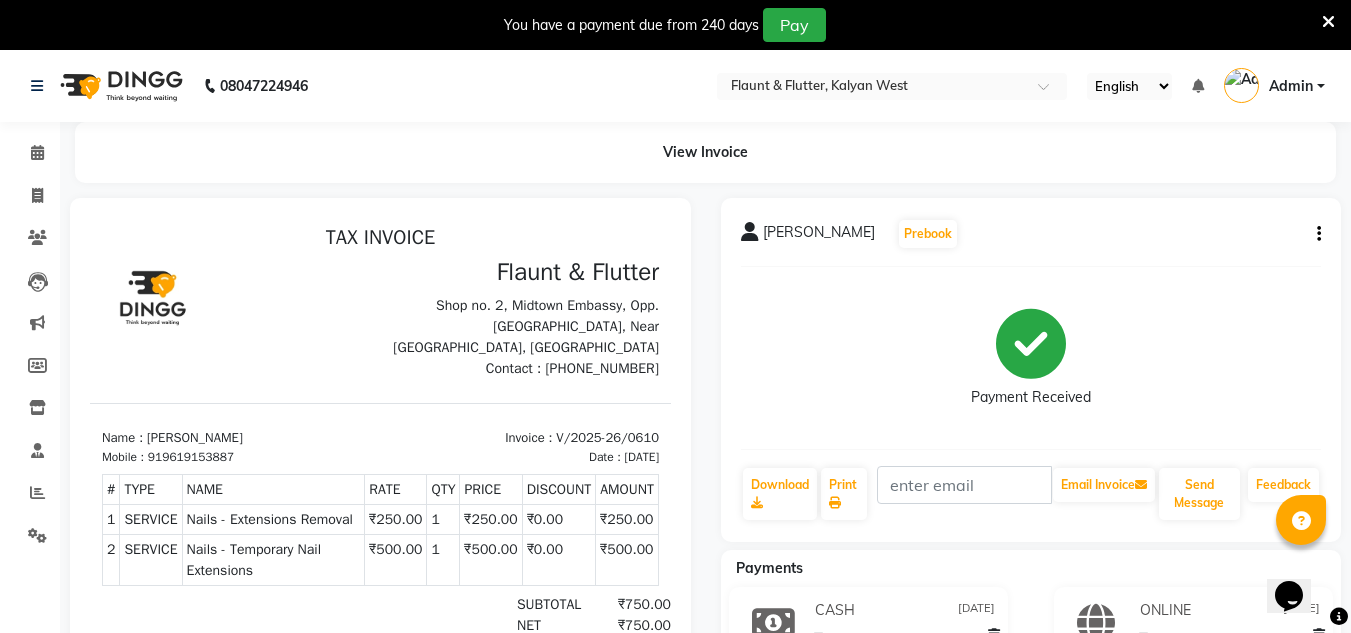scroll, scrollTop: 0, scrollLeft: 0, axis: both 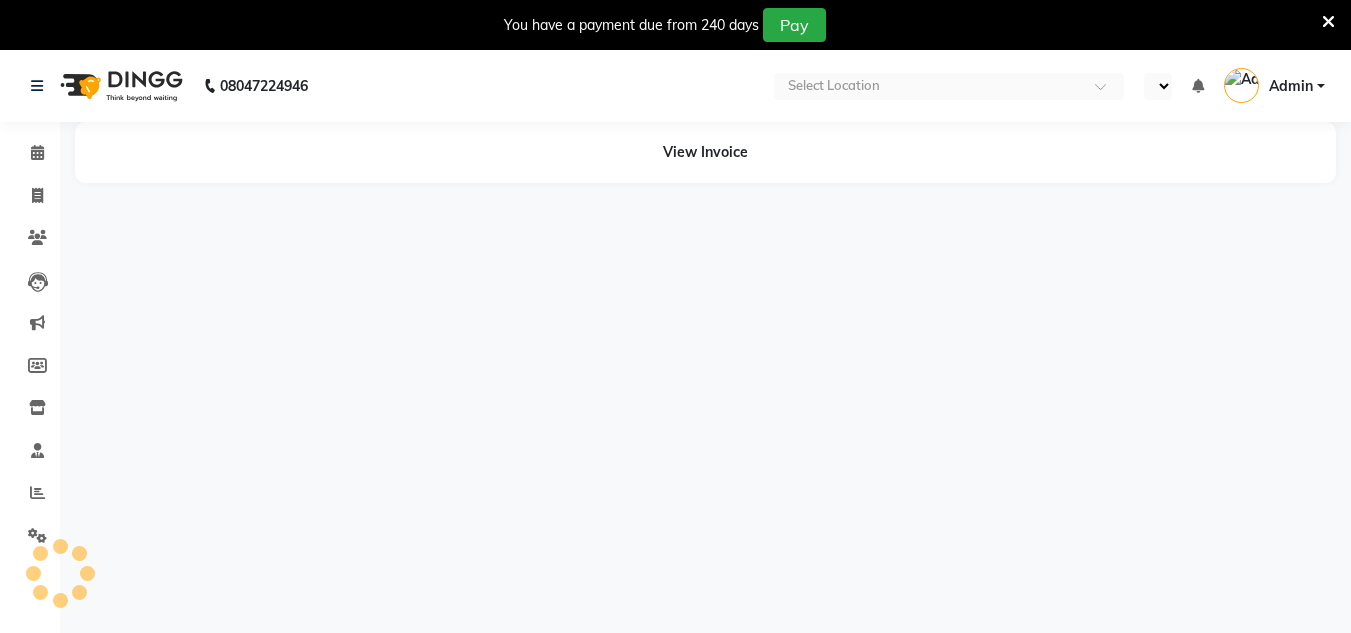 select on "en" 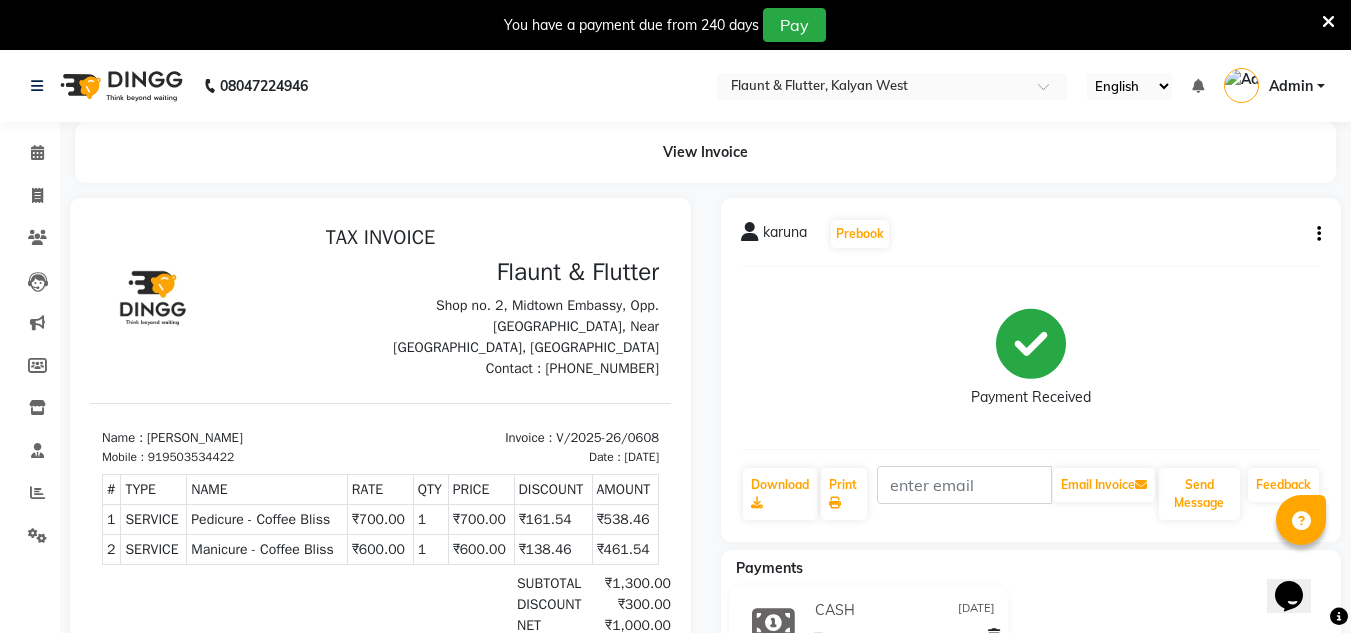 scroll, scrollTop: 0, scrollLeft: 0, axis: both 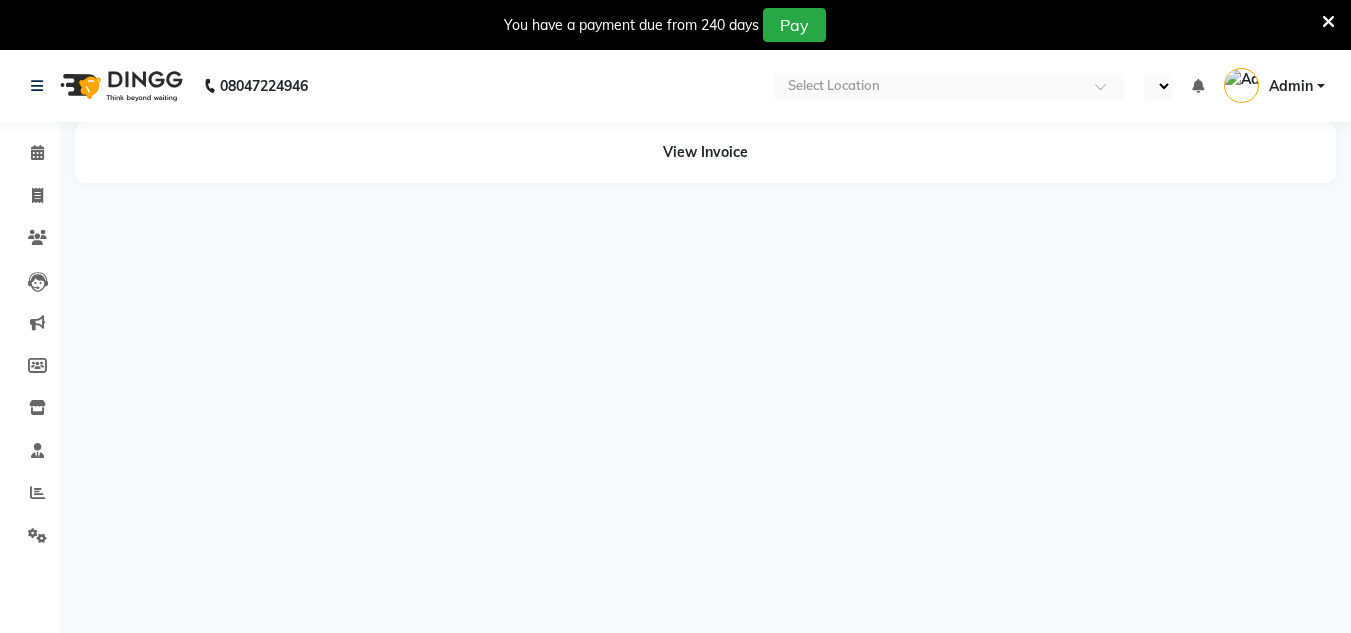 select on "en" 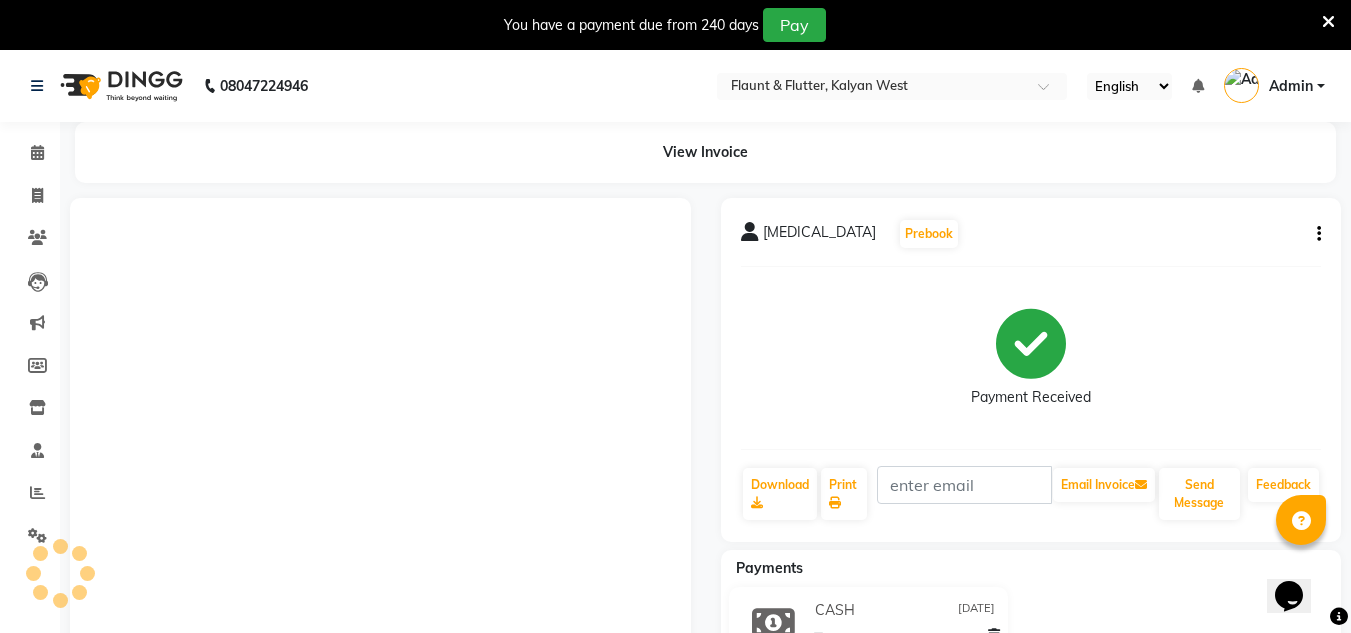 scroll, scrollTop: 0, scrollLeft: 0, axis: both 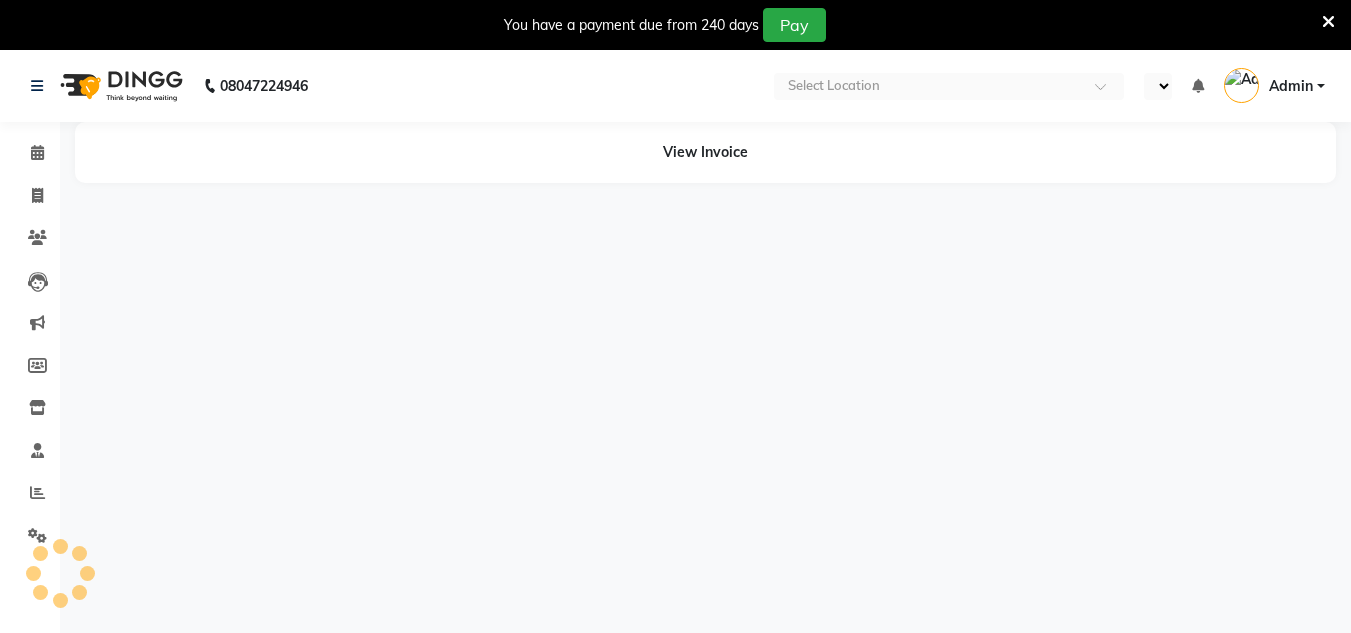 select on "en" 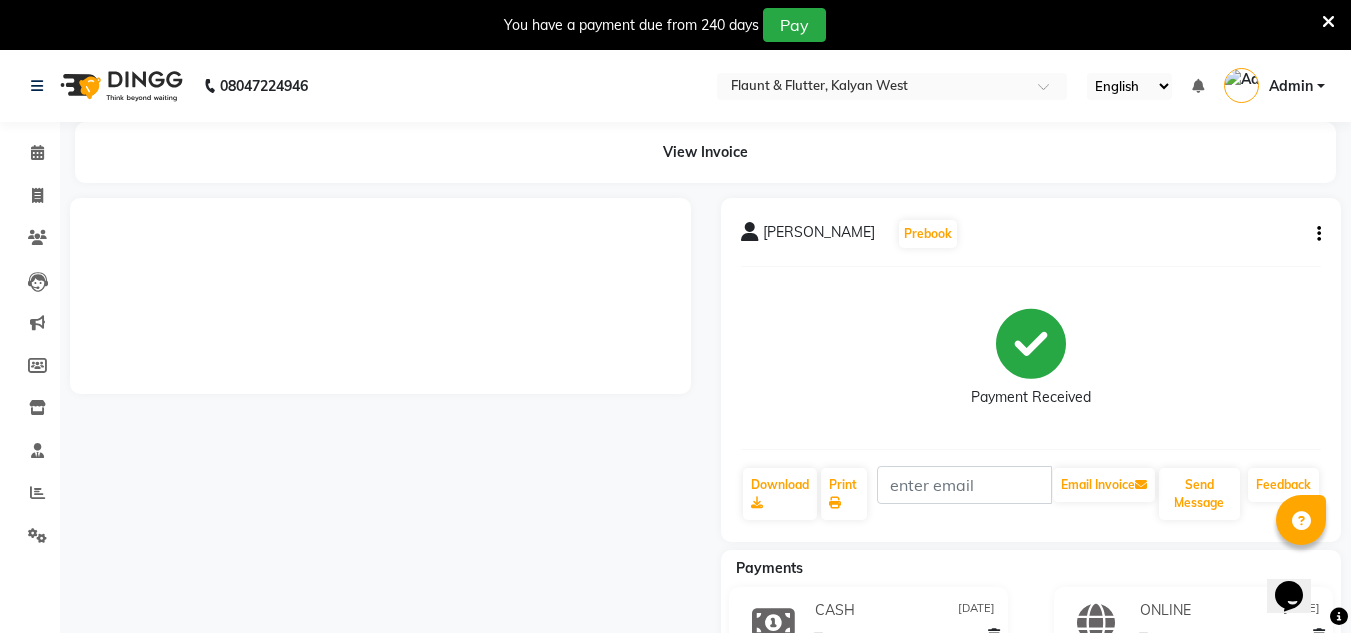 scroll, scrollTop: 0, scrollLeft: 0, axis: both 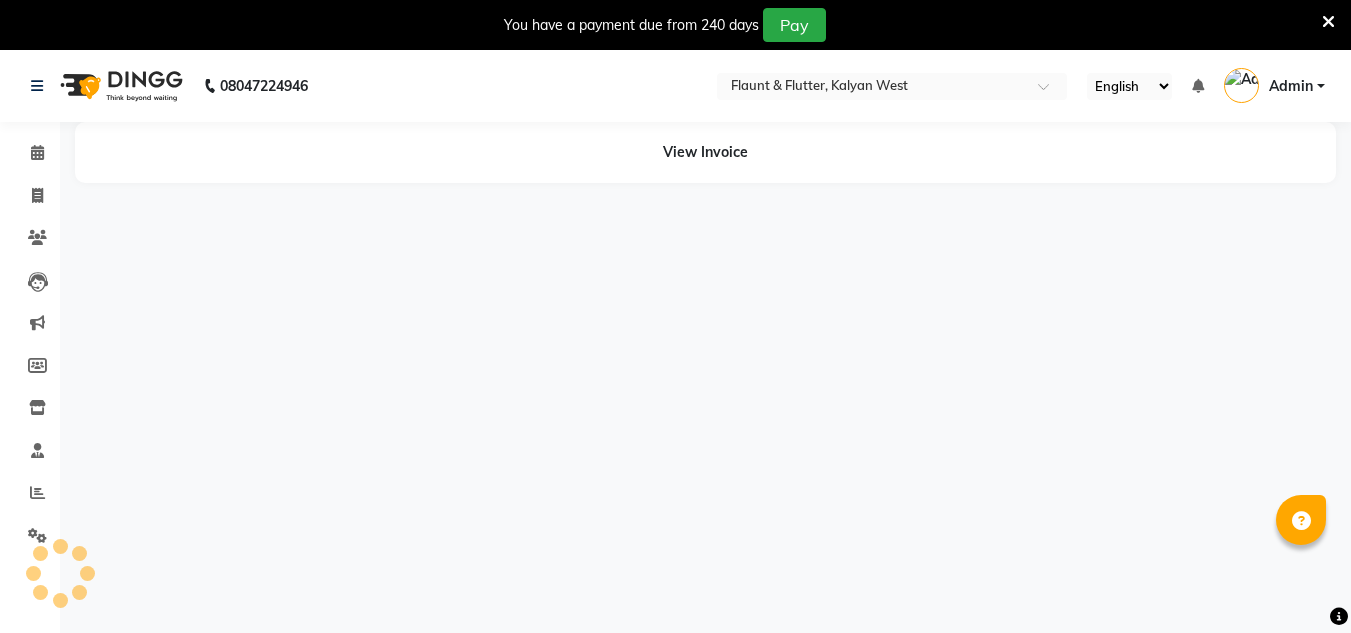 select on "en" 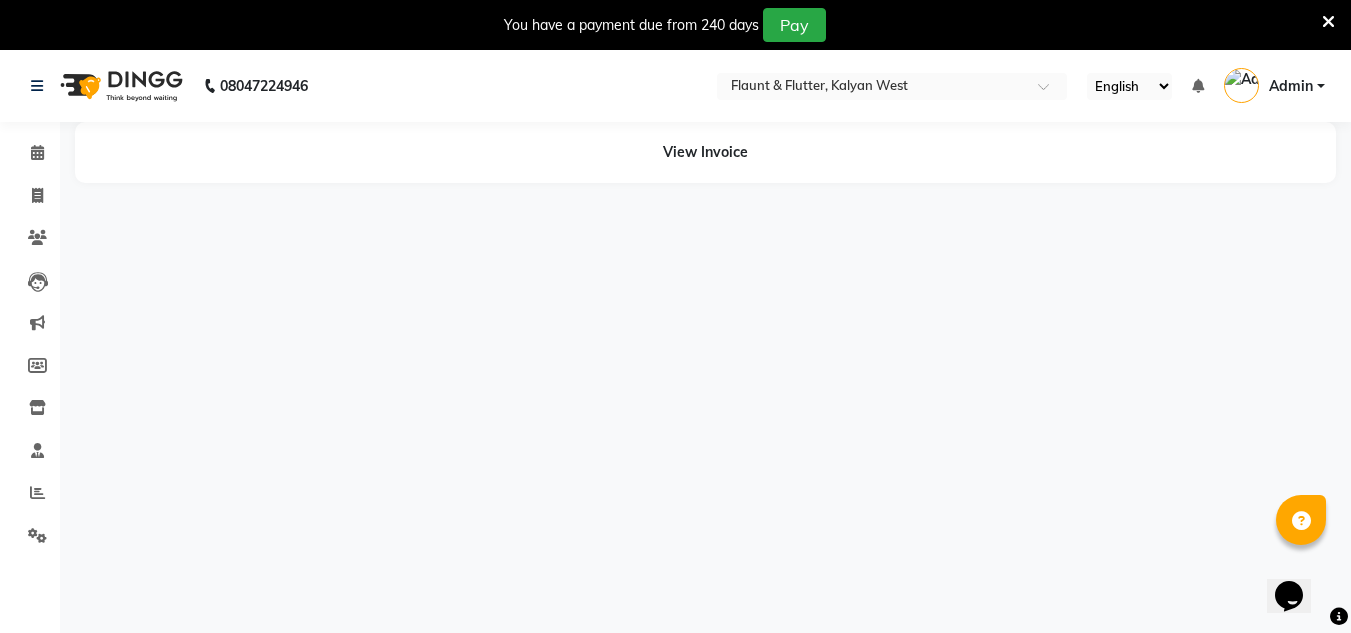 scroll, scrollTop: 0, scrollLeft: 0, axis: both 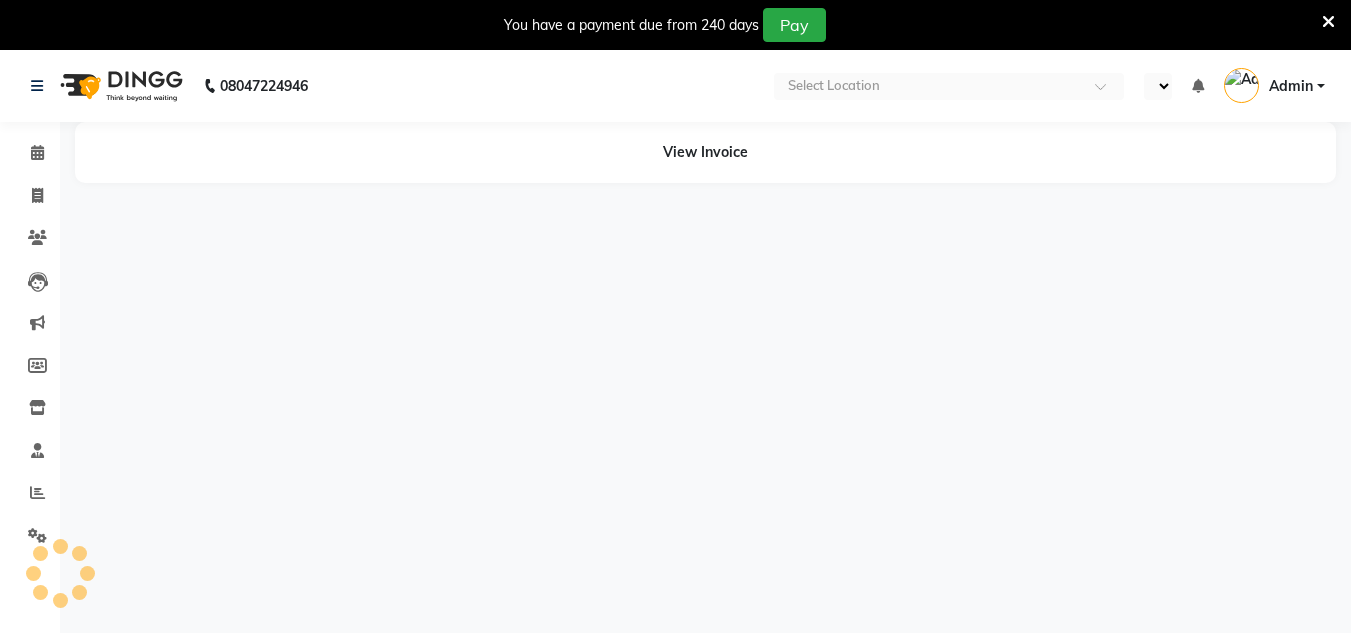 select on "en" 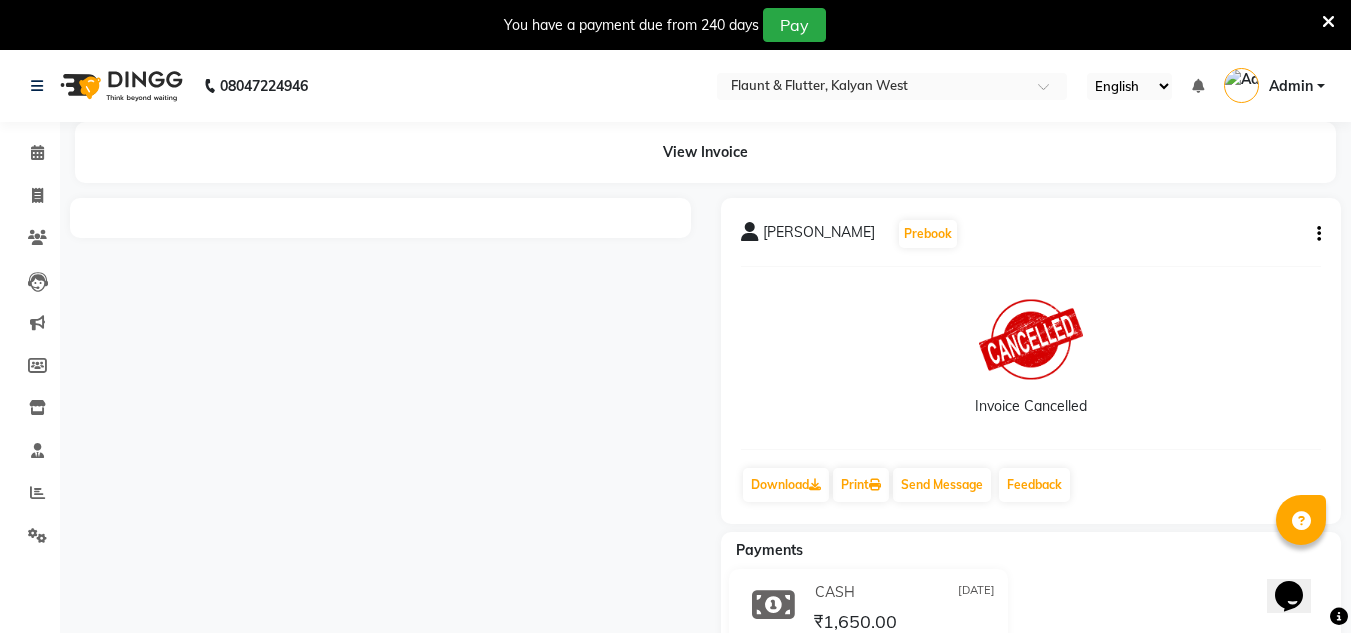 scroll, scrollTop: 0, scrollLeft: 0, axis: both 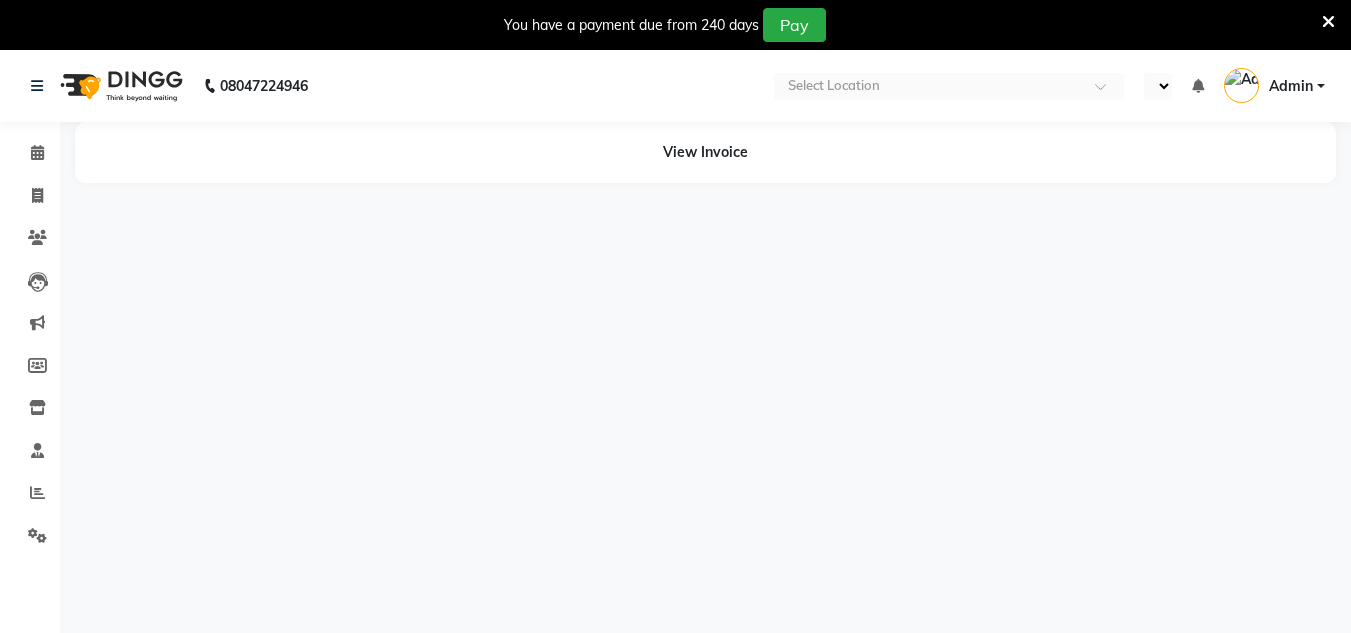 select on "en" 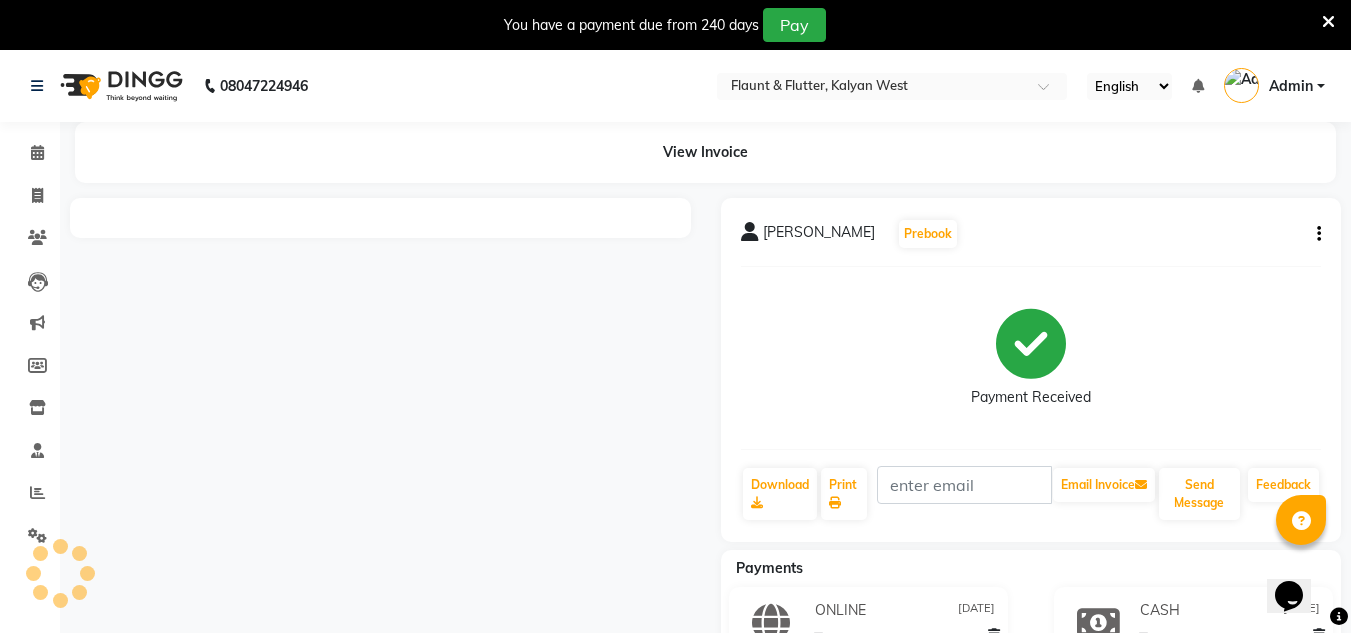 scroll, scrollTop: 0, scrollLeft: 0, axis: both 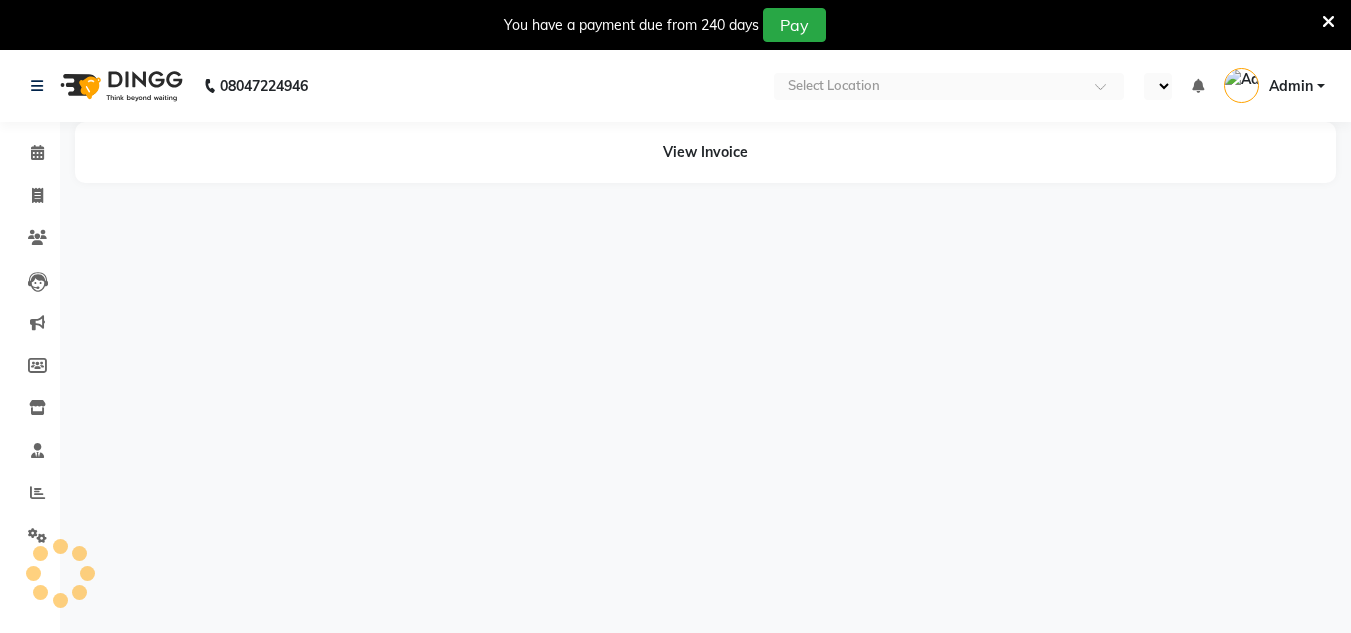 select on "en" 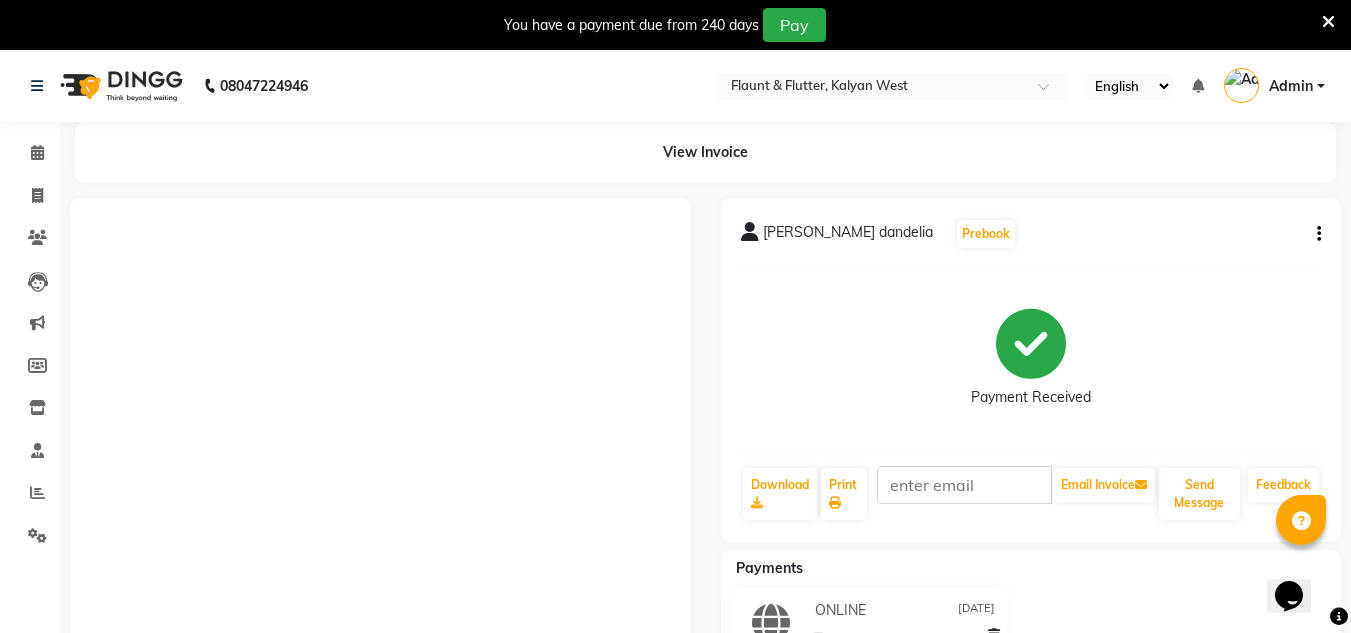 scroll, scrollTop: 0, scrollLeft: 0, axis: both 